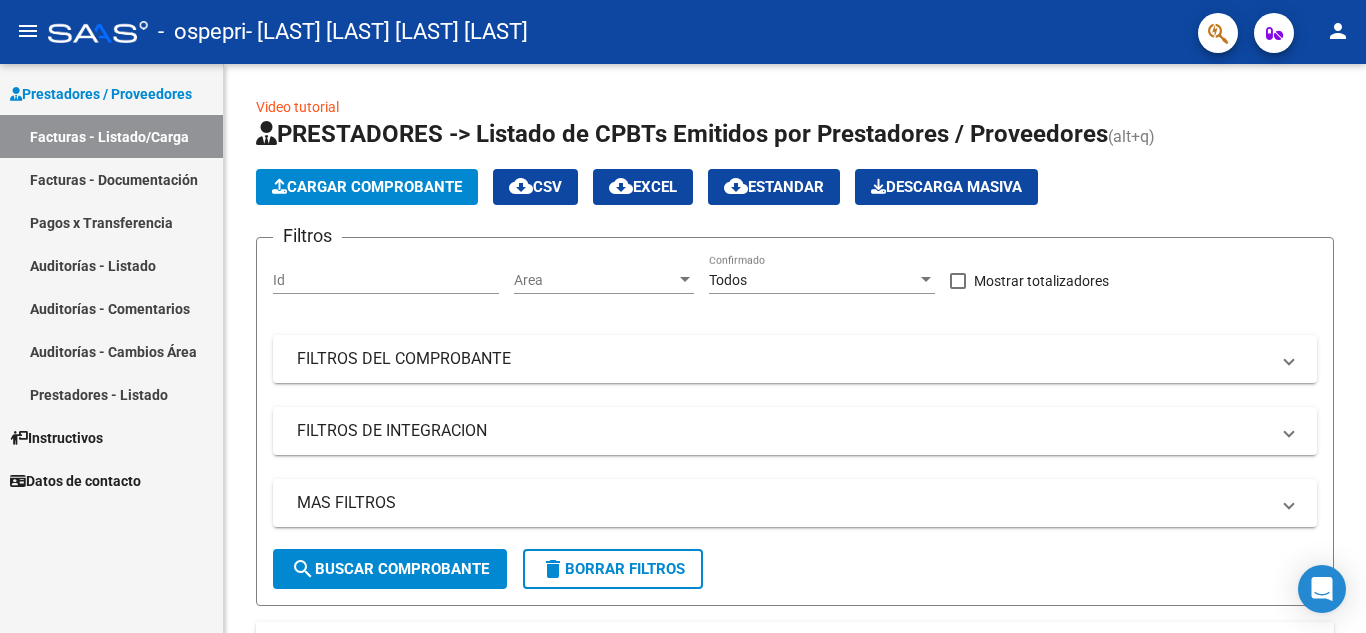scroll, scrollTop: 0, scrollLeft: 0, axis: both 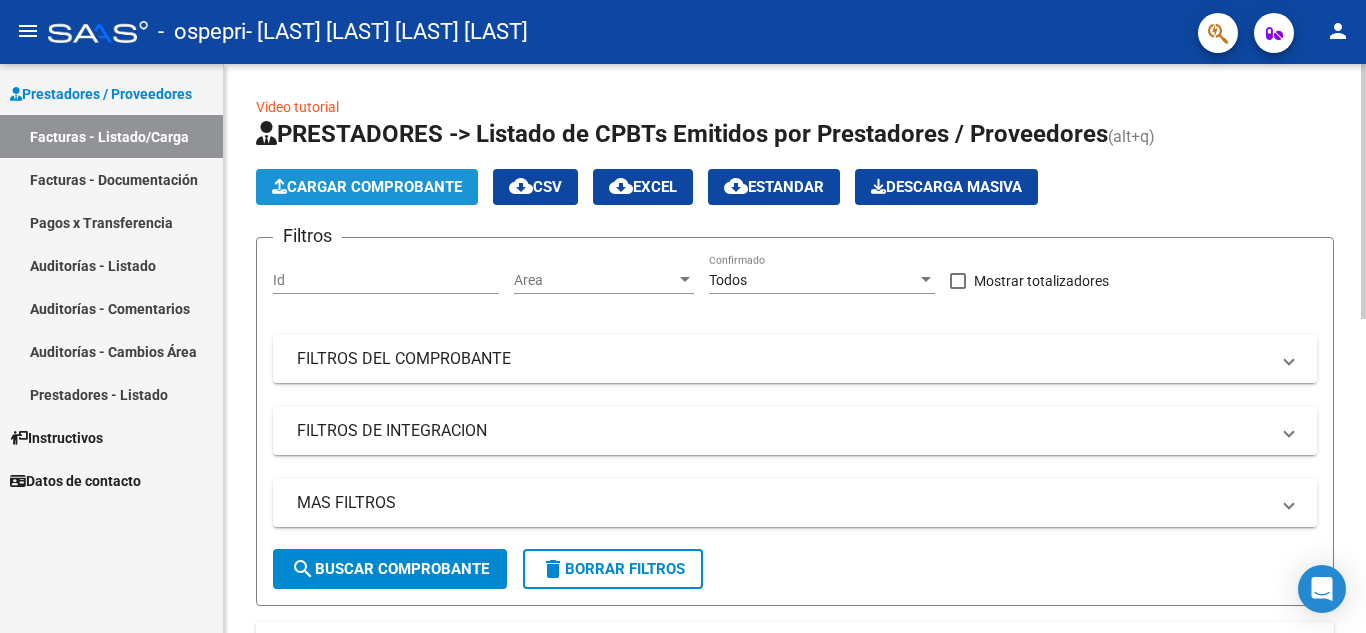 click on "Cargar Comprobante" 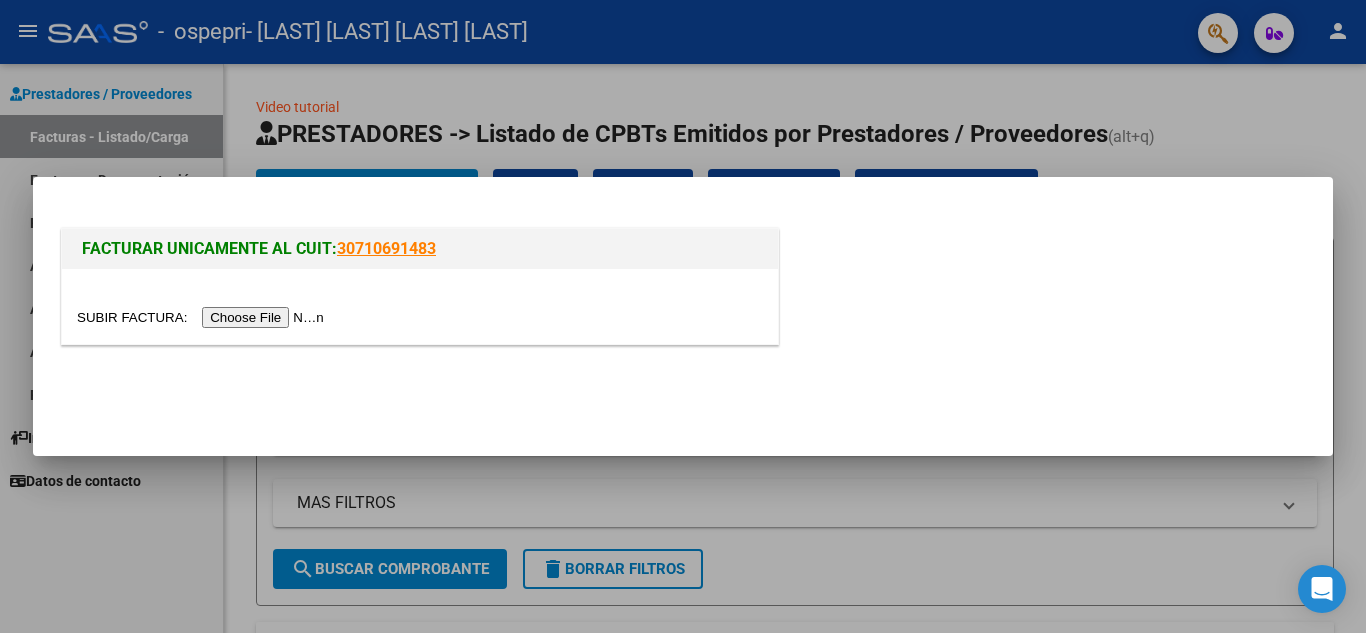 click at bounding box center (203, 317) 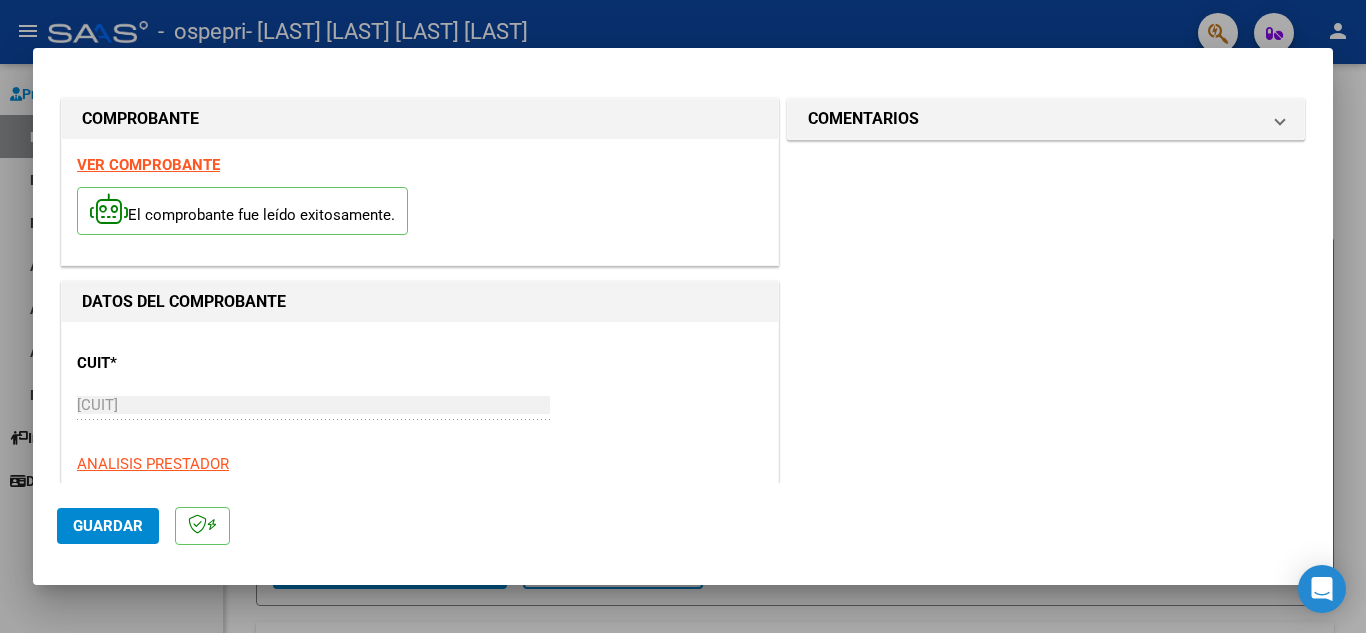 scroll, scrollTop: 211, scrollLeft: 0, axis: vertical 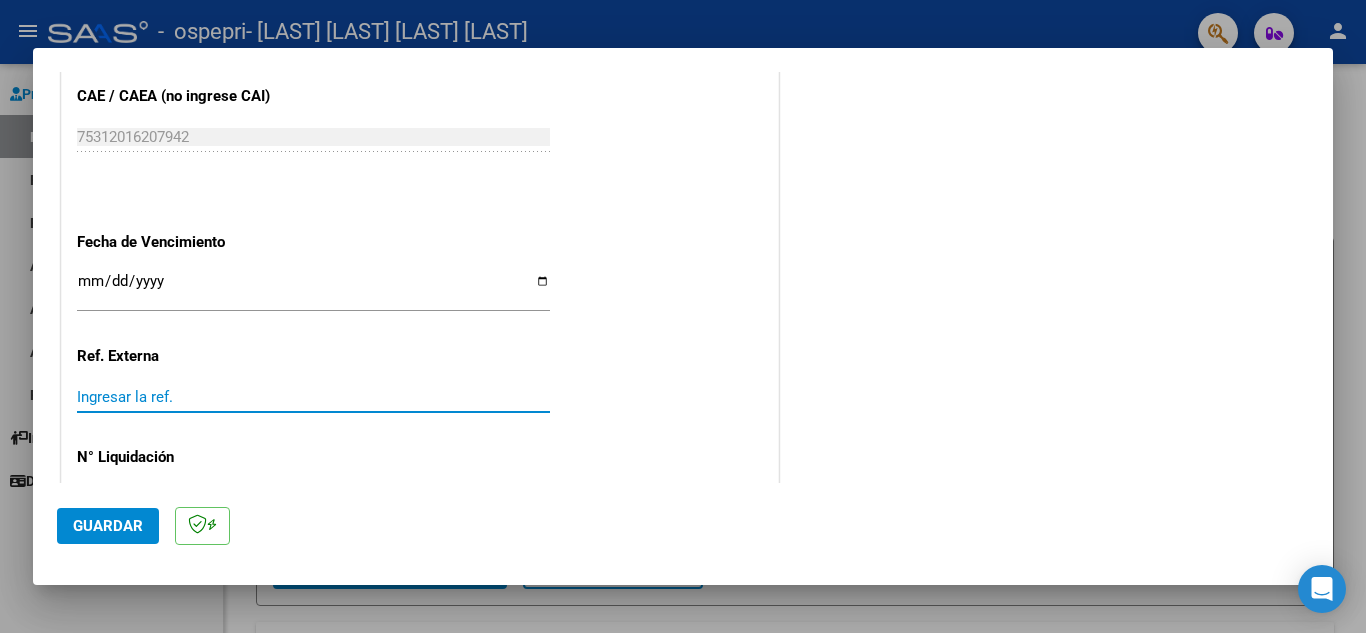 click on "Ingresar la ref." at bounding box center [313, 397] 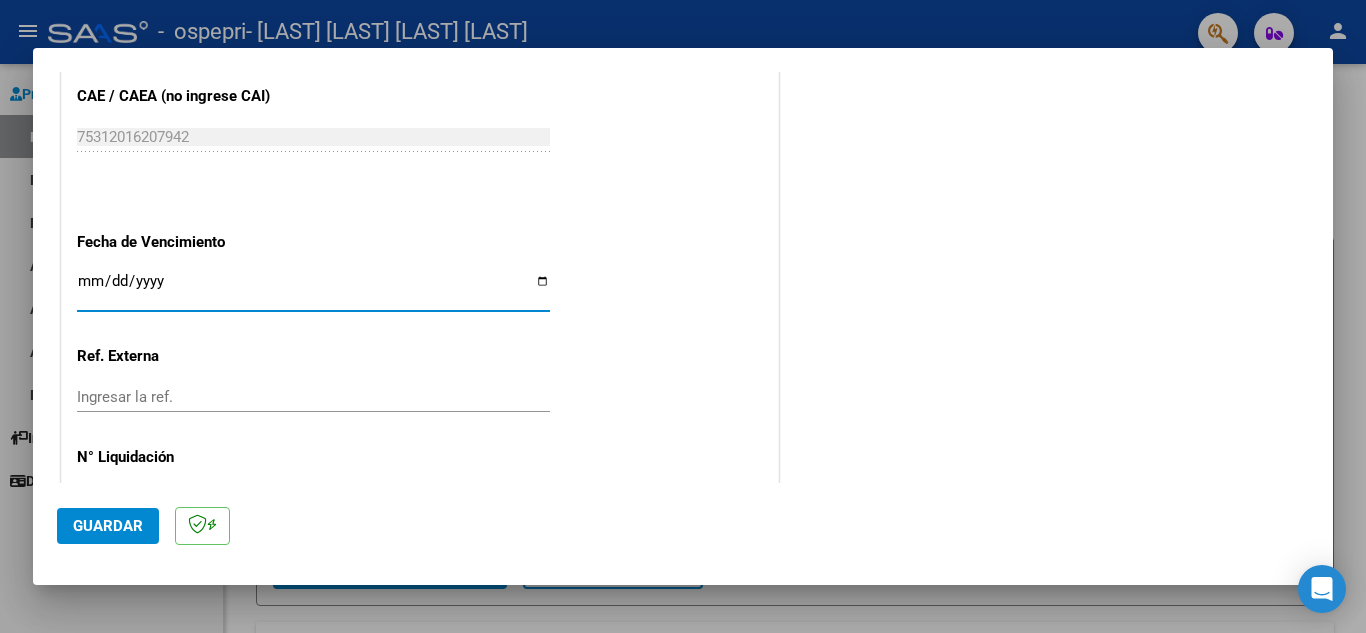 click on "Ingresar la fecha" at bounding box center [313, 289] 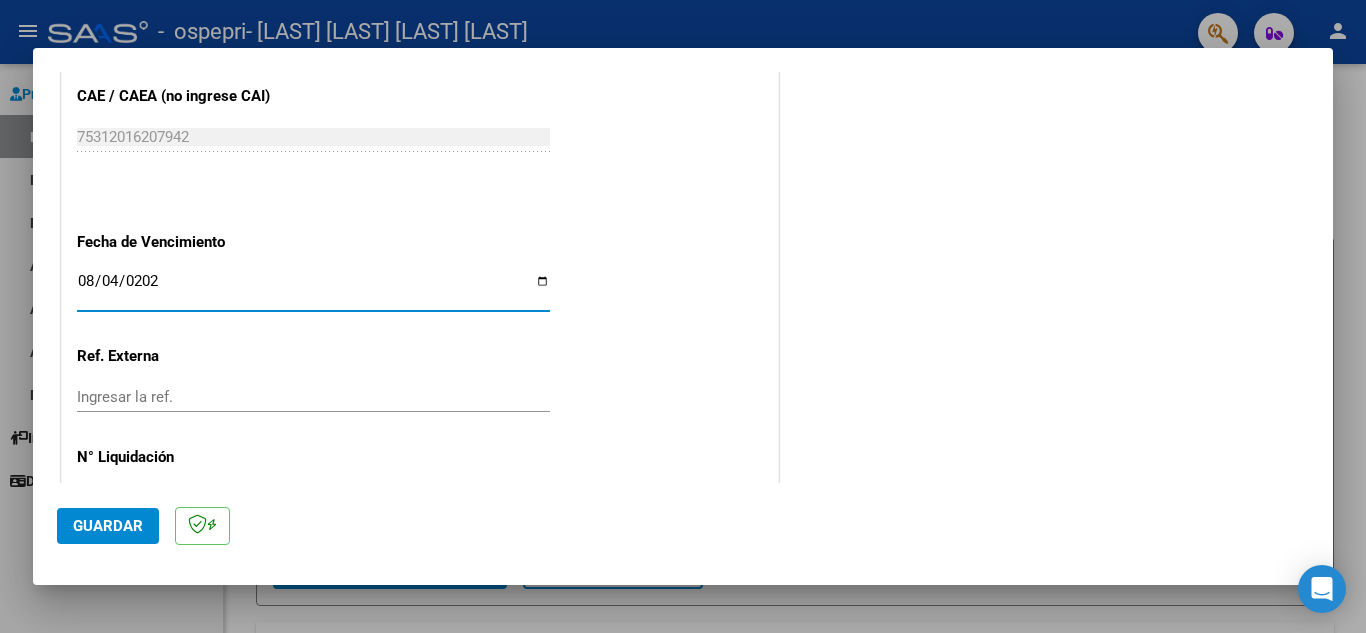 type on "2025-08-04" 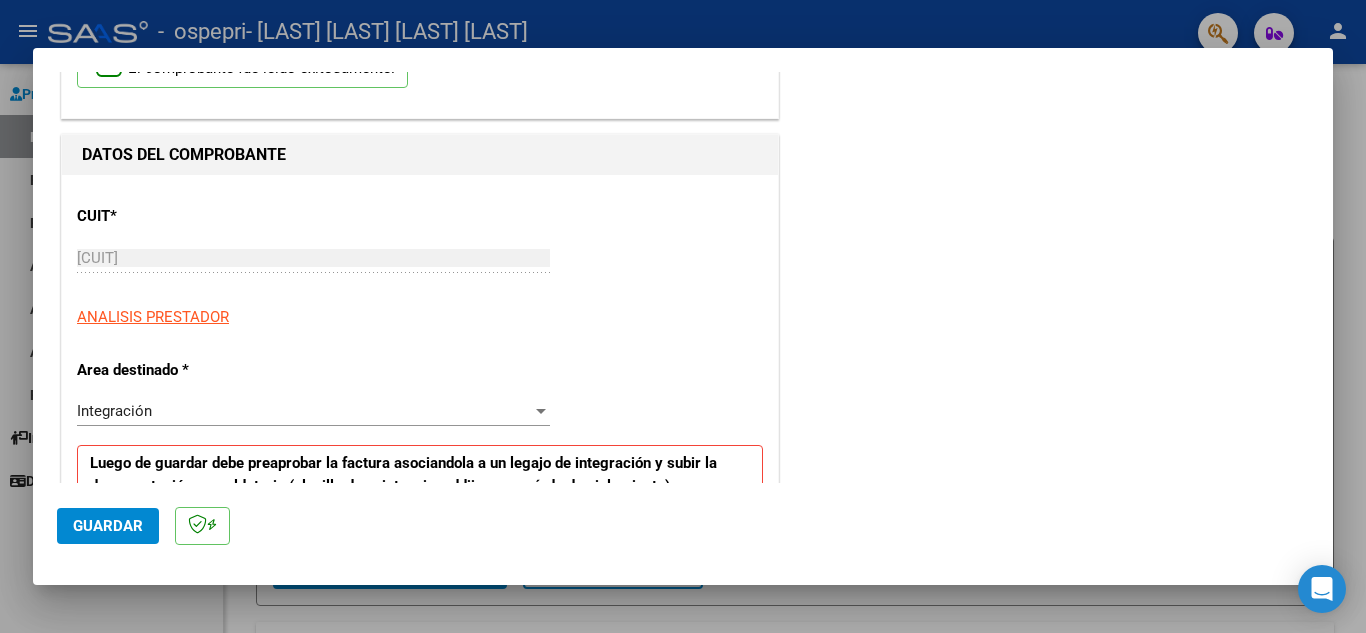 scroll, scrollTop: 160, scrollLeft: 0, axis: vertical 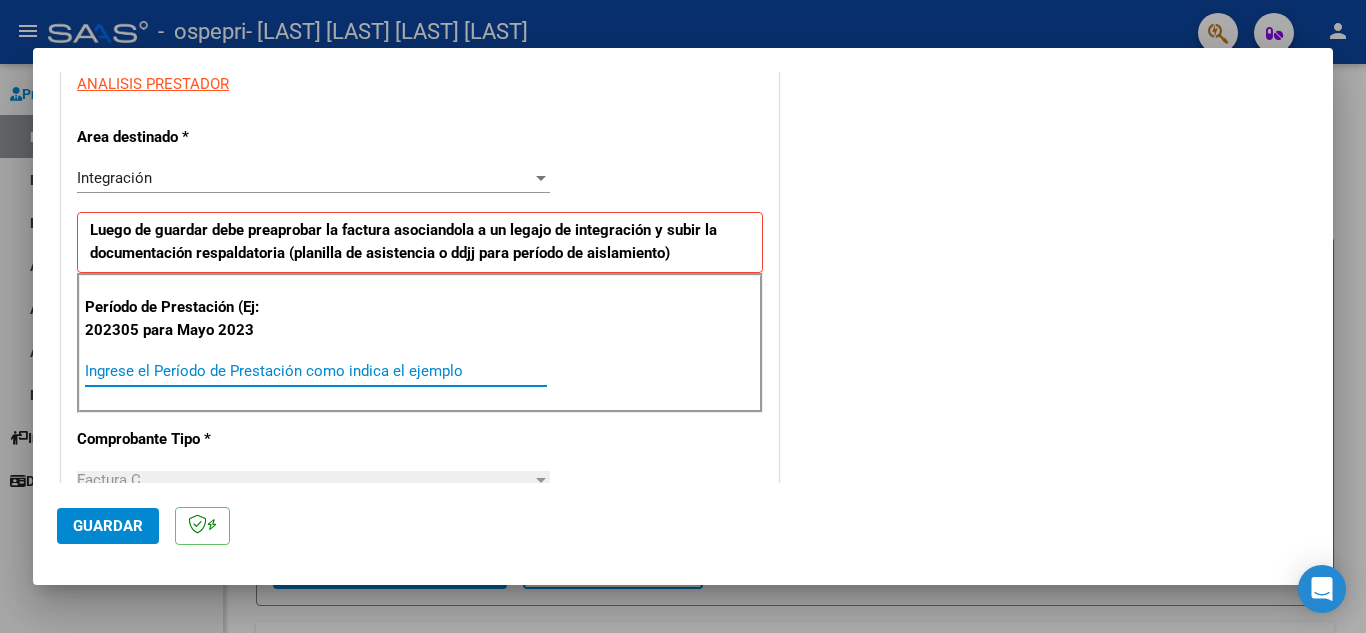 click on "Ingrese el Período de Prestación como indica el ejemplo" at bounding box center (316, 371) 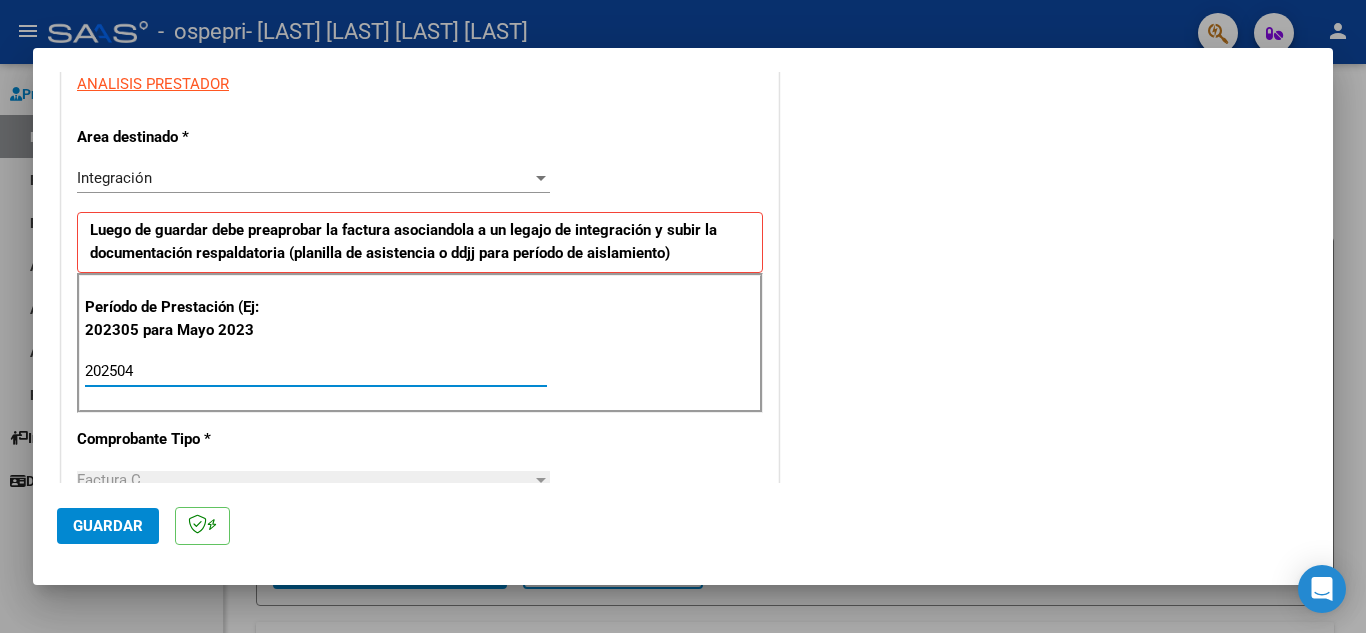 type on "202504" 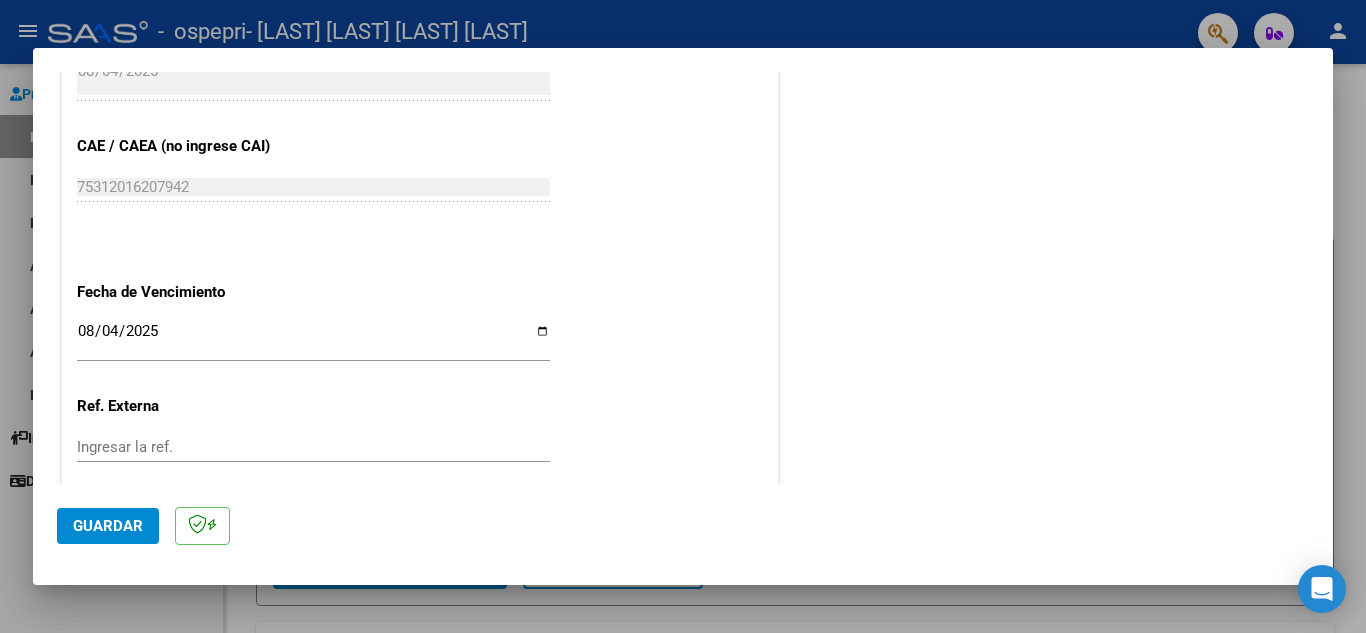 scroll, scrollTop: 1311, scrollLeft: 0, axis: vertical 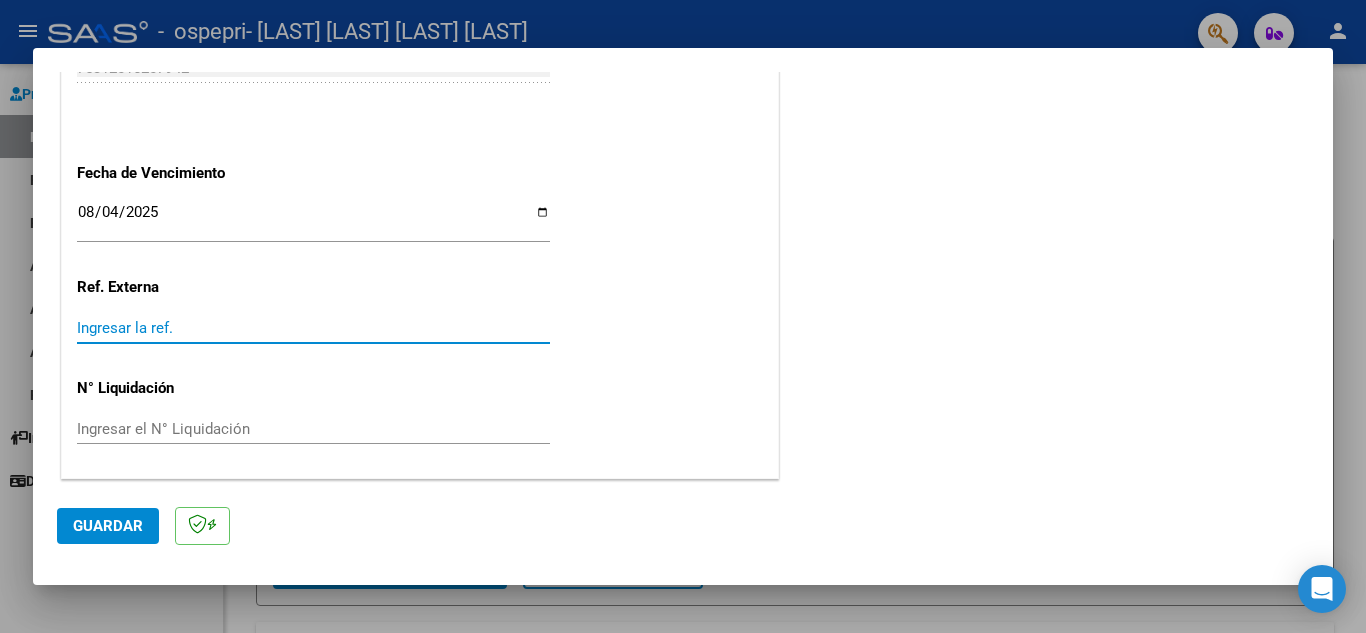 click on "Ingresar la ref." at bounding box center (313, 328) 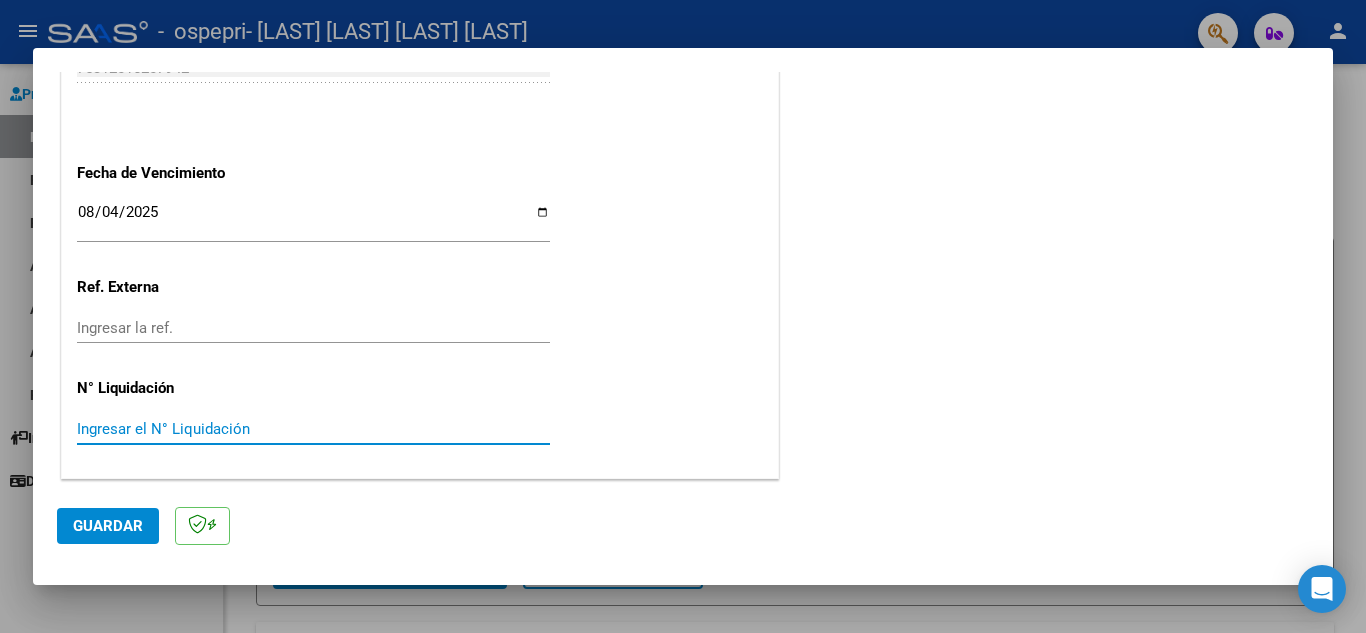 click on "Ingresar el N° Liquidación" at bounding box center (313, 429) 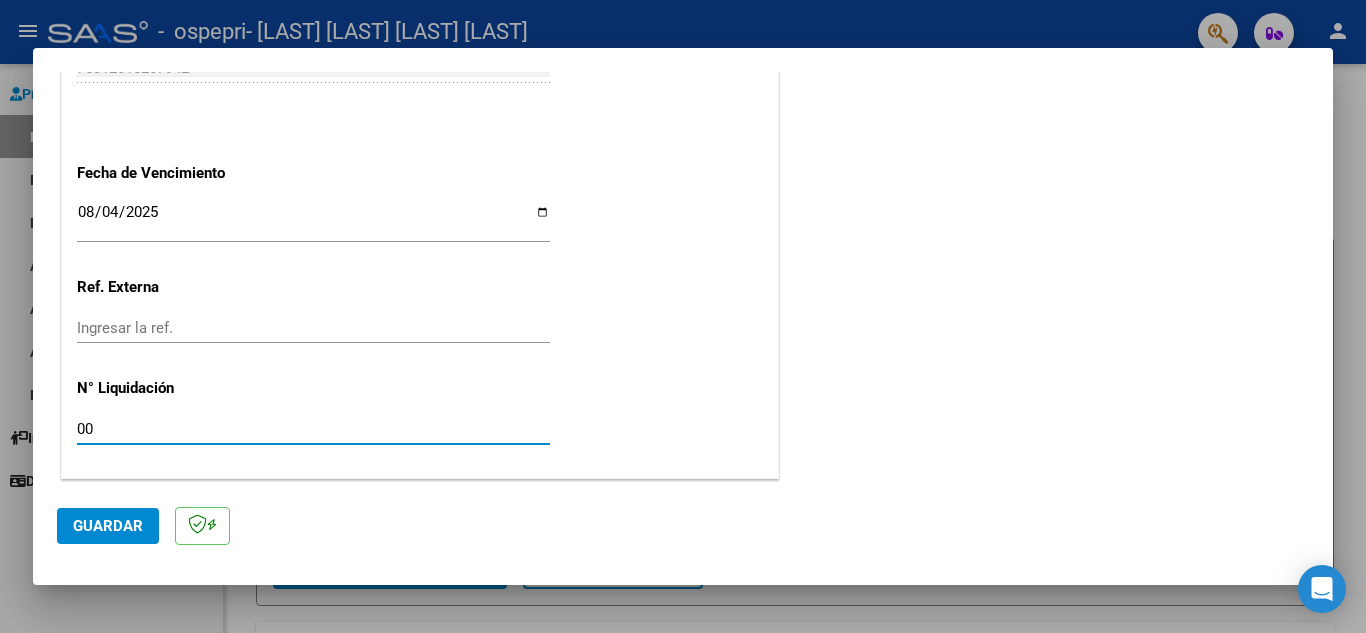 type on "0" 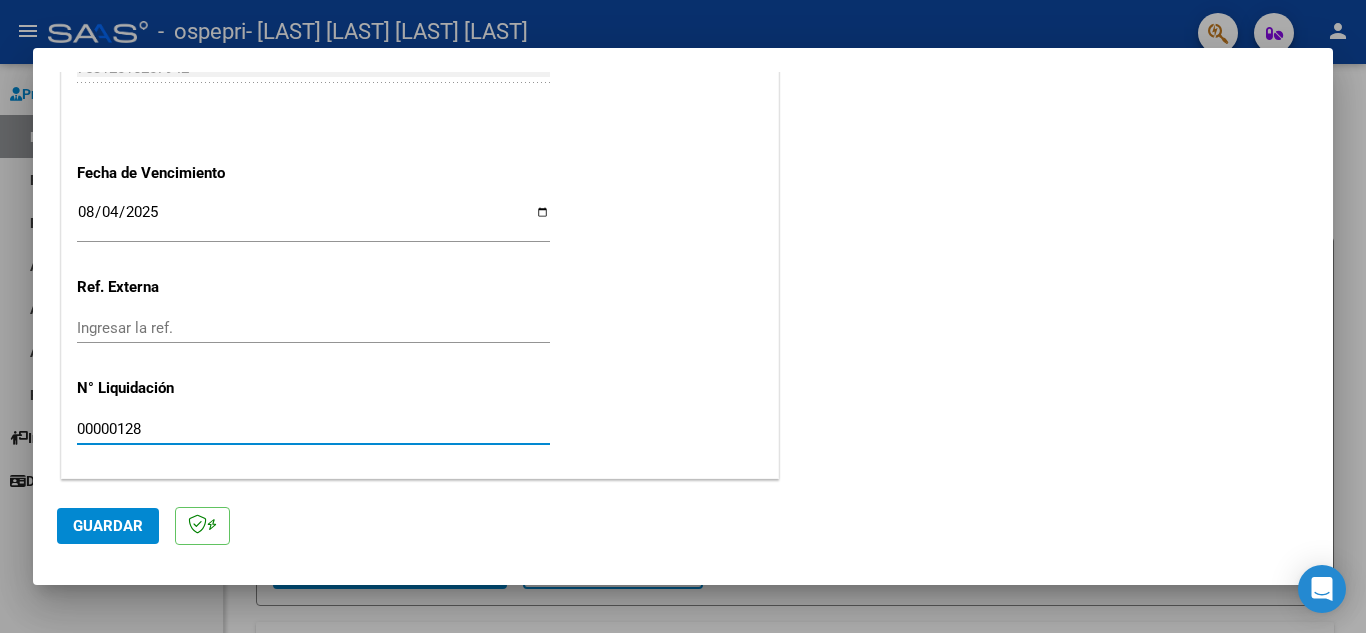 type on "00000128" 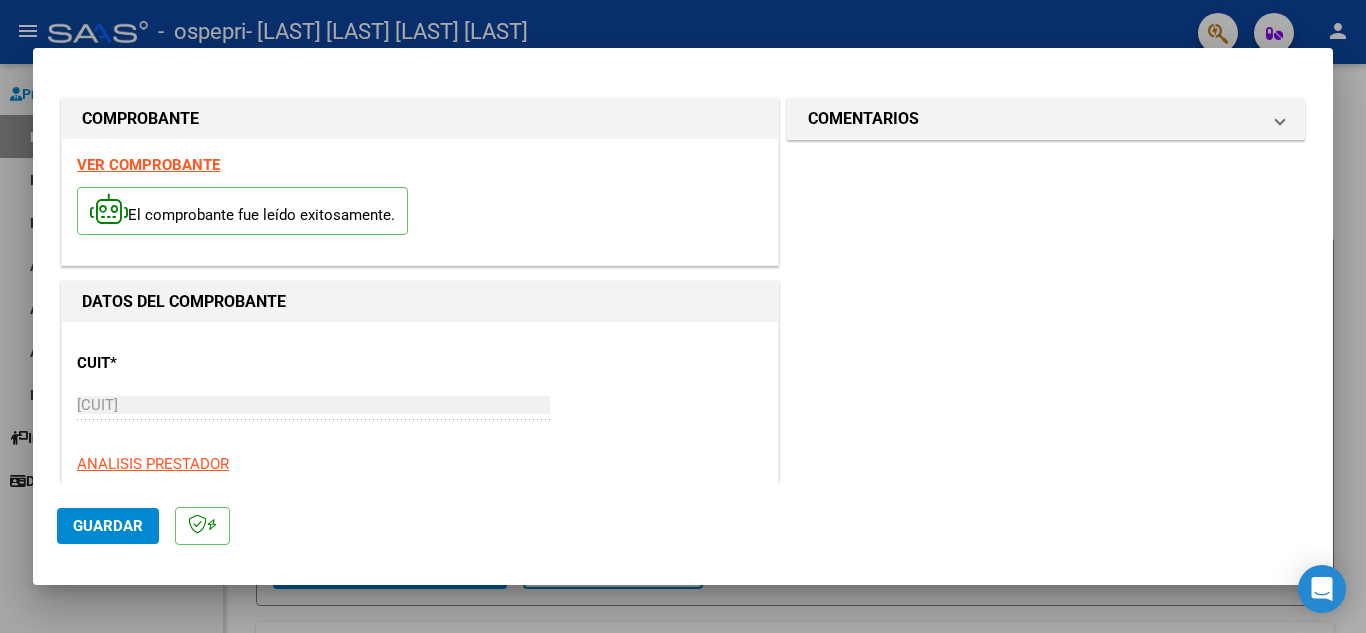 scroll, scrollTop: 1311, scrollLeft: 0, axis: vertical 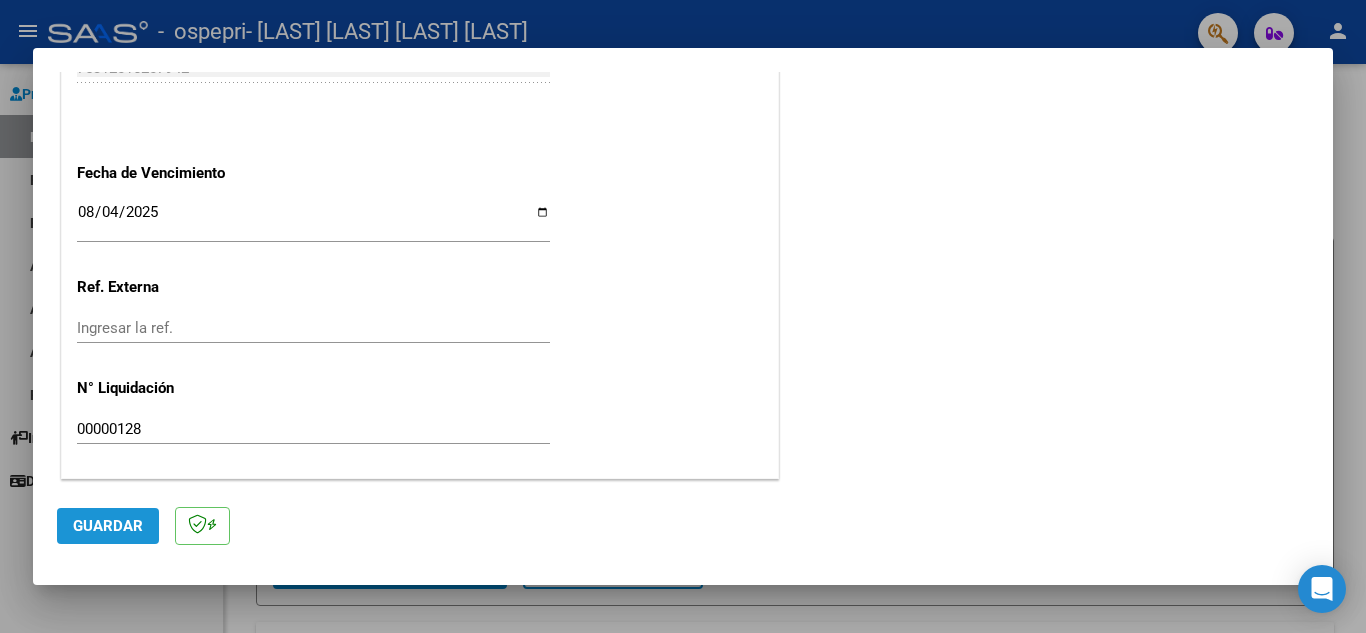 click on "Guardar" 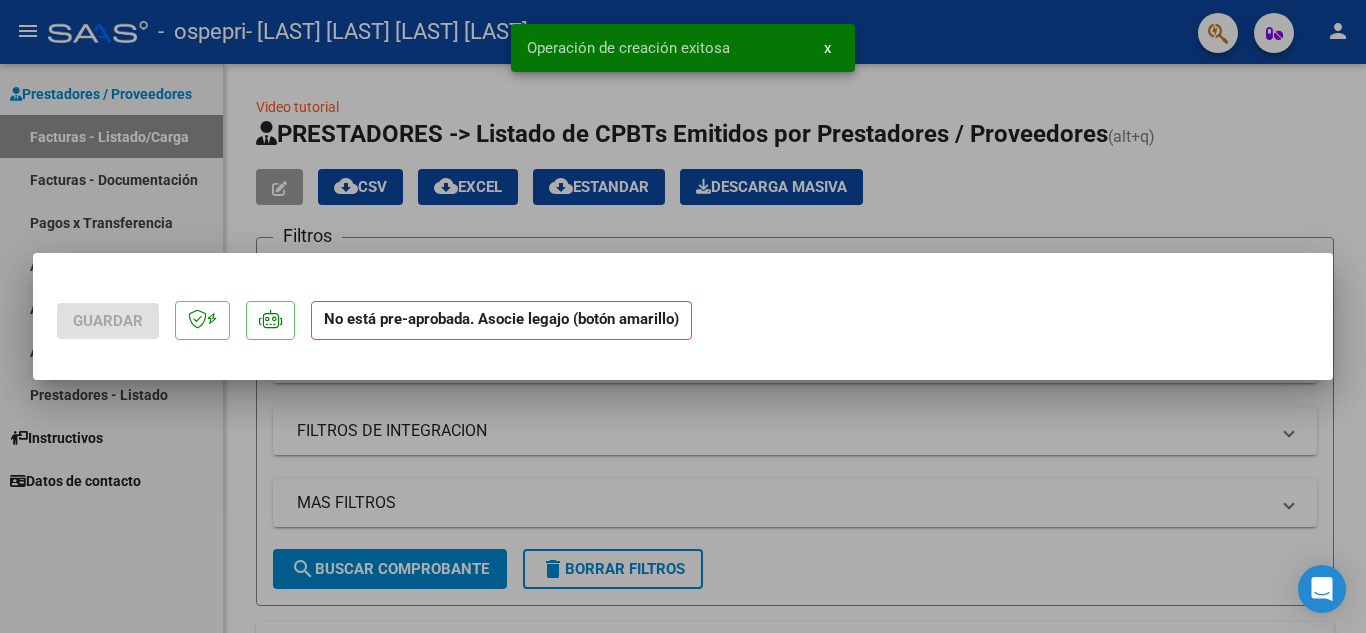 scroll, scrollTop: 0, scrollLeft: 0, axis: both 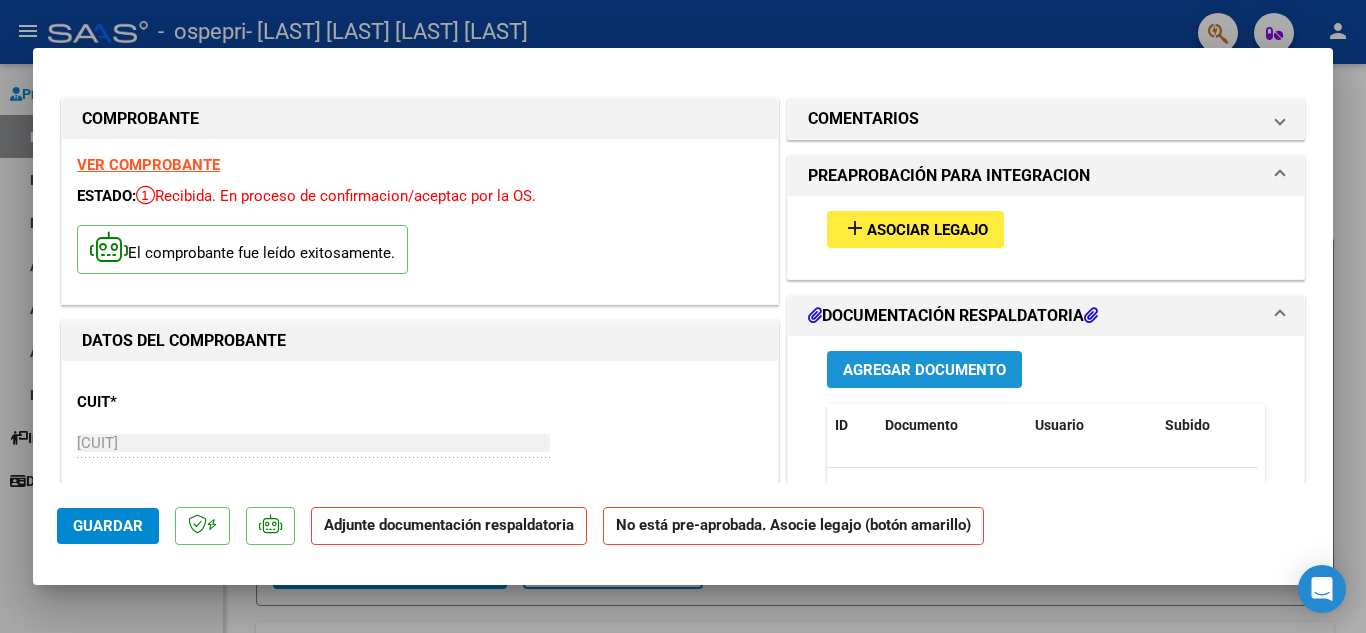 click on "Agregar Documento" at bounding box center (924, 369) 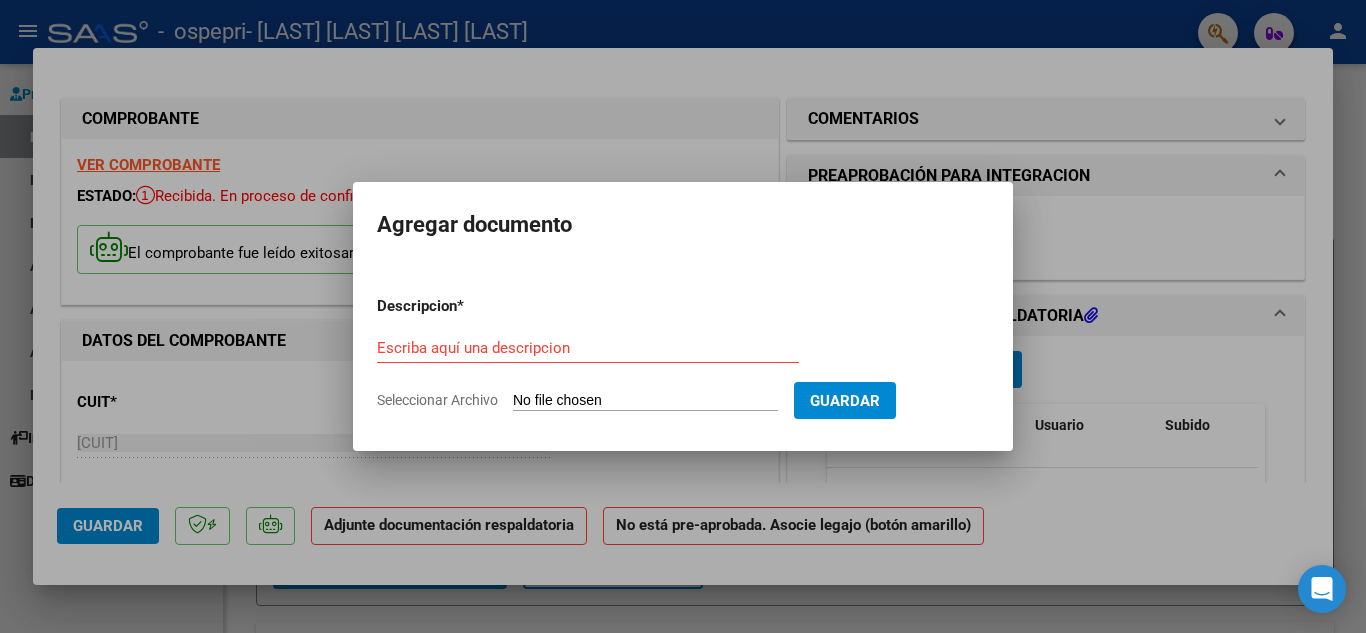click on "Descripcion  *   Escriba aquí una descripcion  Seleccionar Archivo Guardar" at bounding box center (683, 353) 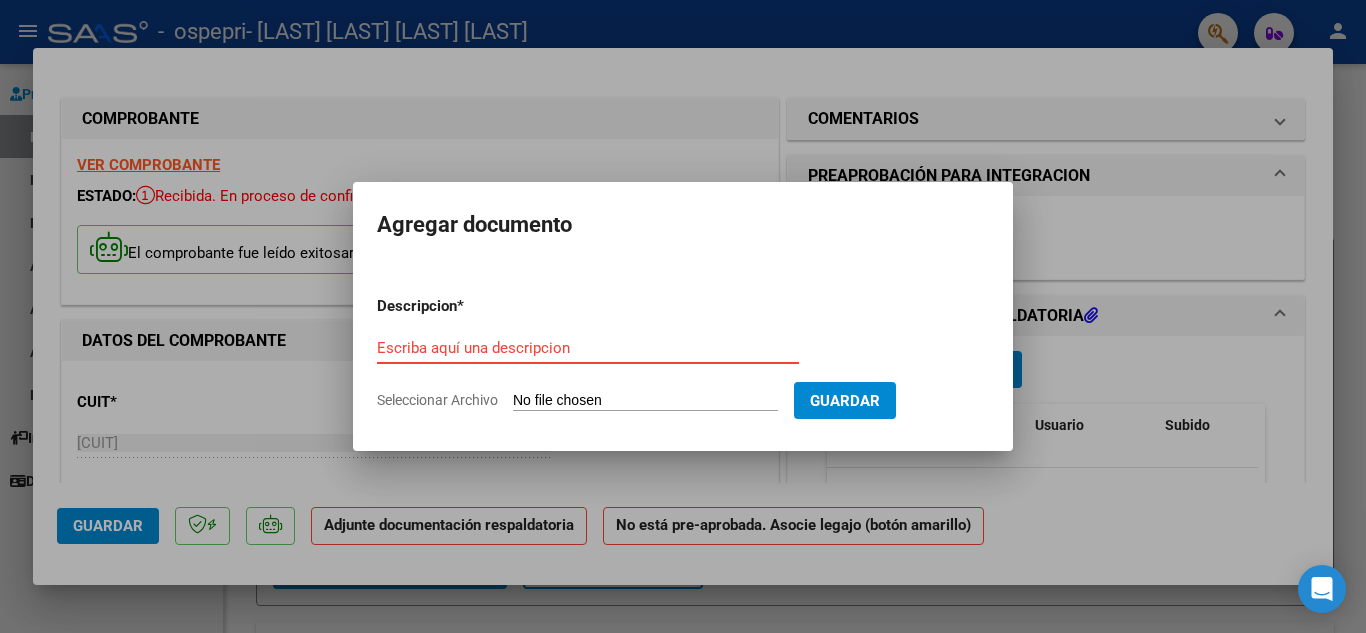 click on "Escriba aquí una descripcion" at bounding box center [588, 348] 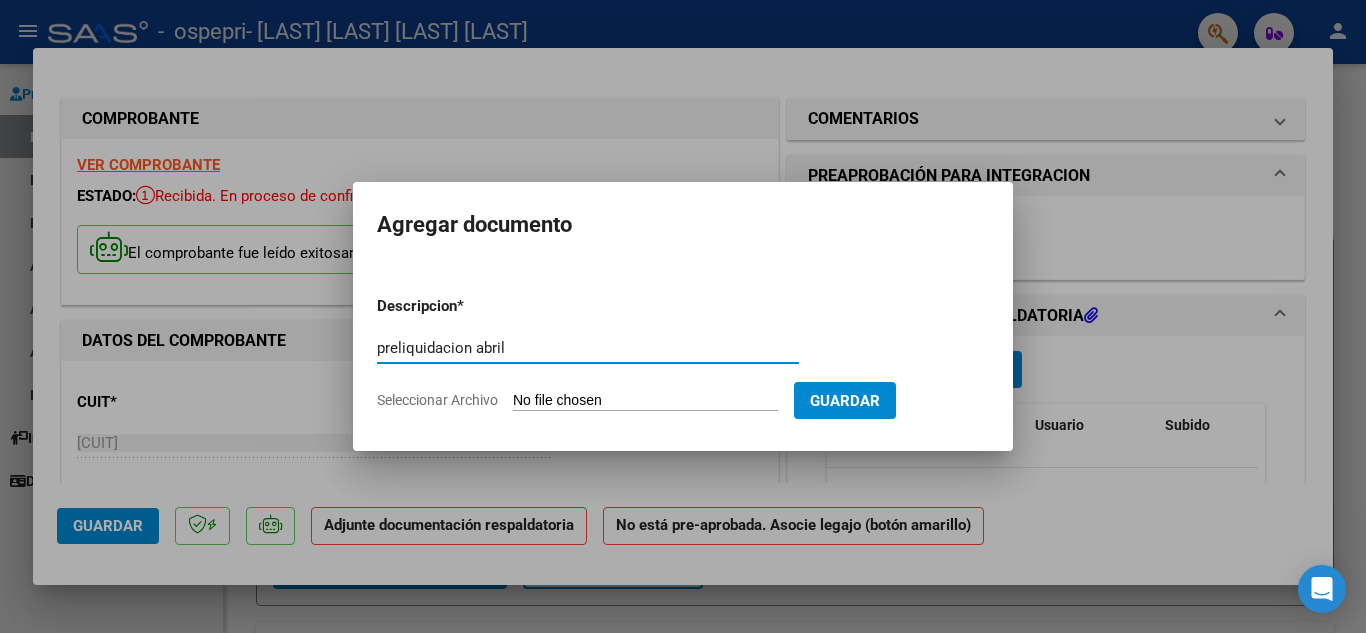 type on "preliquidacion abril" 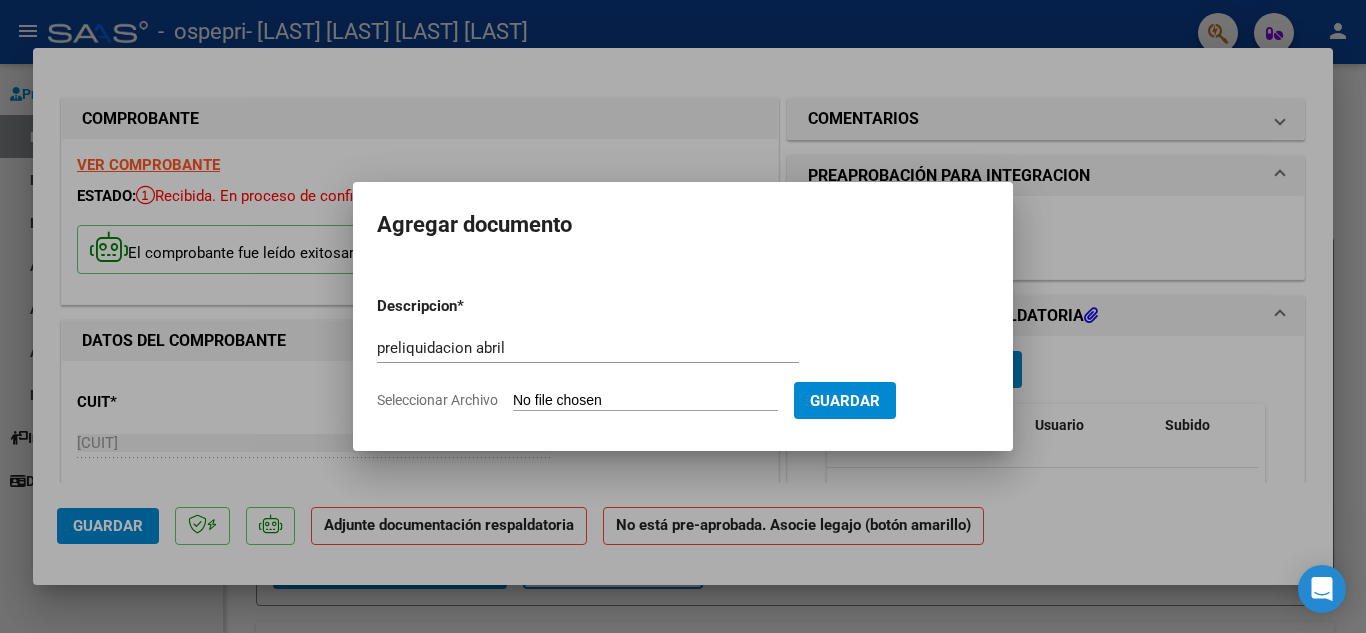 click on "Seleccionar Archivo" at bounding box center [645, 401] 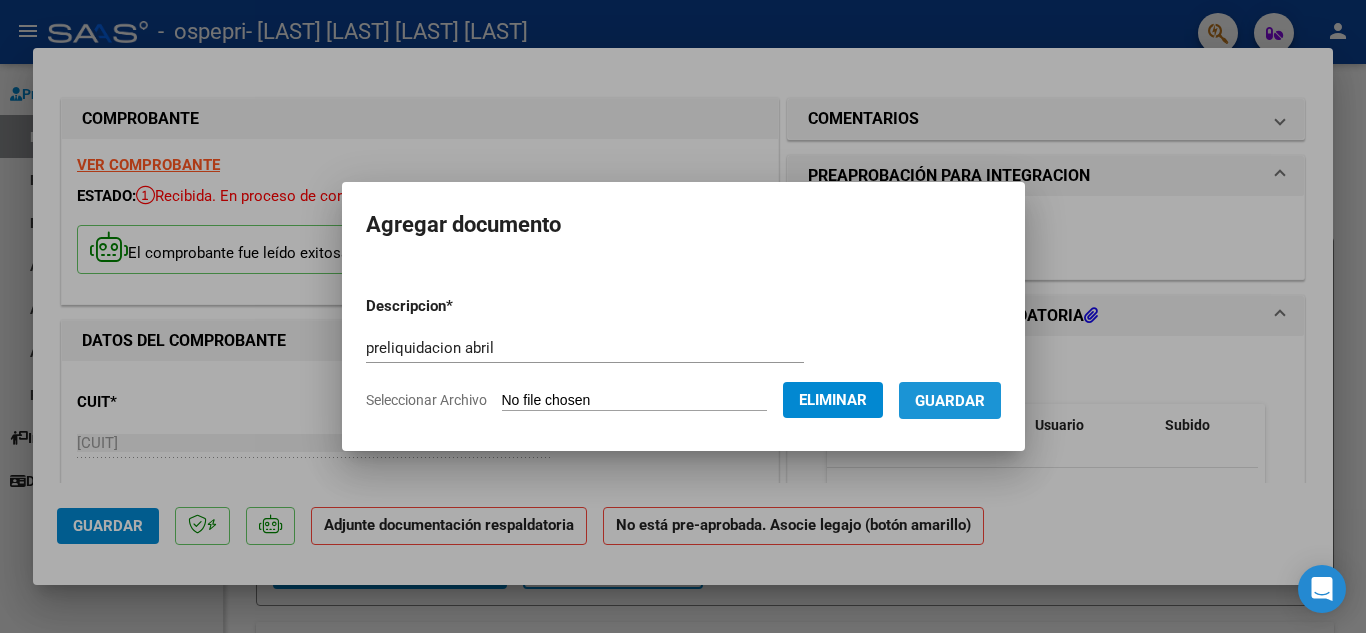 click on "Guardar" at bounding box center (950, 401) 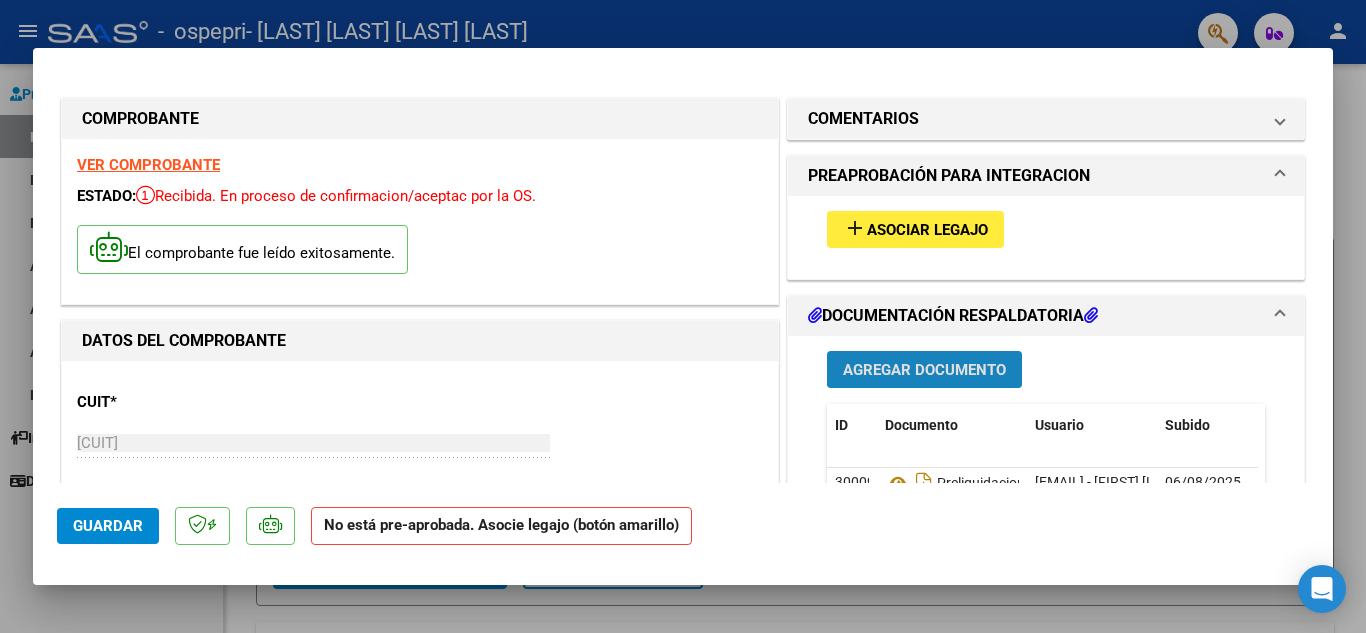 click on "Agregar Documento" at bounding box center (924, 370) 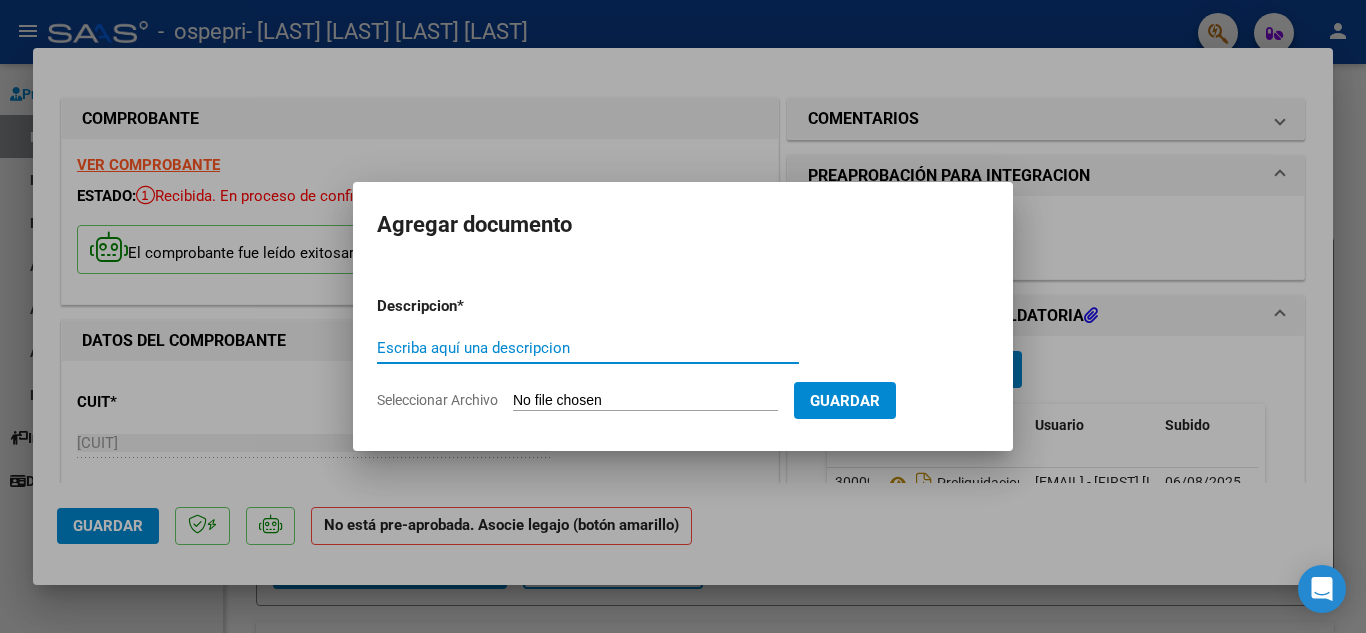 type on "o" 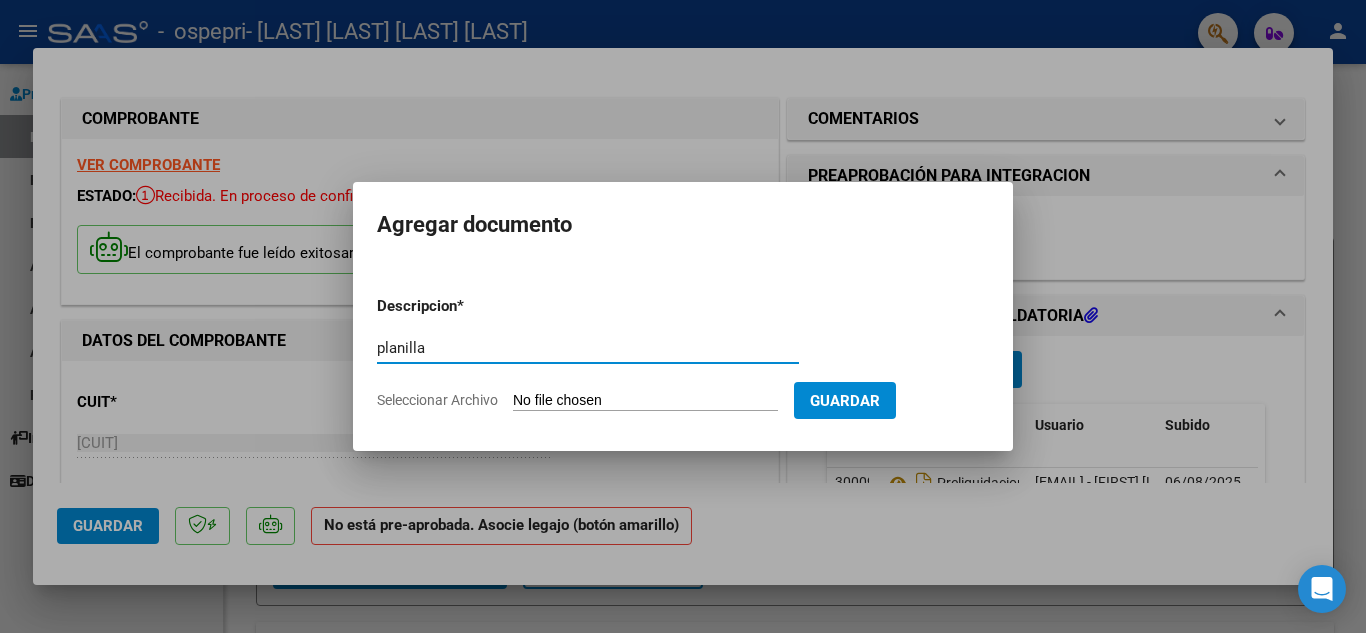 type on "planilla" 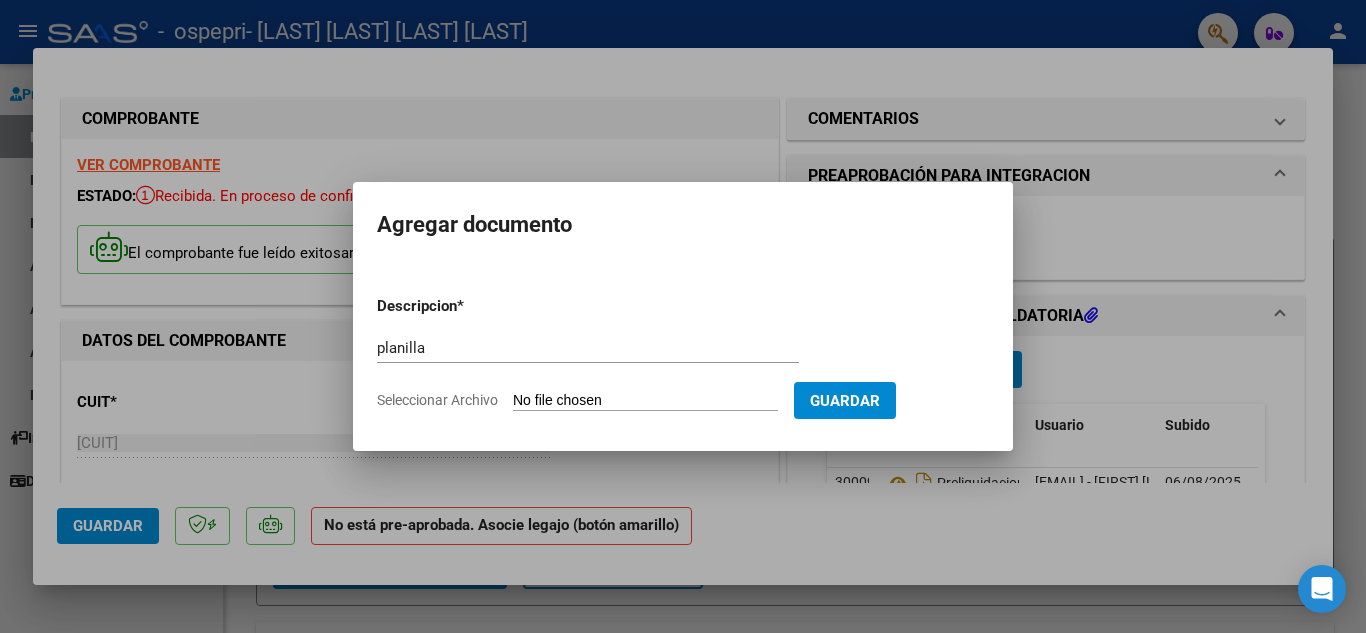 click on "Seleccionar Archivo" at bounding box center [645, 401] 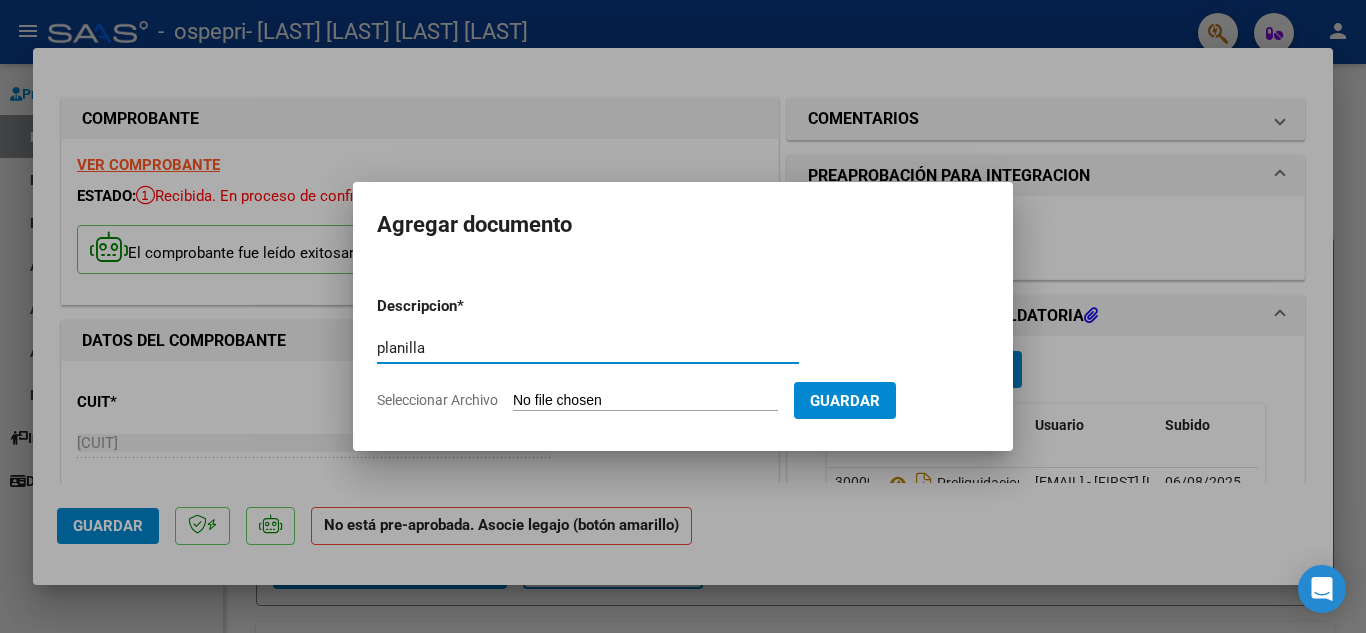 click on "planilla" at bounding box center [588, 348] 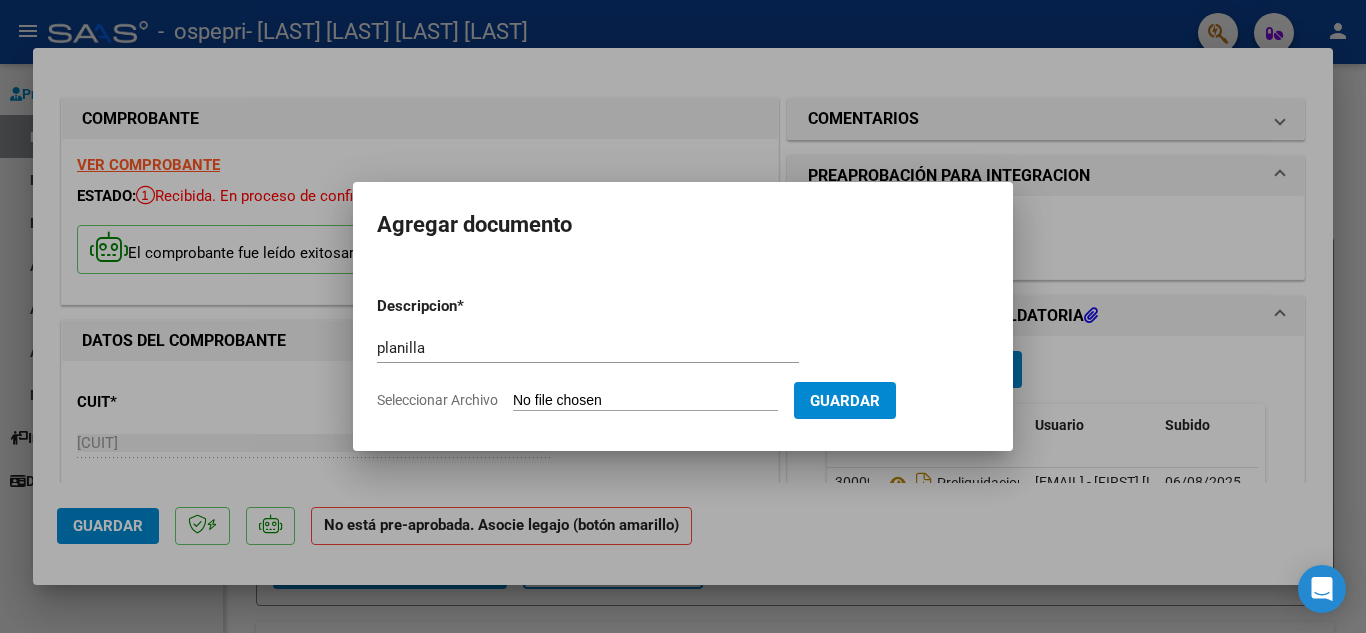 click on "Seleccionar Archivo" at bounding box center (645, 401) 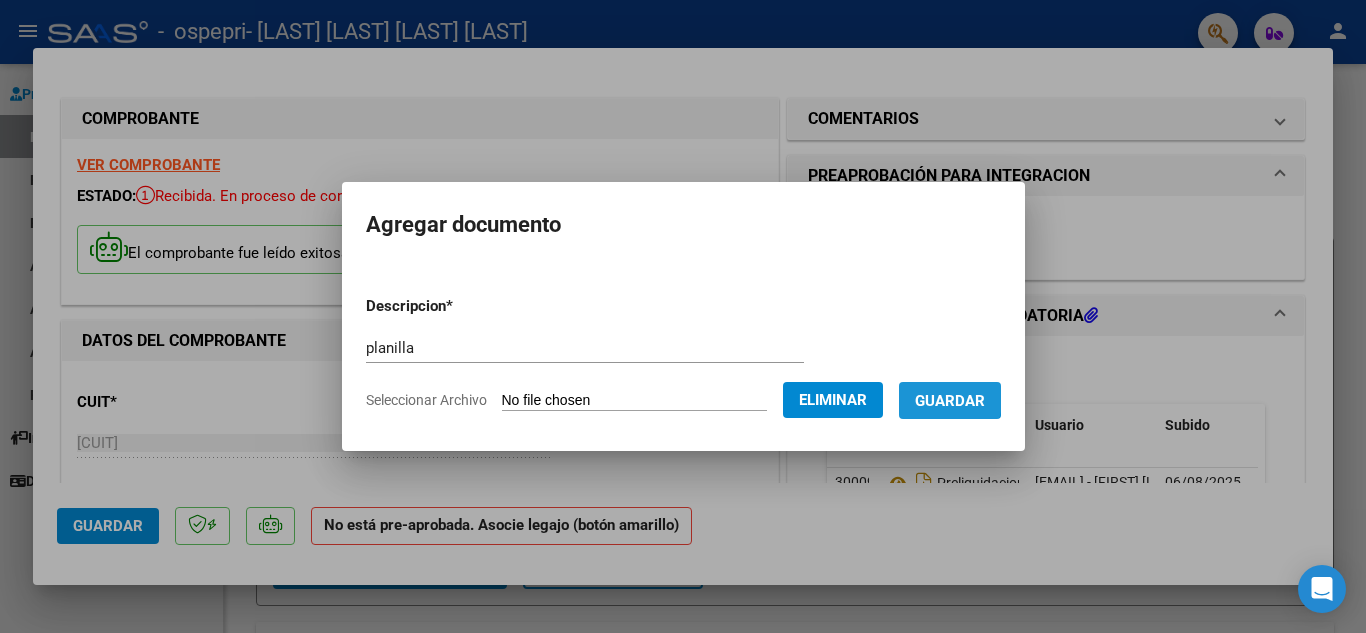 click on "Guardar" at bounding box center (950, 401) 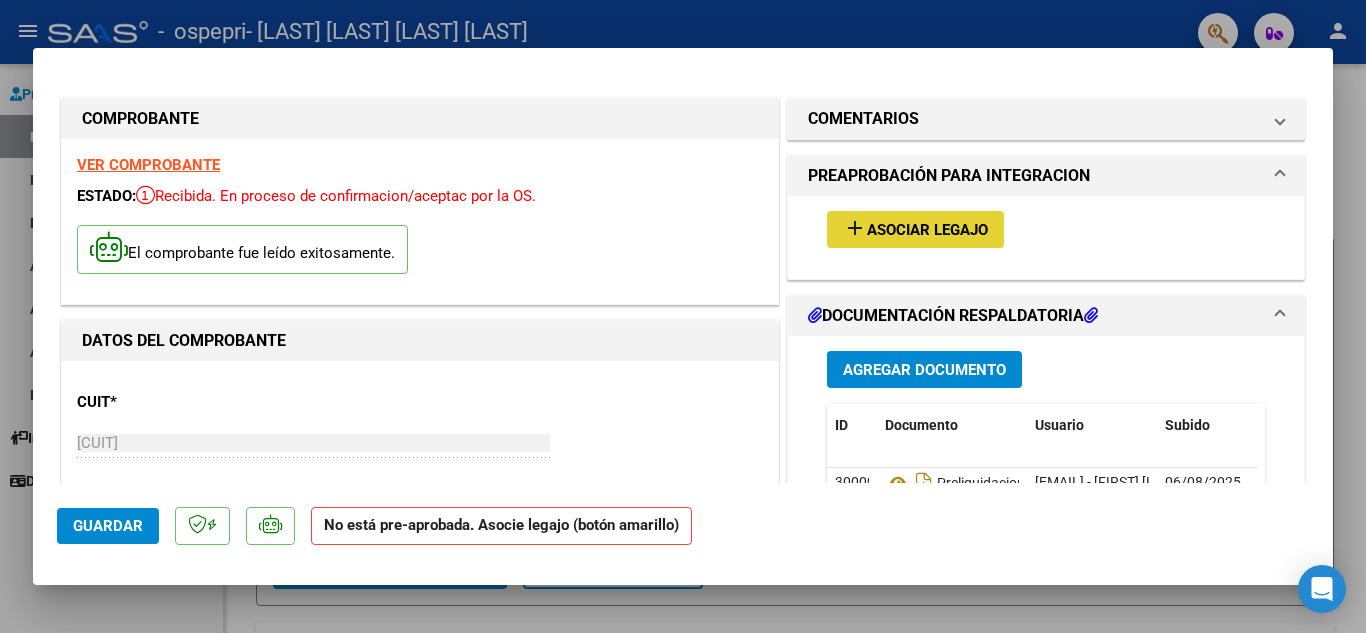 click on "Asociar Legajo" at bounding box center (927, 230) 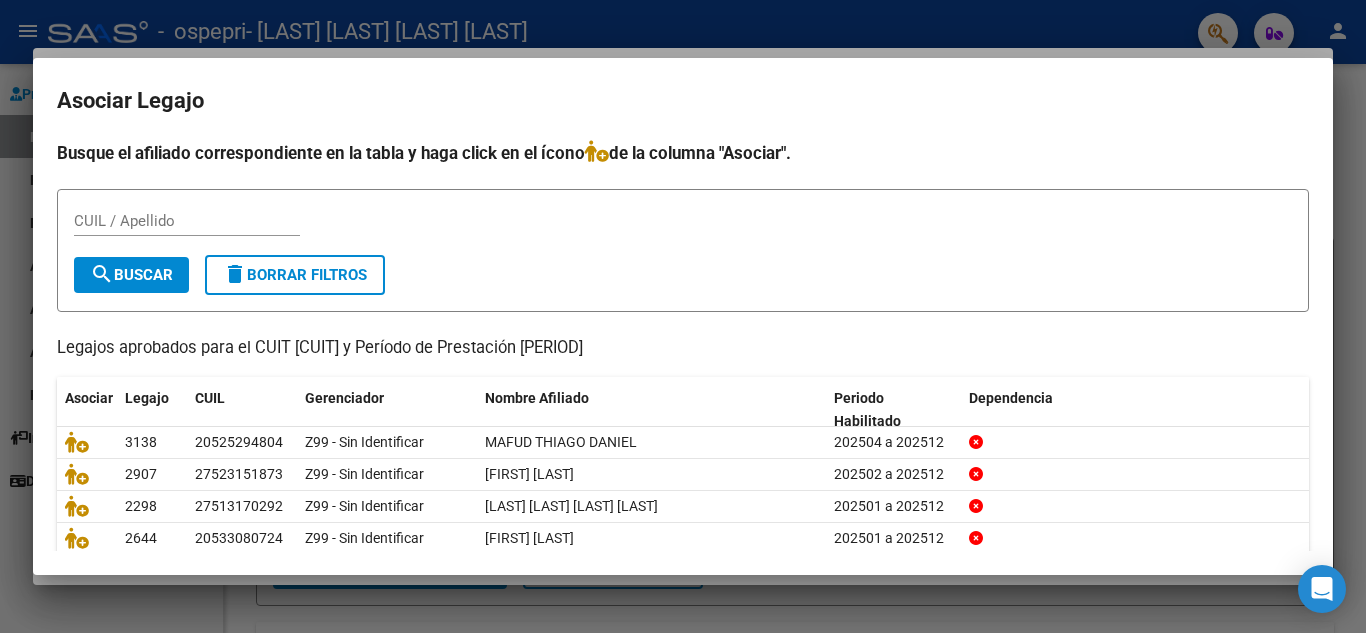 scroll, scrollTop: 115, scrollLeft: 0, axis: vertical 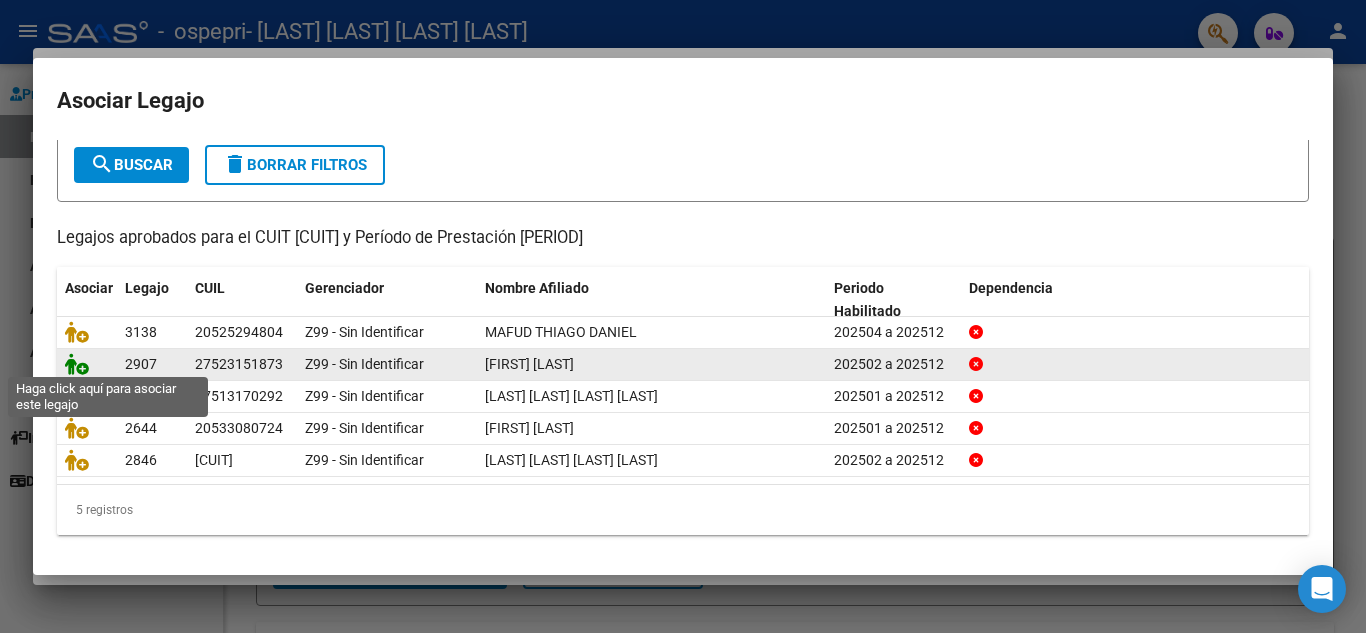 click 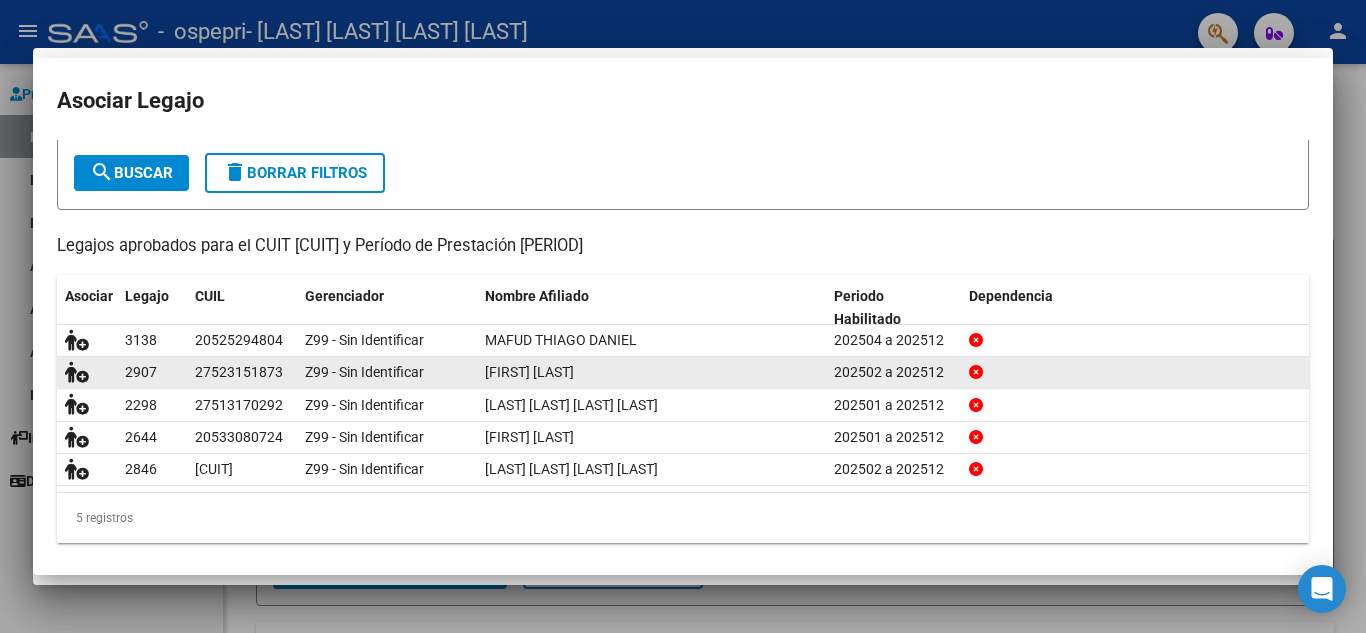 scroll, scrollTop: 128, scrollLeft: 0, axis: vertical 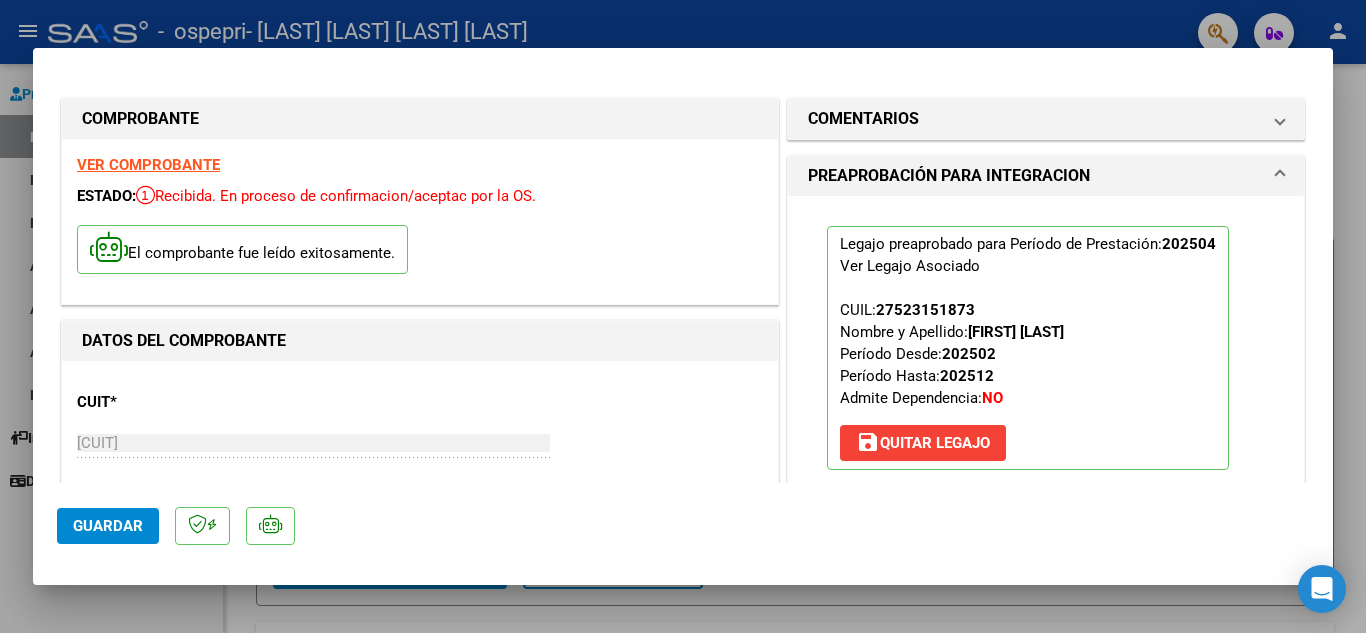 click on "Guardar" 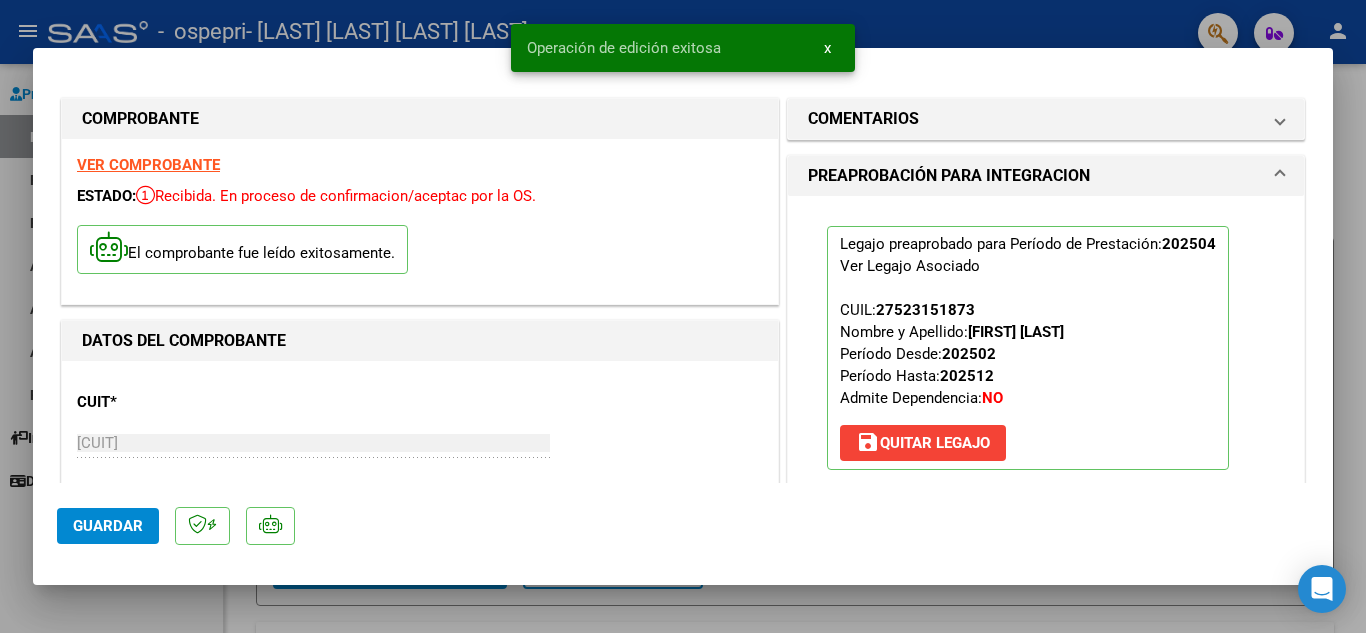click at bounding box center (683, 316) 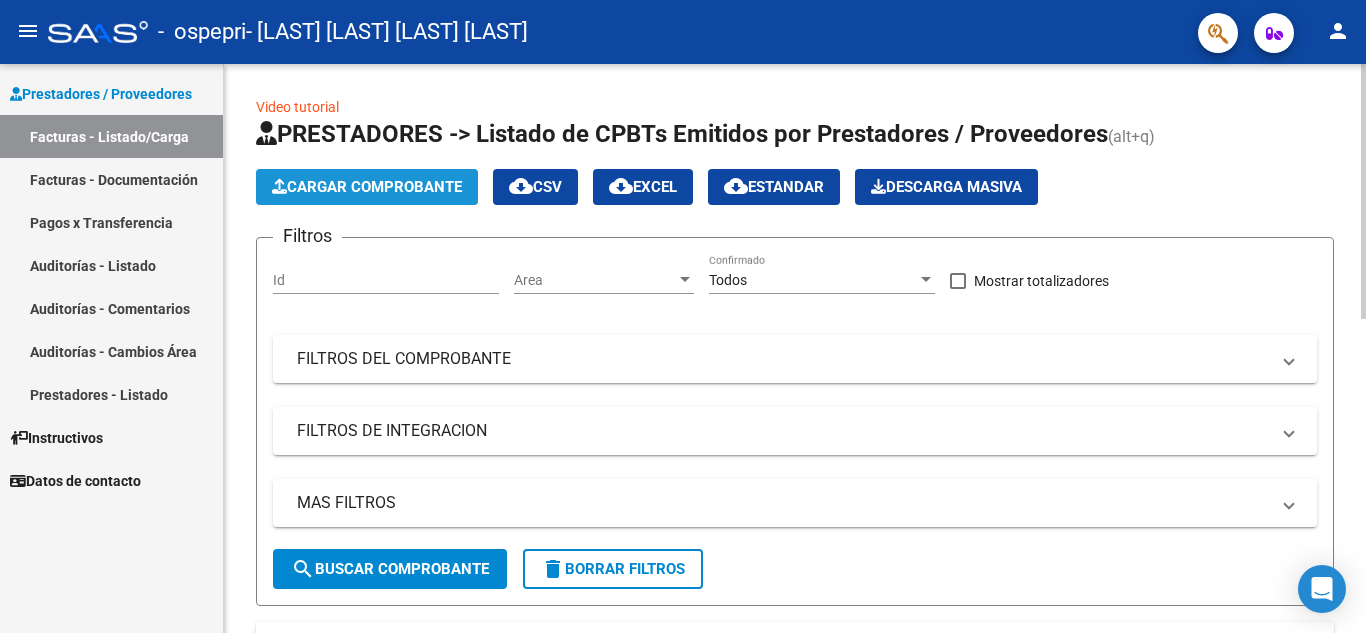 click on "Cargar Comprobante" 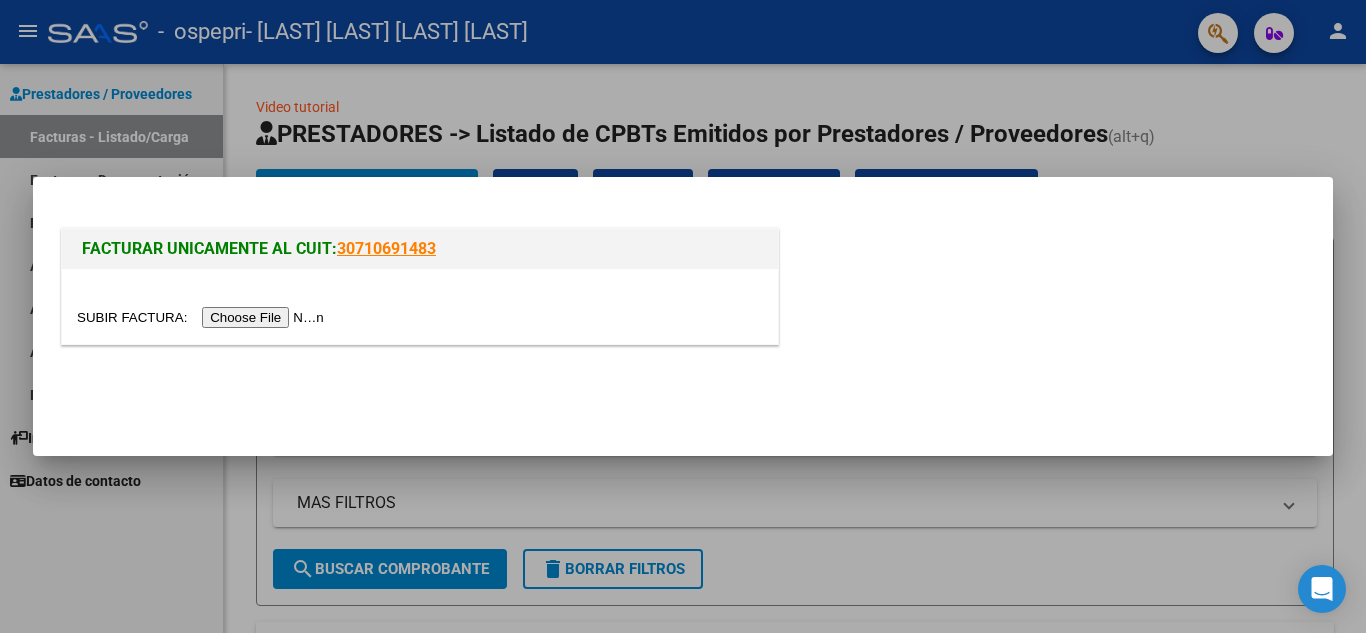 click at bounding box center (203, 317) 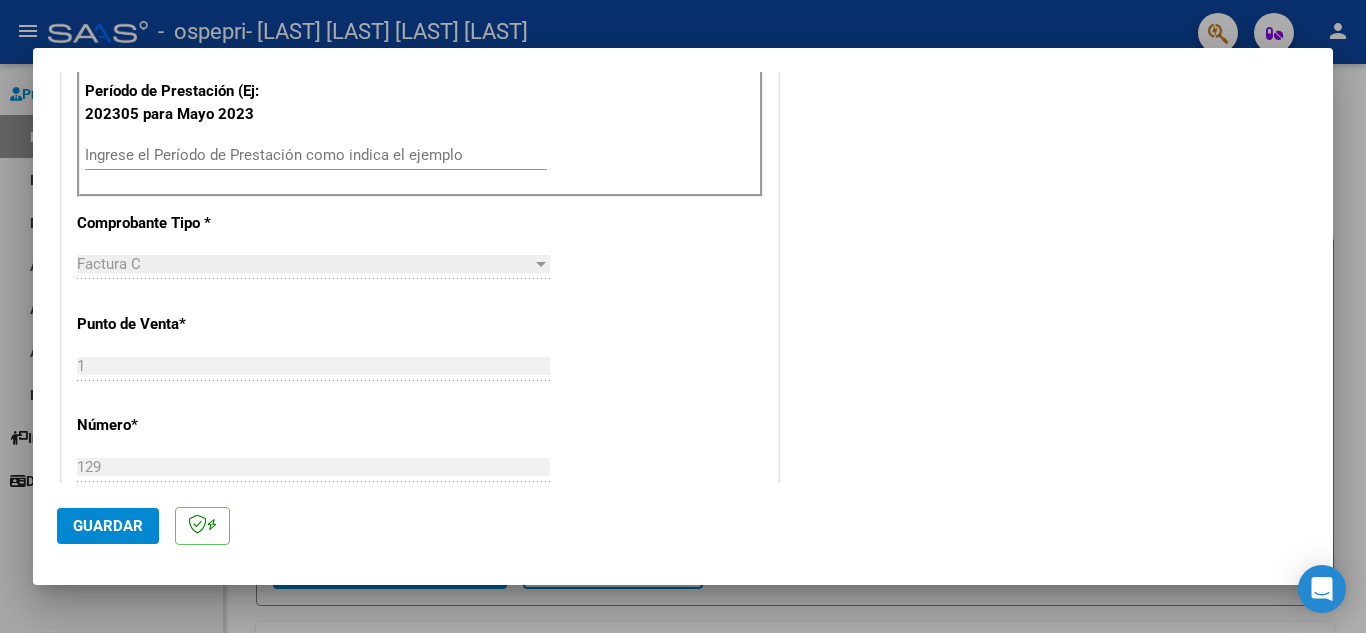scroll, scrollTop: 0, scrollLeft: 0, axis: both 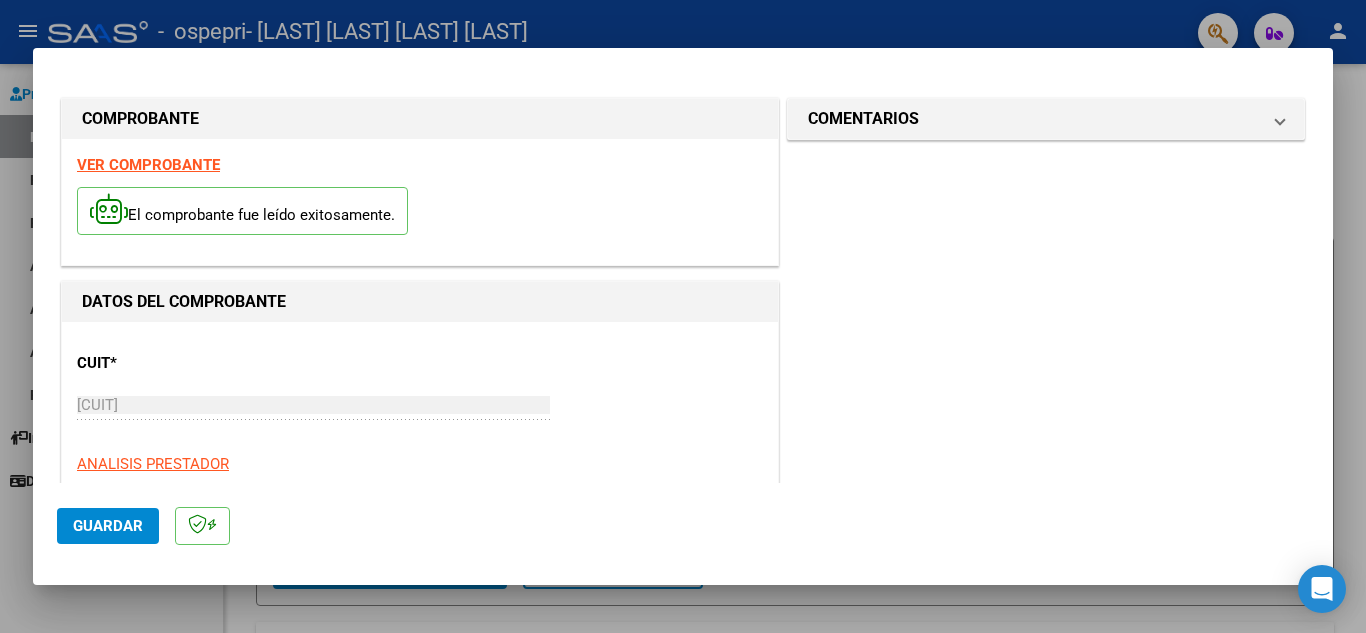 click on "VER COMPROBANTE" at bounding box center (148, 165) 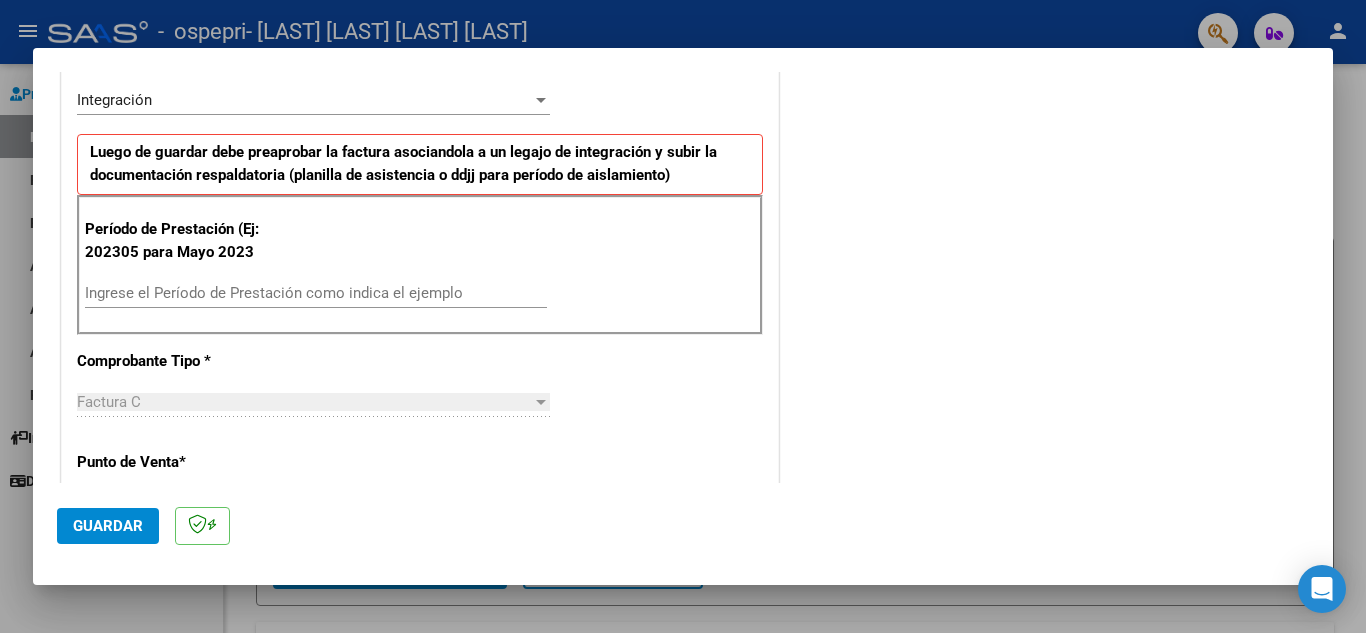 scroll, scrollTop: 468, scrollLeft: 0, axis: vertical 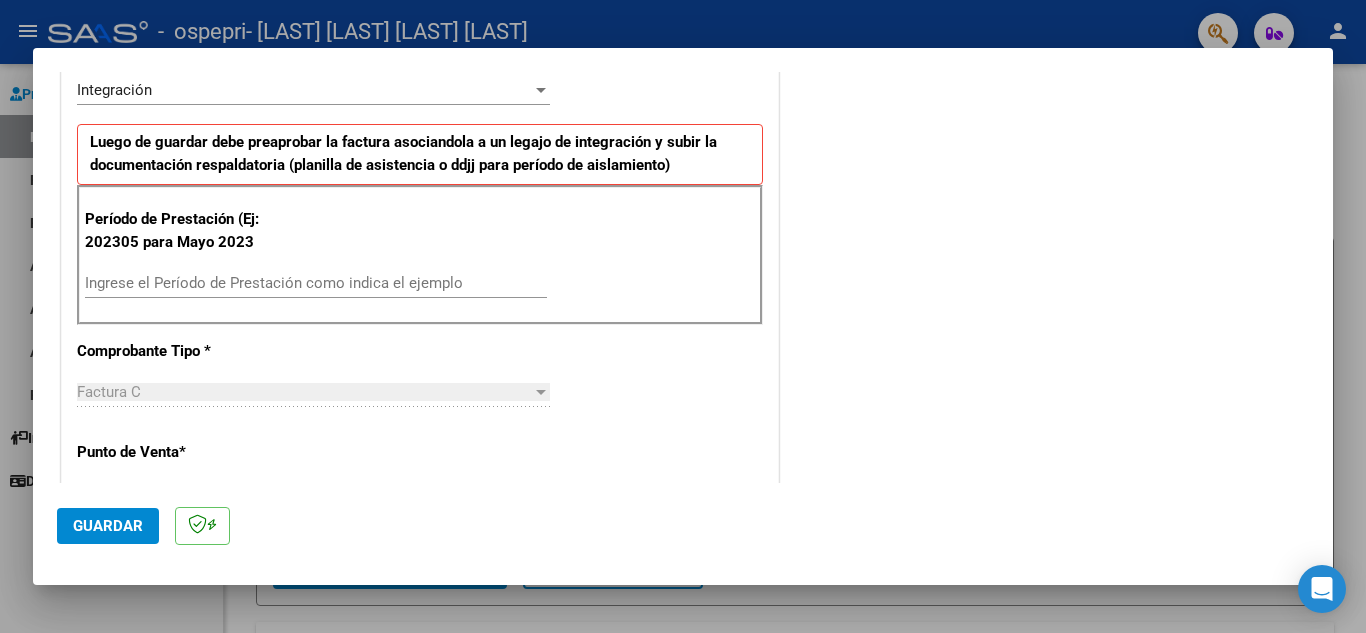 click on "Período de Prestación (Ej: 202305 para Mayo 2023" at bounding box center [185, 230] 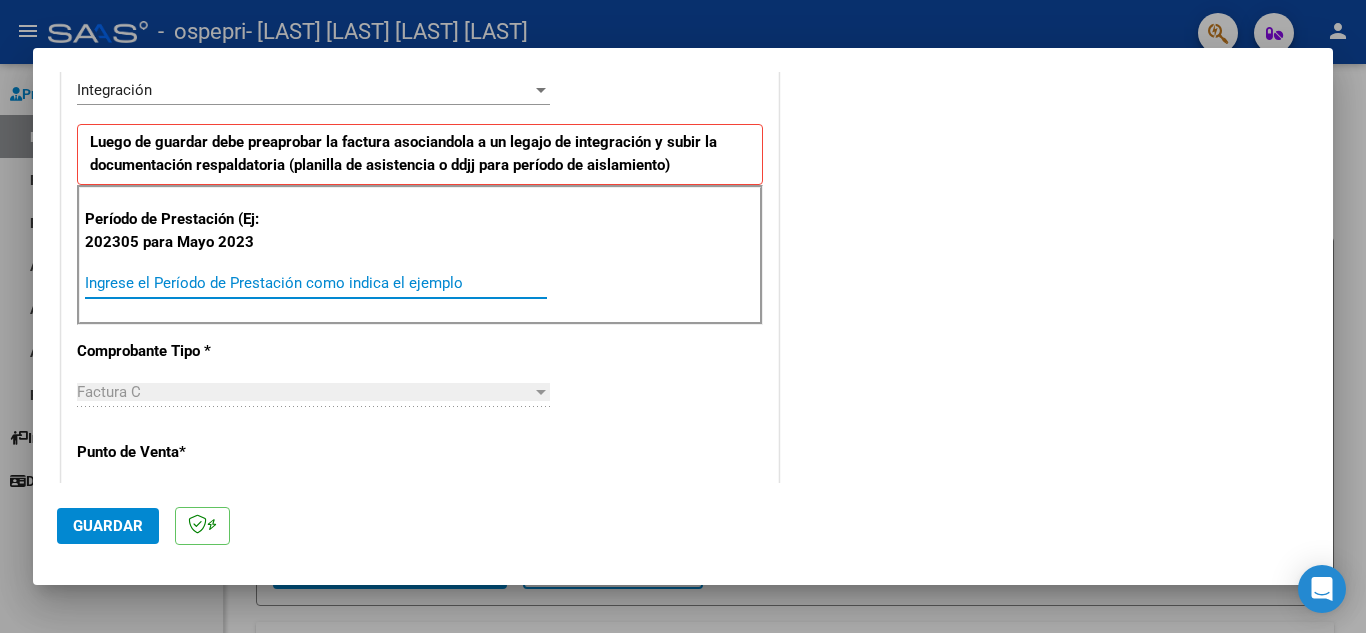 click on "Ingrese el Período de Prestación como indica el ejemplo" at bounding box center (316, 283) 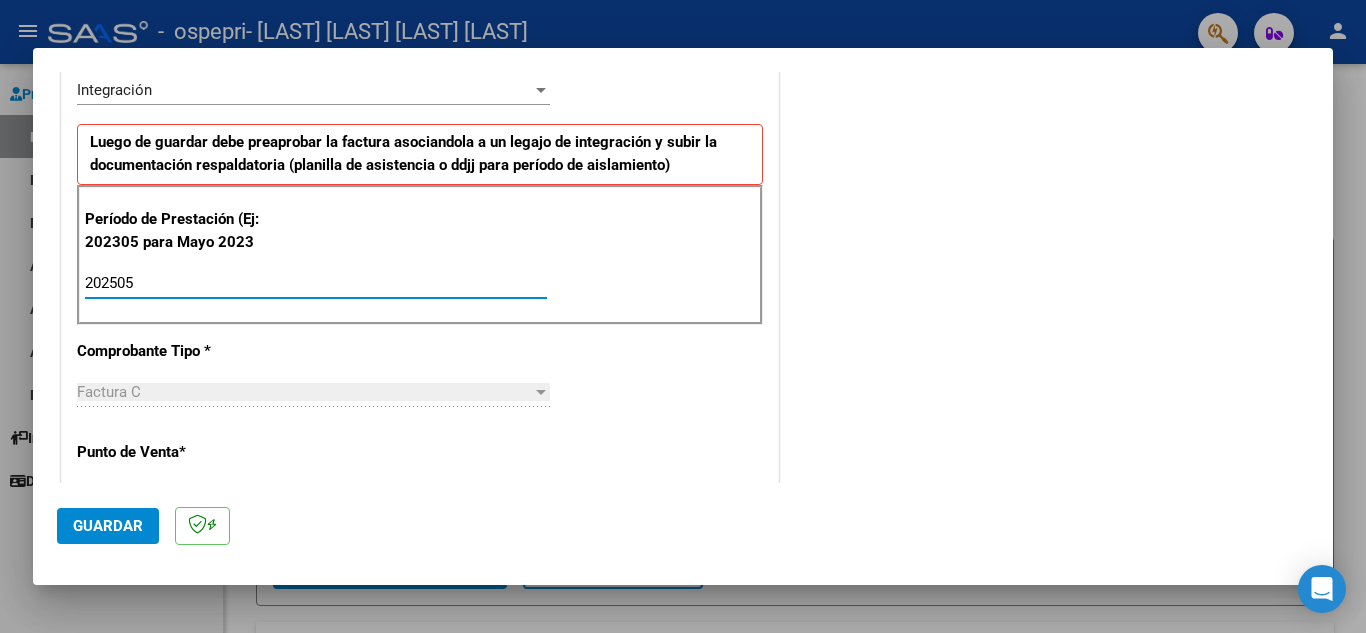 type on "202505" 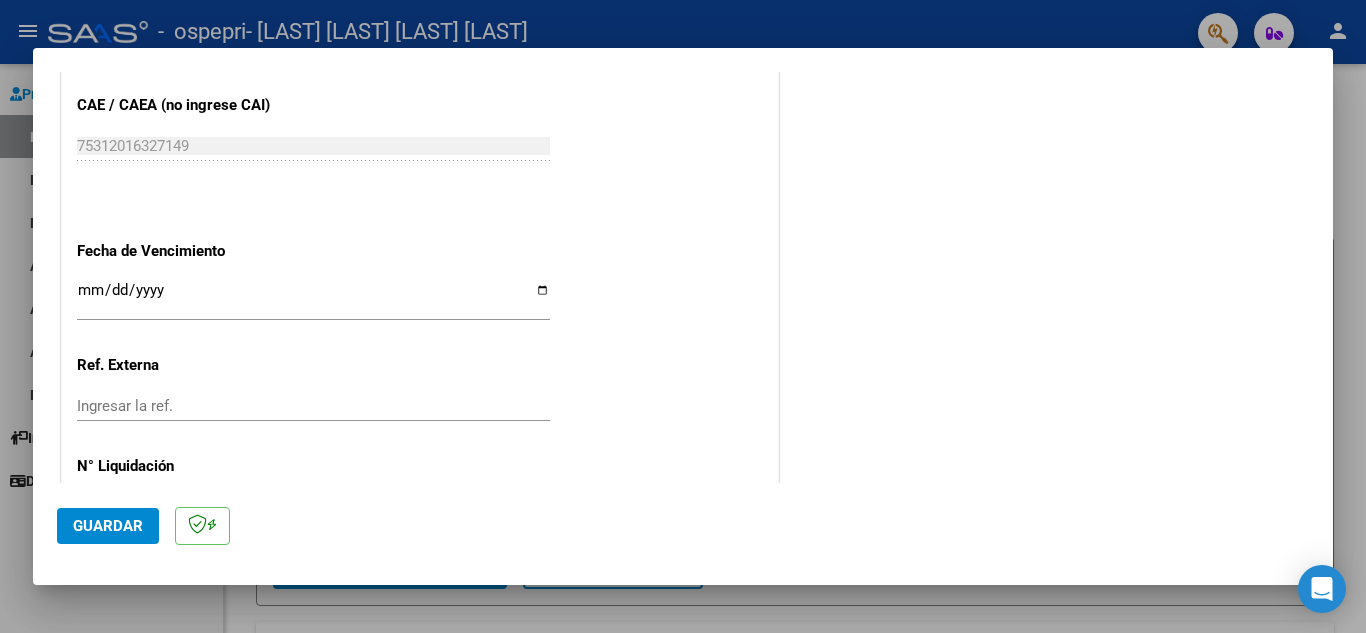 scroll, scrollTop: 1242, scrollLeft: 0, axis: vertical 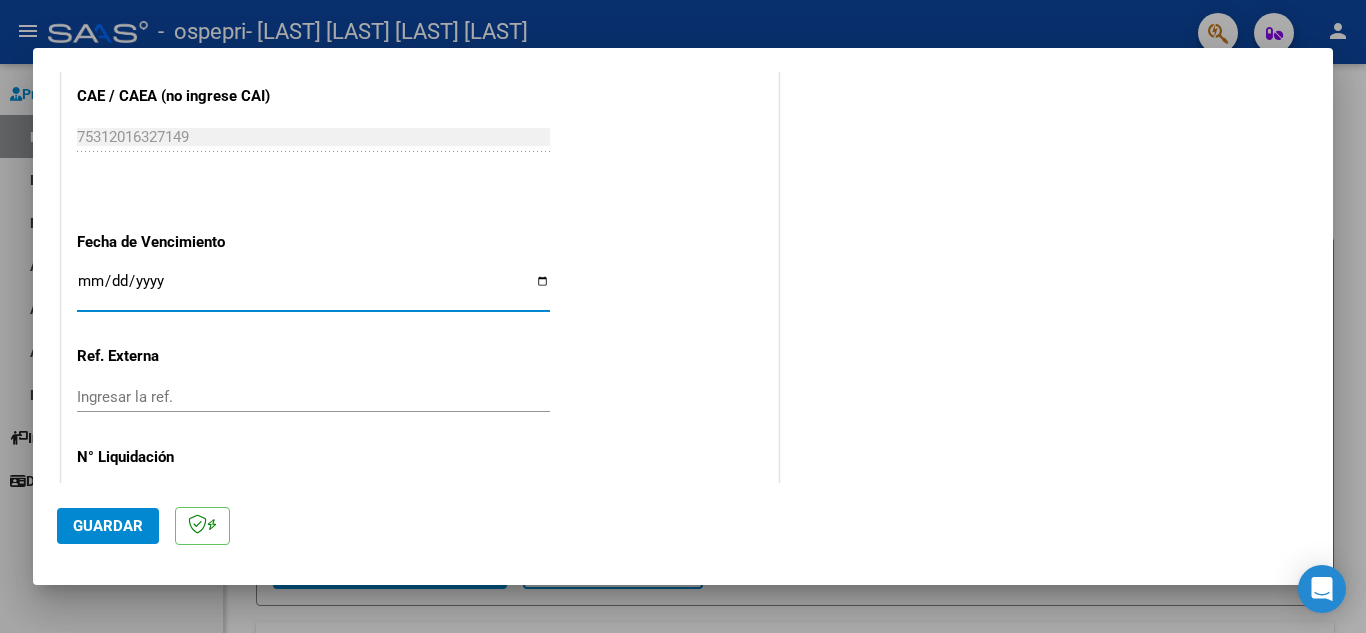 click on "Ingresar la fecha" at bounding box center (313, 289) 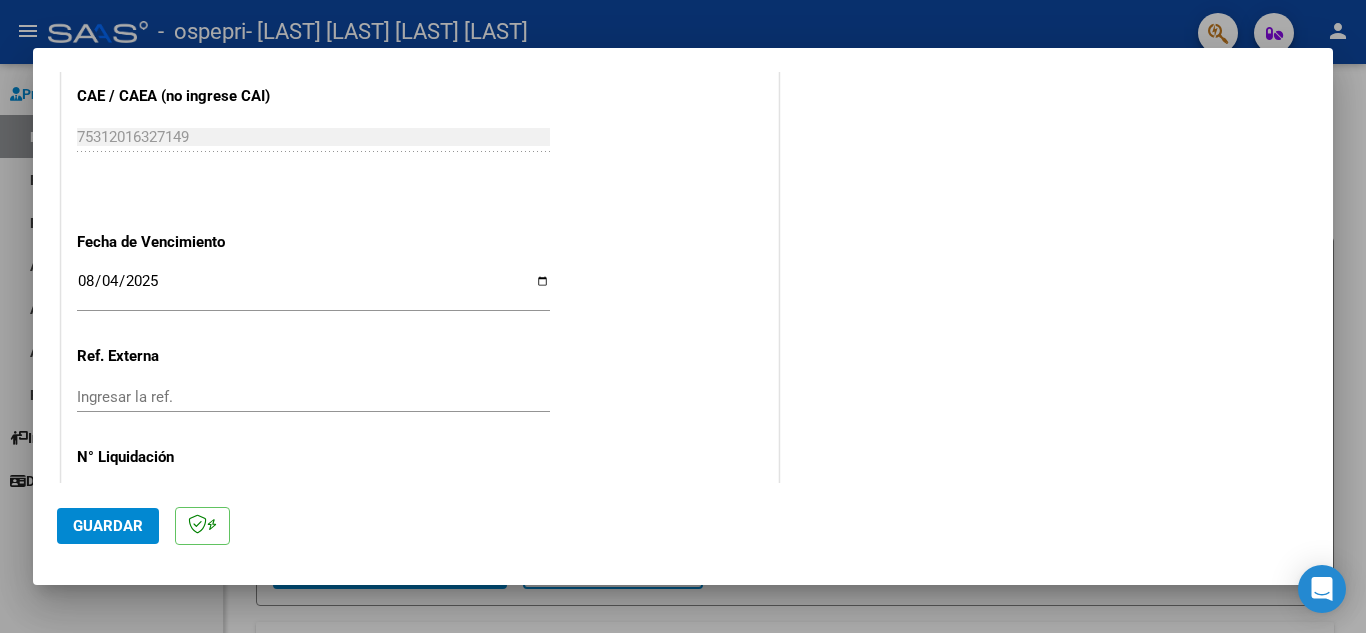 scroll, scrollTop: 1311, scrollLeft: 0, axis: vertical 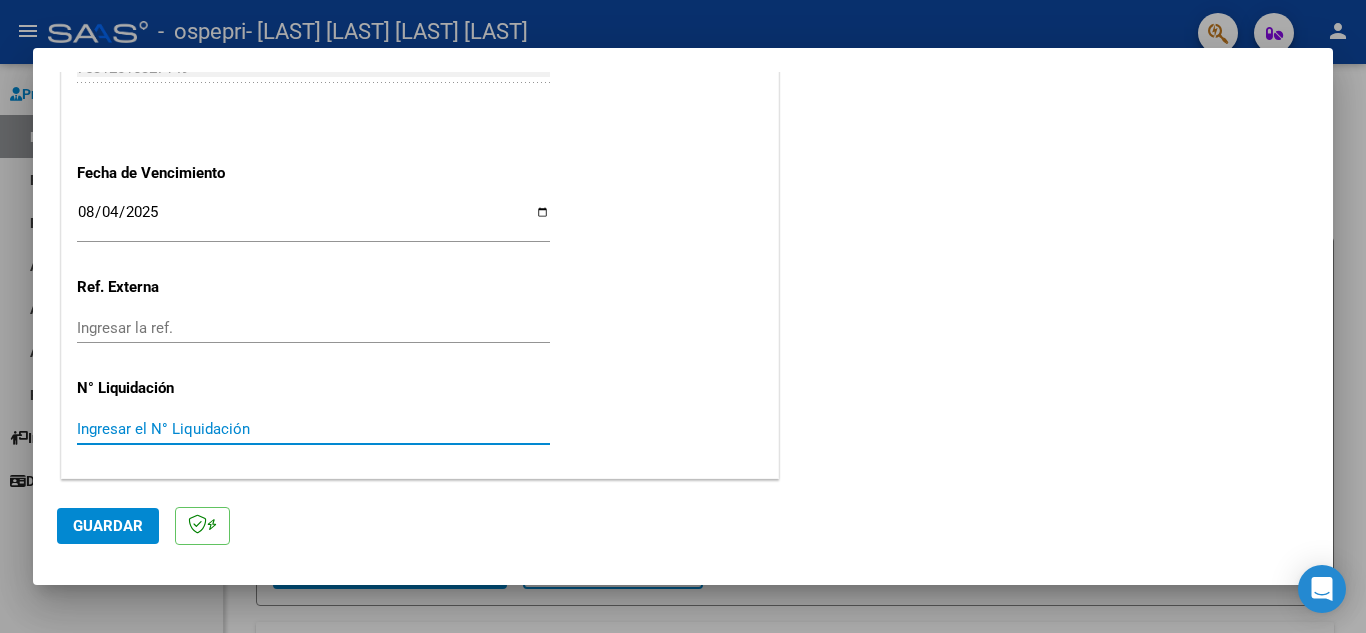click on "Ingresar el N° Liquidación" at bounding box center (313, 429) 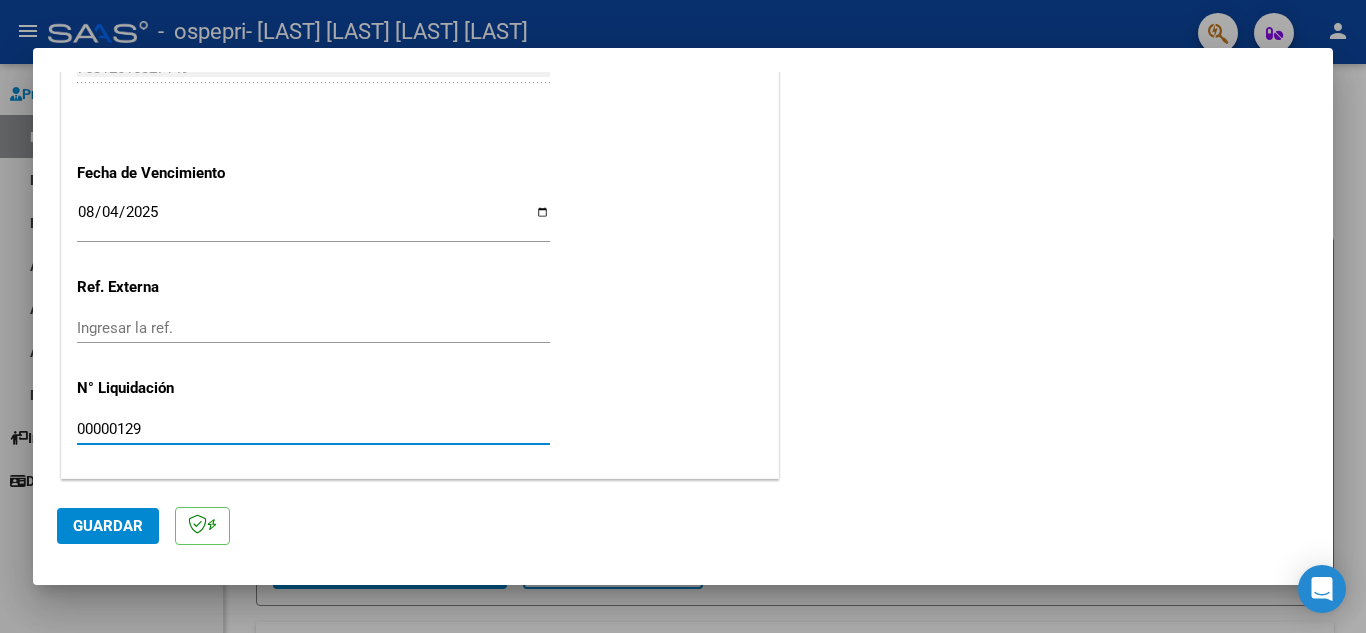 type on "00000129" 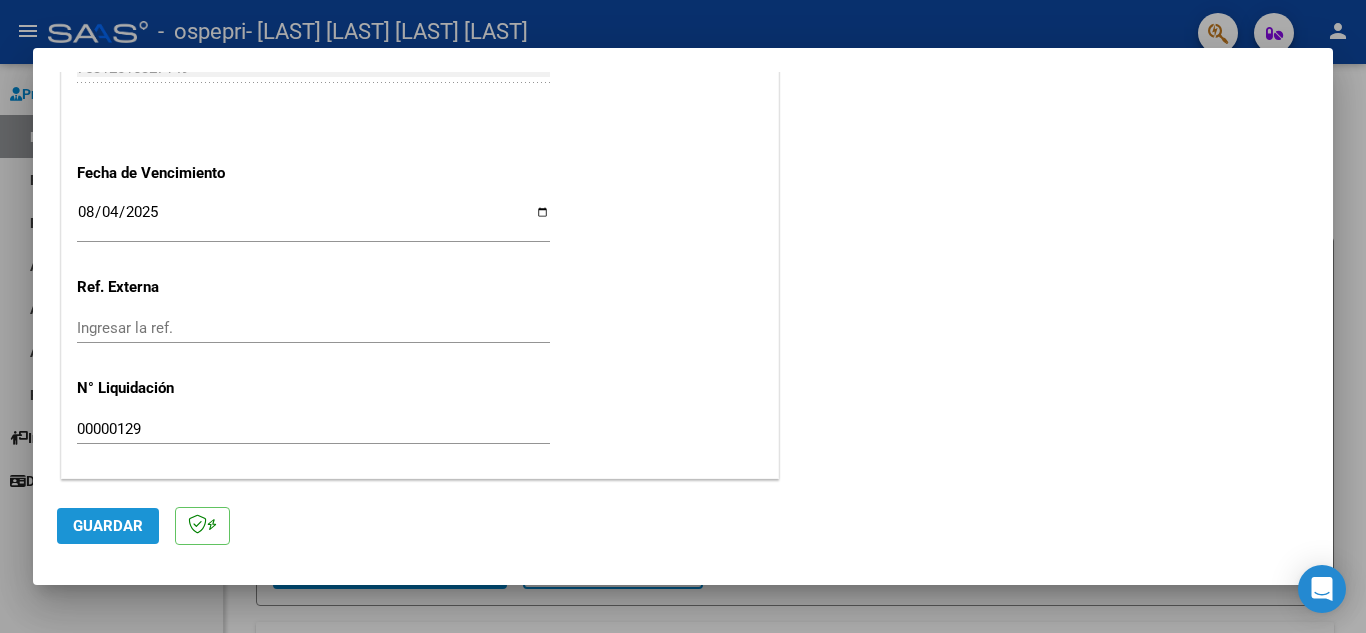 click on "Guardar" 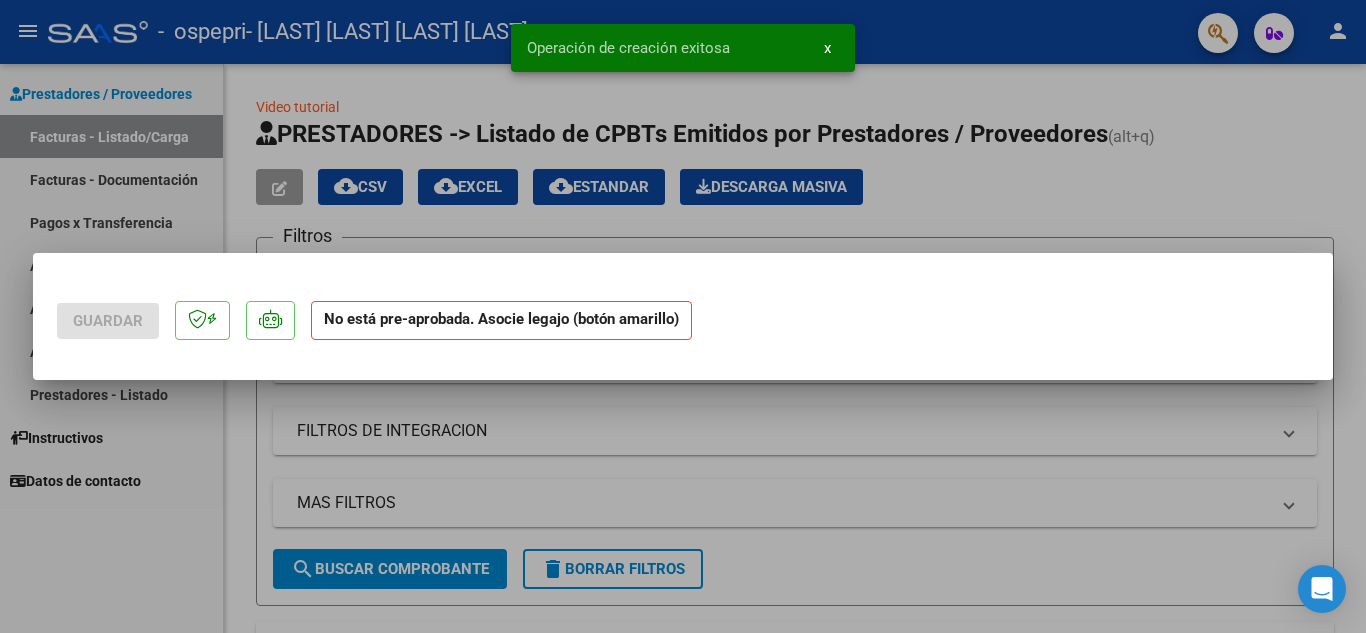 scroll, scrollTop: 0, scrollLeft: 0, axis: both 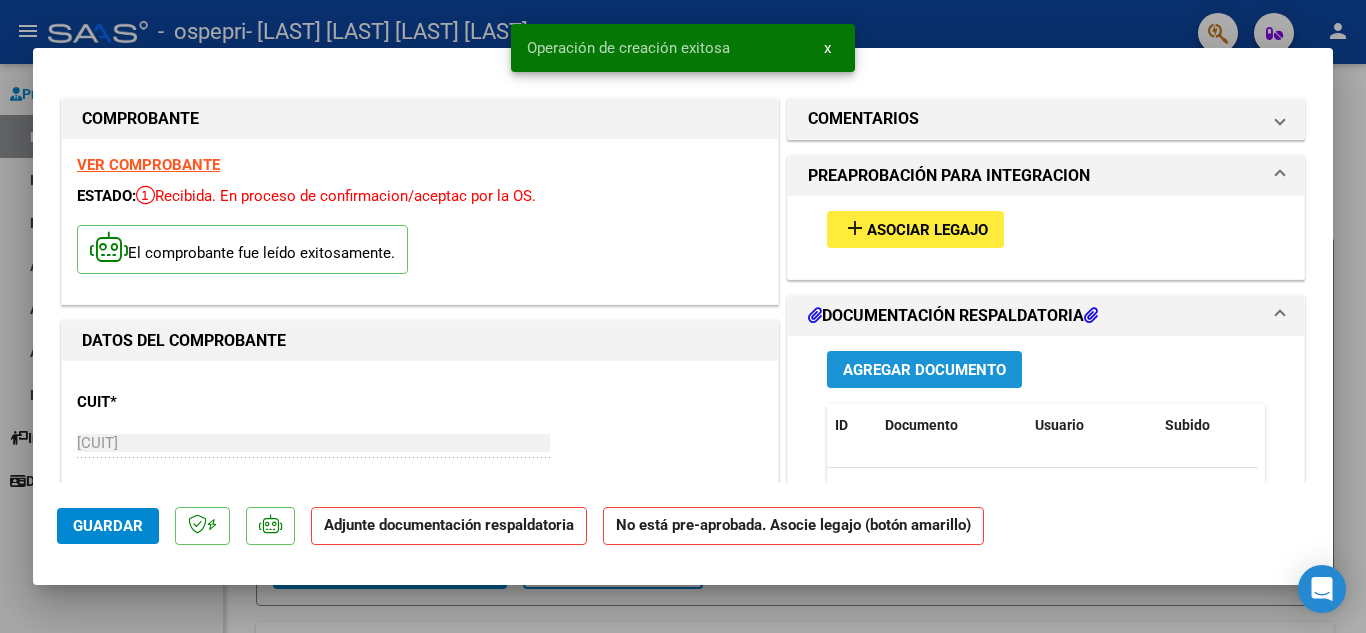 click on "Agregar Documento" at bounding box center (924, 369) 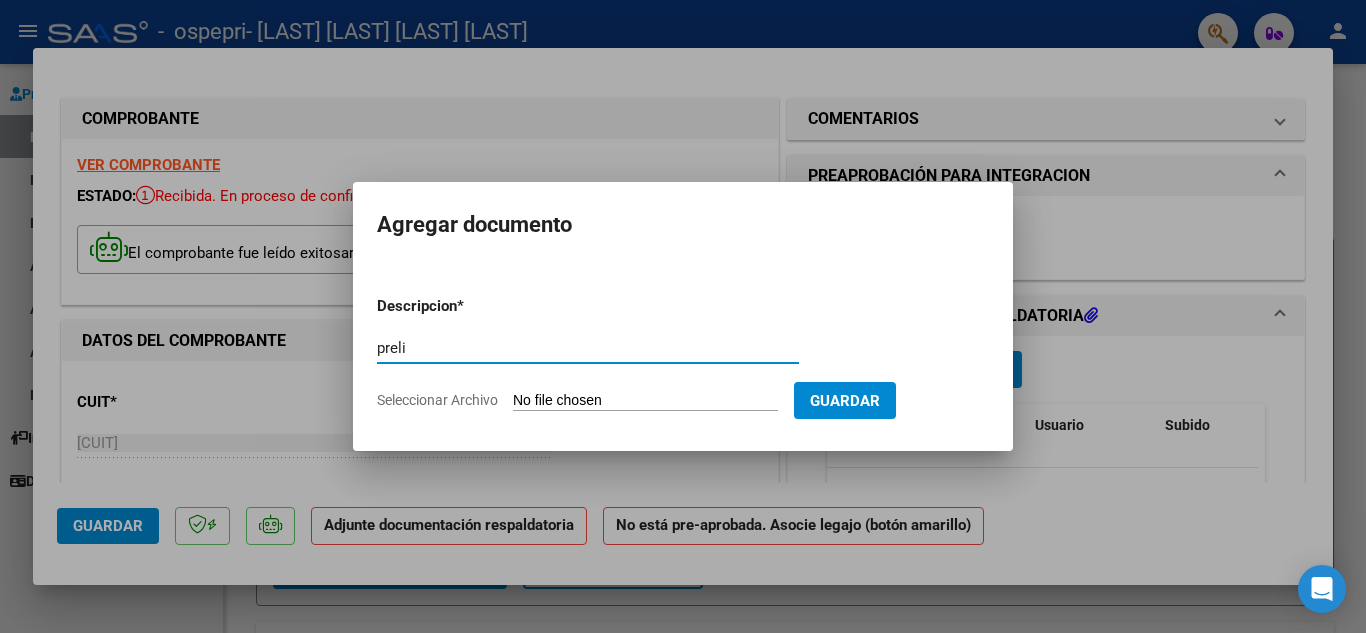type on "preli" 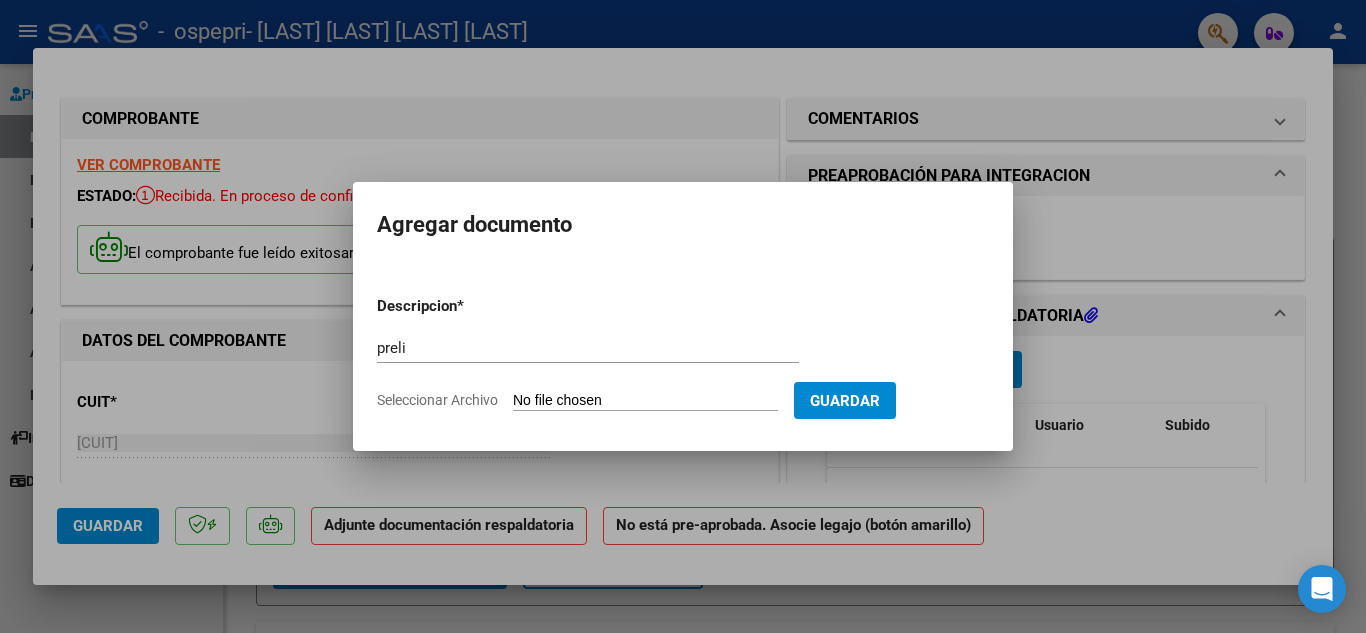 type on "C:\fakepath\preliq mayo.pdf" 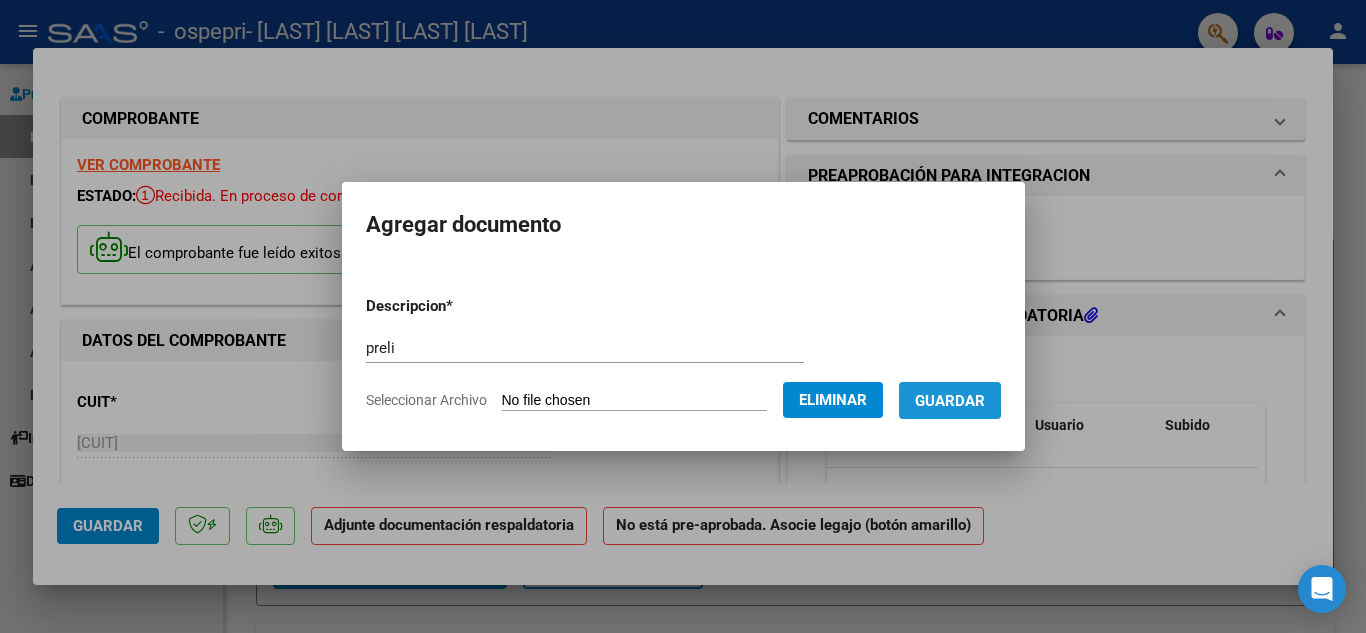 click on "Guardar" at bounding box center (950, 401) 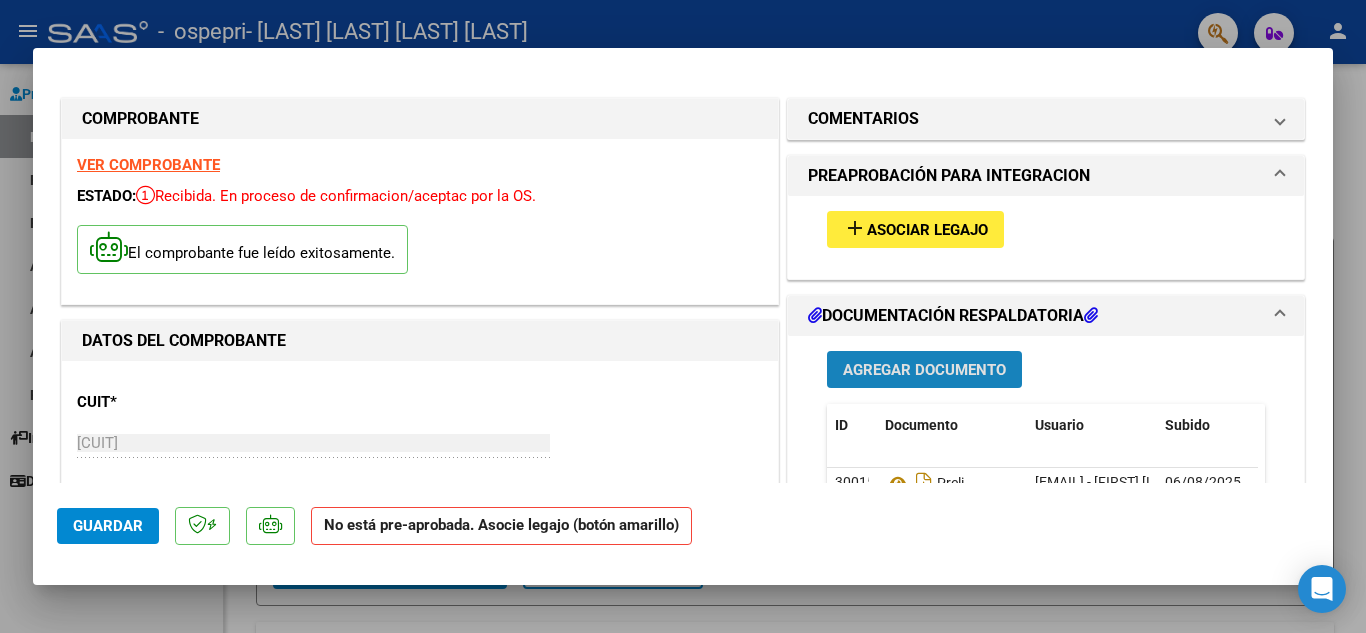 click on "Agregar Documento" at bounding box center (924, 370) 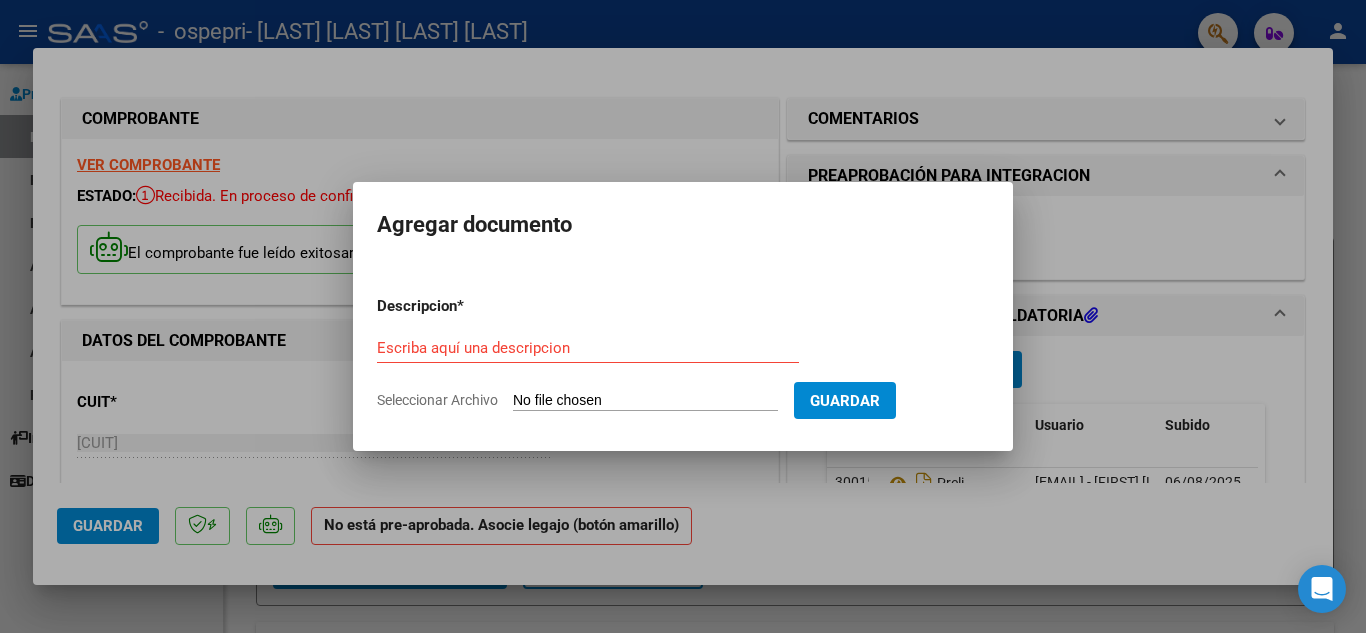 click on "Descripcion  *   Escriba aquí una descripcion  Seleccionar Archivo Guardar" at bounding box center [683, 353] 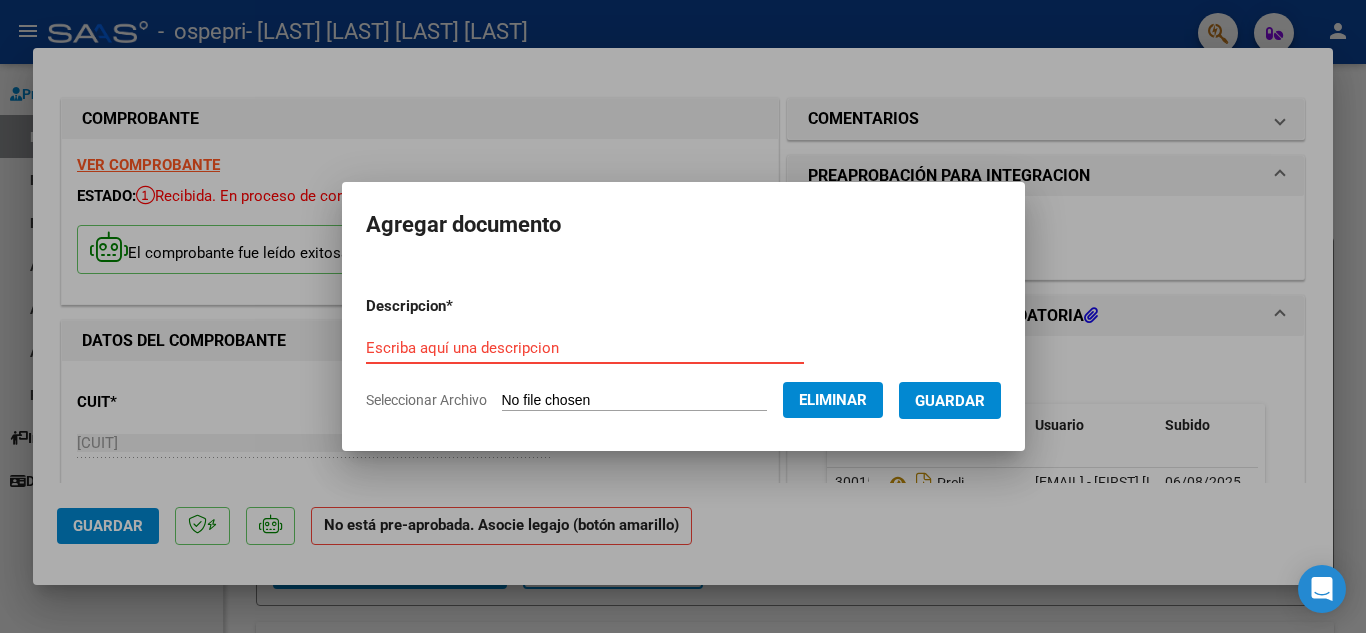 click on "Escriba aquí una descripcion" at bounding box center [585, 348] 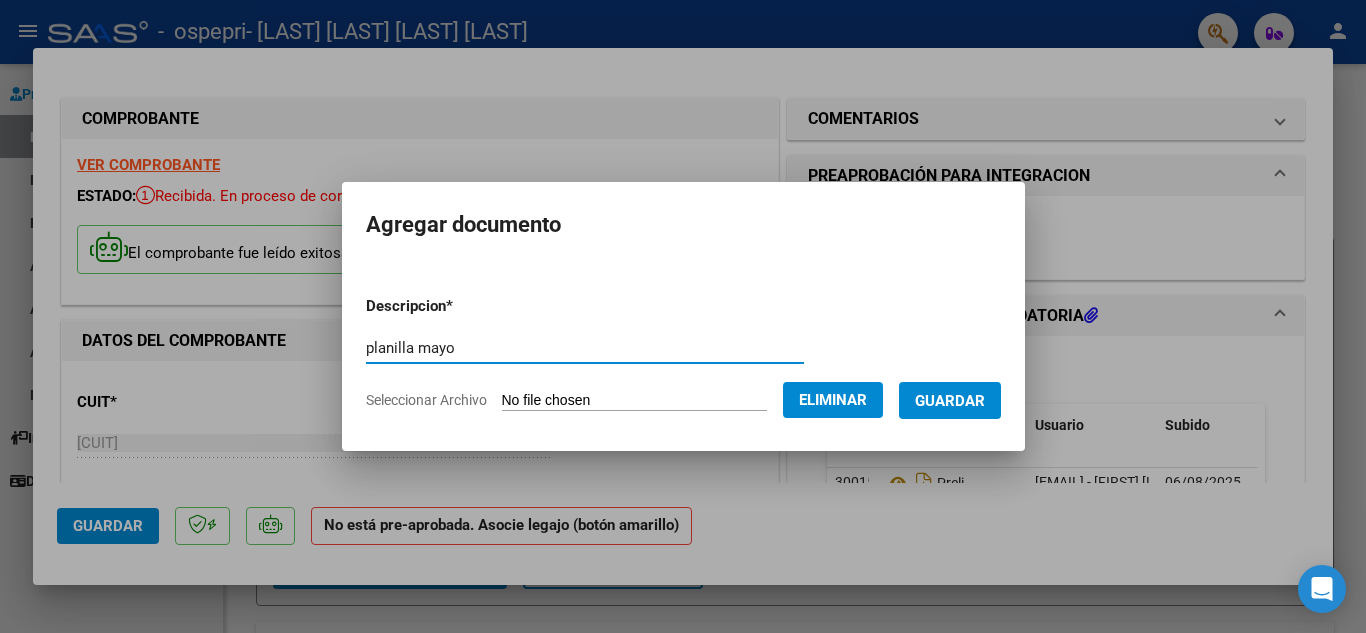 type on "planilla mayo" 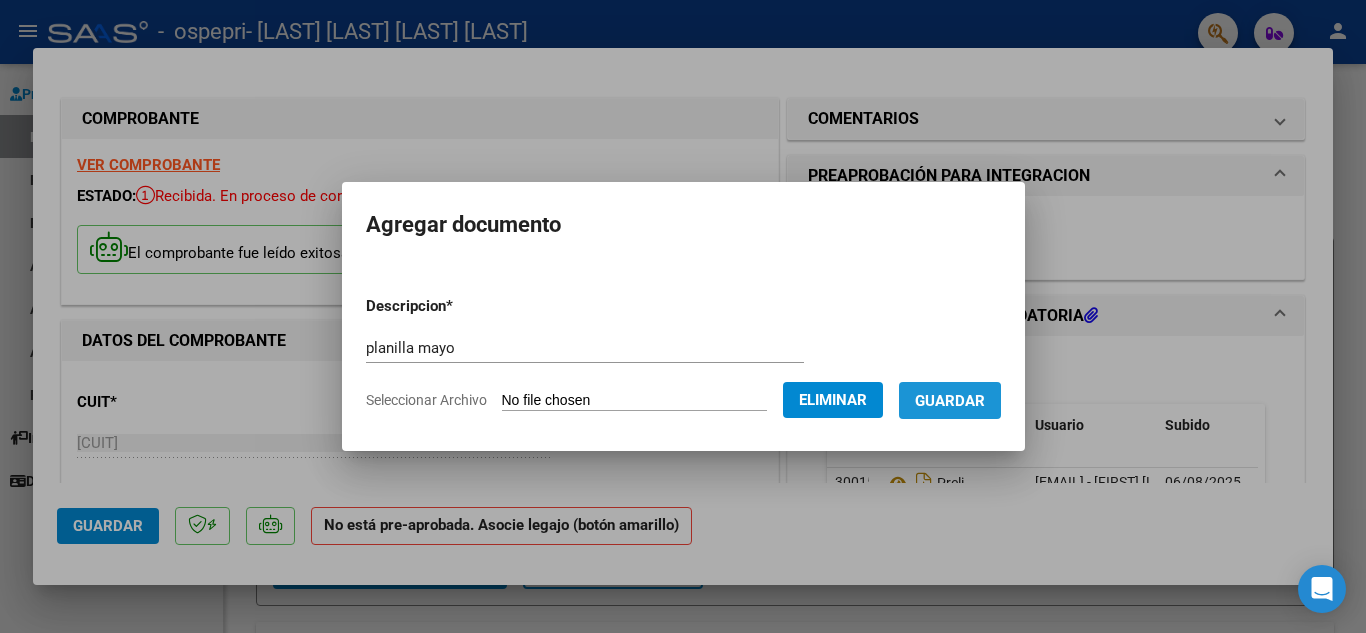 click on "Guardar" at bounding box center [950, 401] 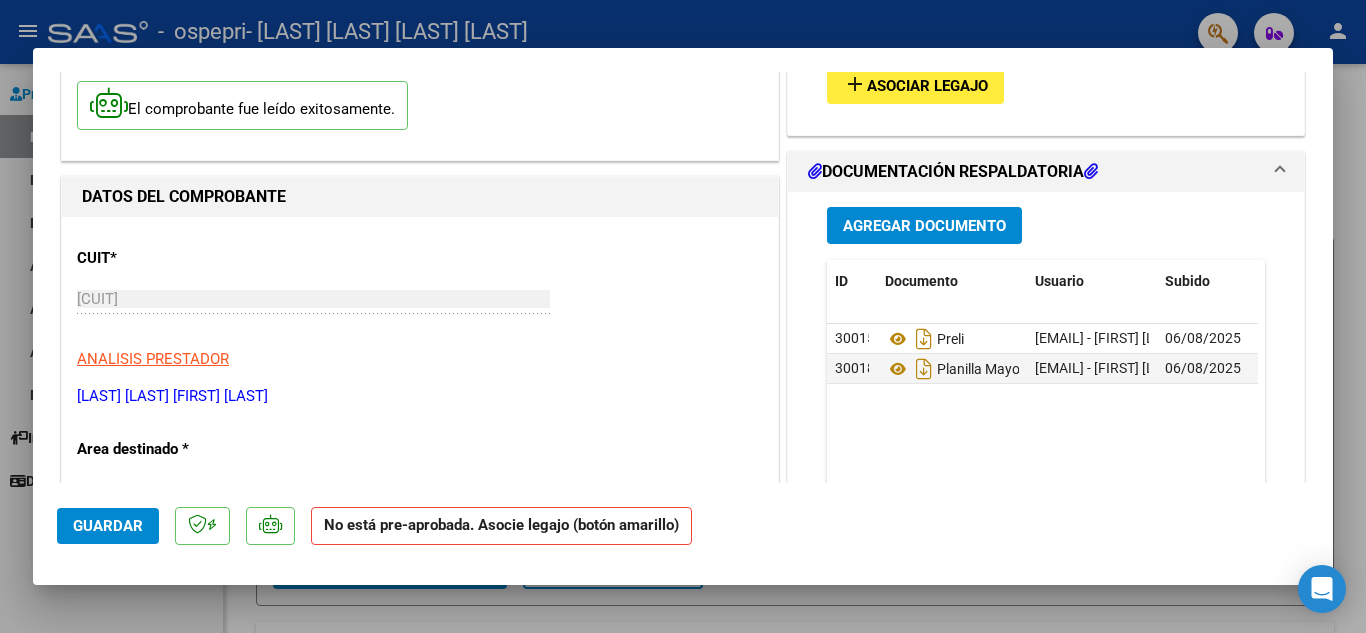 scroll, scrollTop: 148, scrollLeft: 0, axis: vertical 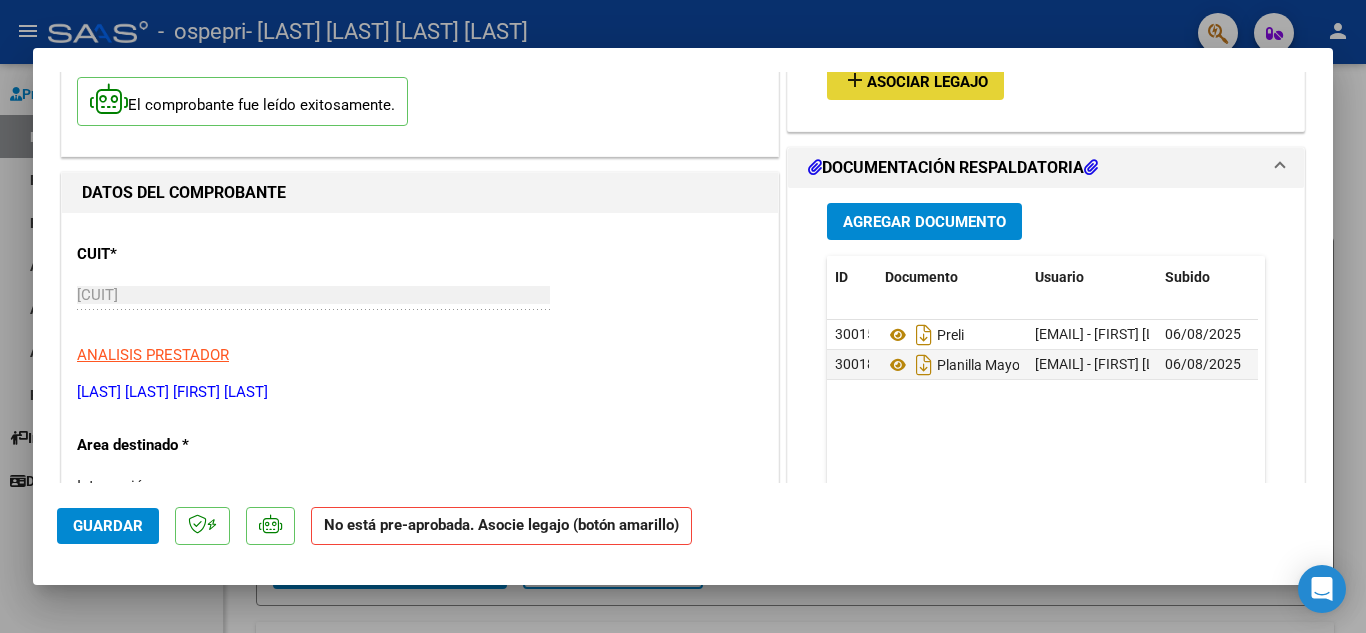 click on "add Asociar Legajo" at bounding box center [915, 81] 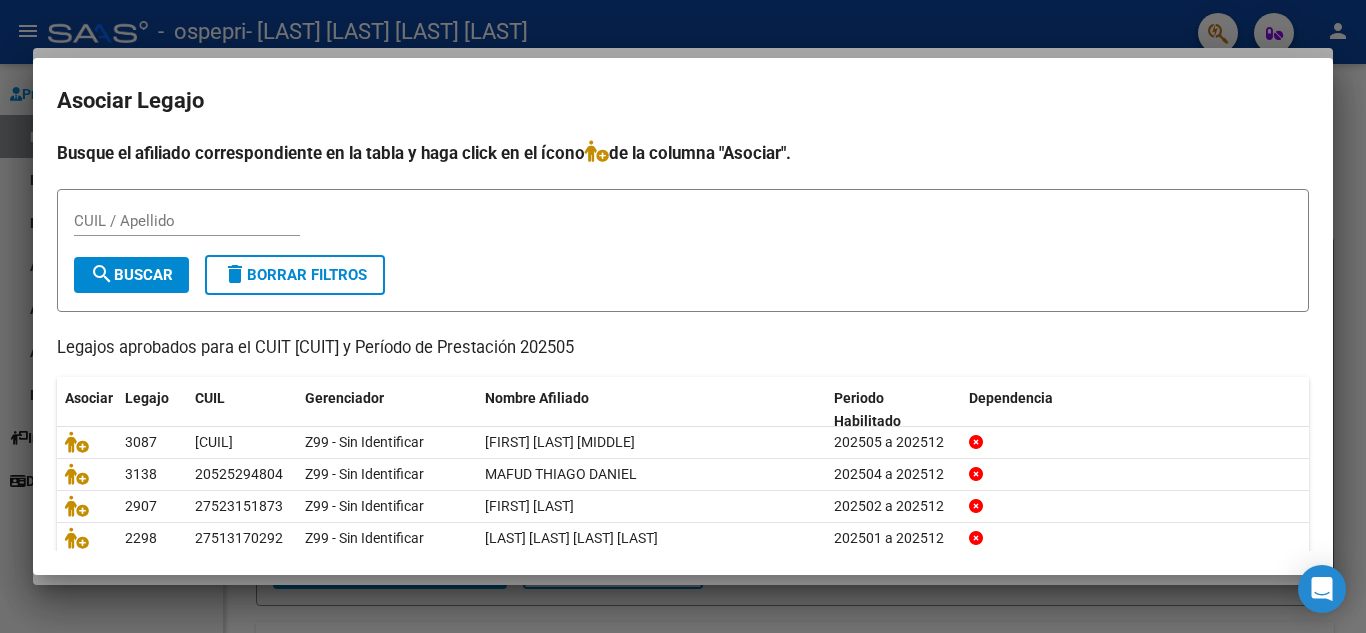 drag, startPoint x: 967, startPoint y: 98, endPoint x: 225, endPoint y: 425, distance: 810.85944 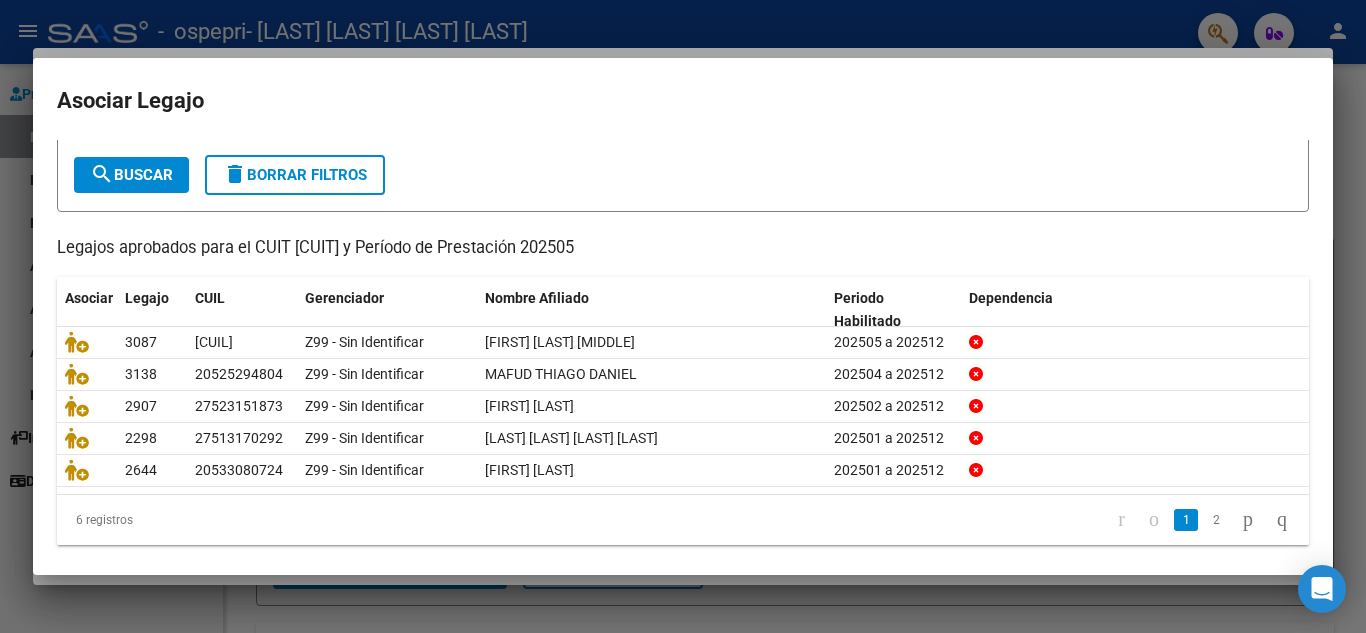 scroll, scrollTop: 108, scrollLeft: 0, axis: vertical 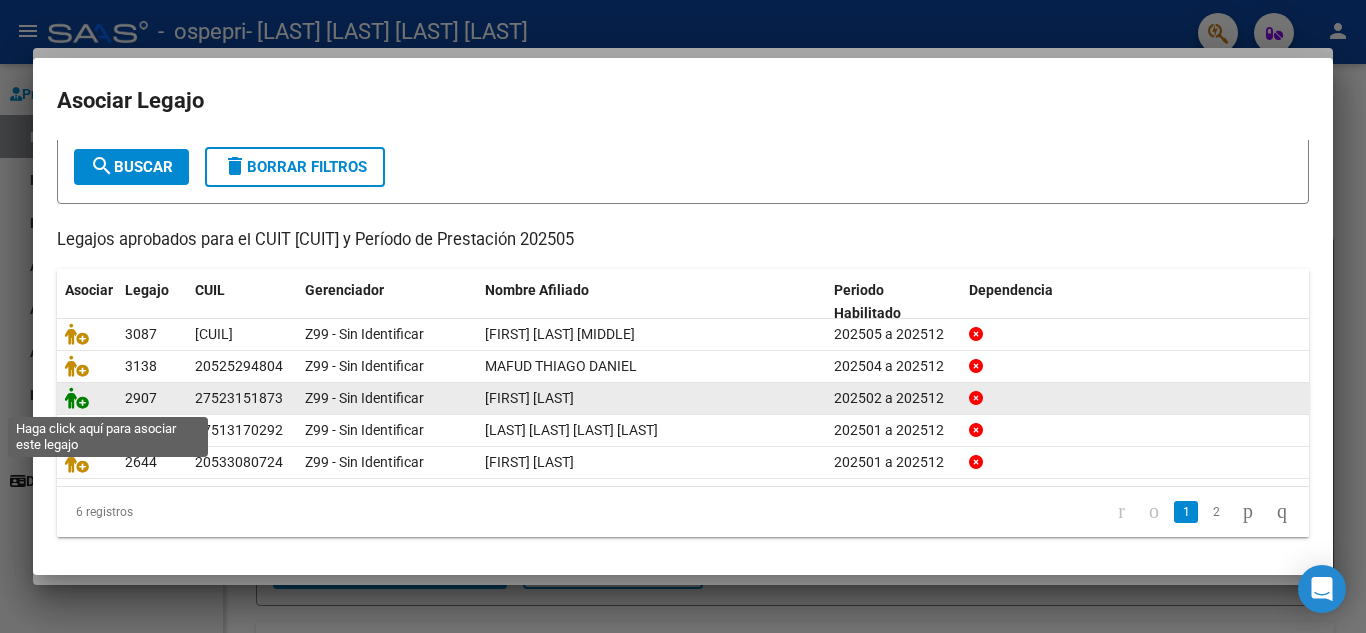 click 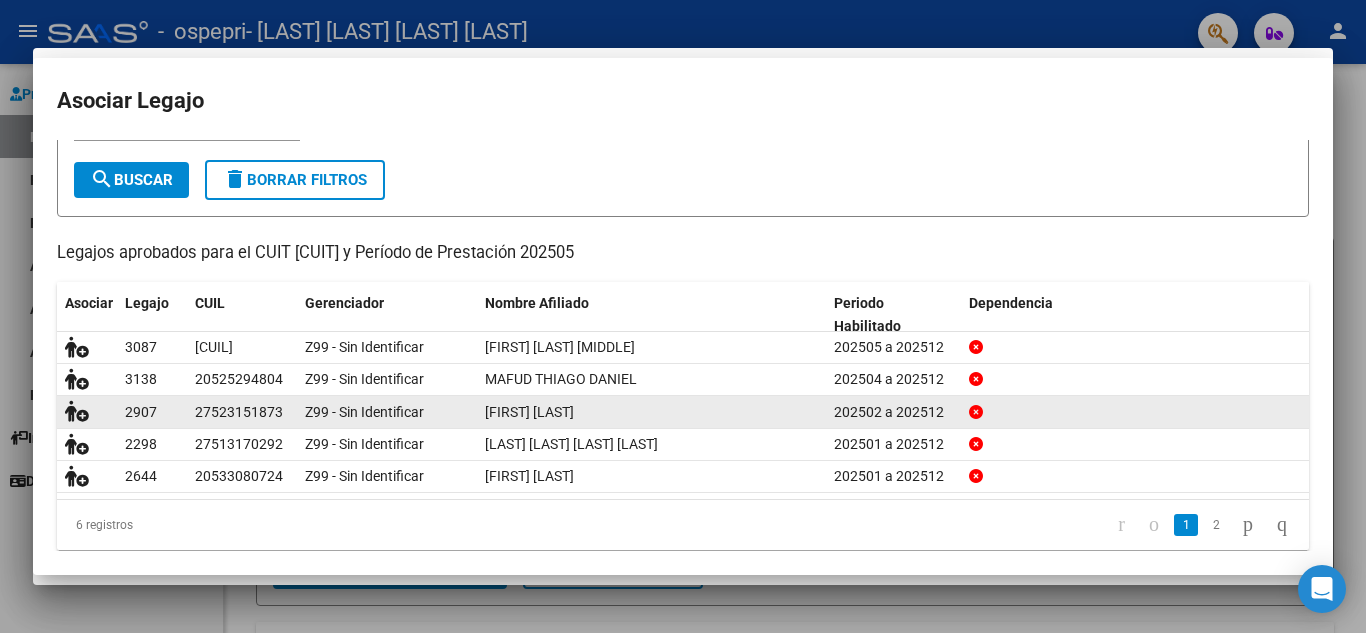 scroll, scrollTop: 121, scrollLeft: 0, axis: vertical 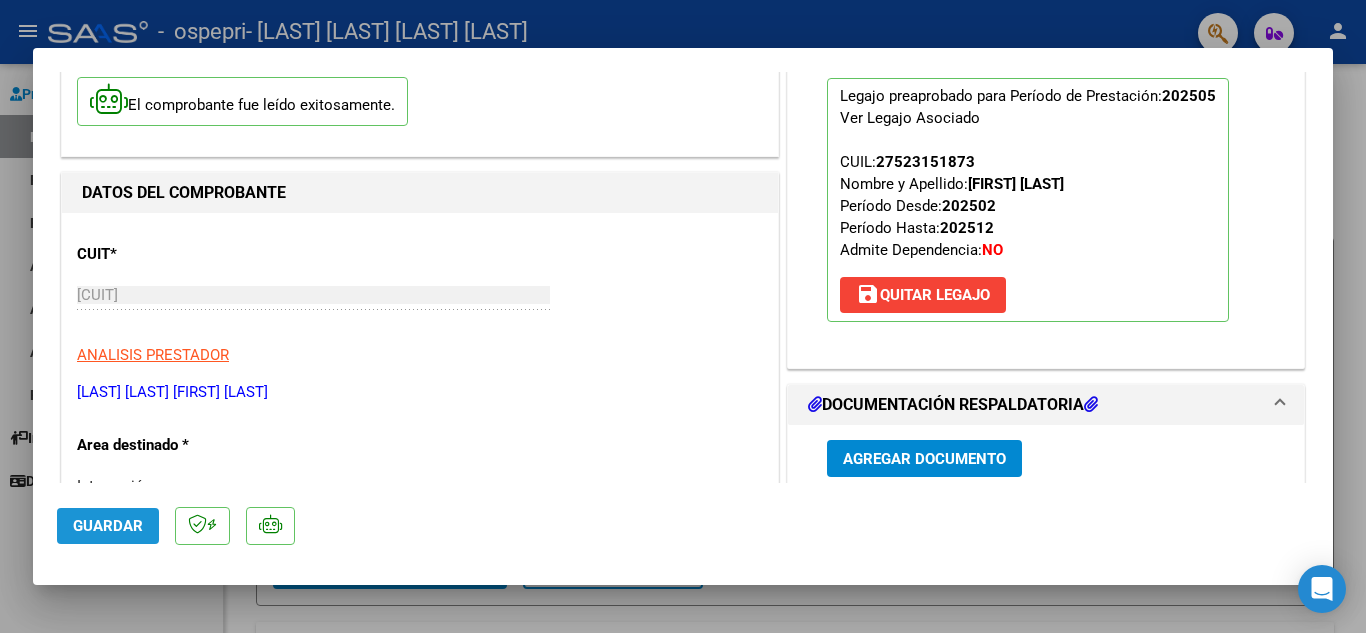 click on "Guardar" 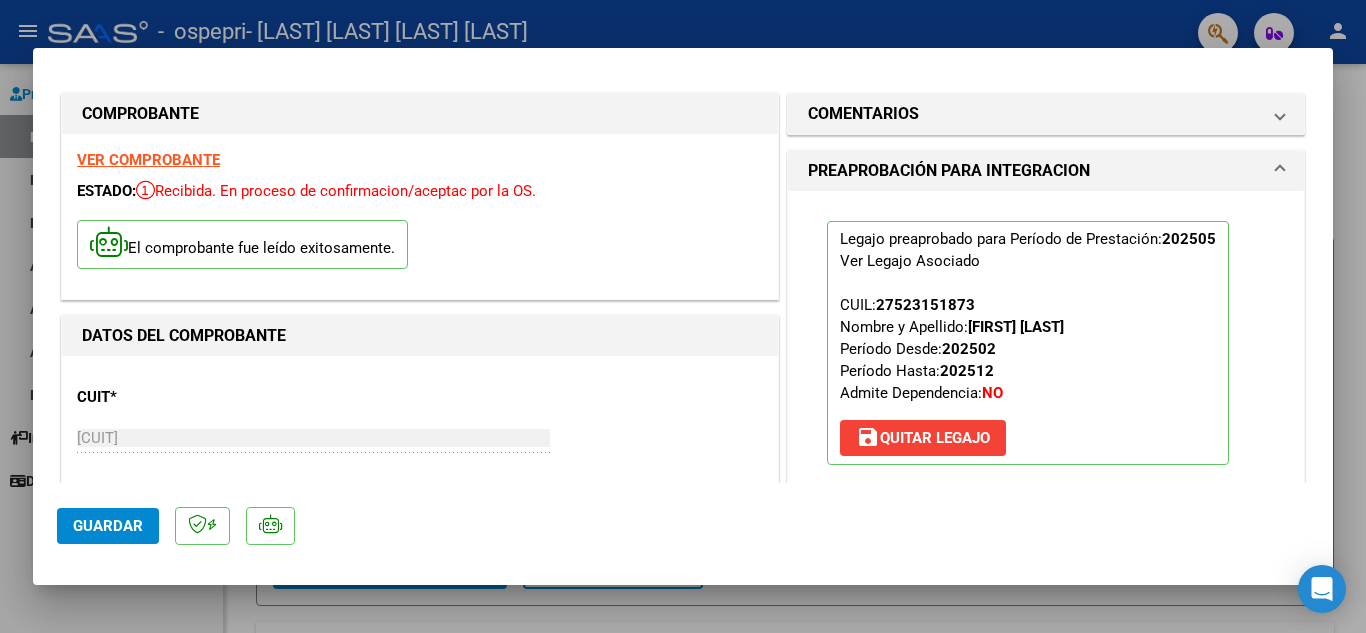 scroll, scrollTop: 0, scrollLeft: 0, axis: both 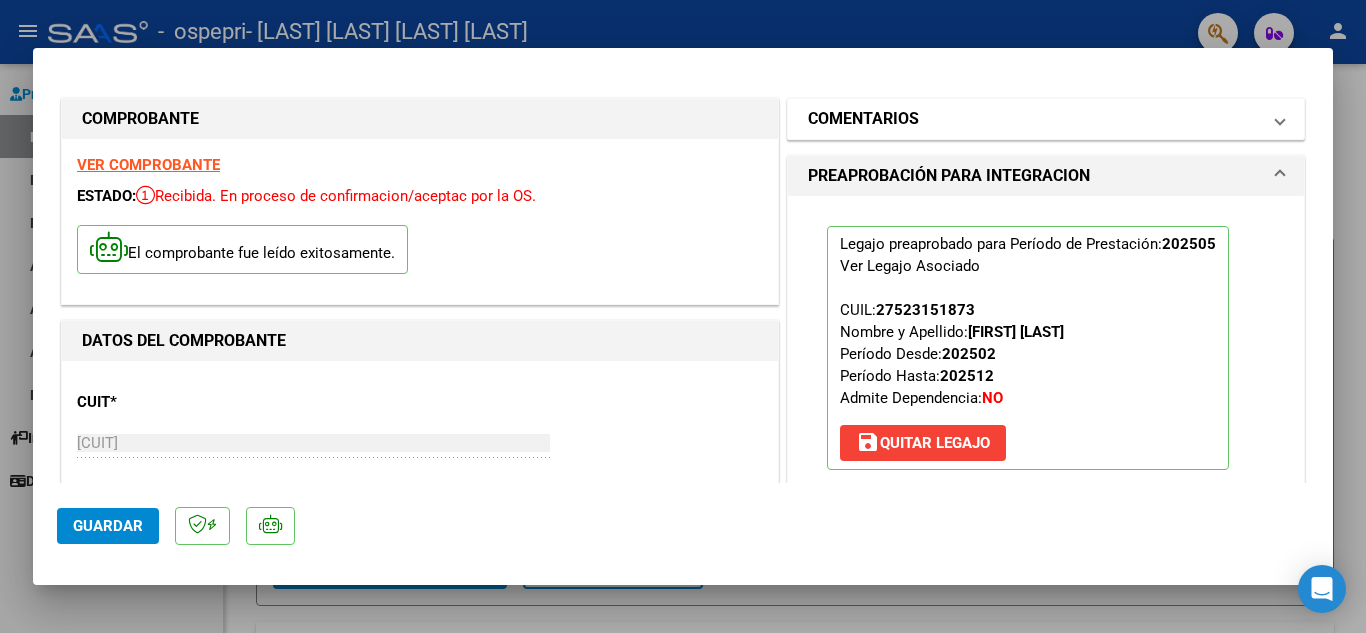 click on "COMENTARIOS" at bounding box center [1046, 119] 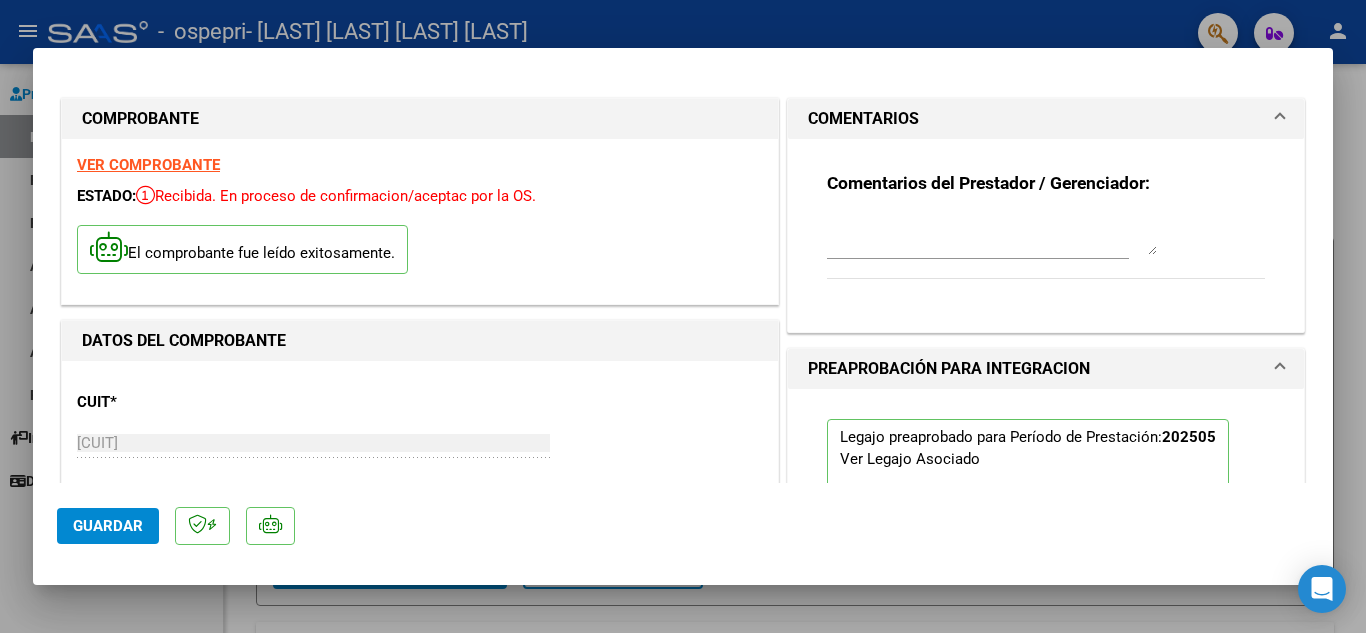 click at bounding box center (683, 316) 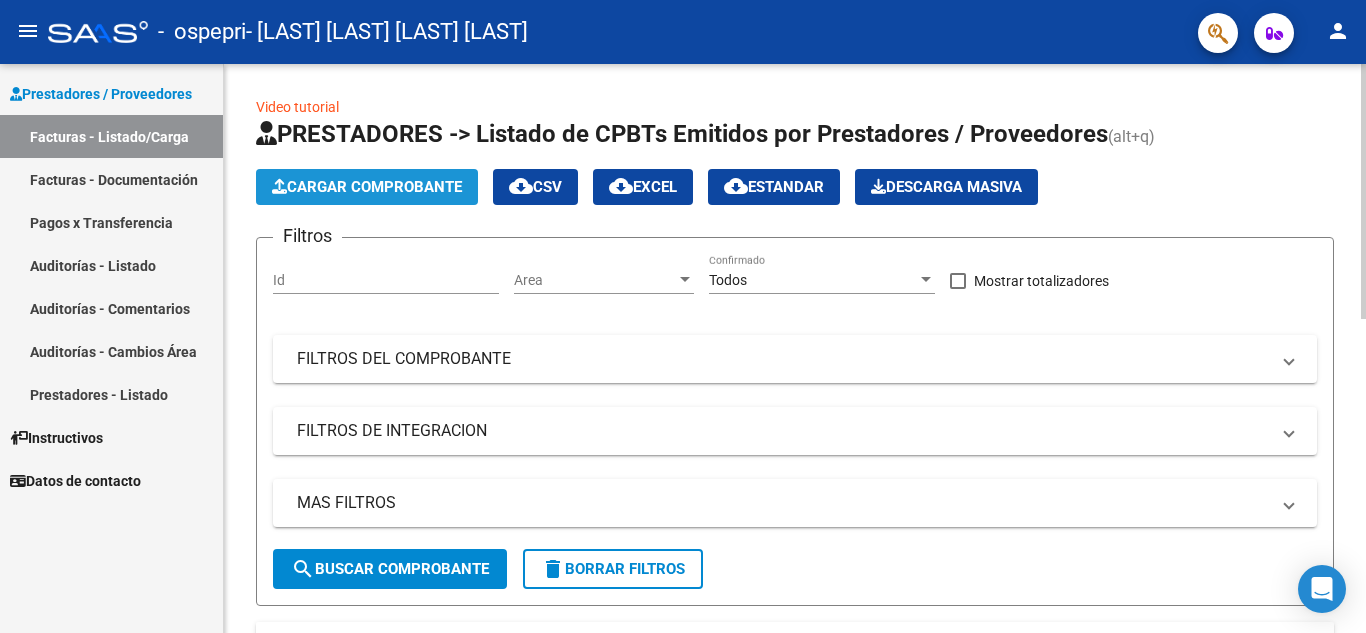 click on "Cargar Comprobante" 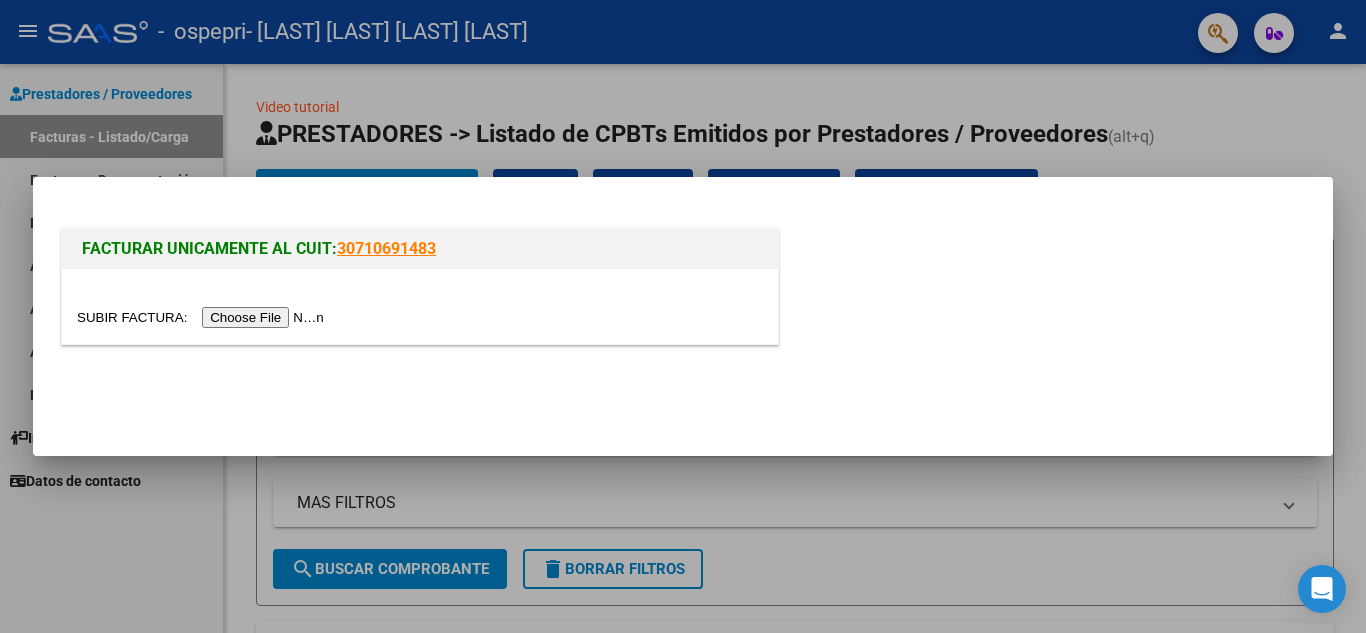 click at bounding box center (203, 317) 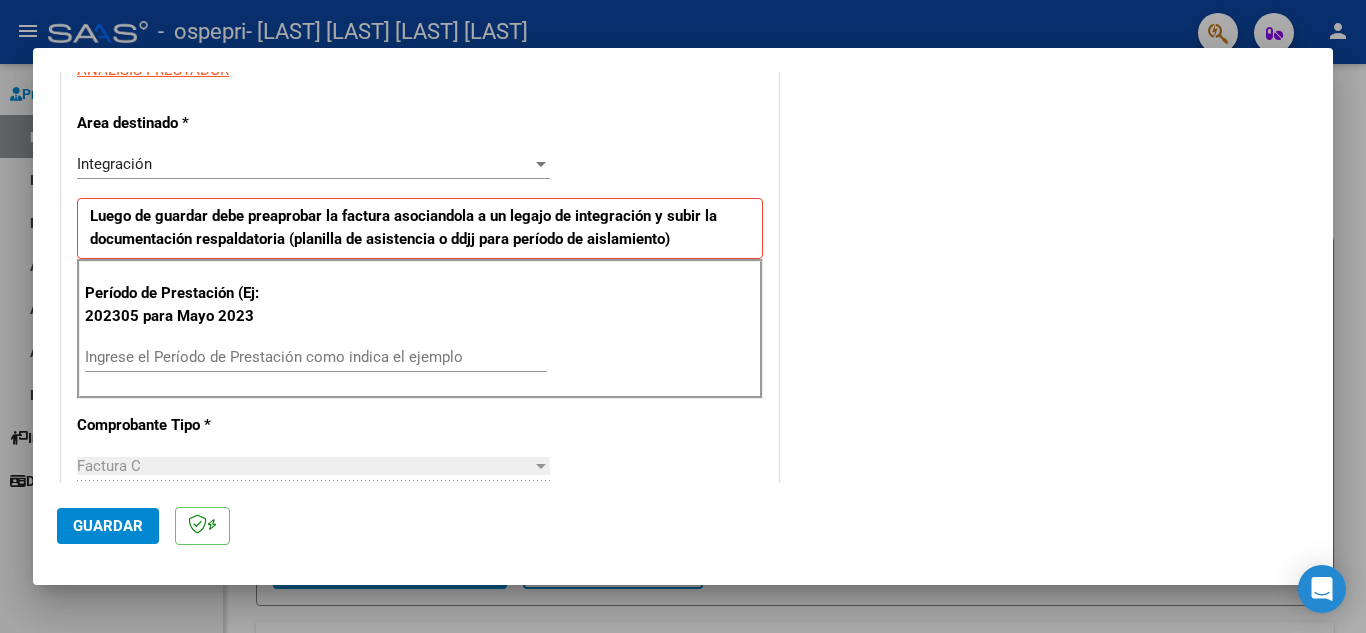 scroll, scrollTop: 440, scrollLeft: 0, axis: vertical 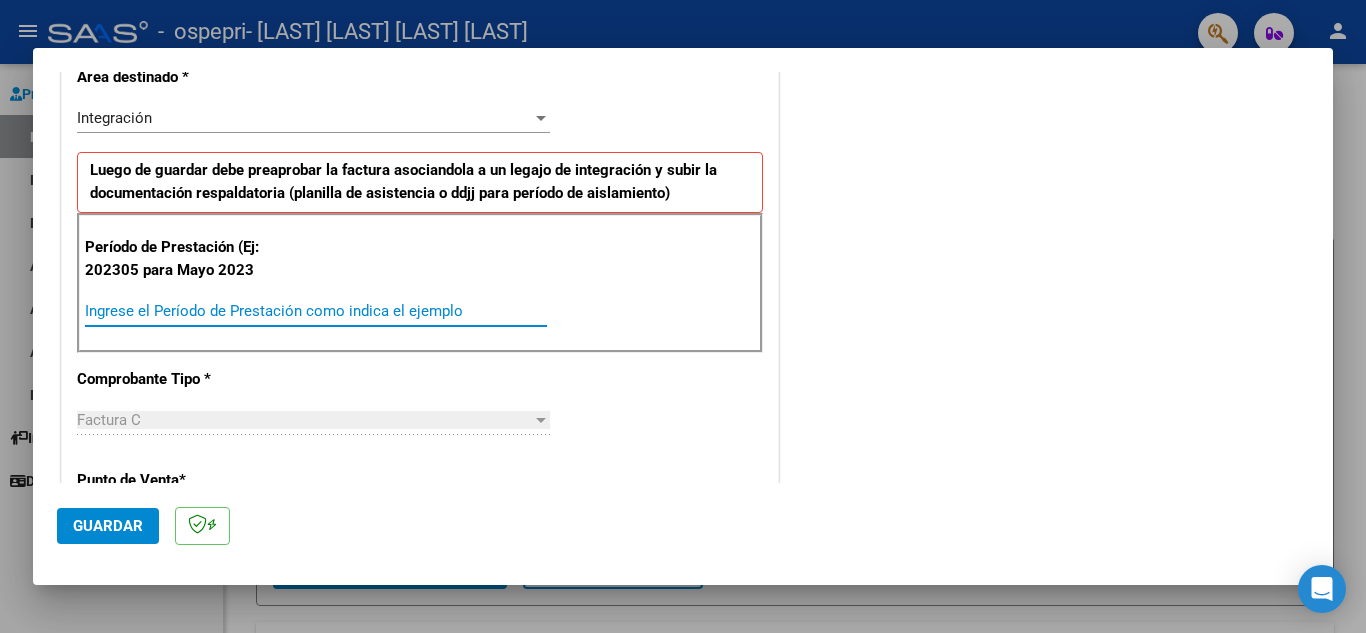 click on "Ingrese el Período de Prestación como indica el ejemplo" at bounding box center (316, 311) 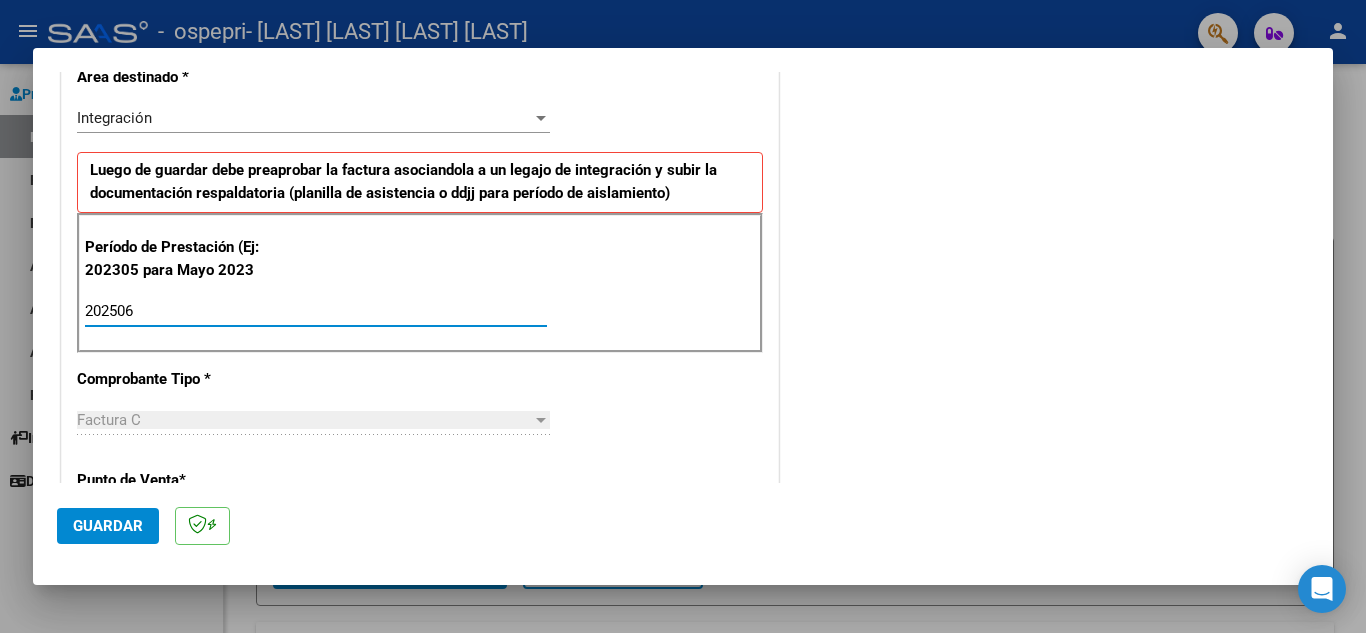 type on "202506" 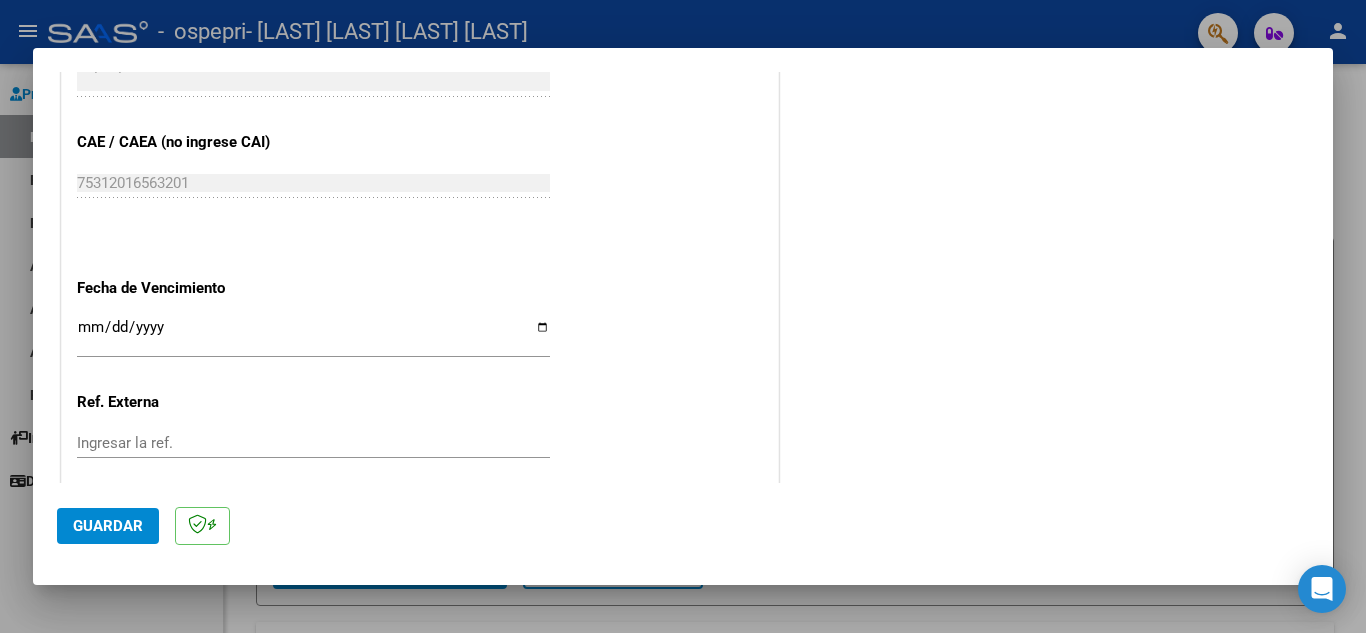 scroll, scrollTop: 1247, scrollLeft: 0, axis: vertical 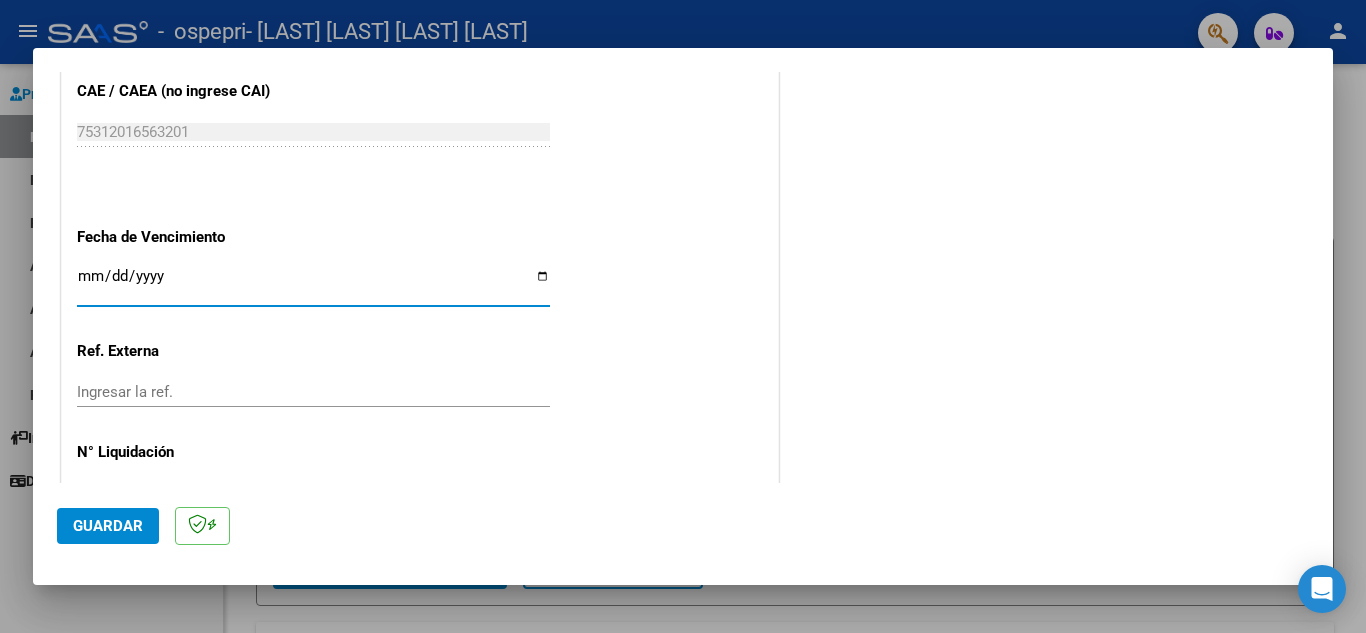 click on "Ingresar la fecha" at bounding box center (313, 284) 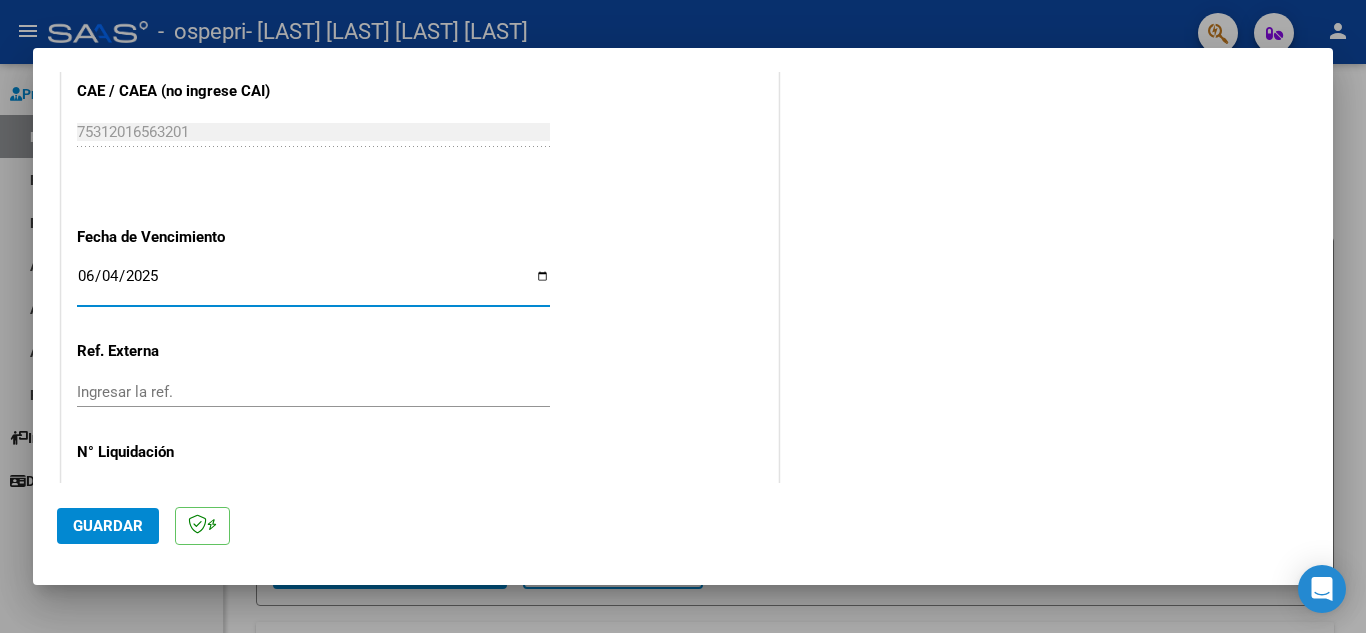 click on "2025-06-04" at bounding box center (313, 284) 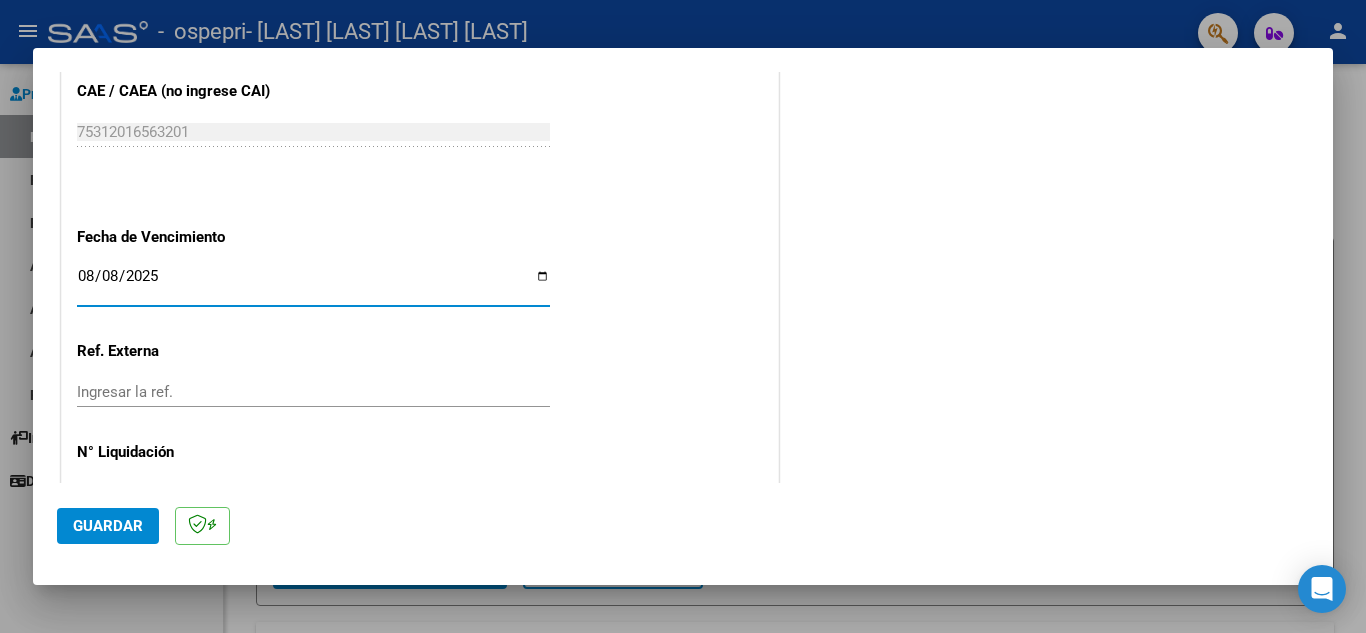 click on "2025-08-08" at bounding box center (313, 284) 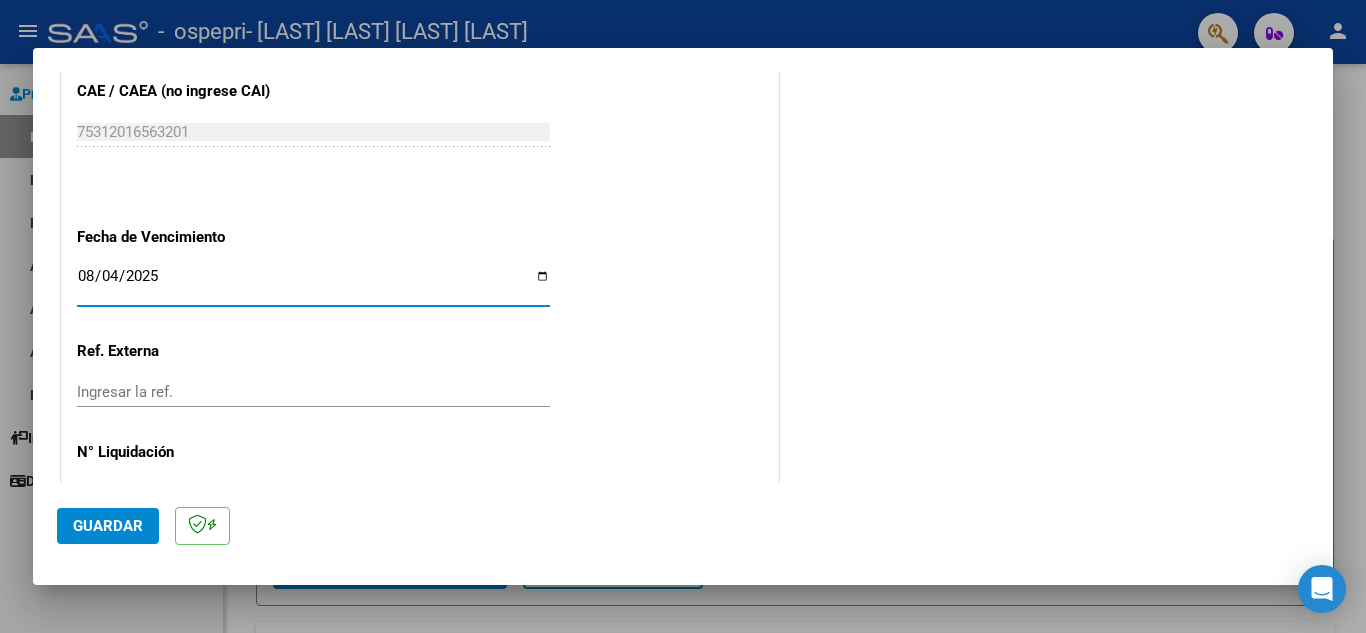 type on "2025-08-04" 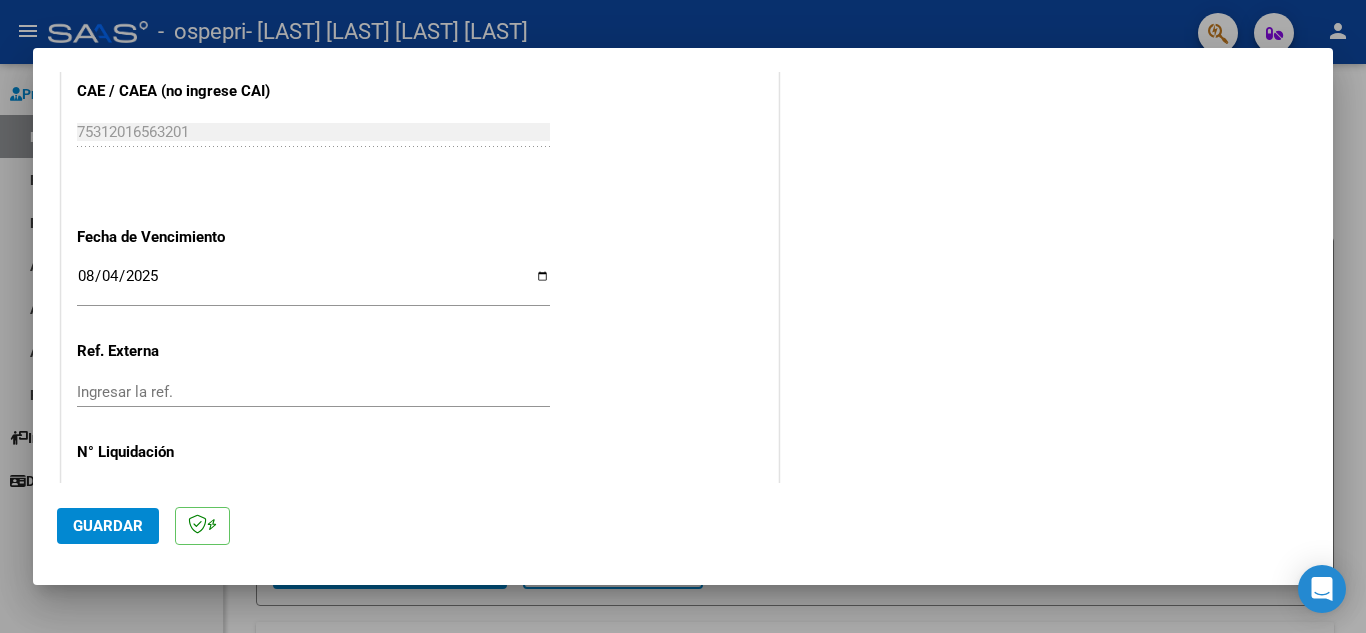scroll, scrollTop: 1311, scrollLeft: 0, axis: vertical 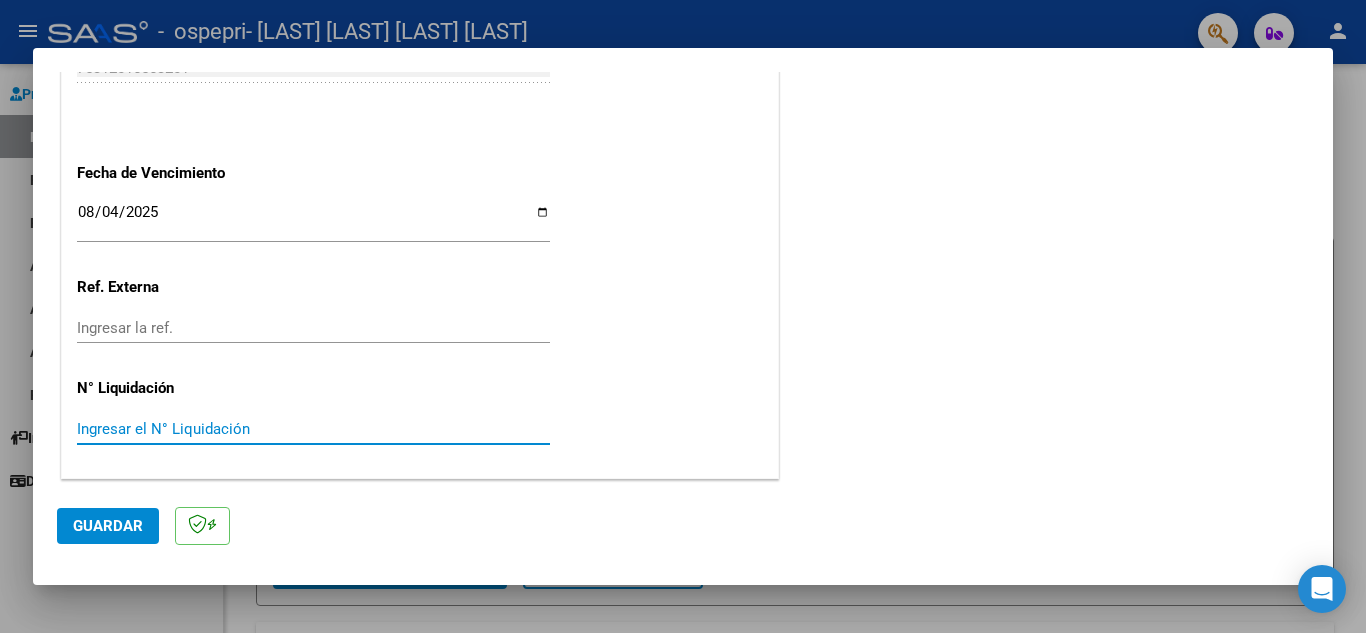 click on "Ingresar el N° Liquidación" at bounding box center [313, 429] 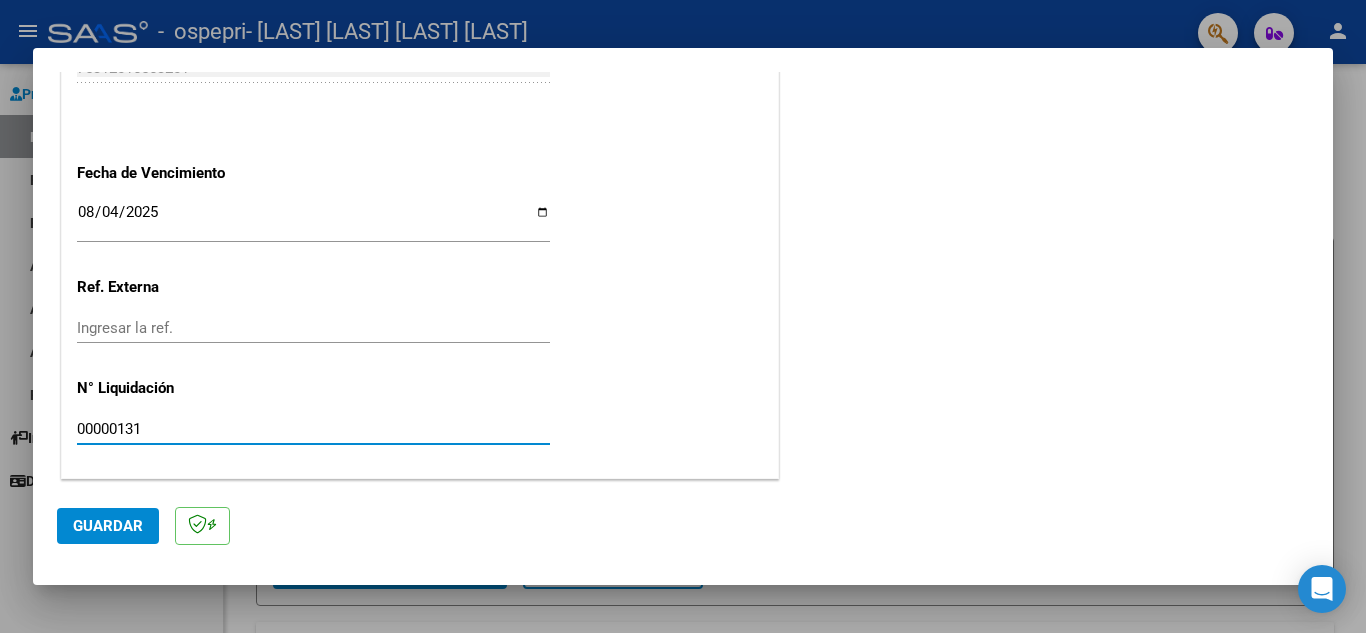 type on "00000131" 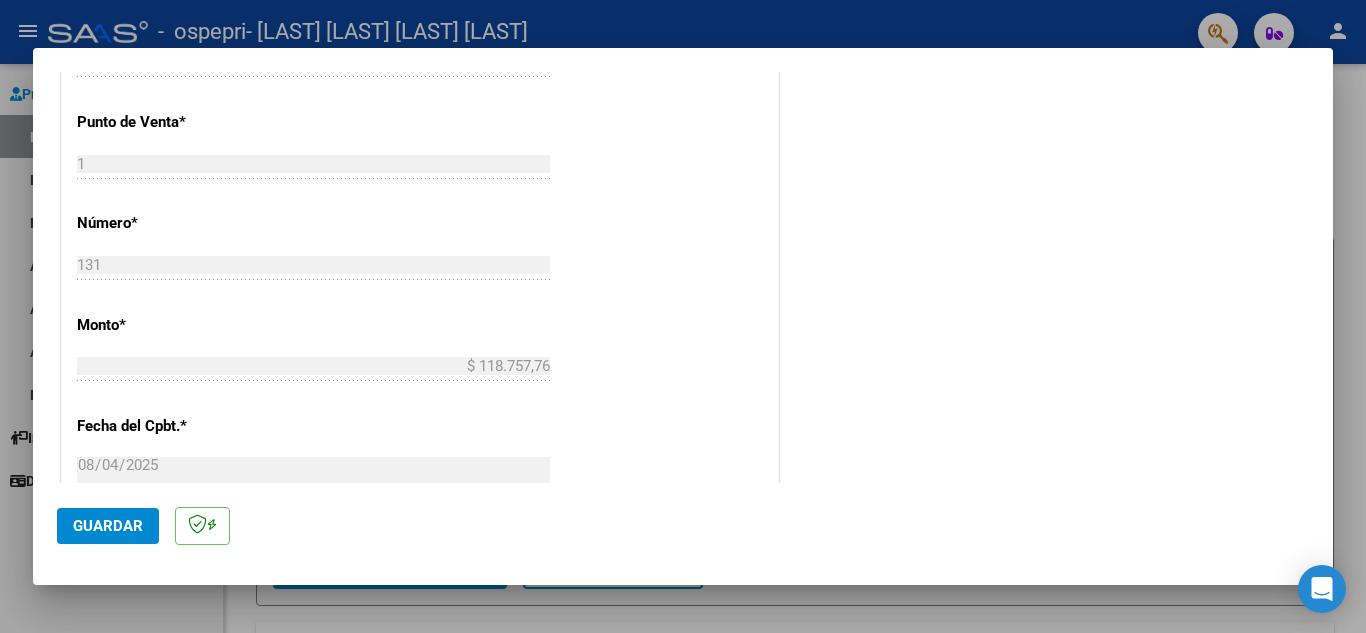 scroll, scrollTop: 1311, scrollLeft: 0, axis: vertical 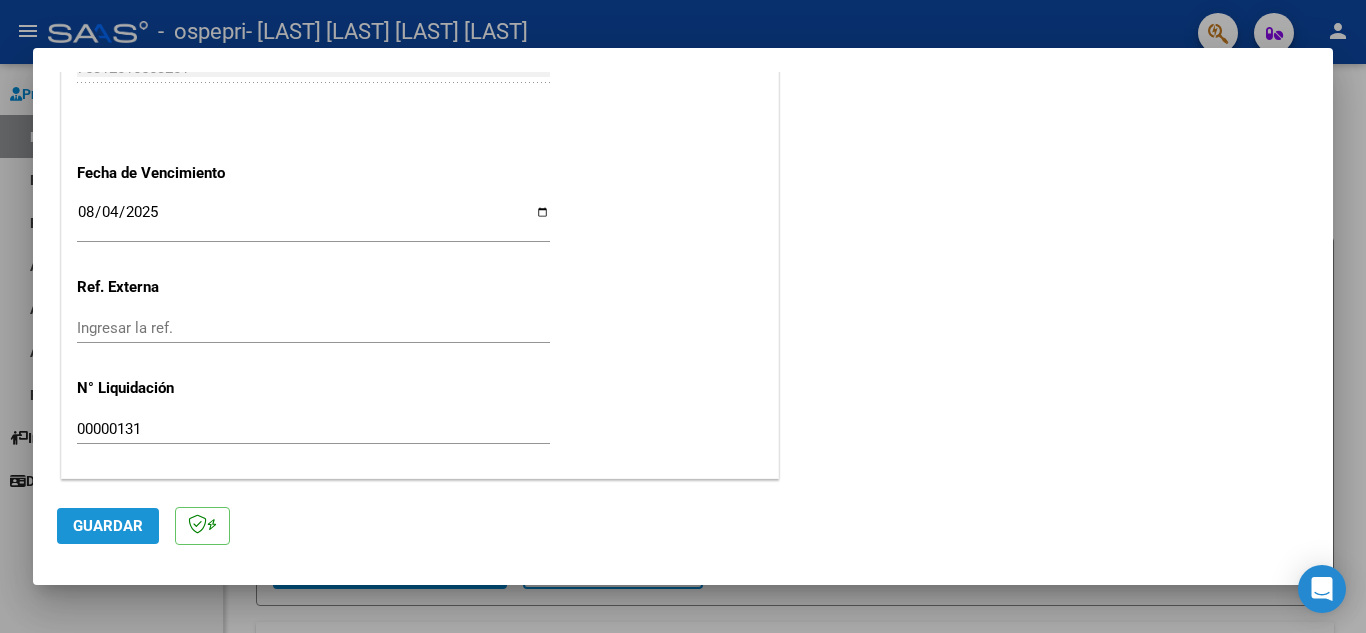 click on "Guardar" 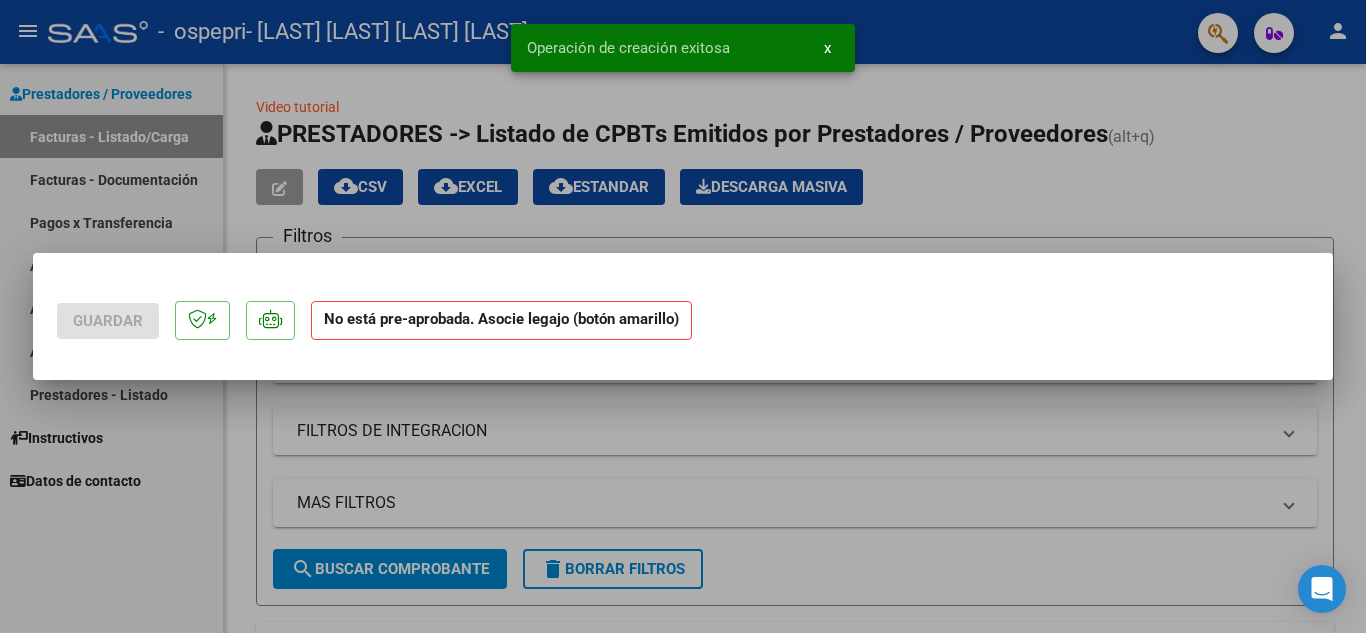 scroll, scrollTop: 0, scrollLeft: 0, axis: both 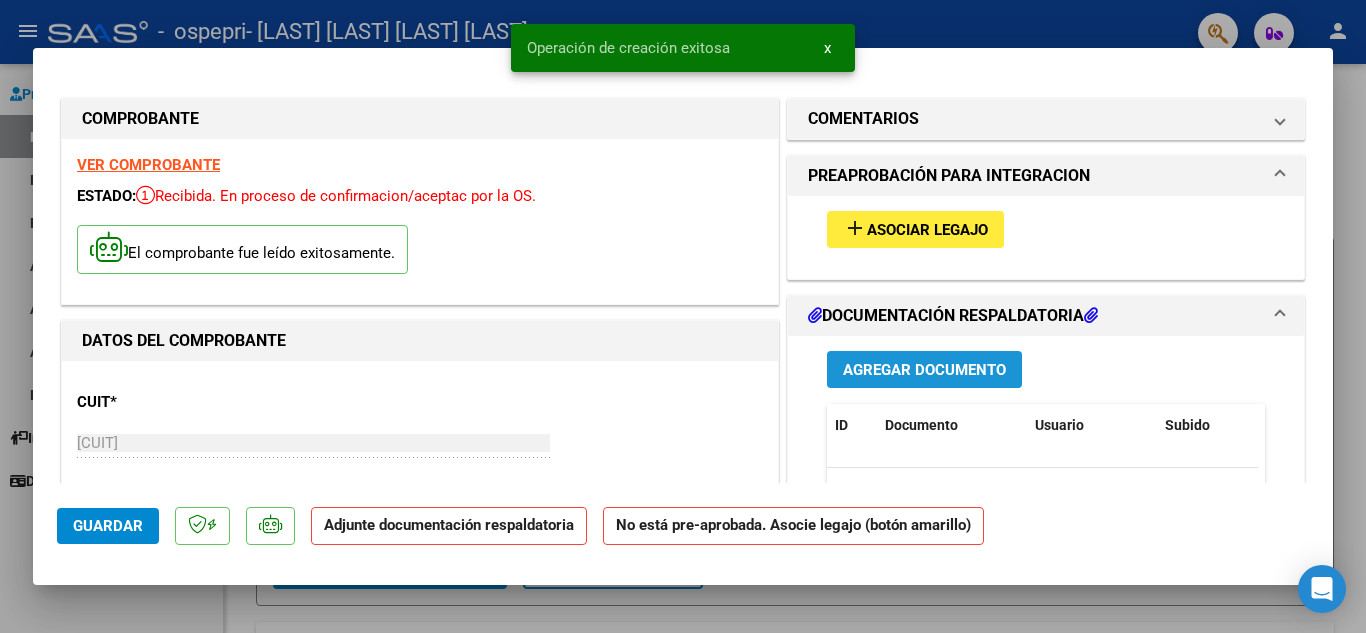 click on "Agregar Documento" at bounding box center (924, 370) 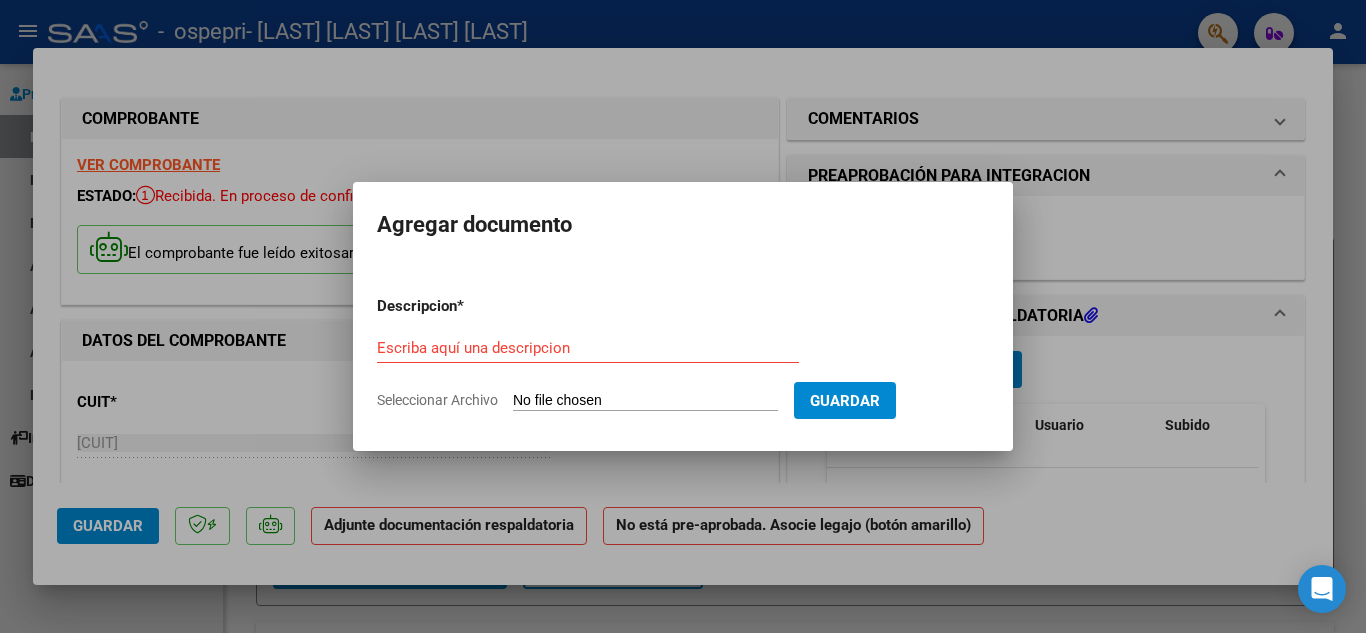 click on "Escriba aquí una descripcion" at bounding box center (588, 348) 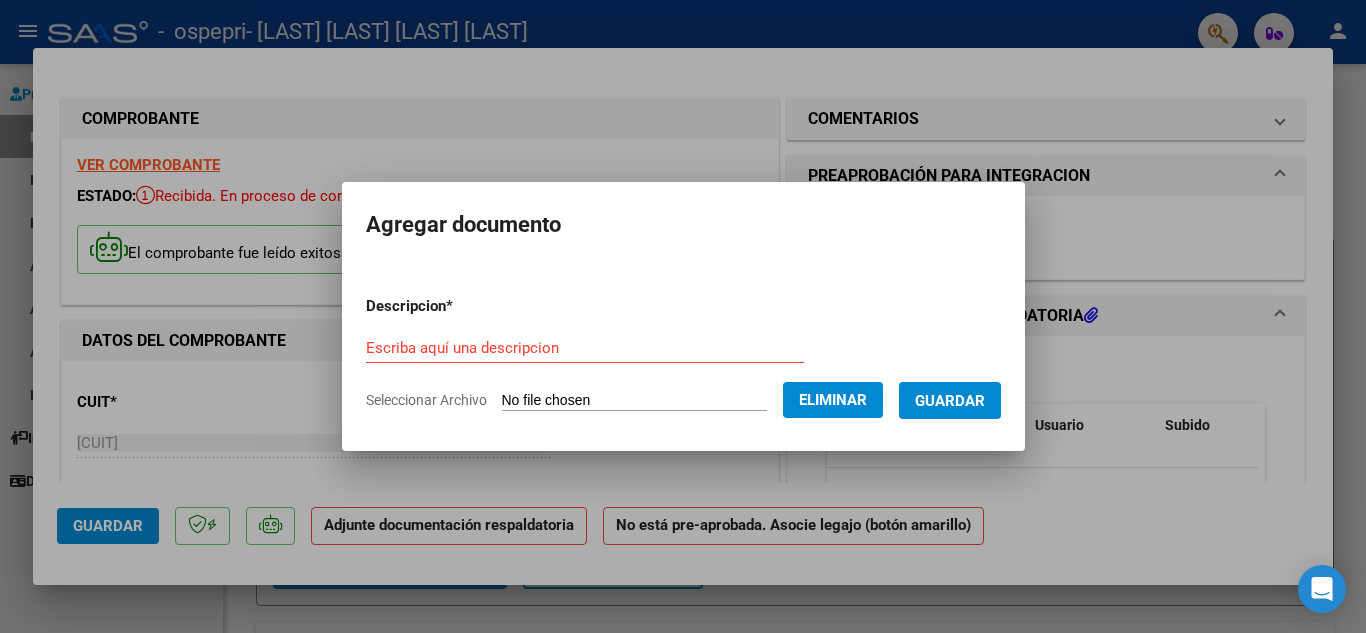 click on "Descripcion  *   Escriba aquí una descripcion  Seleccionar Archivo Eliminar Guardar" at bounding box center [683, 353] 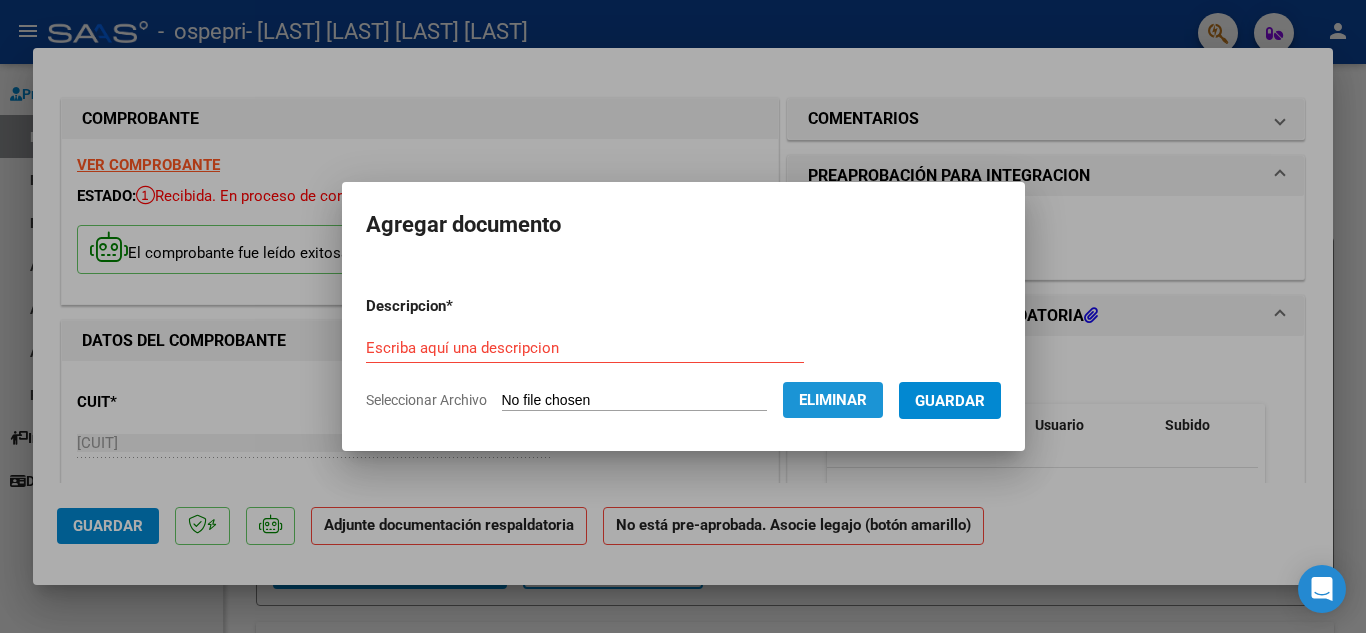 click on "Eliminar" 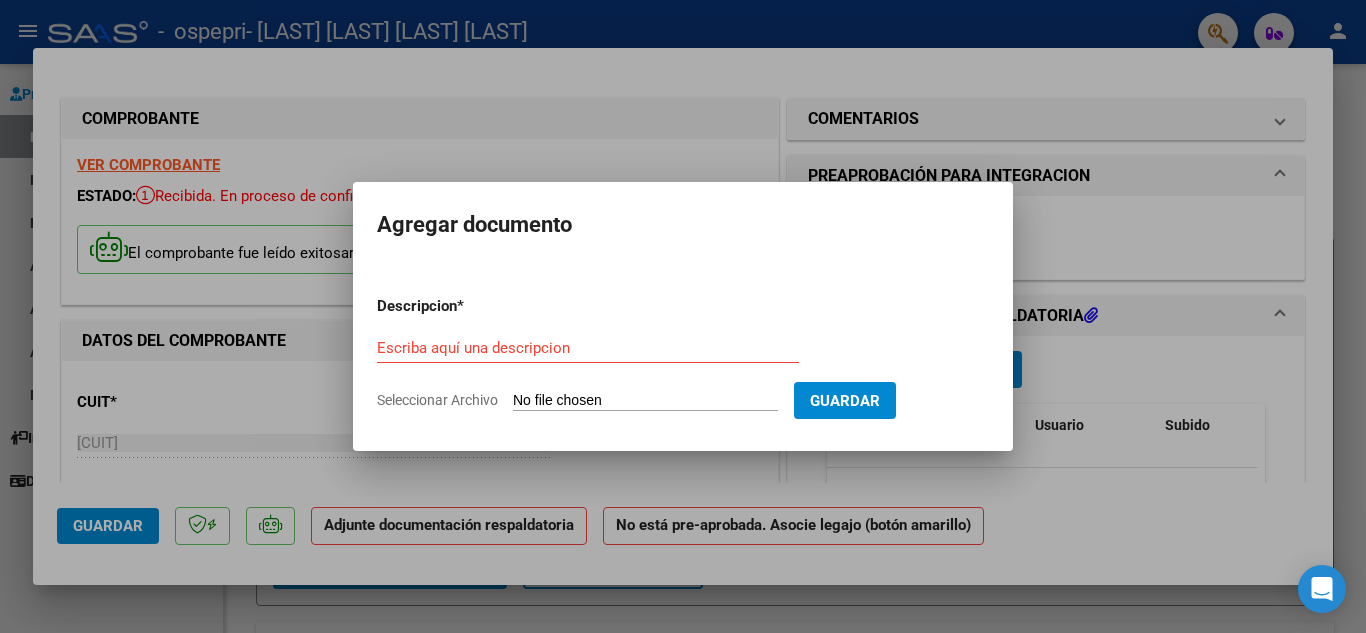 click on "Descripcion  *   Escriba aquí una descripcion  Seleccionar Archivo Guardar" at bounding box center [683, 353] 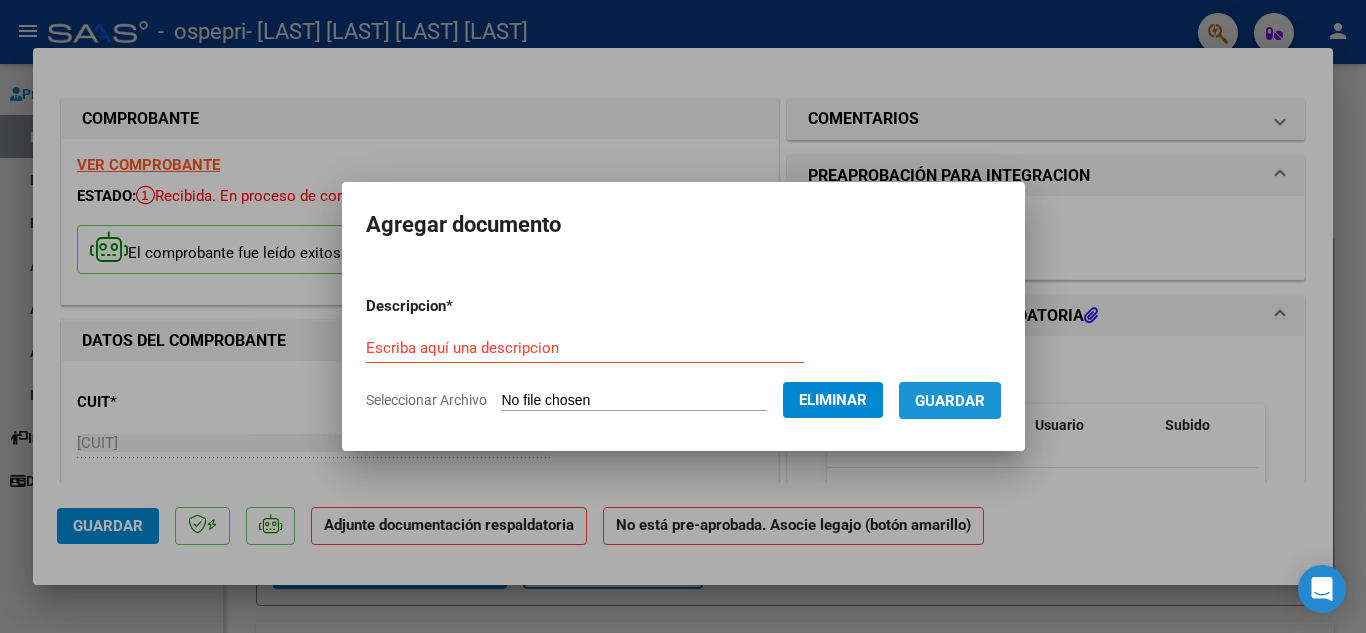 click on "Guardar" at bounding box center (950, 401) 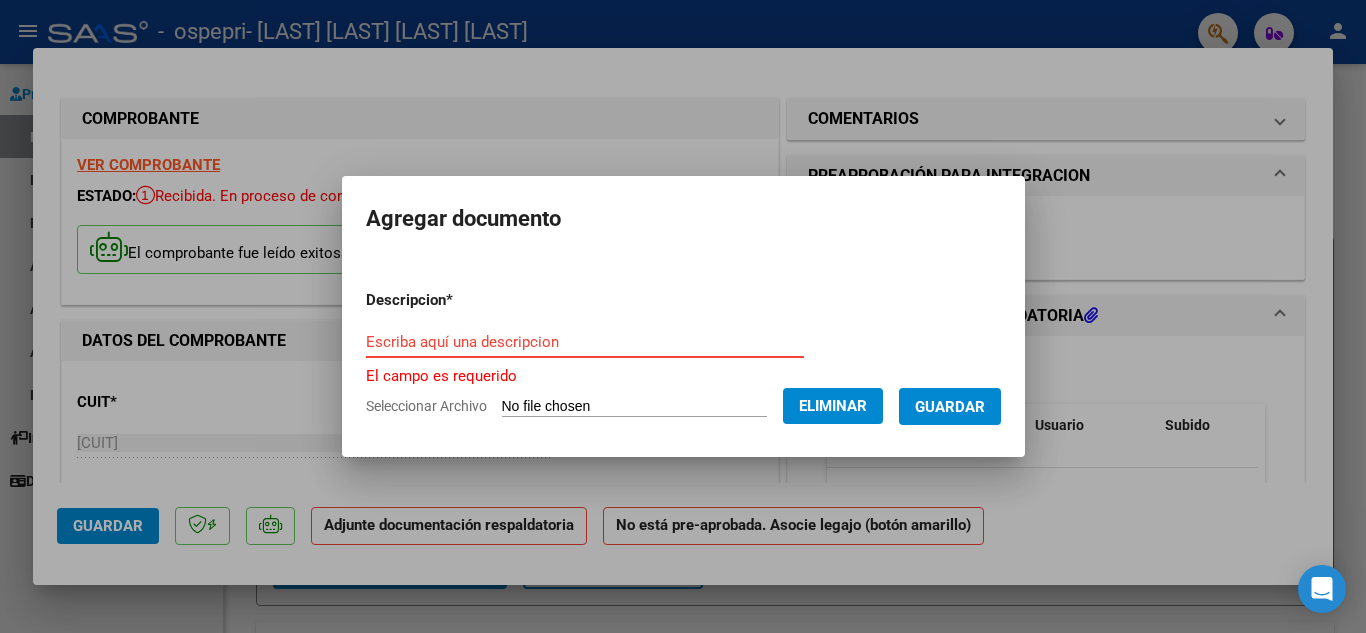 click on "Escriba aquí una descripcion" at bounding box center (585, 342) 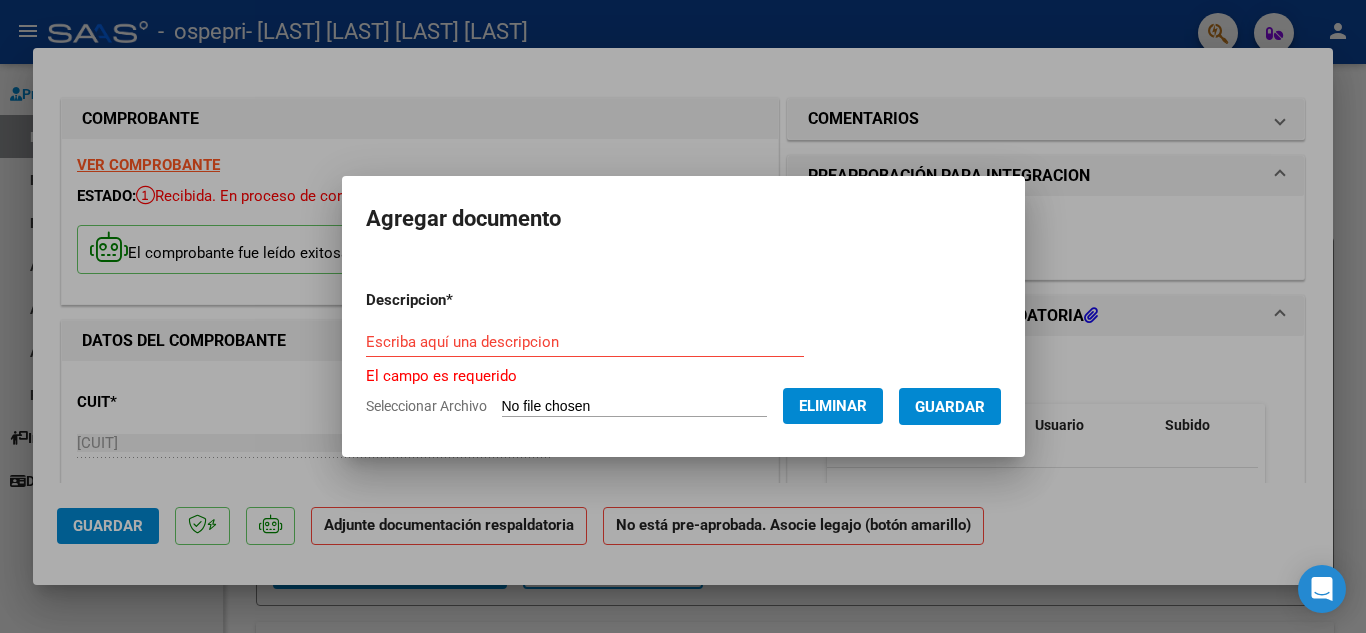 click on "Escriba aquí una descripcion" at bounding box center [585, 342] 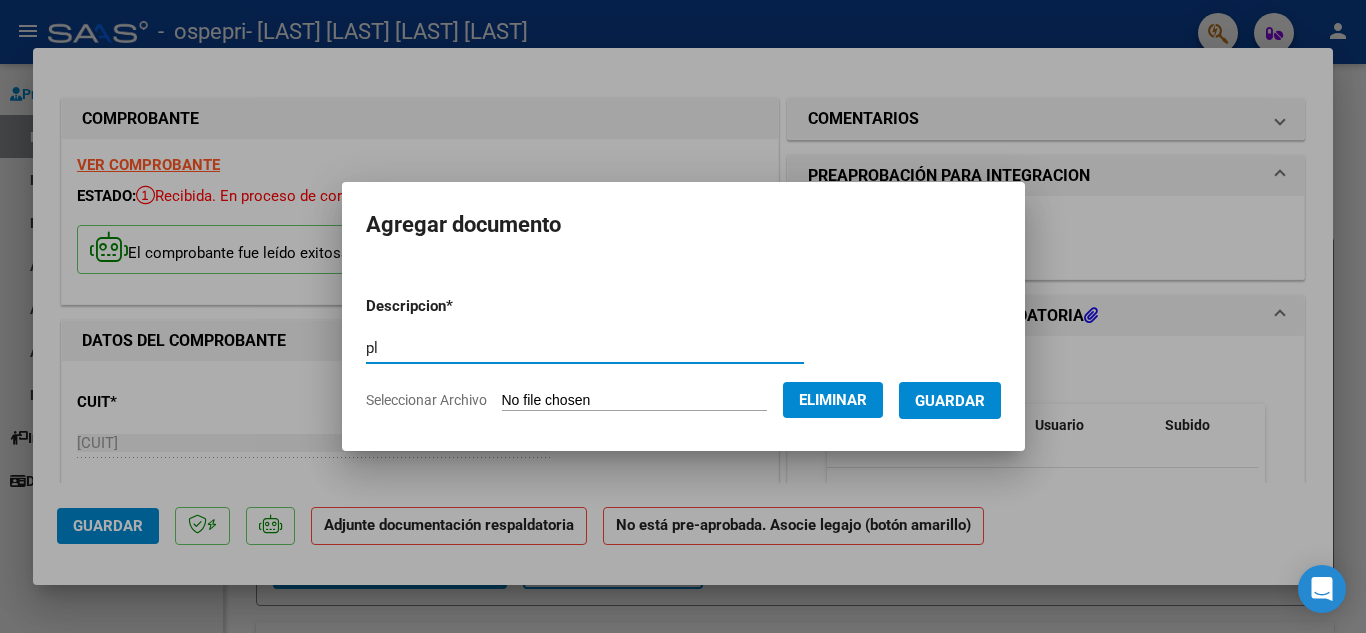 type on "p" 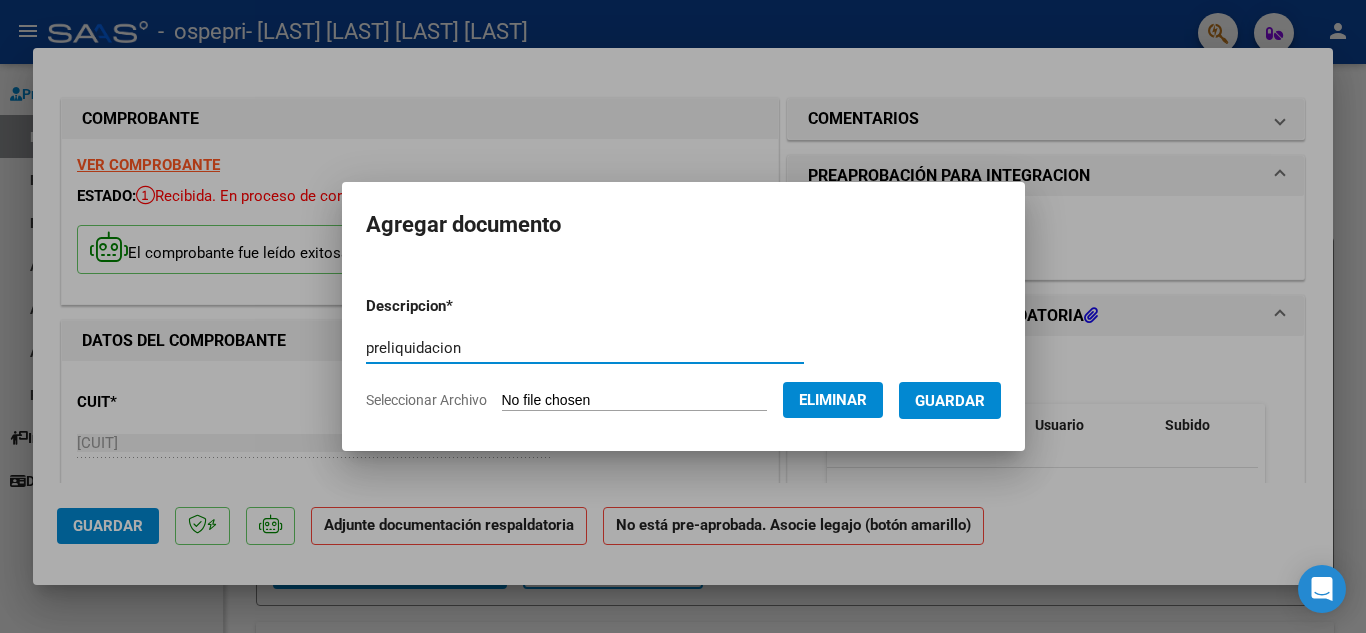type on "preliquidacion" 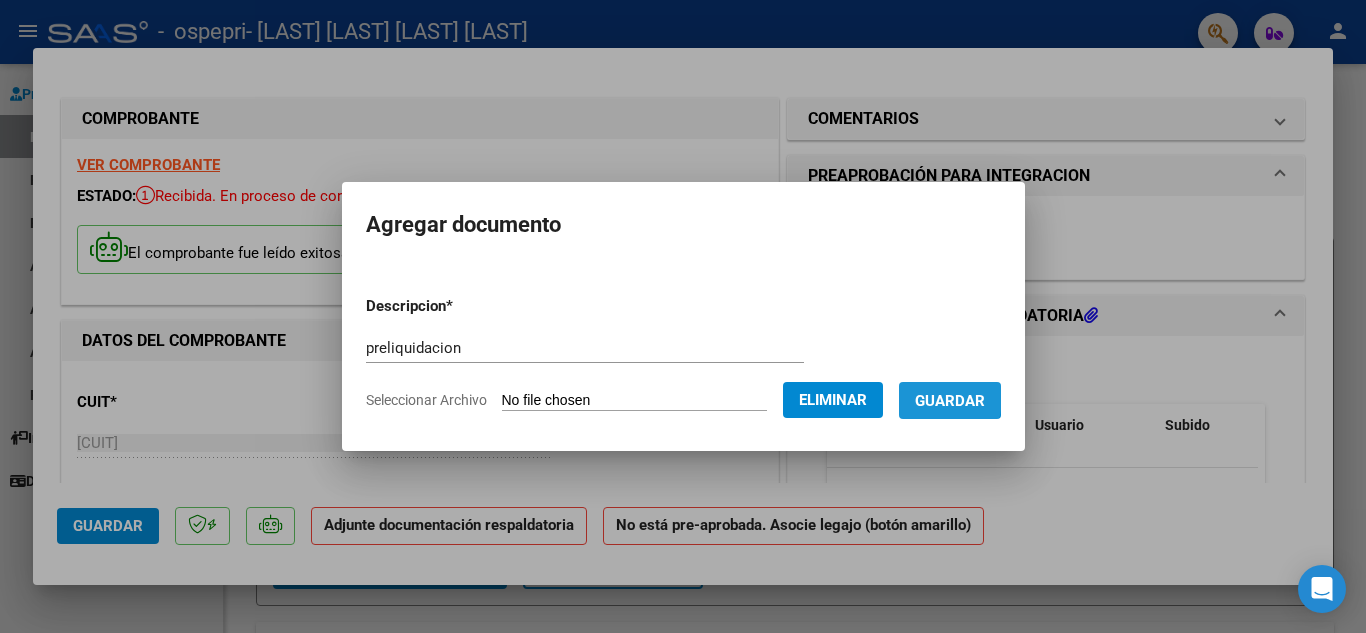 click on "Guardar" at bounding box center [950, 401] 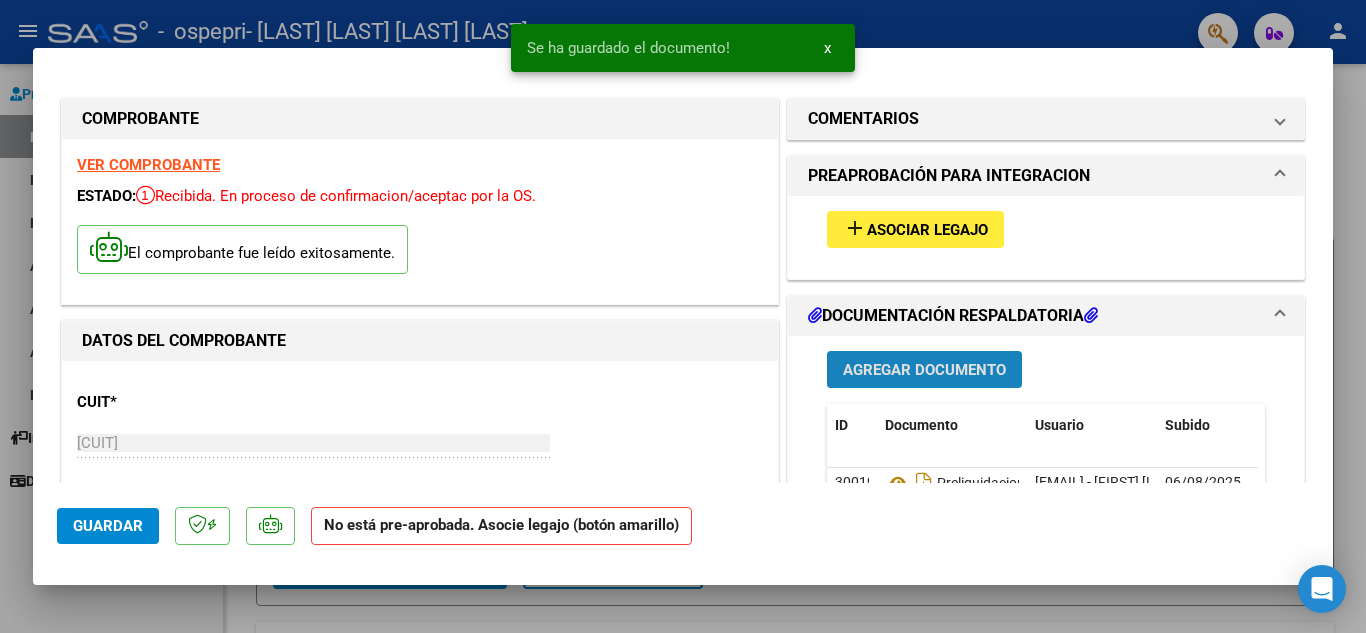 click on "Agregar Documento" at bounding box center (924, 370) 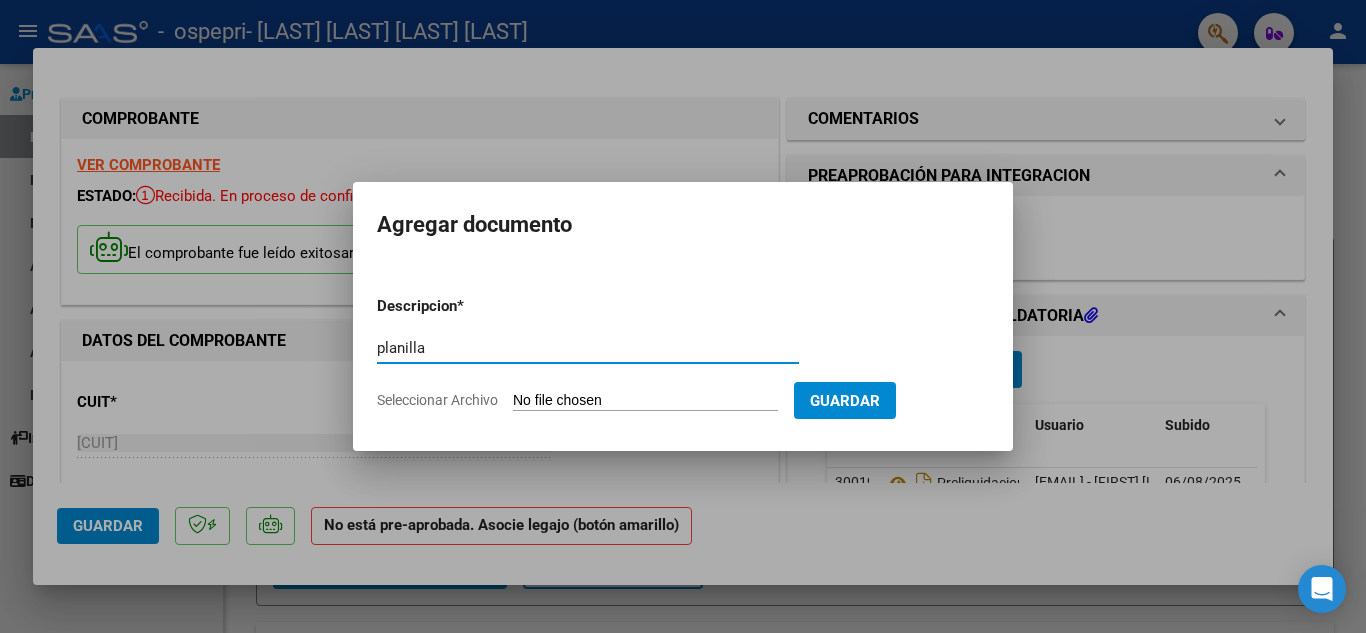 type on "planilla" 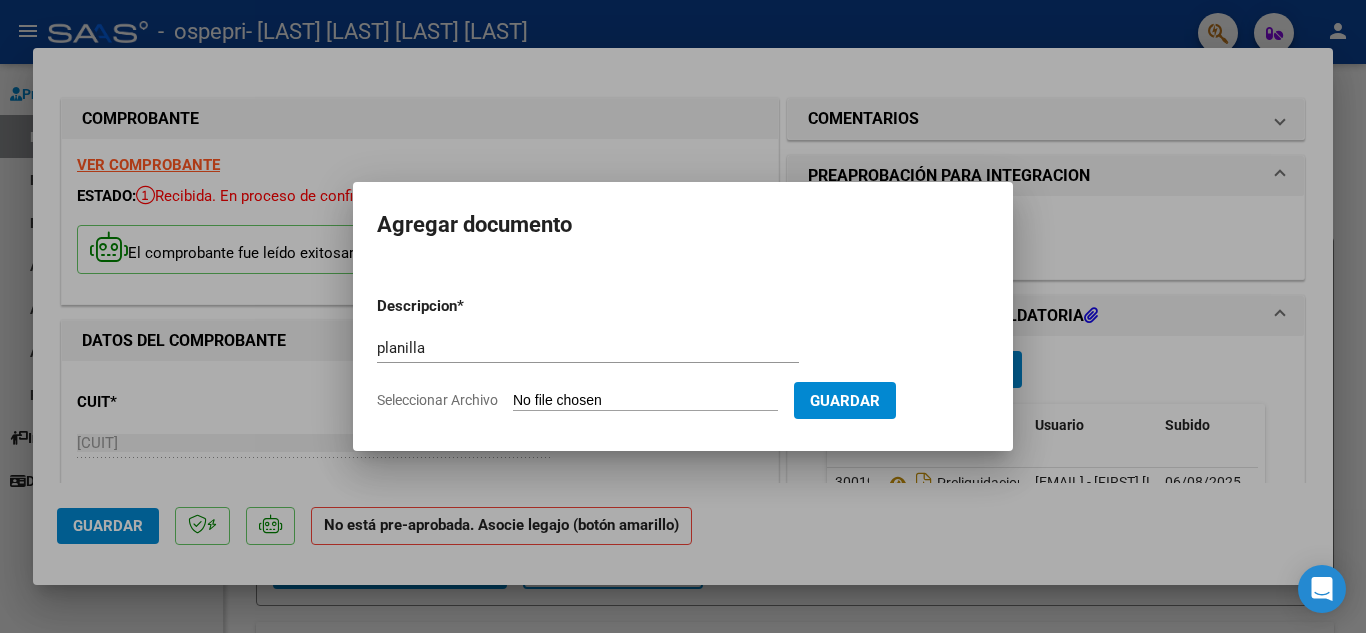 click on "Seleccionar Archivo" at bounding box center [645, 401] 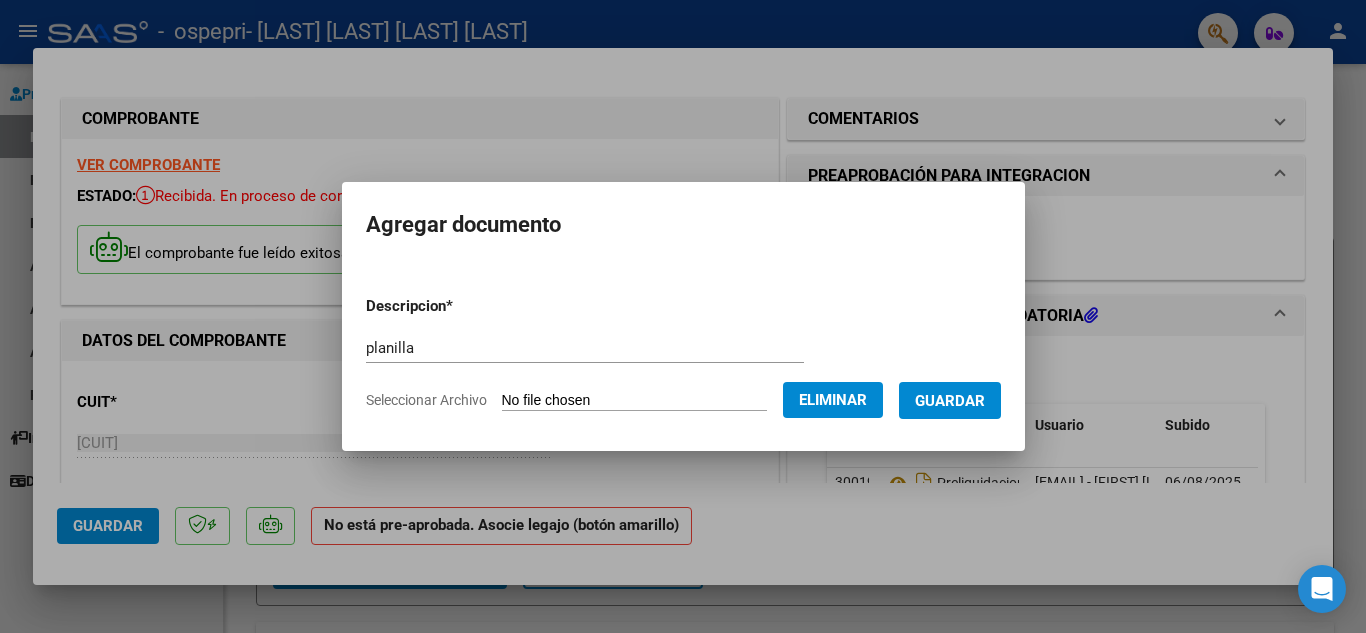 click on "Guardar" at bounding box center (950, 400) 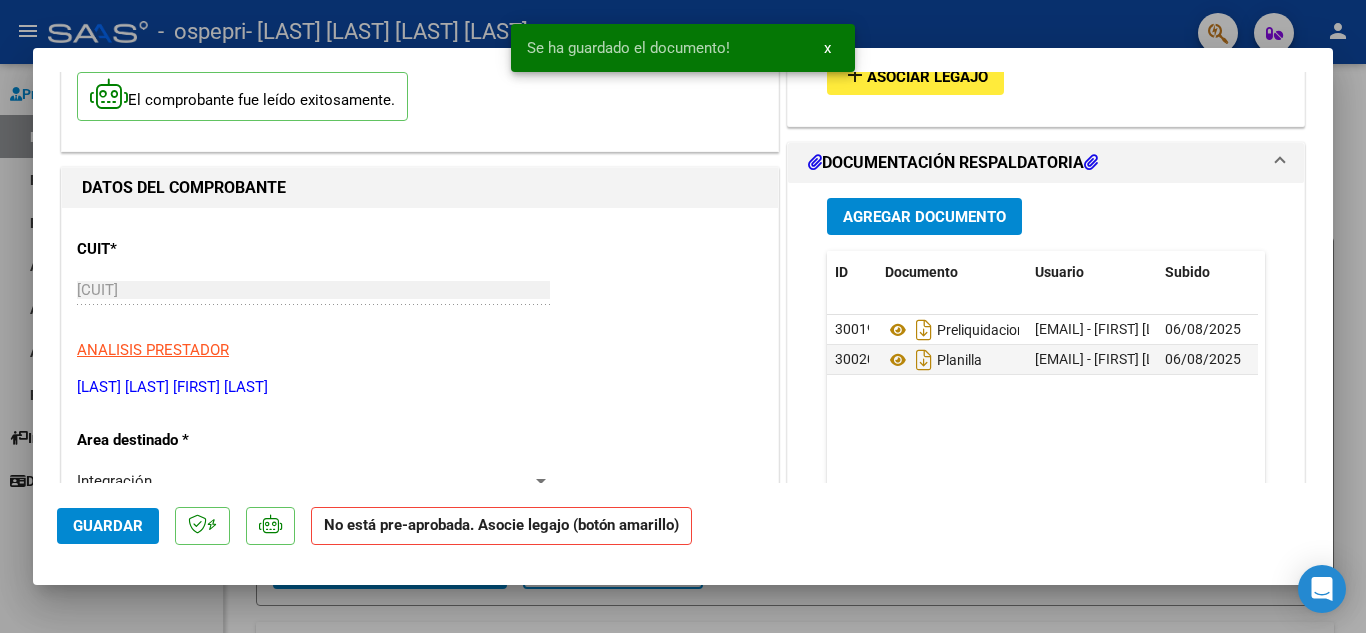 scroll, scrollTop: 148, scrollLeft: 0, axis: vertical 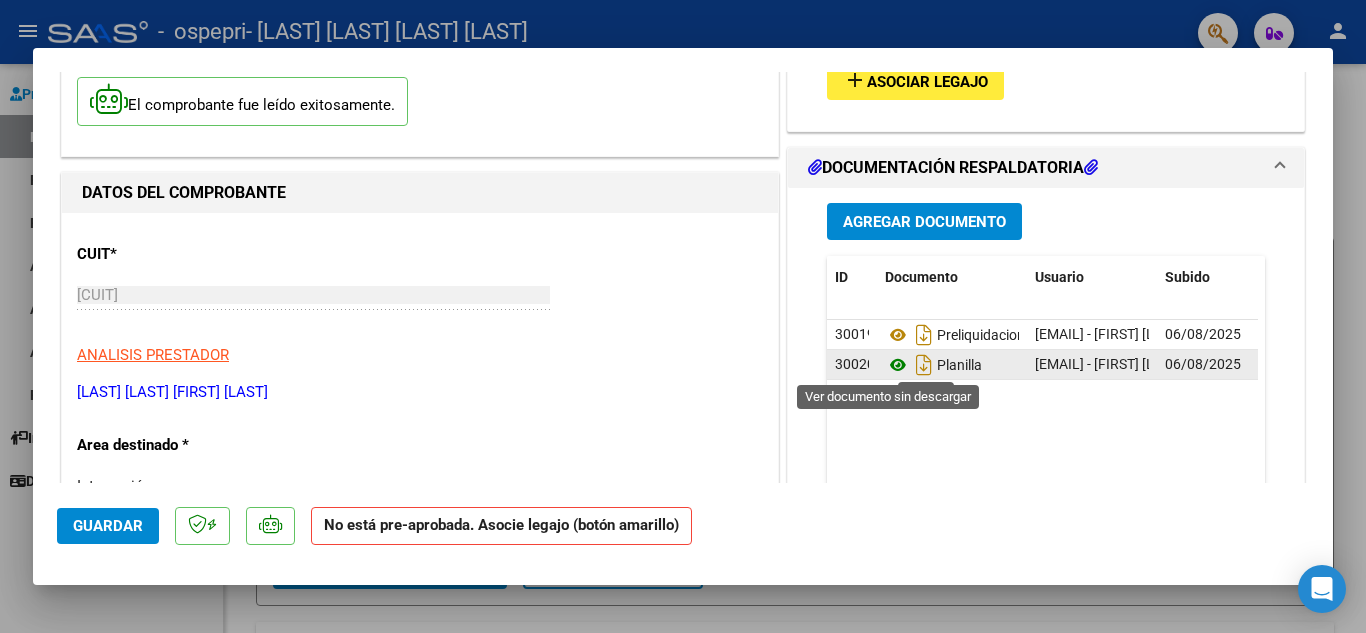 click 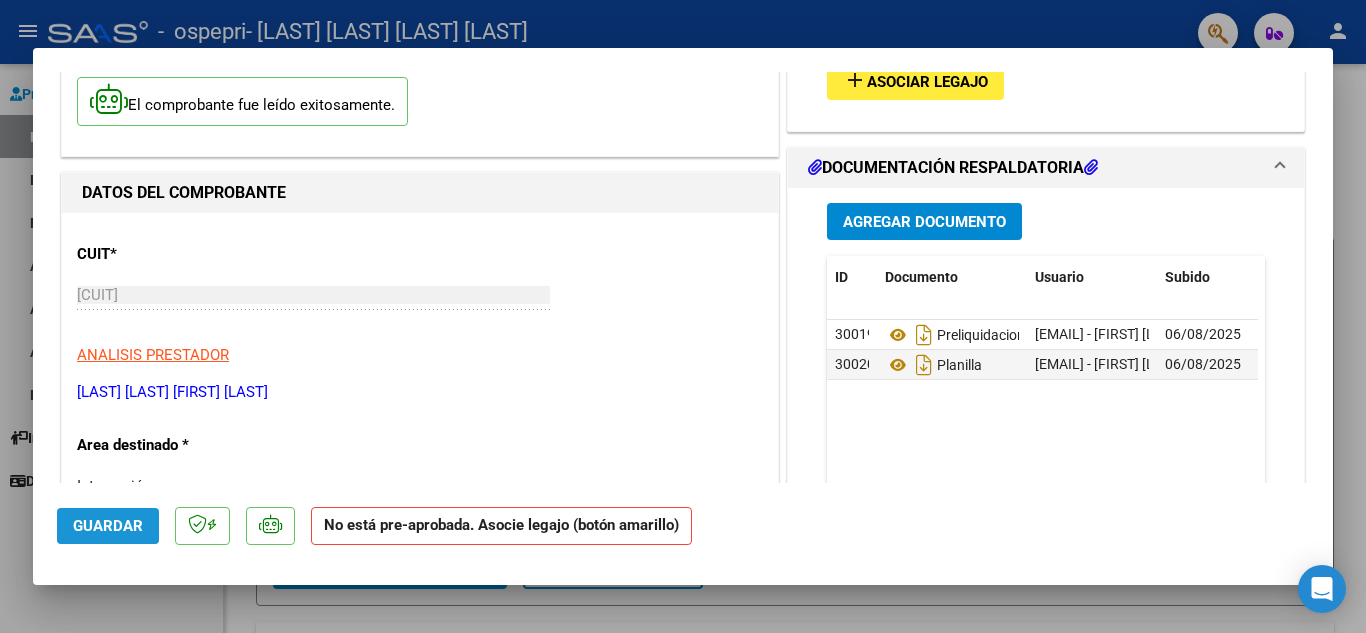 click on "Guardar" 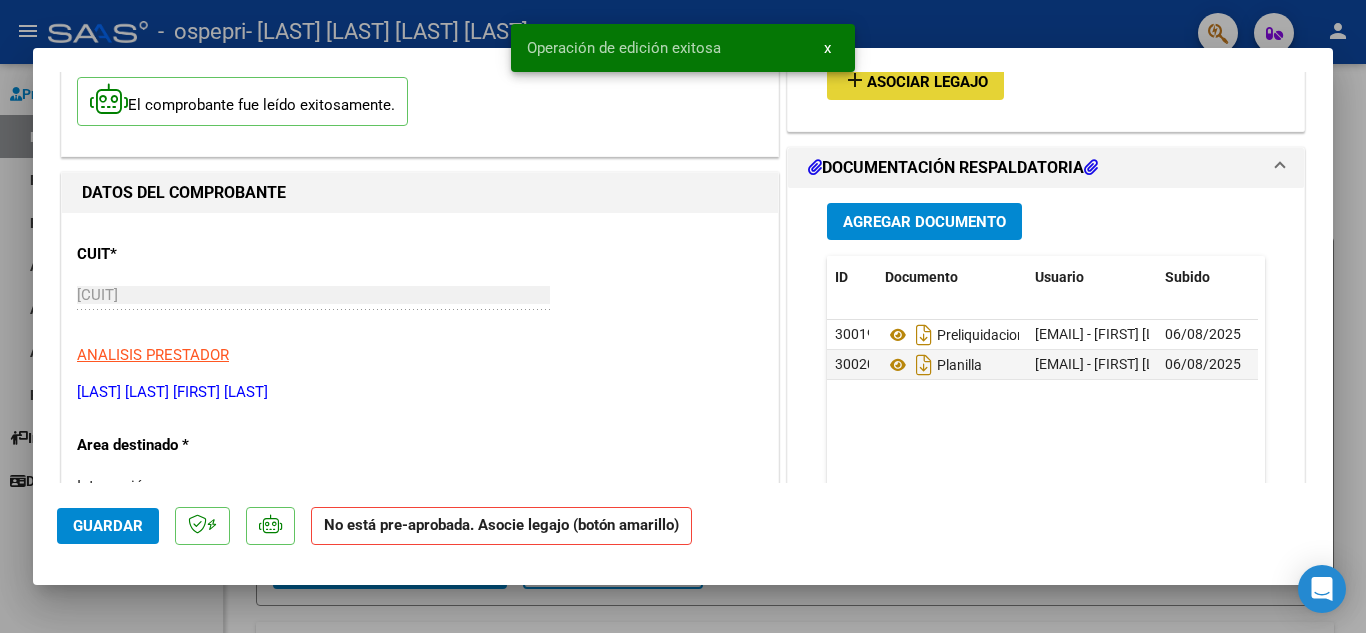 click on "Asociar Legajo" at bounding box center [927, 82] 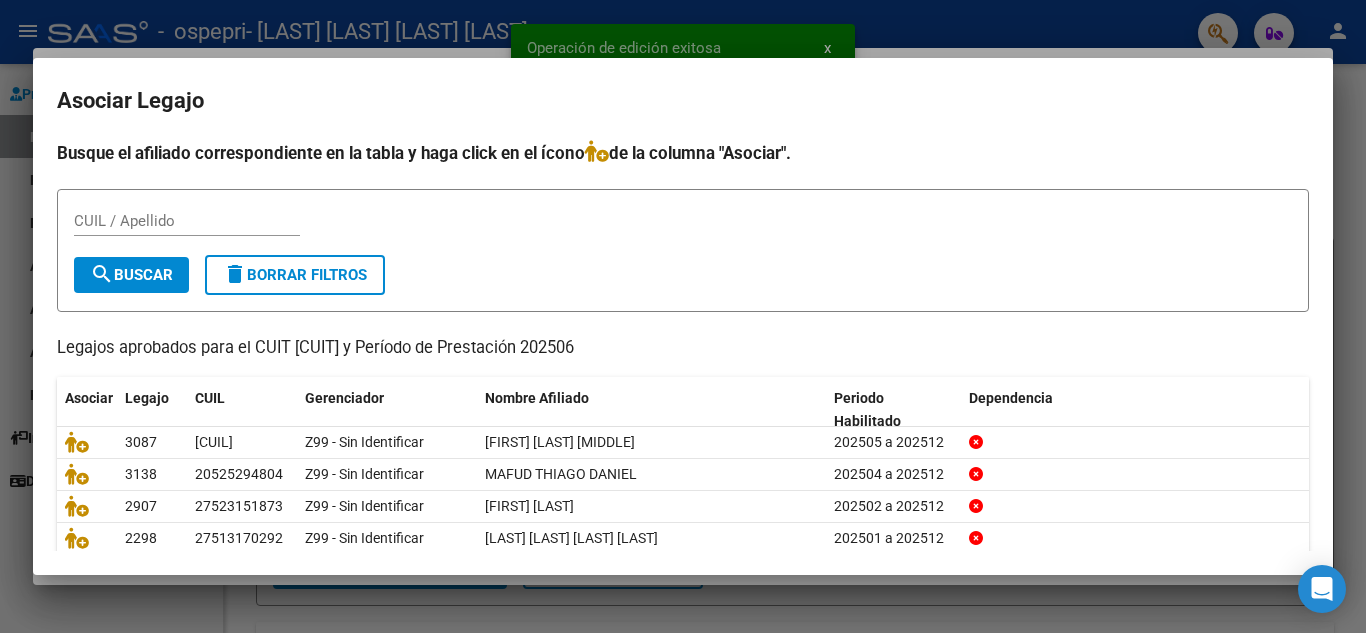 scroll, scrollTop: 22, scrollLeft: 0, axis: vertical 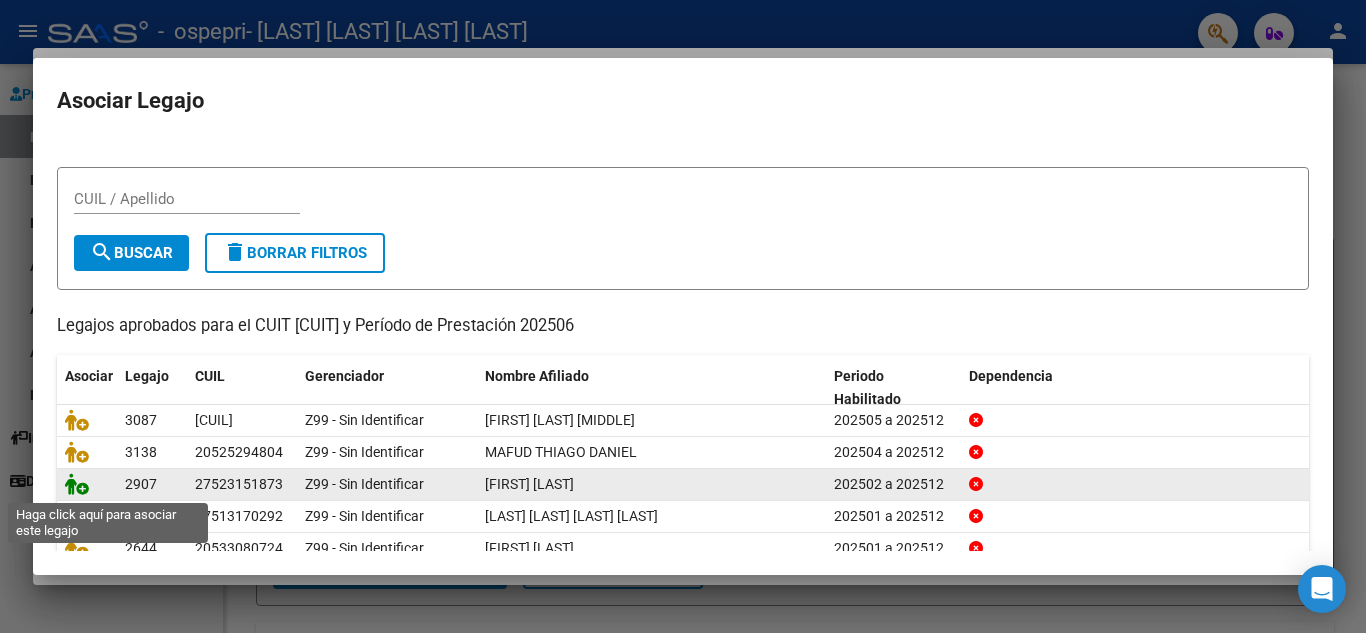 click 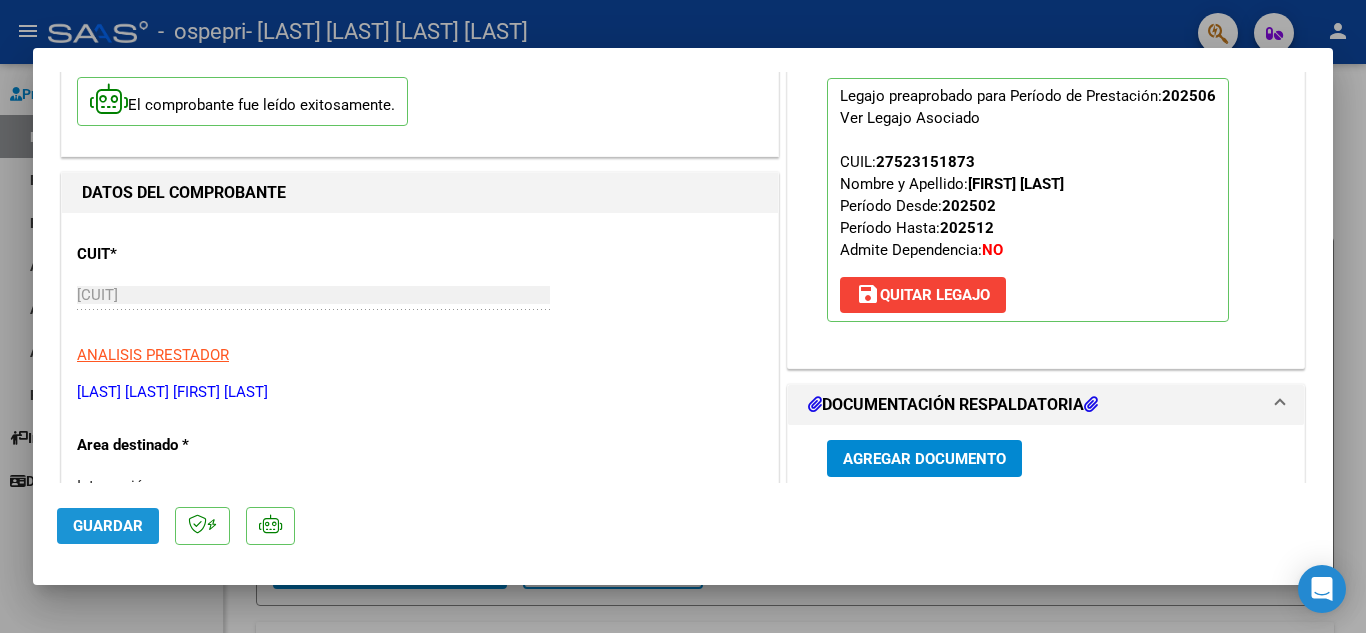 click on "Guardar" 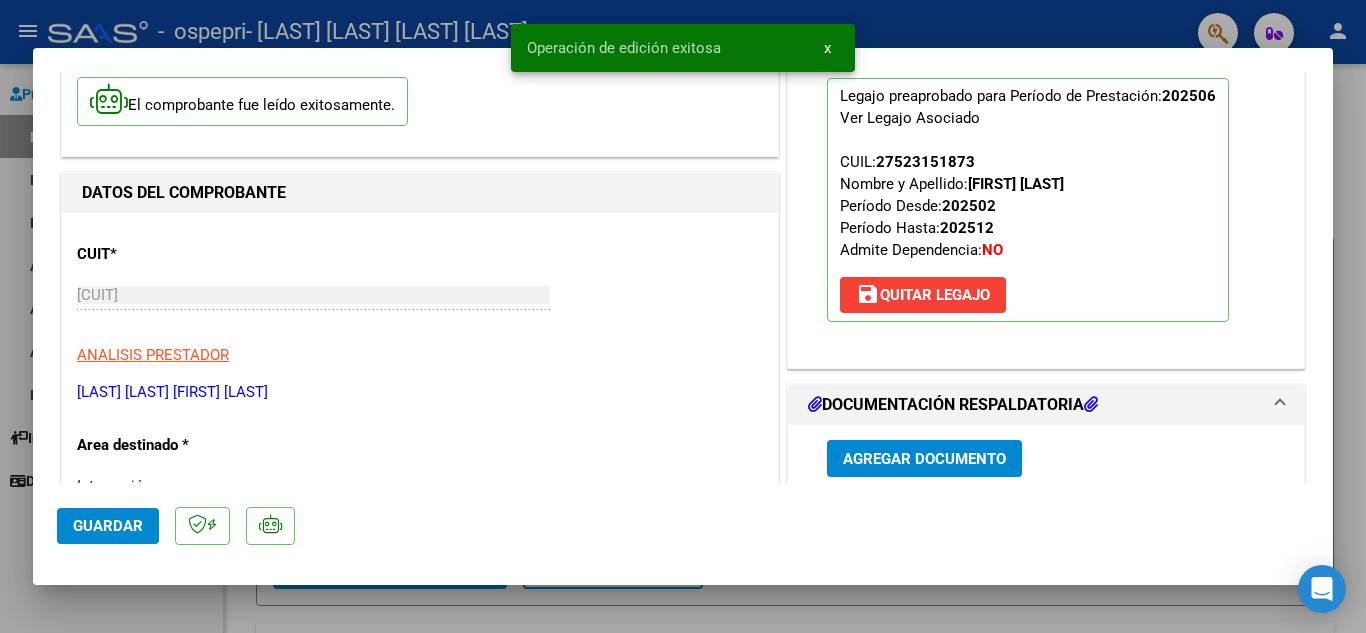 click at bounding box center (683, 316) 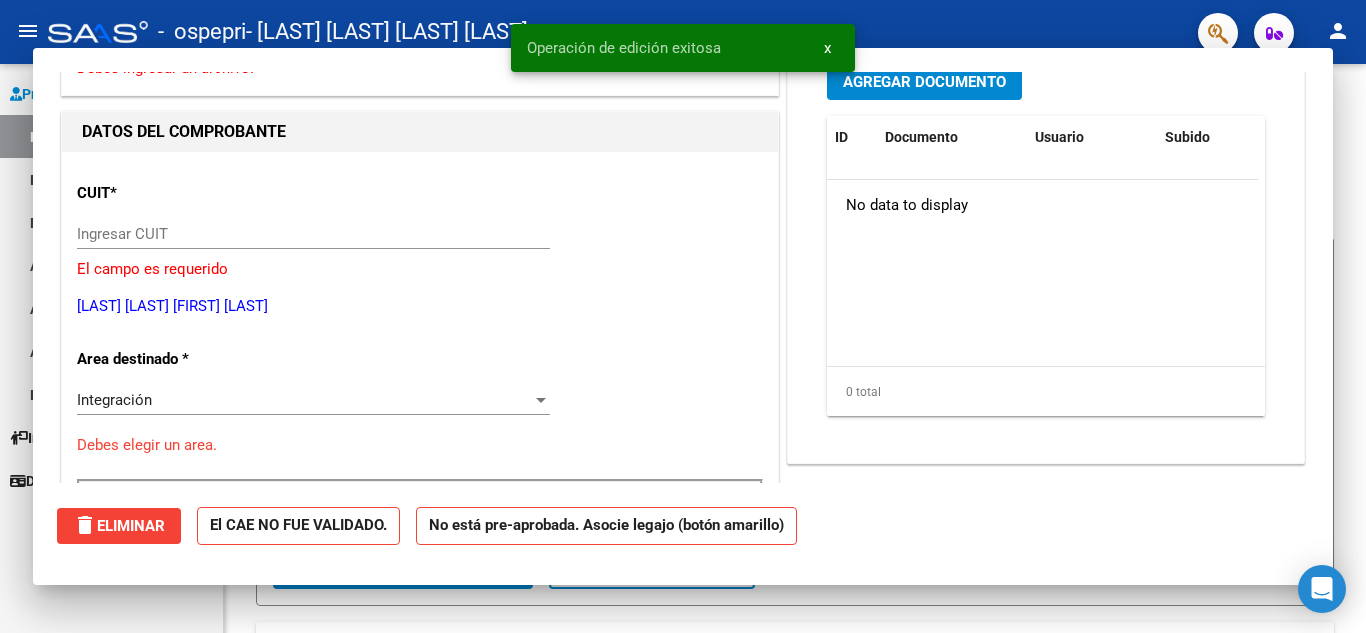 scroll, scrollTop: 0, scrollLeft: 0, axis: both 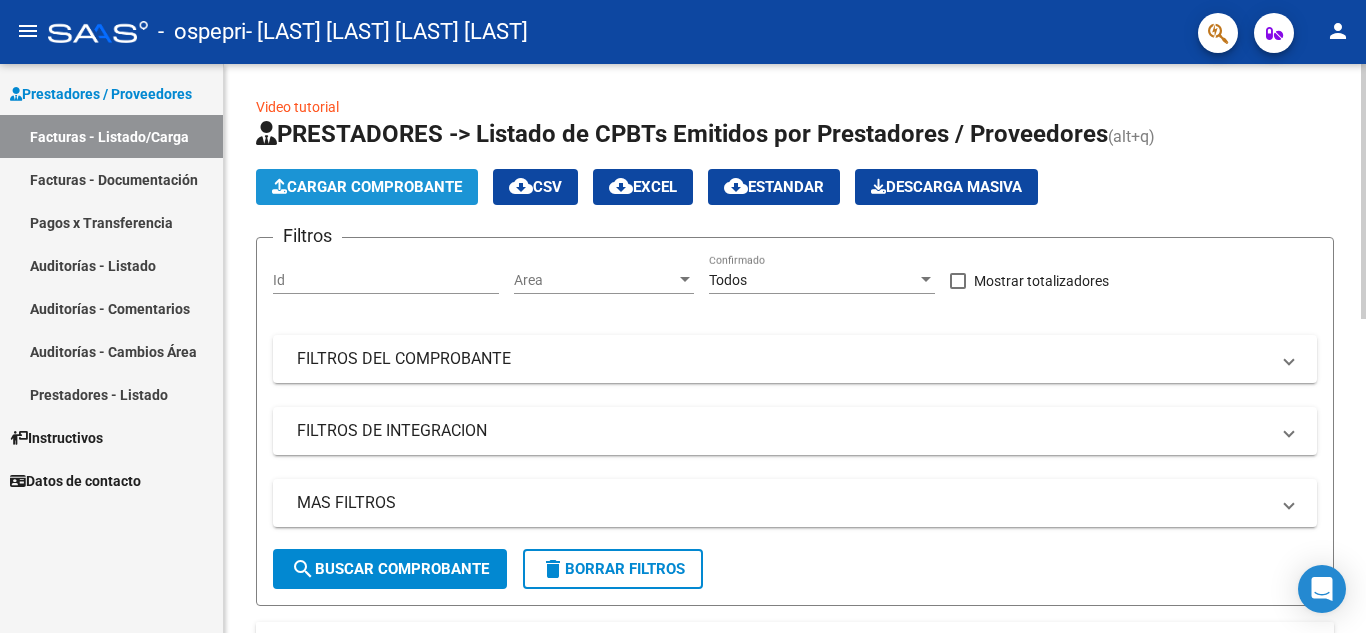 click on "Cargar Comprobante" 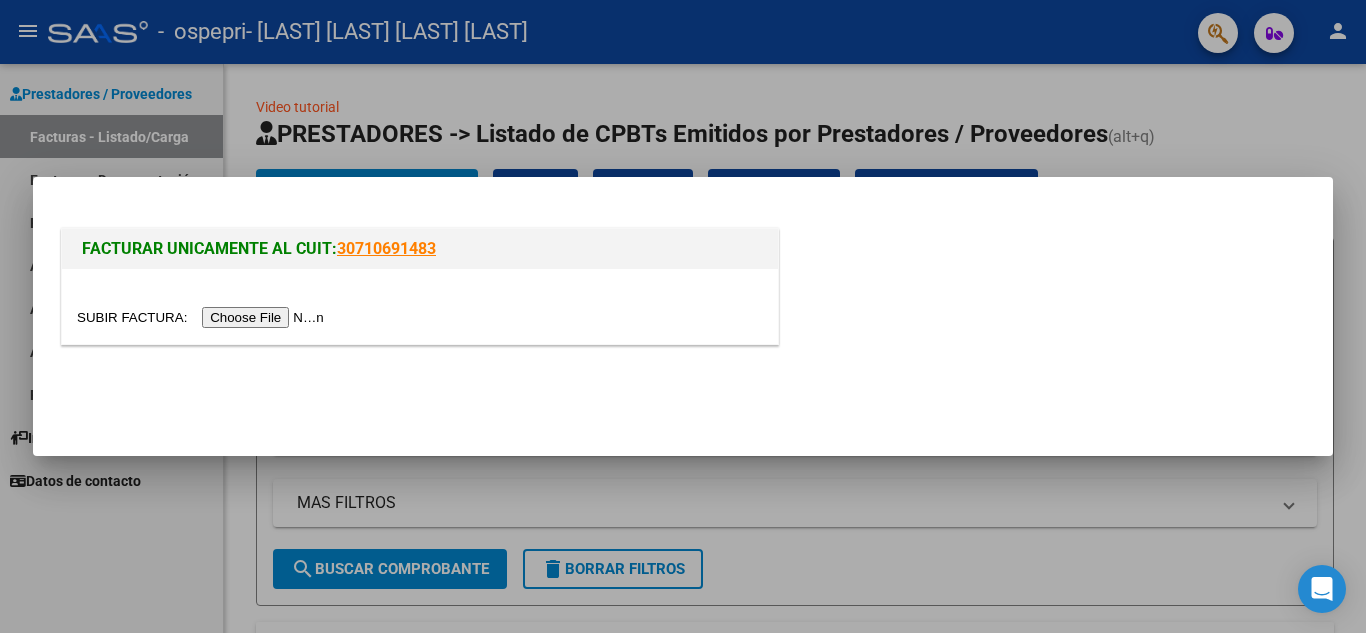 click at bounding box center [203, 317] 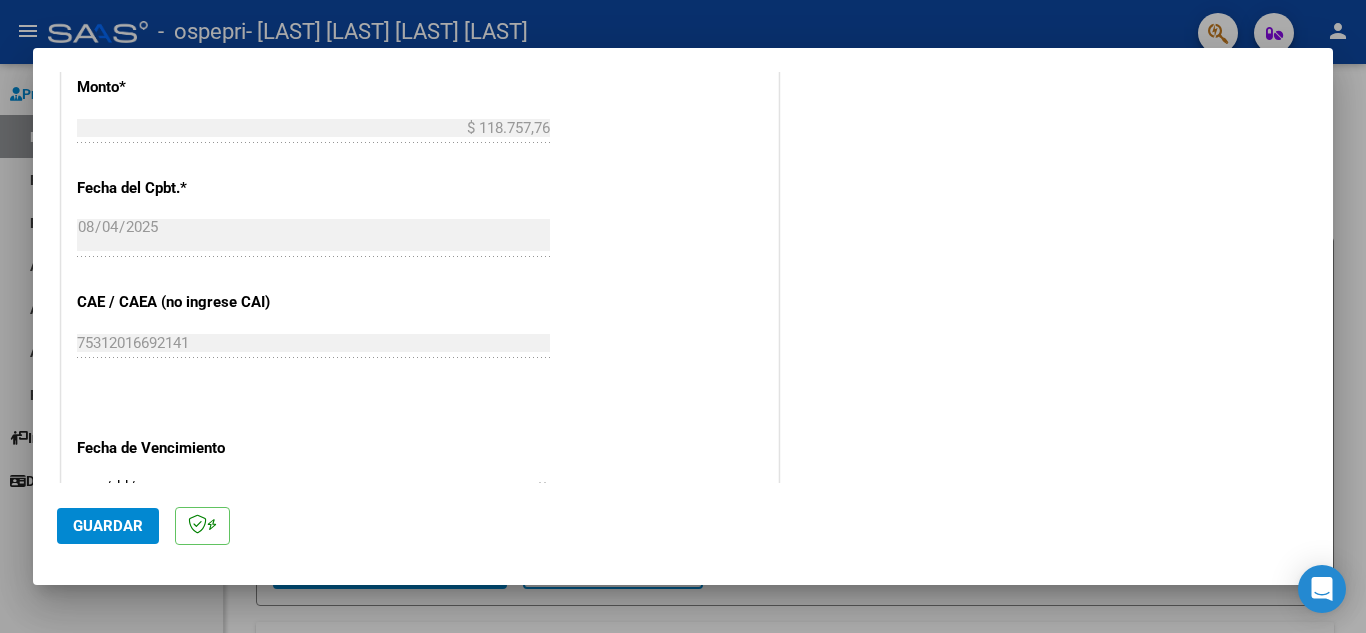 scroll, scrollTop: 1311, scrollLeft: 0, axis: vertical 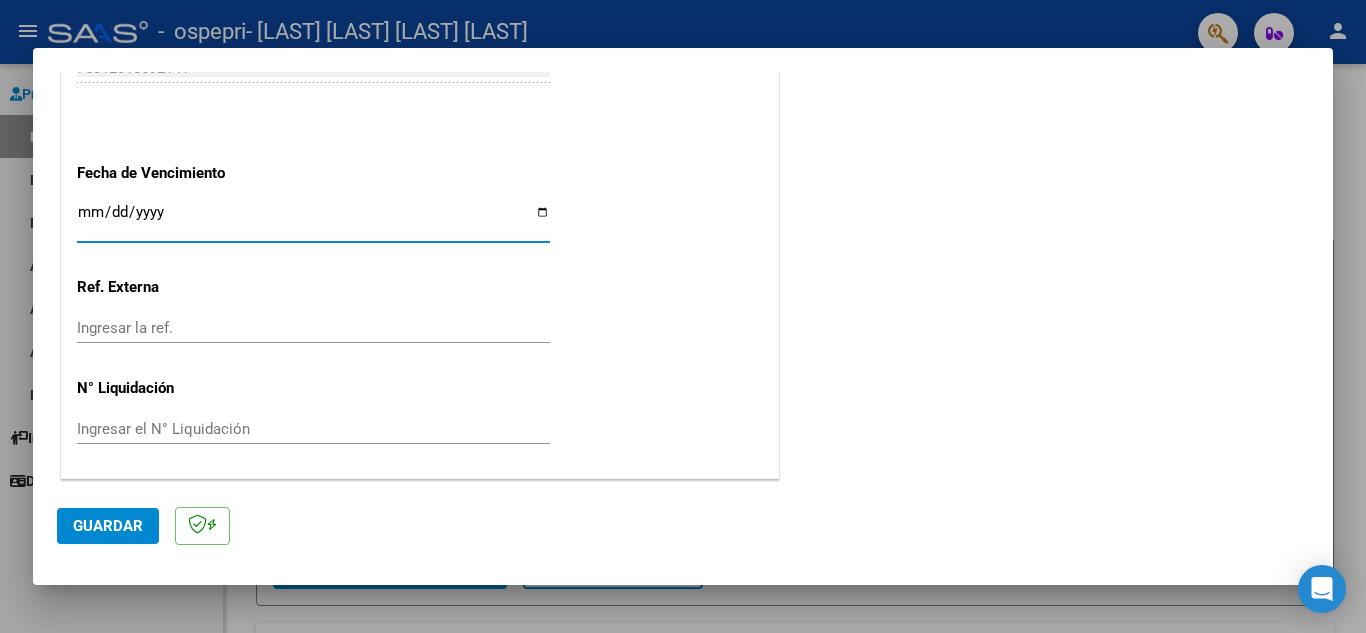 click on "Ingresar la fecha" at bounding box center (313, 220) 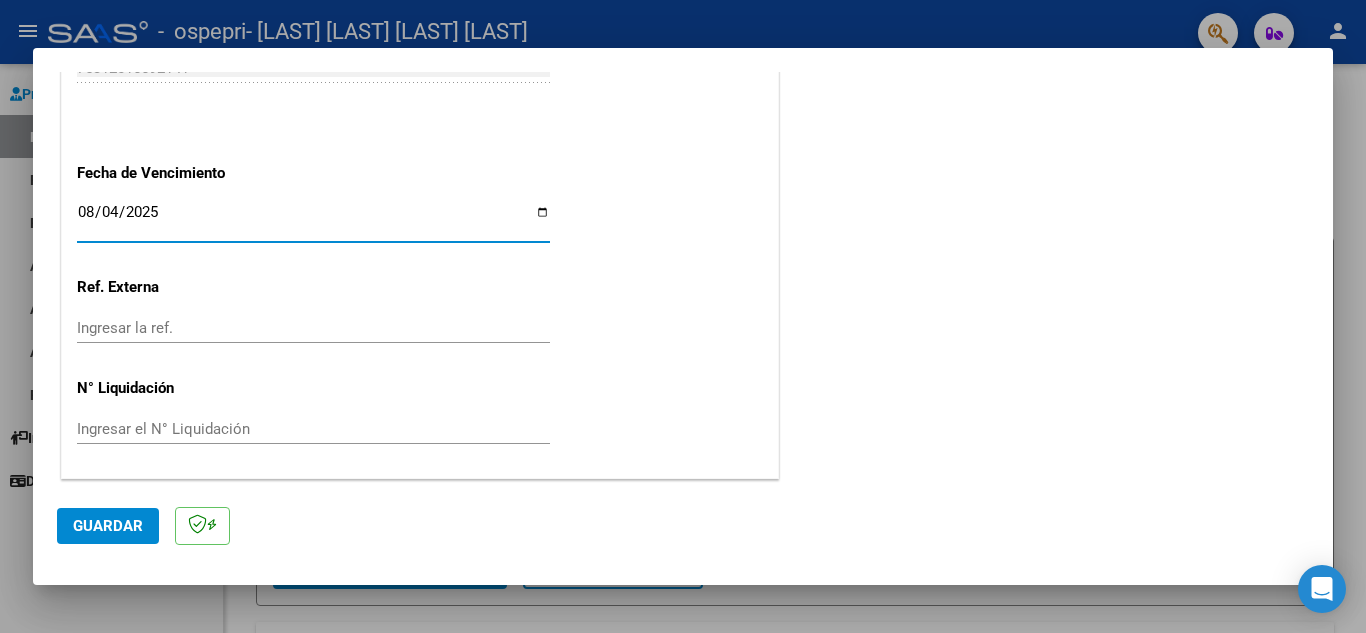 type on "2025-08-04" 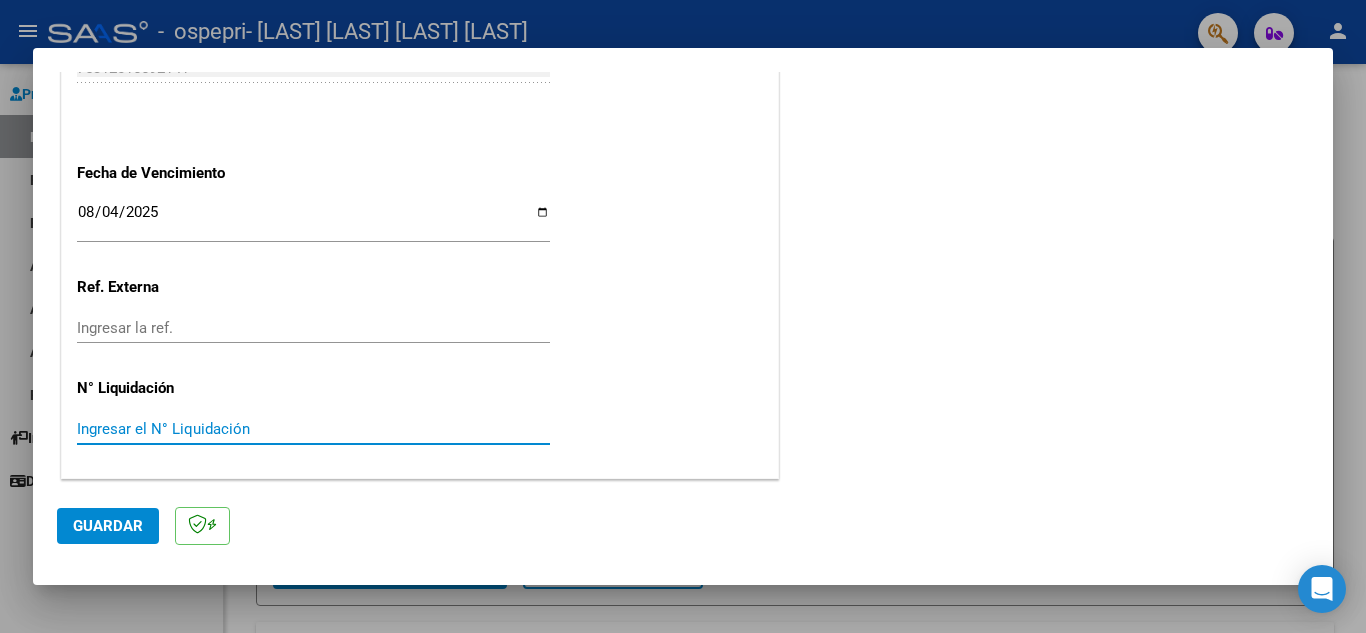click on "Ingresar el N° Liquidación" at bounding box center [313, 429] 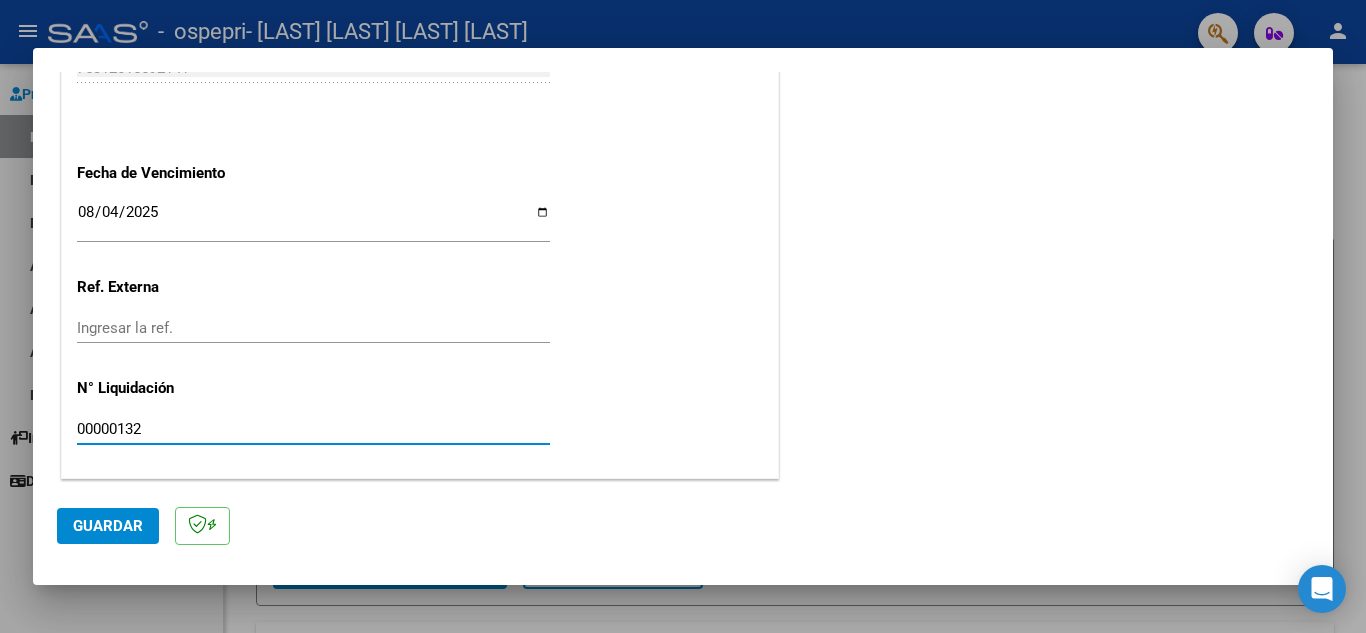 type on "00000132" 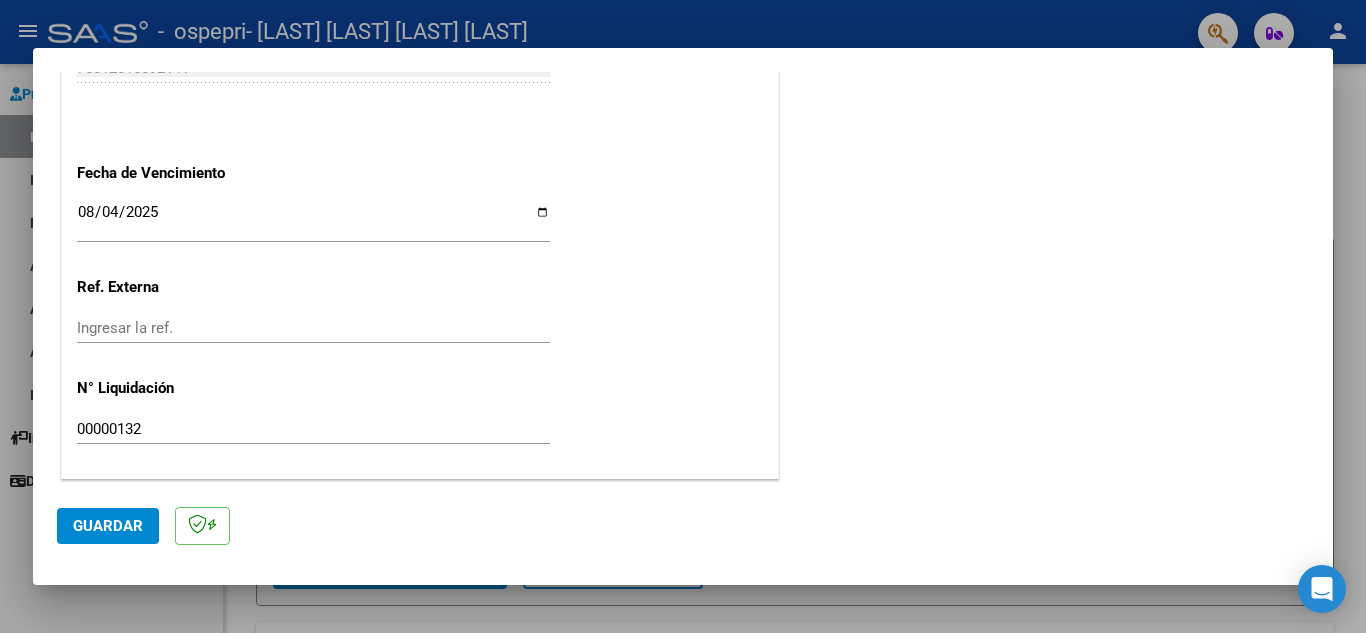 scroll, scrollTop: 952, scrollLeft: 0, axis: vertical 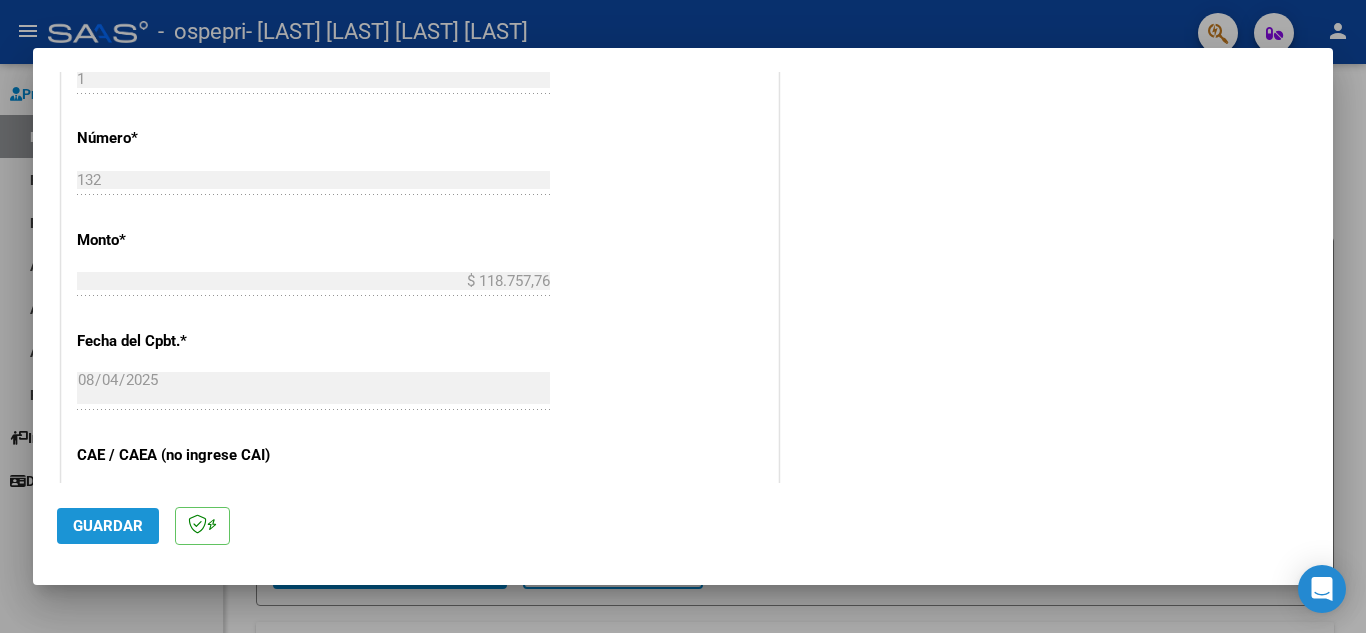 click on "Guardar" 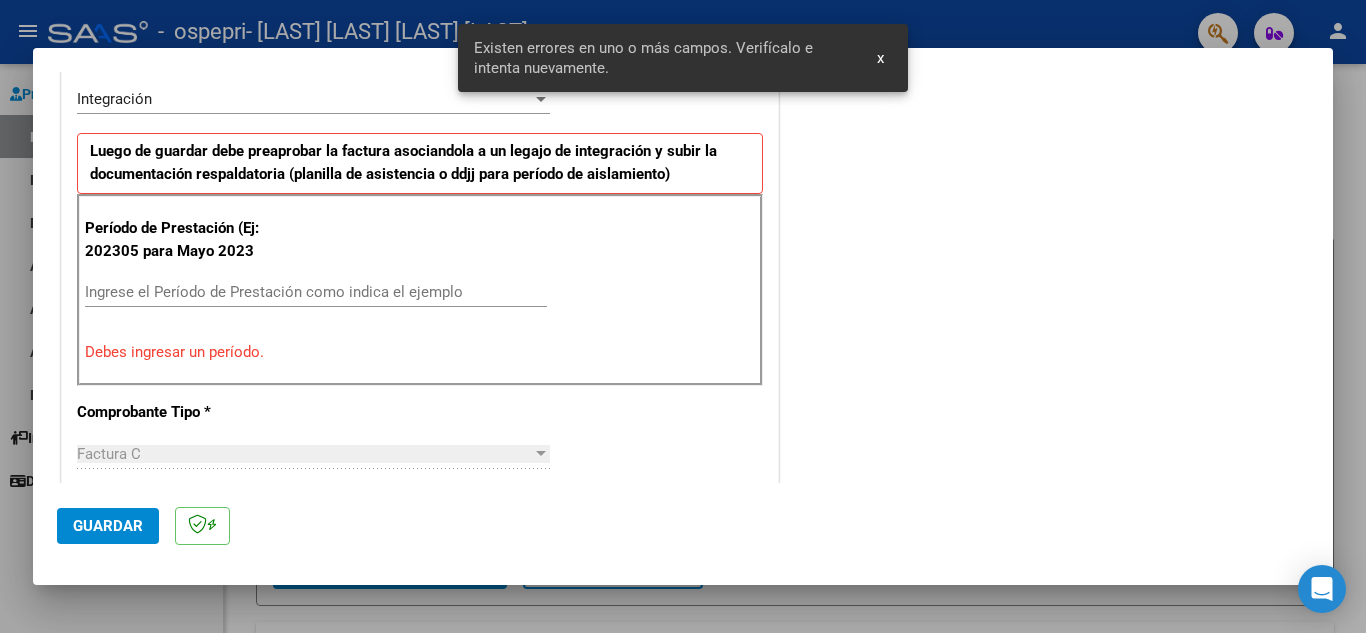 scroll, scrollTop: 453, scrollLeft: 0, axis: vertical 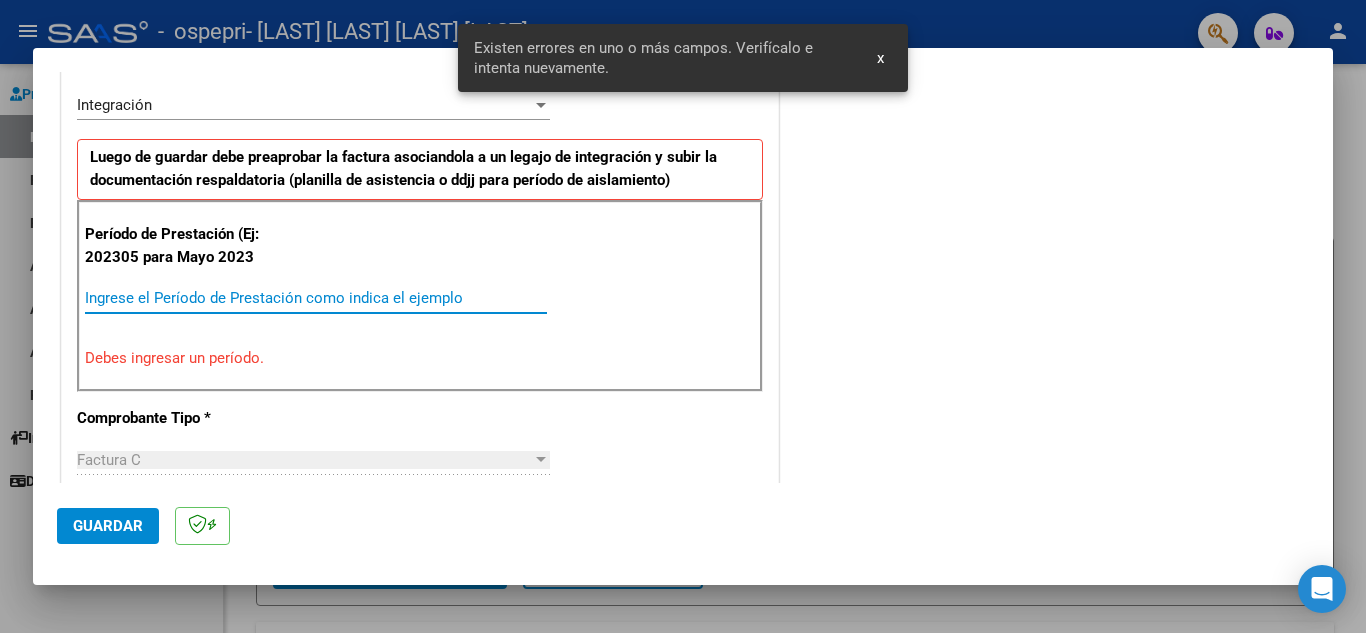 click on "Ingrese el Período de Prestación como indica el ejemplo" at bounding box center [316, 298] 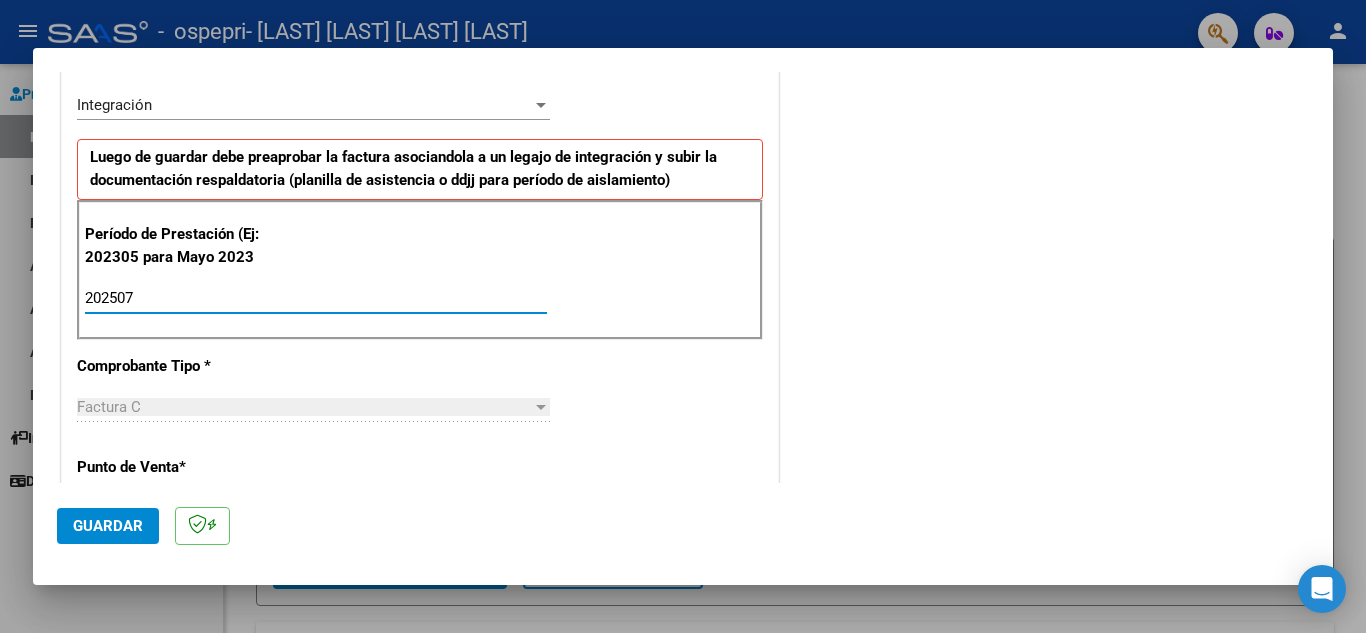 type on "202507" 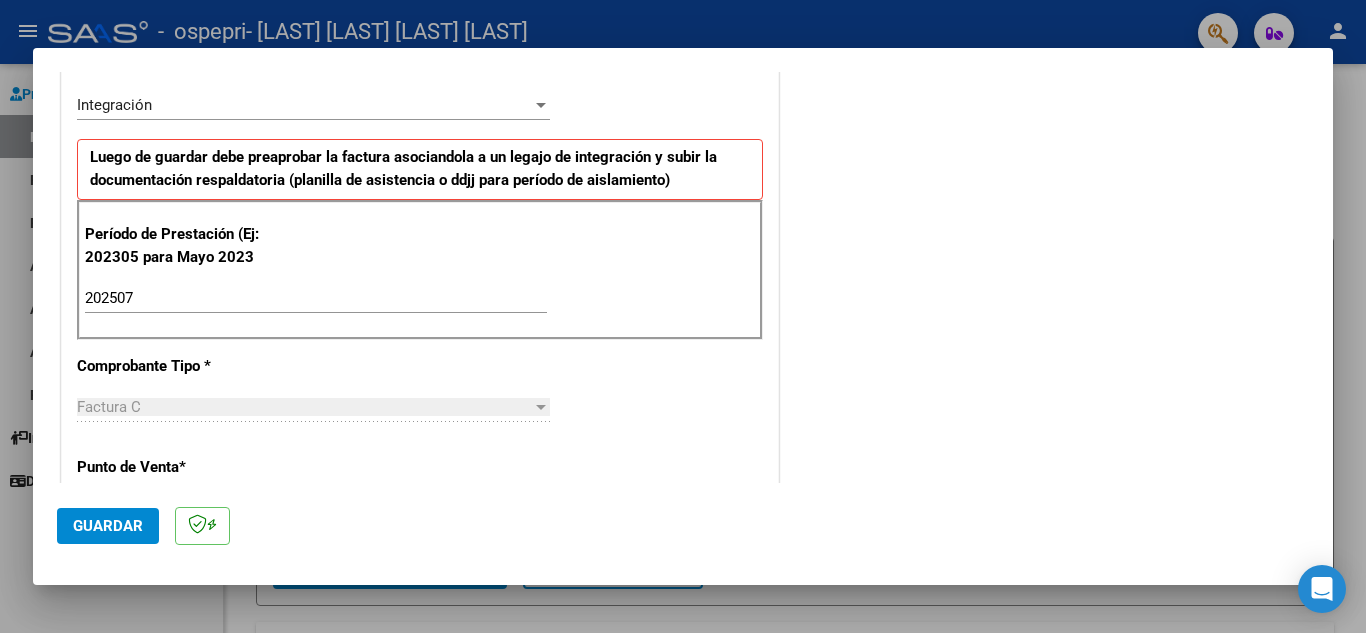 drag, startPoint x: 1333, startPoint y: 259, endPoint x: 1320, endPoint y: 229, distance: 32.695564 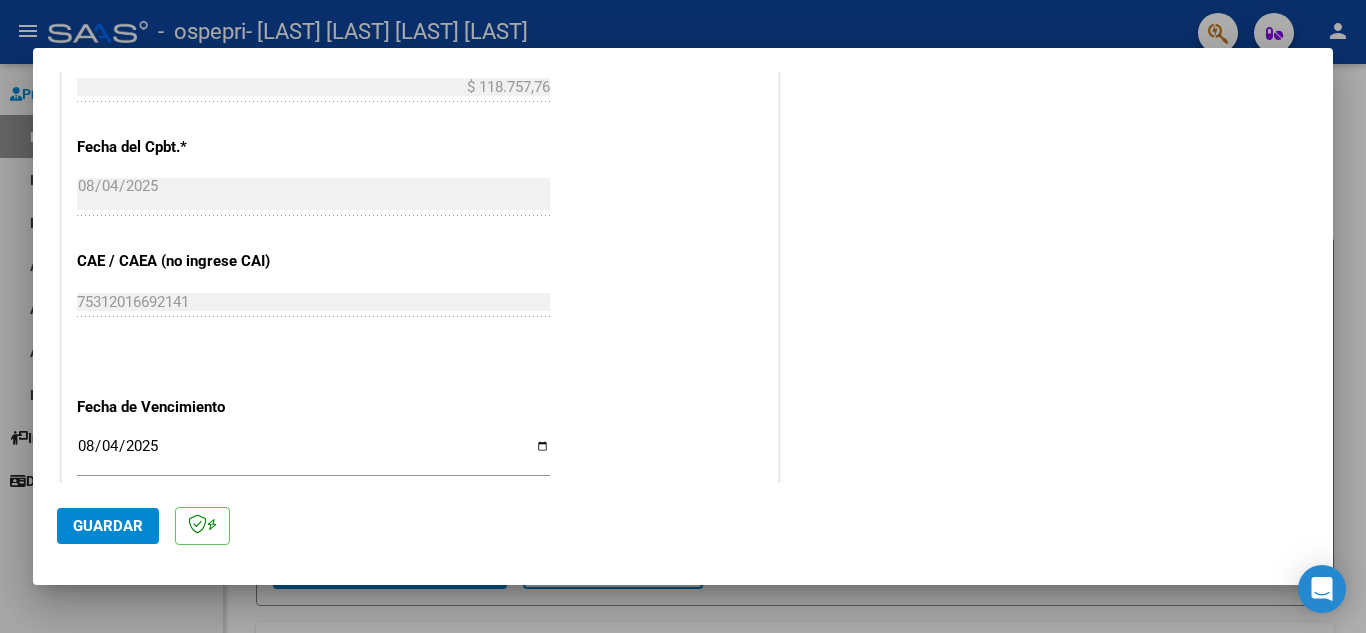 scroll, scrollTop: 1311, scrollLeft: 0, axis: vertical 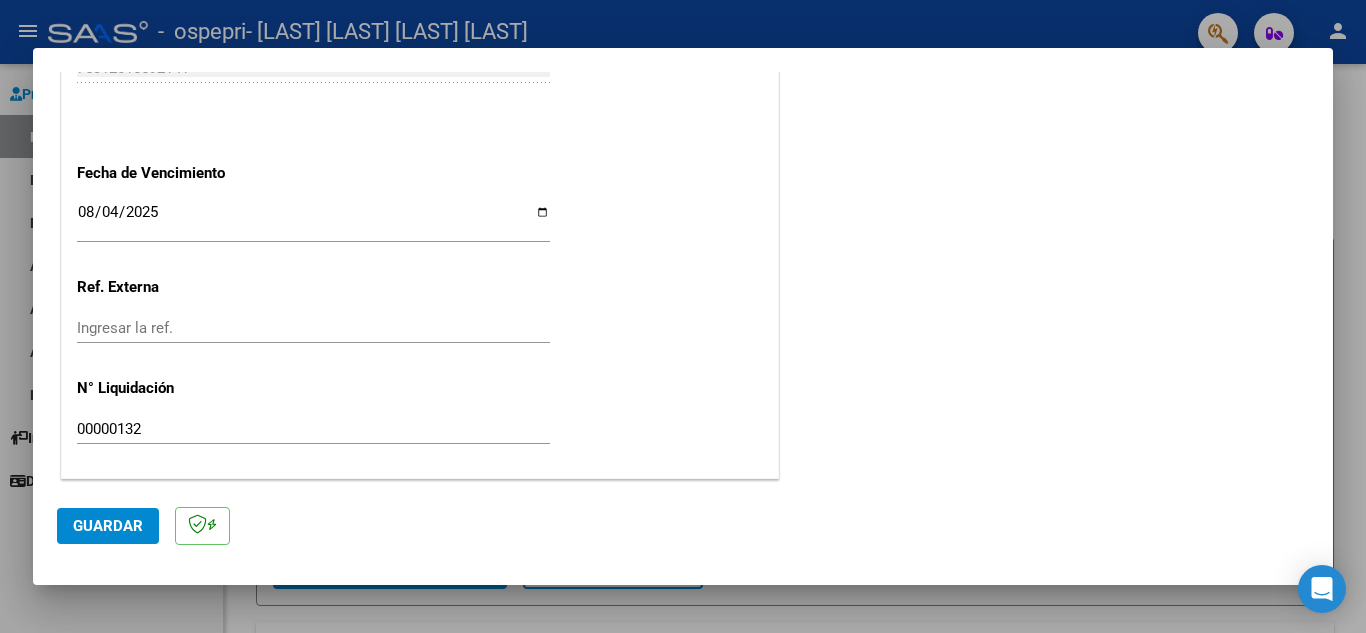 click on "Guardar" 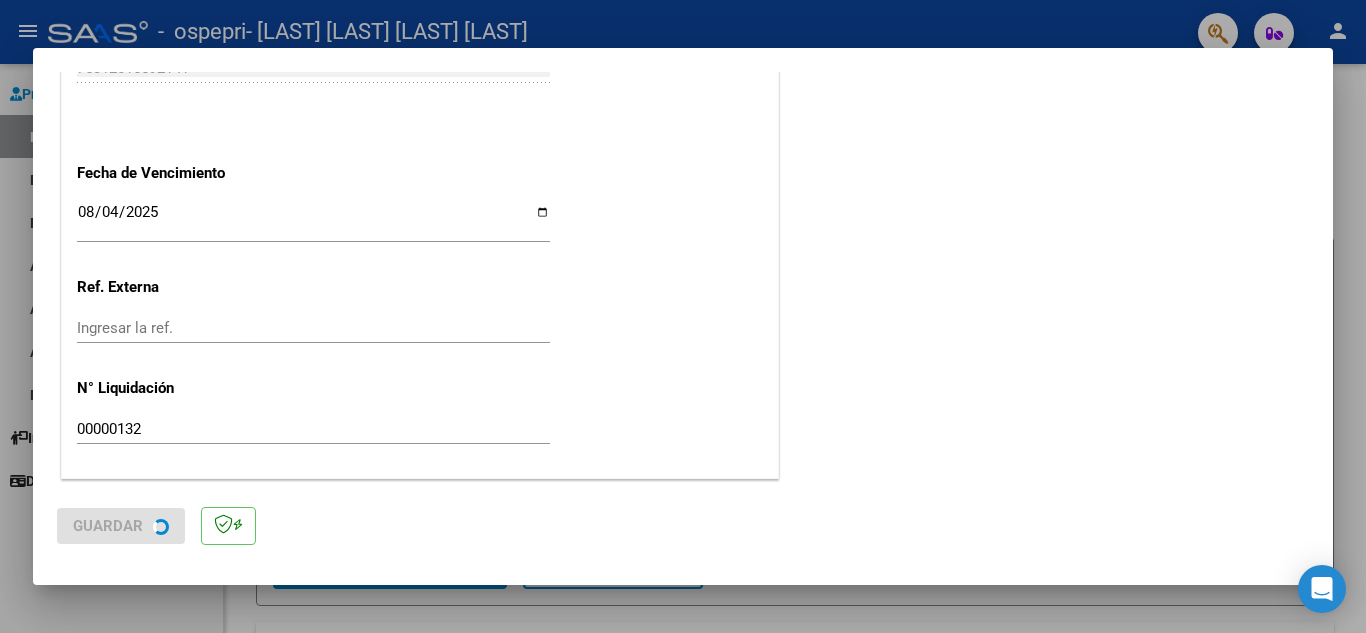 scroll, scrollTop: 0, scrollLeft: 0, axis: both 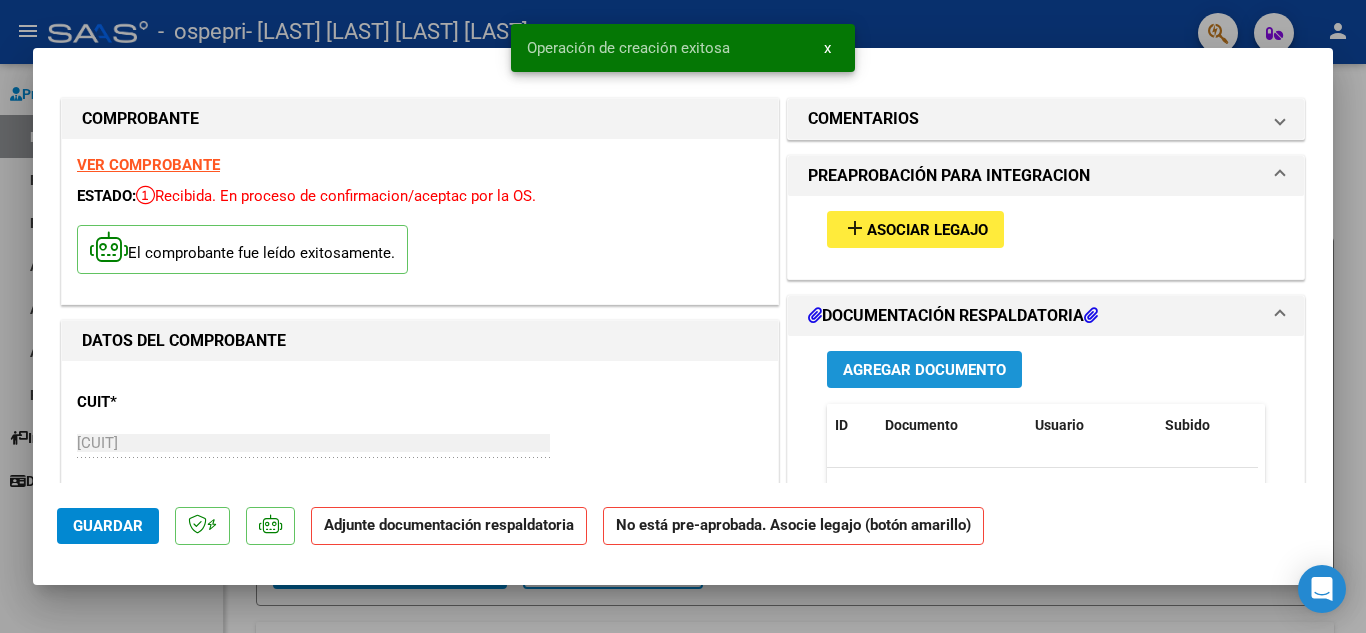 click on "Agregar Documento" at bounding box center [924, 370] 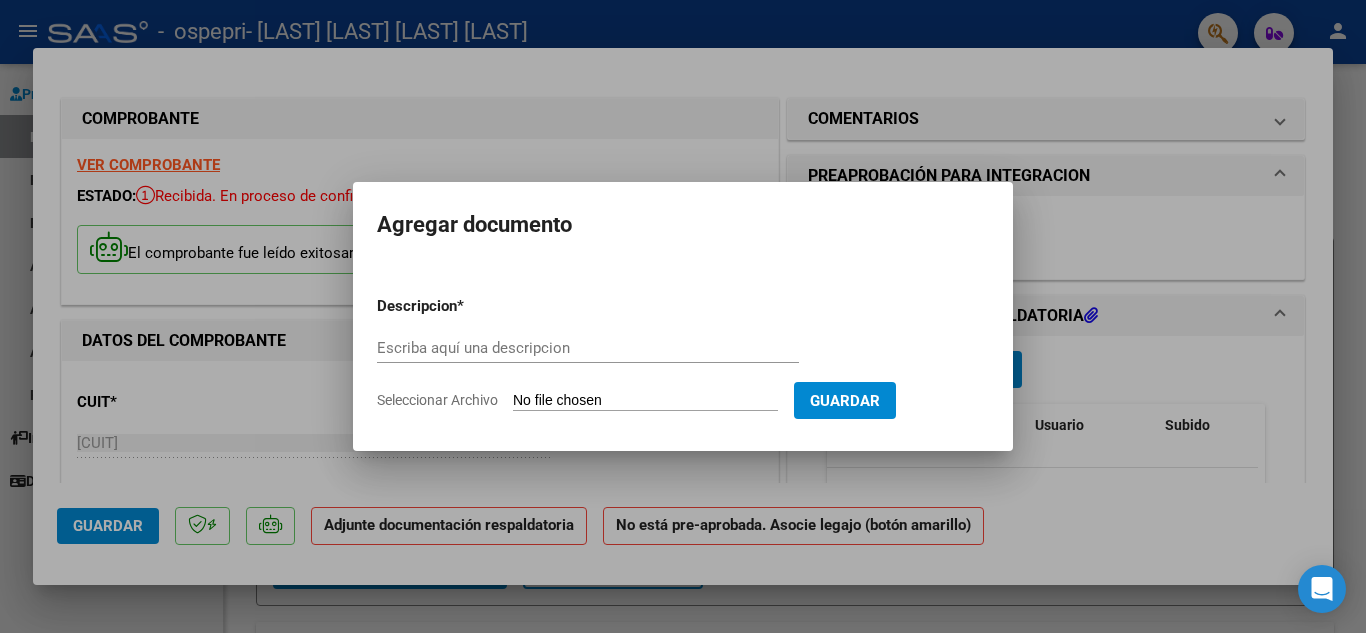 click on "Agregar documento Descripcion  *   Escriba aquí una descripcion  Seleccionar Archivo Guardar" at bounding box center (683, 316) 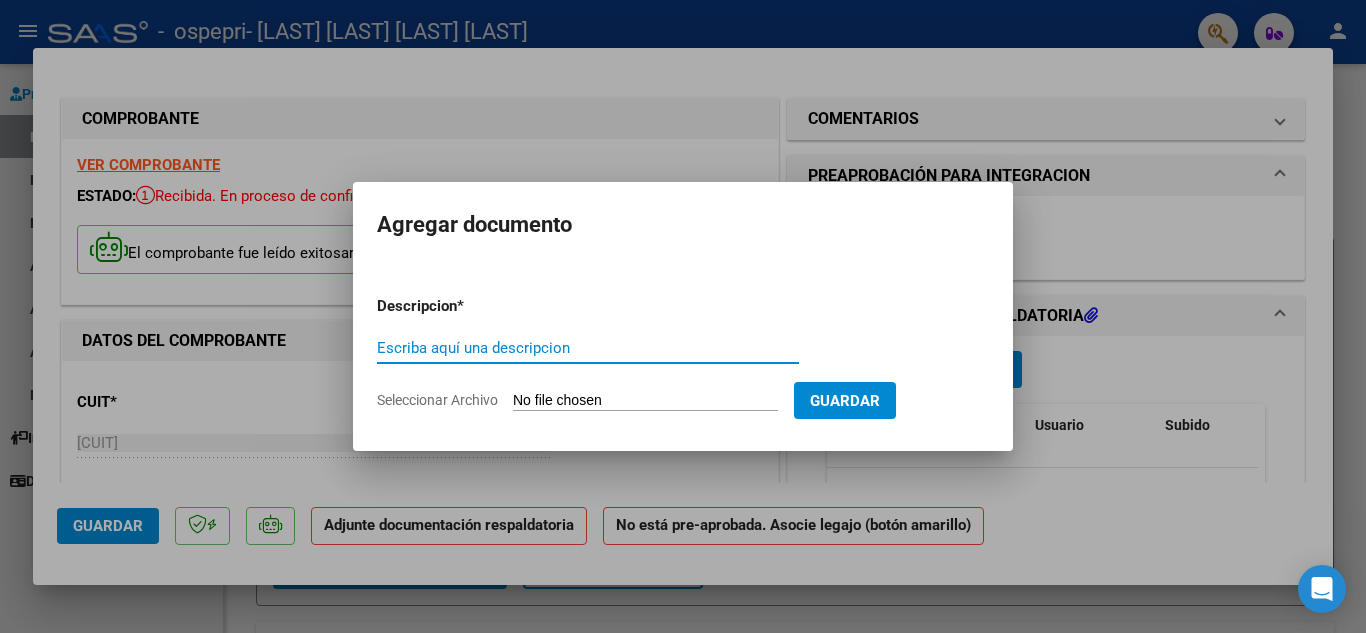 click on "Escriba aquí una descripcion" at bounding box center [588, 348] 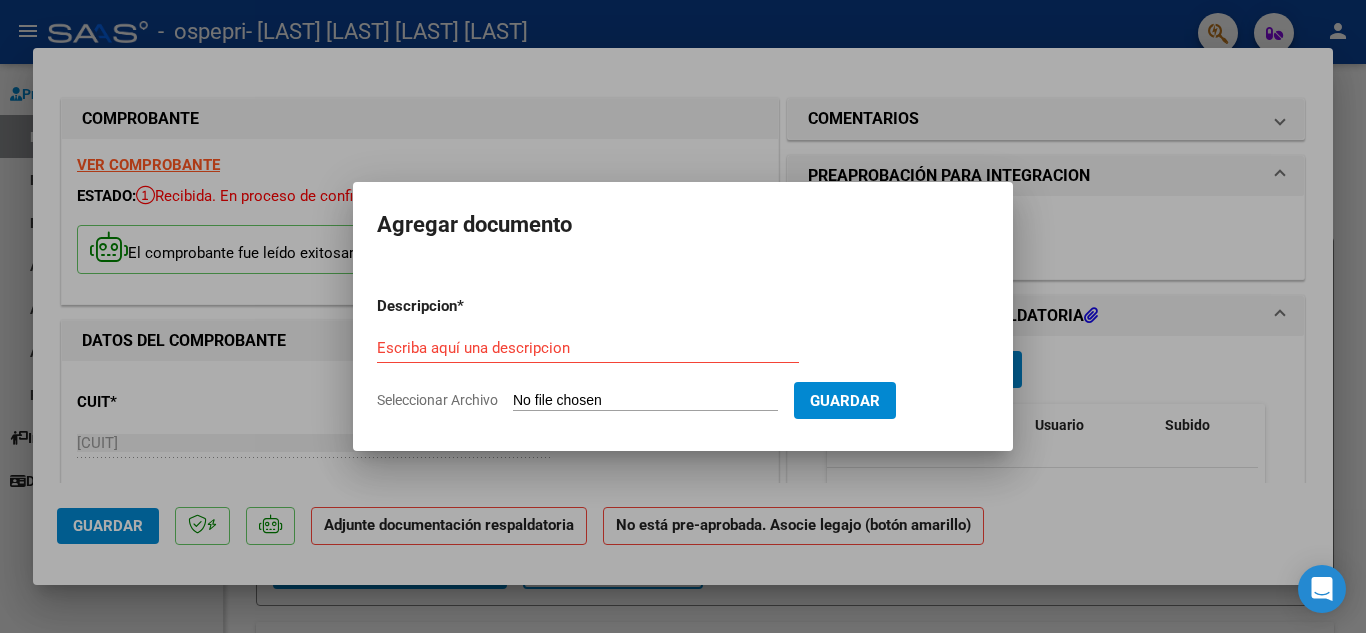 click on "Seleccionar Archivo" at bounding box center [645, 401] 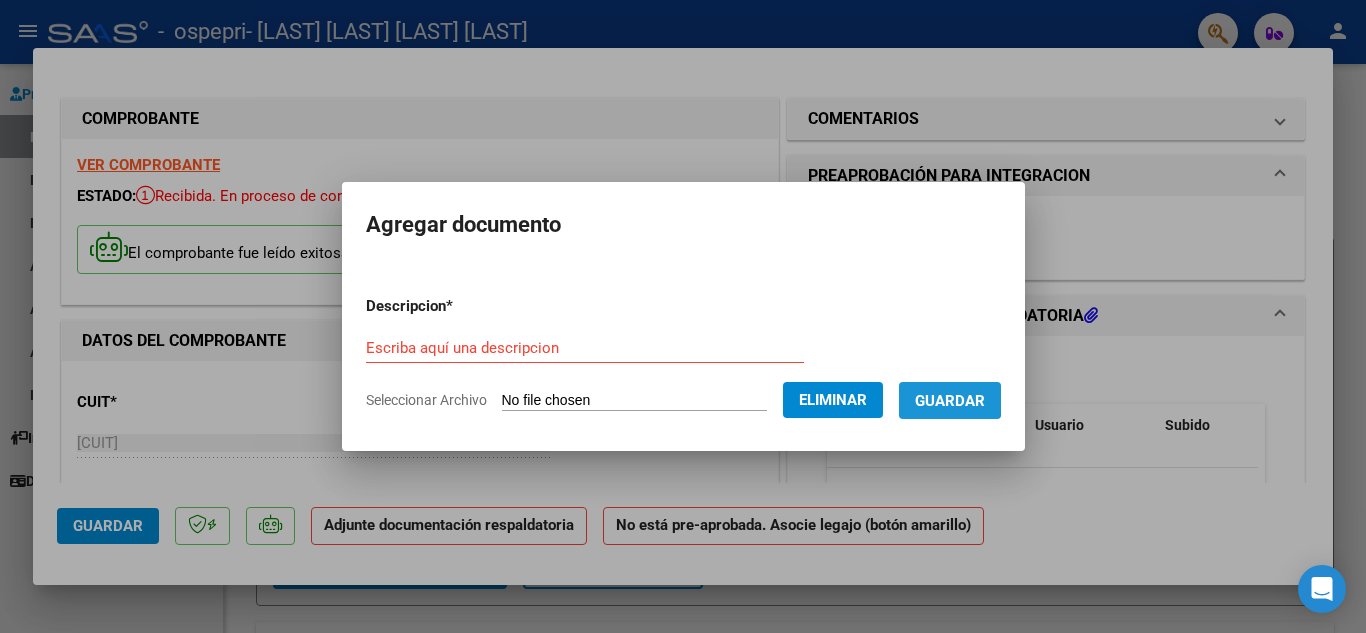 click on "Guardar" at bounding box center (950, 400) 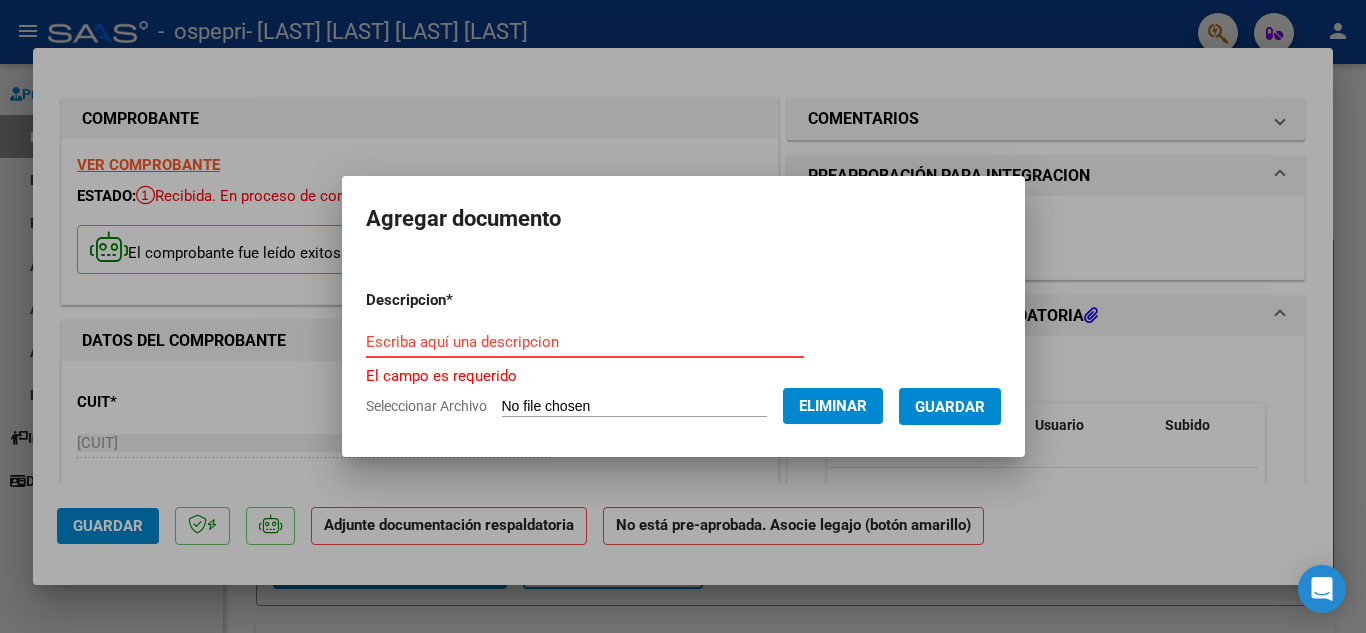 click on "Escriba aquí una descripcion" at bounding box center (585, 342) 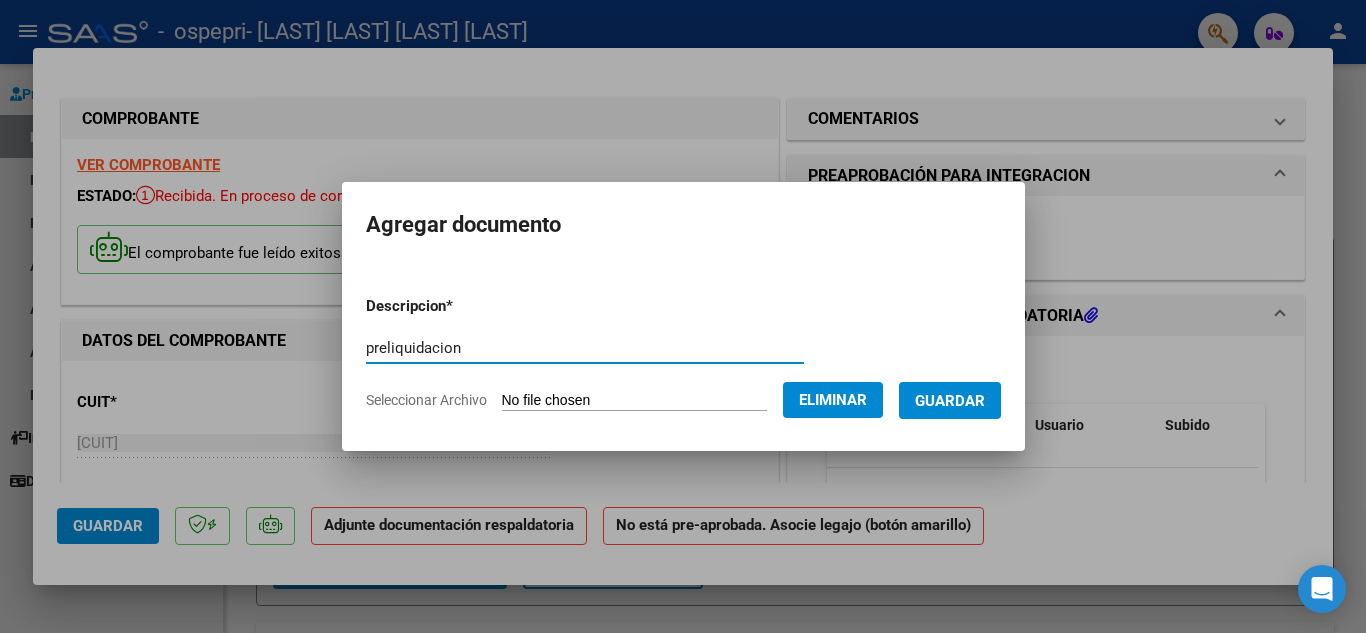 type on "preliquidacion" 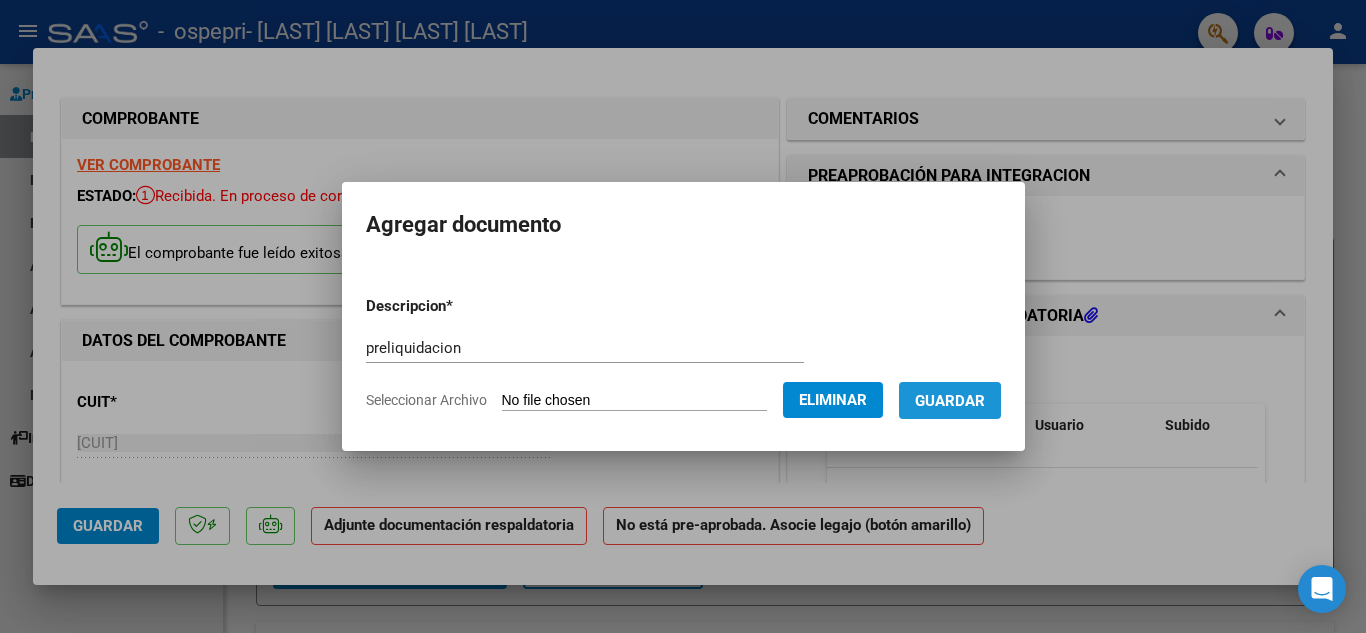 click on "Guardar" at bounding box center [950, 401] 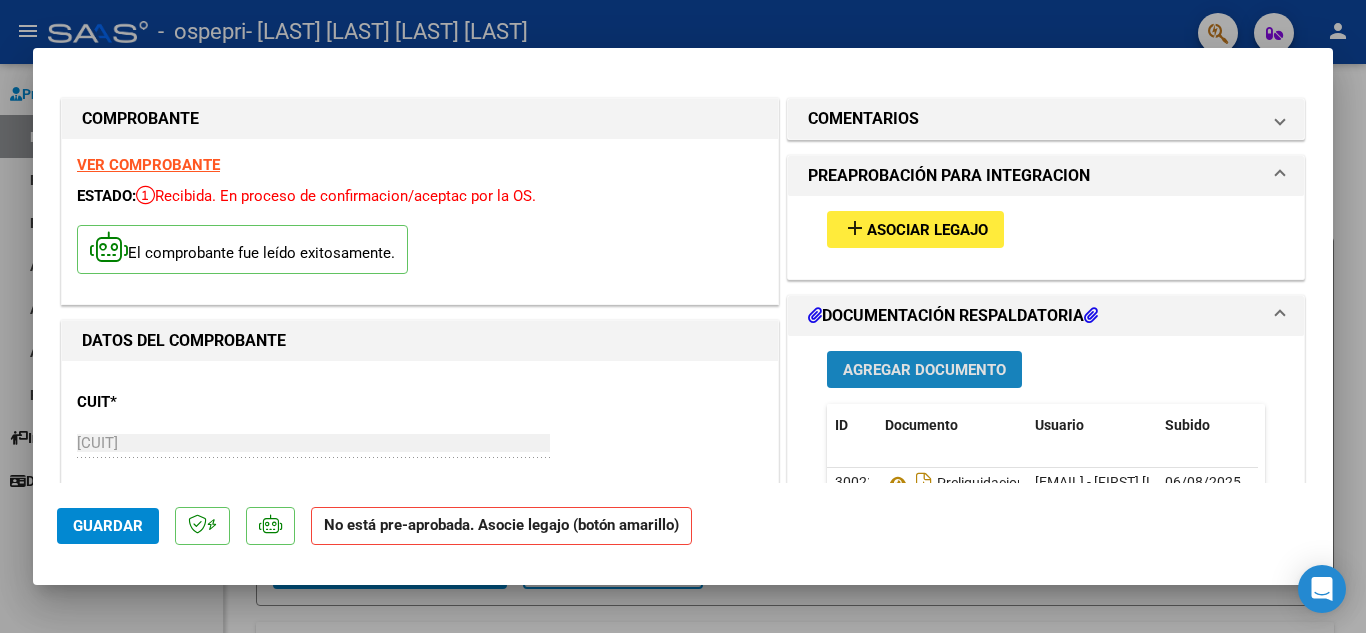 click on "Agregar Documento" at bounding box center (924, 370) 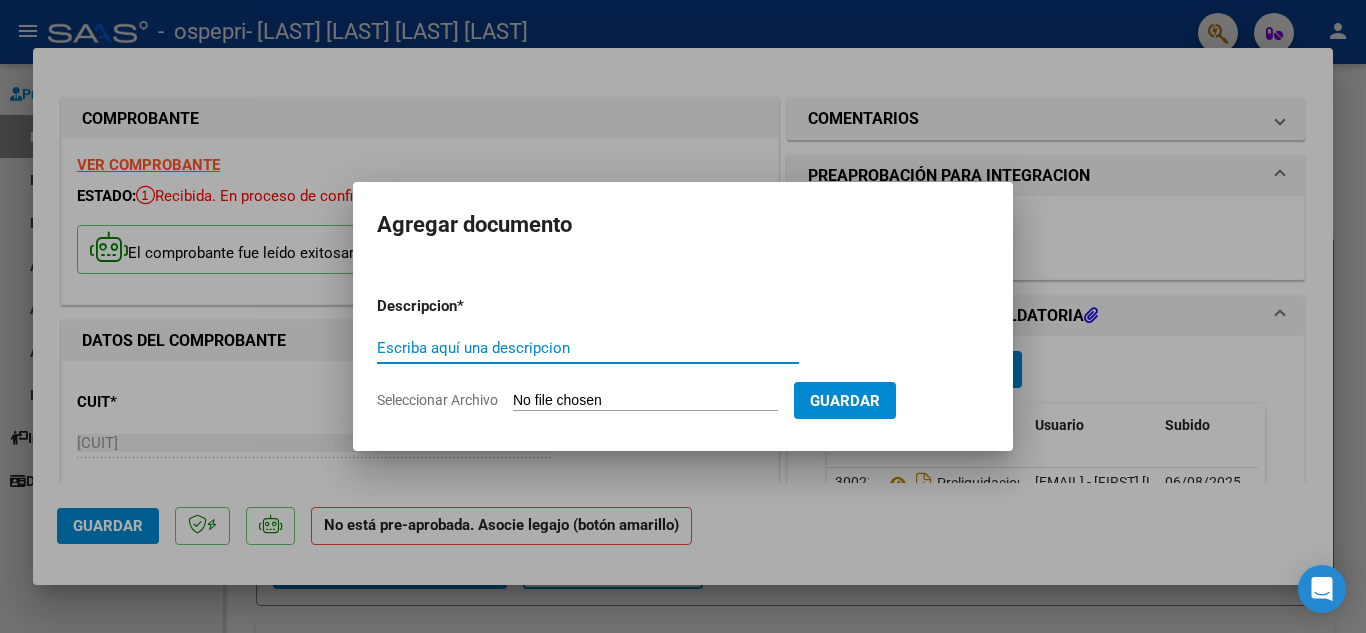 click on "Seleccionar Archivo" at bounding box center (645, 401) 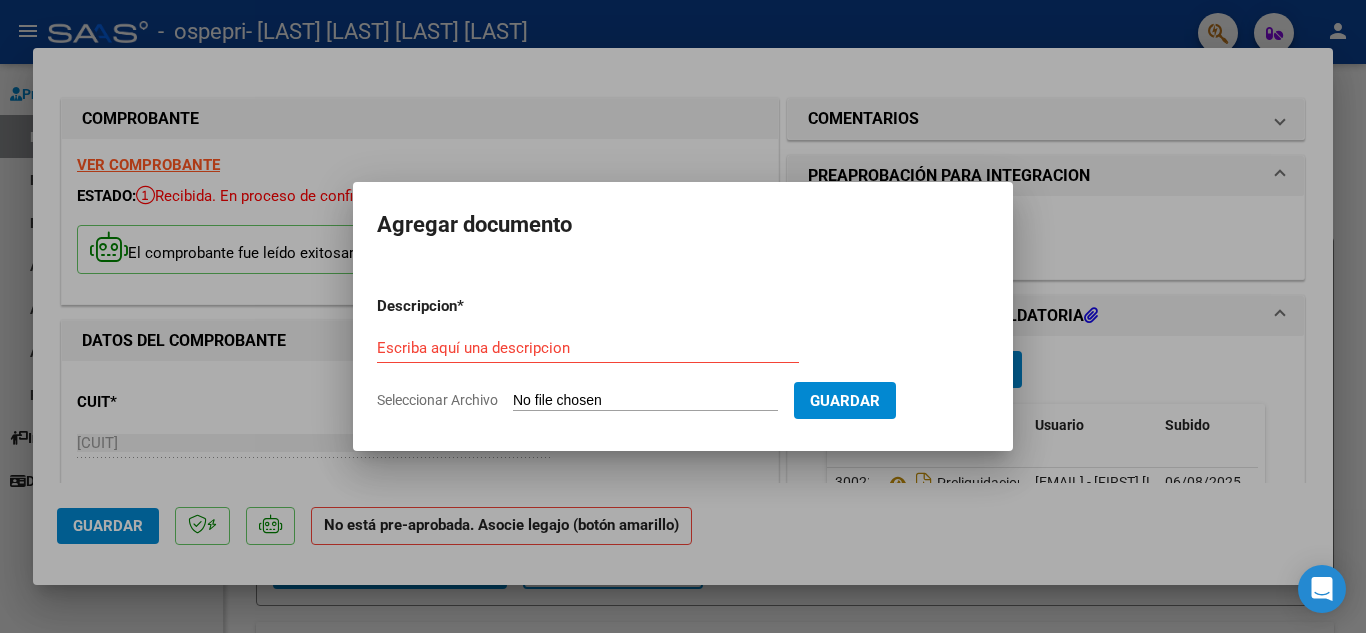 click on "Seleccionar Archivo" at bounding box center [645, 401] 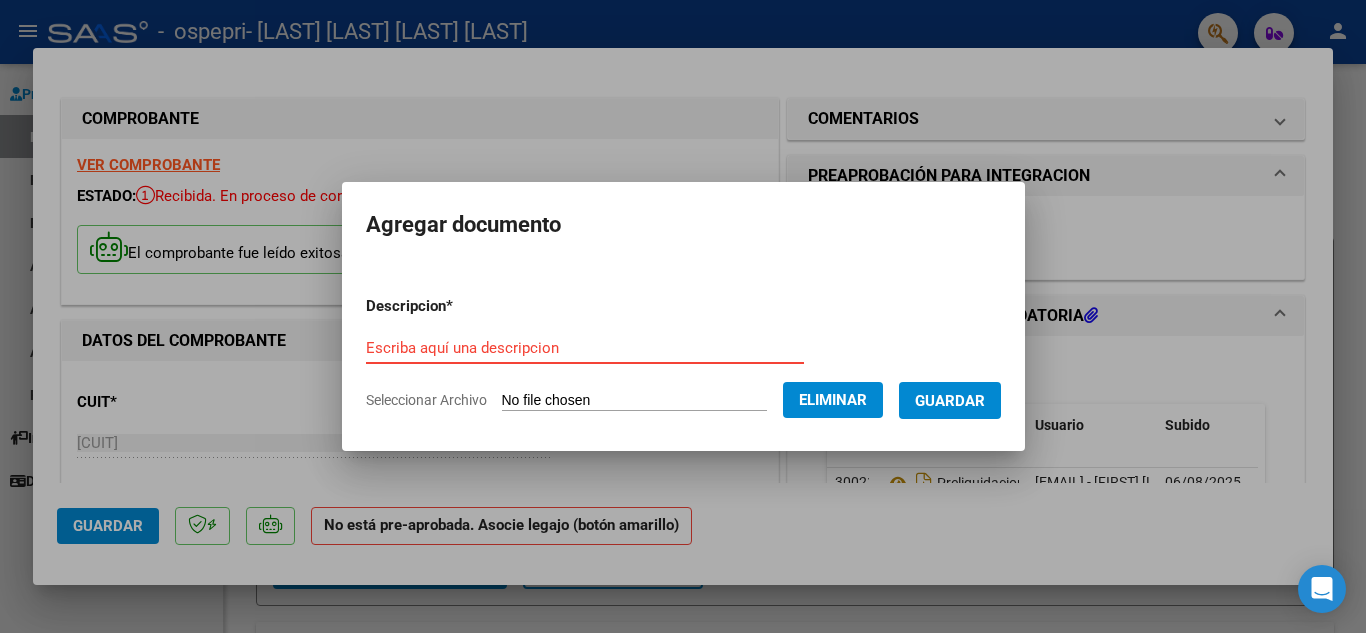 click on "Escriba aquí una descripcion" at bounding box center [585, 348] 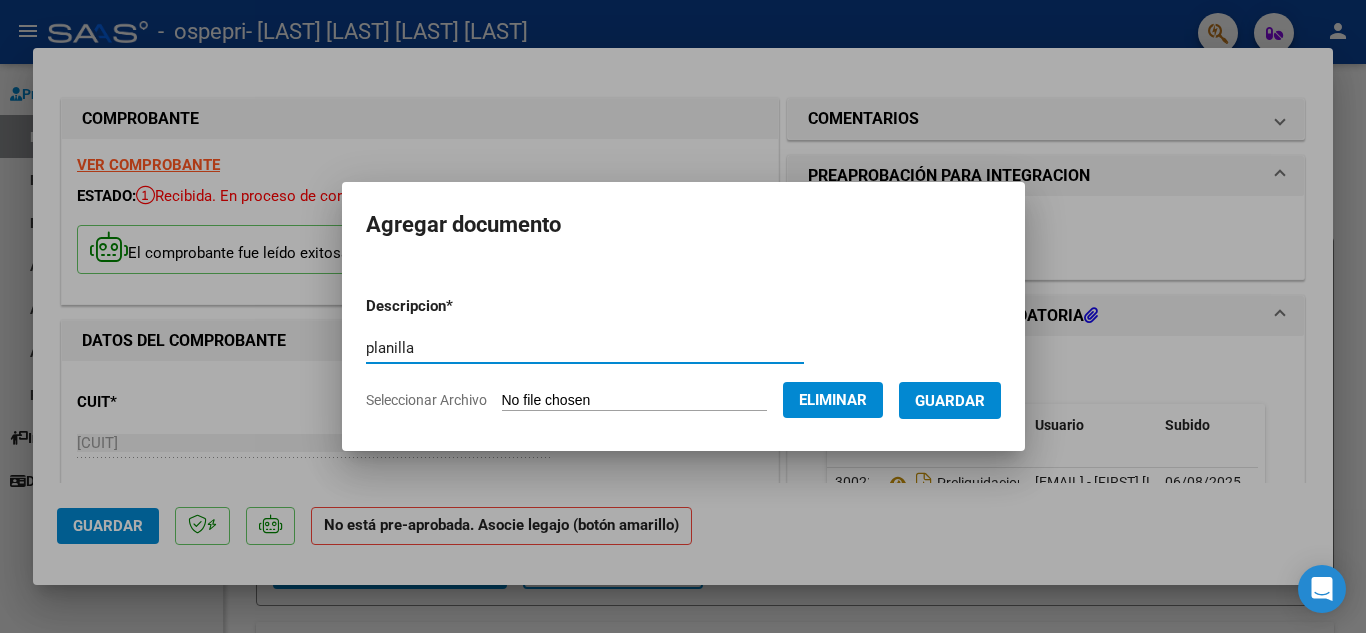 type on "planilla" 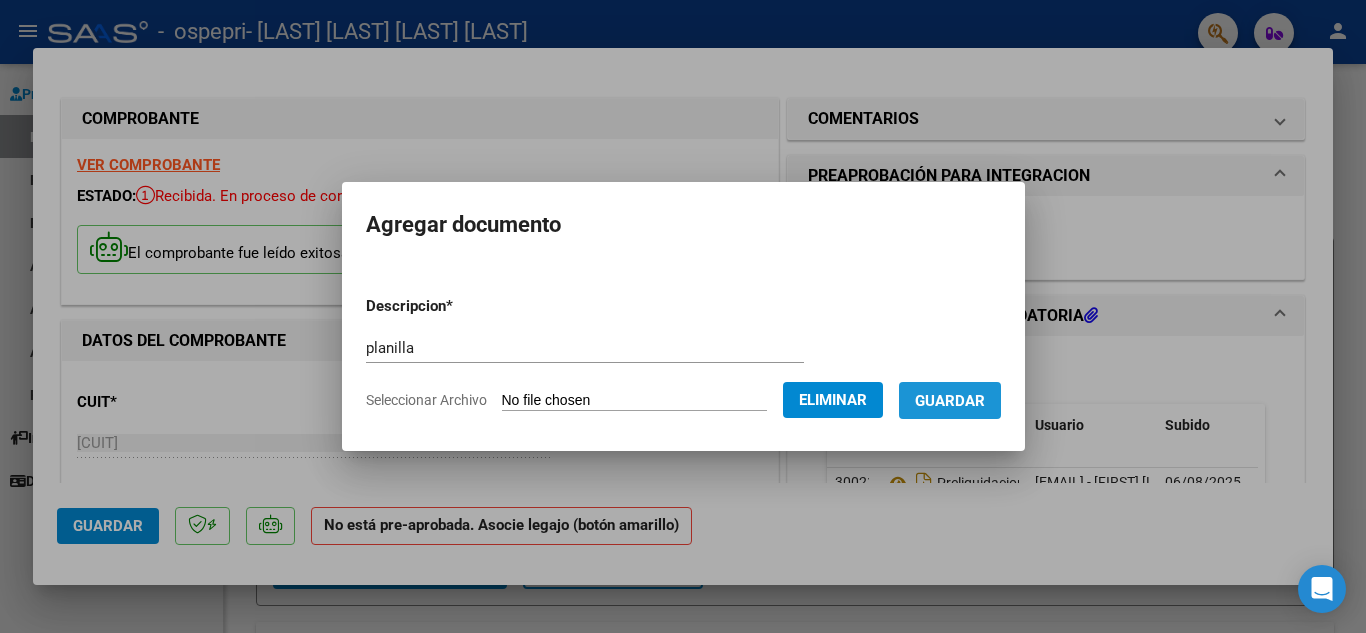 click on "Guardar" at bounding box center [950, 401] 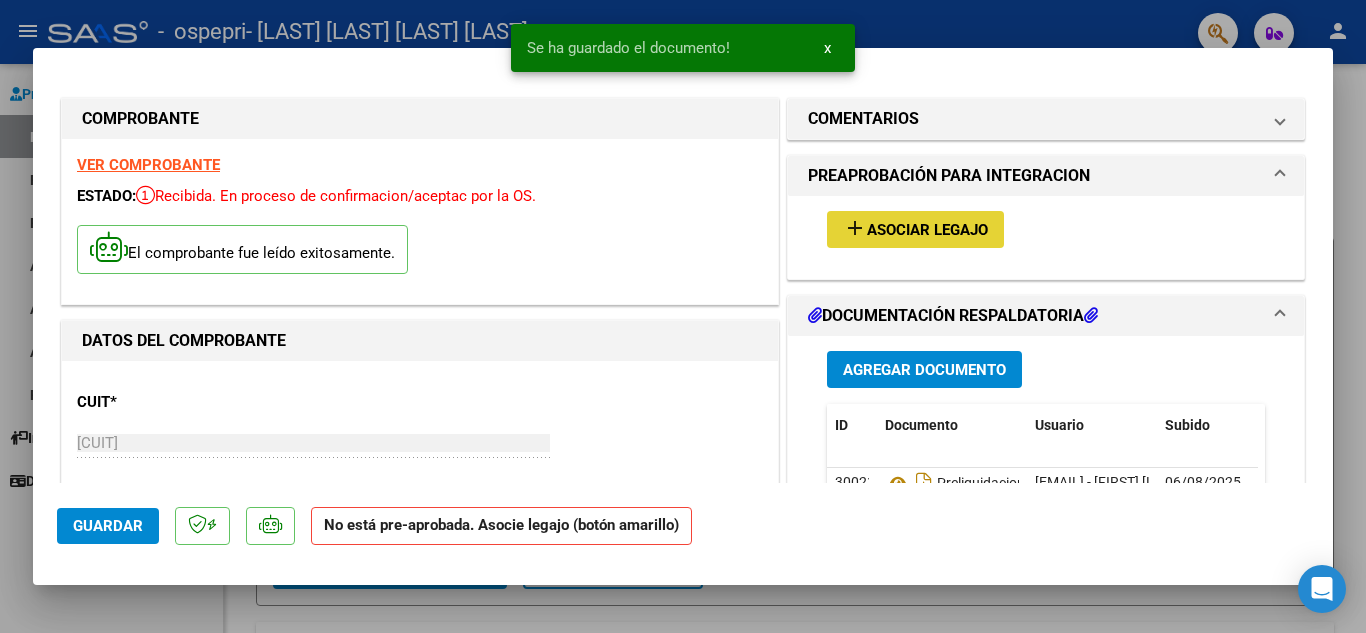 click on "Asociar Legajo" at bounding box center (927, 230) 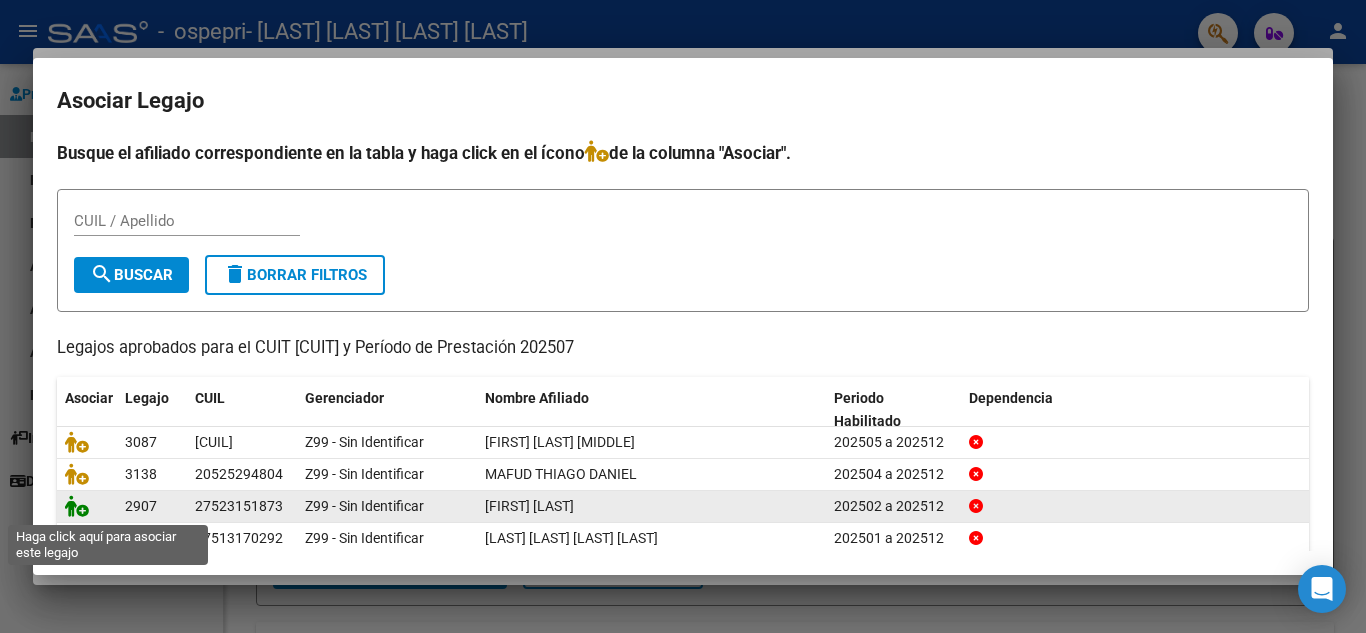 click 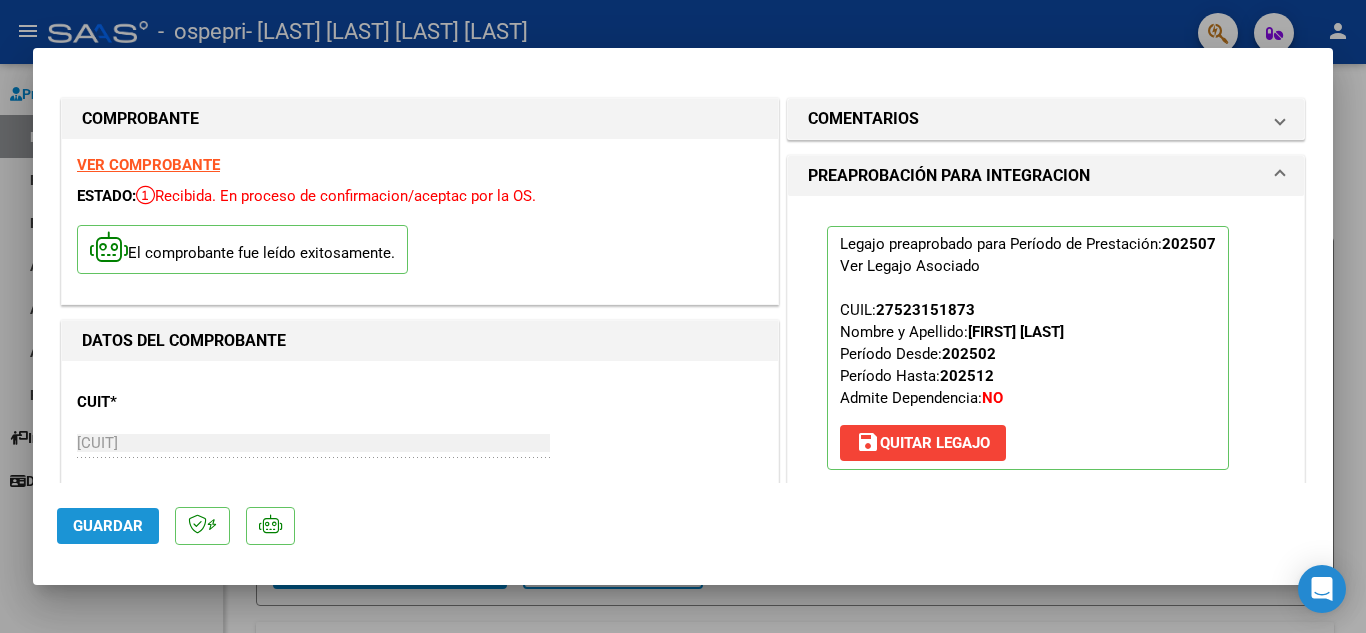 click on "Guardar" 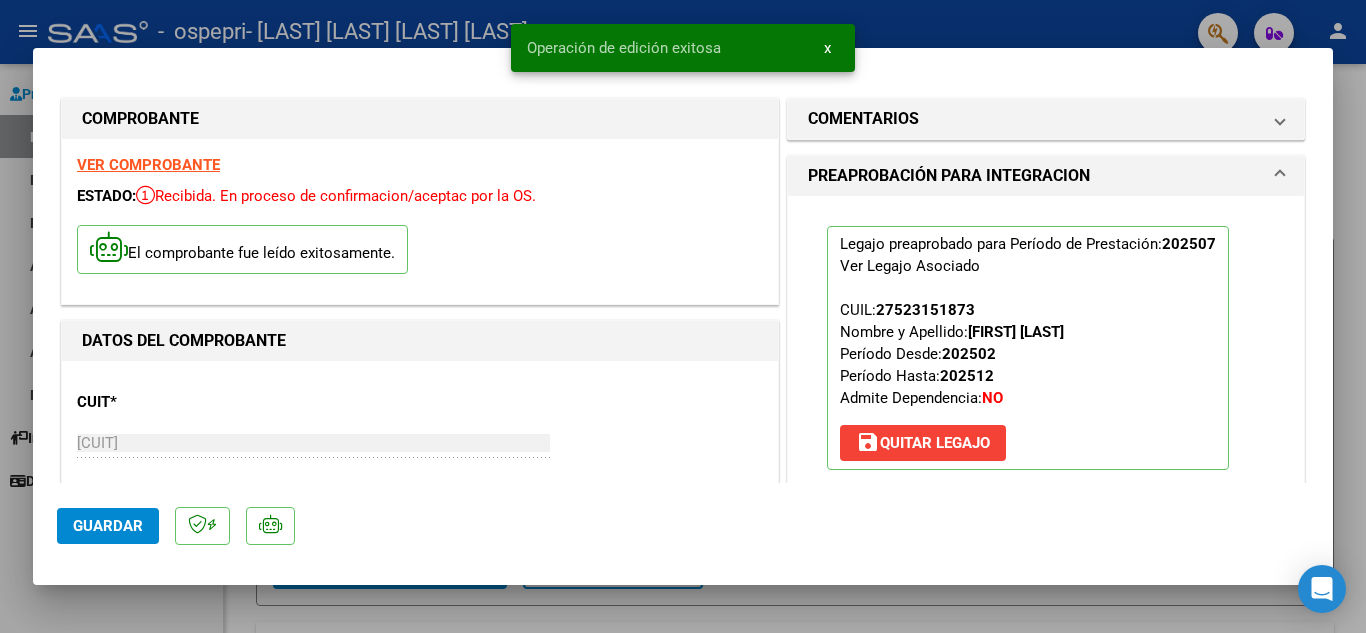 click at bounding box center (683, 316) 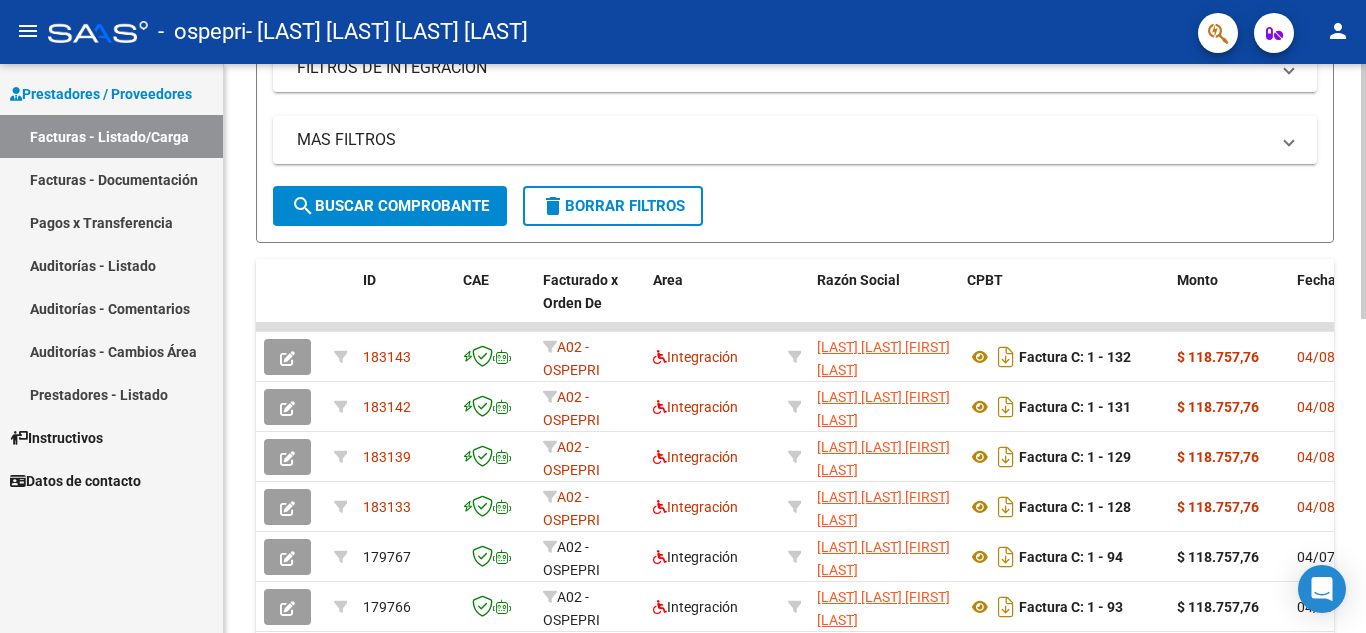 scroll, scrollTop: 365, scrollLeft: 0, axis: vertical 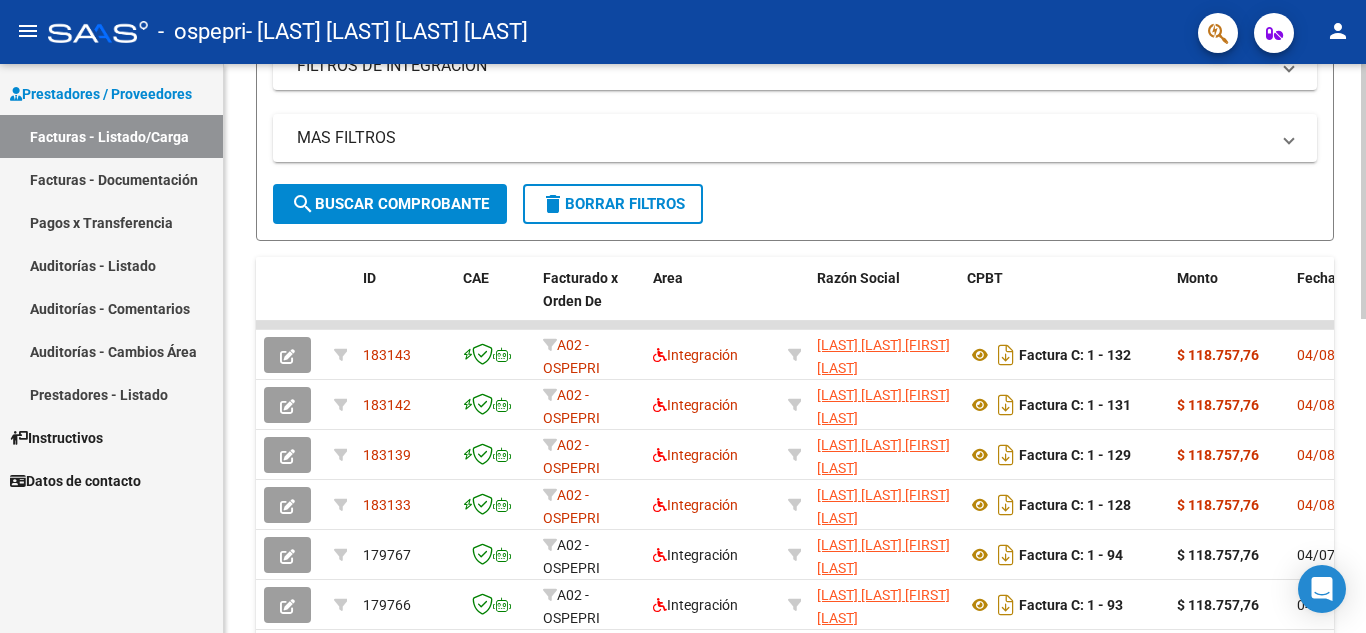click on "Video tutorial   PRESTADORES -> Listado de CPBTs Emitidos por Prestadores / Proveedores (alt+q)   Cargar Comprobante
cloud_download  CSV  cloud_download  EXCEL  cloud_download  Estandar   Descarga Masiva
Filtros Id Area Area Todos Confirmado   Mostrar totalizadores   FILTROS DEL COMPROBANTE  Comprobante Tipo Comprobante Tipo Start date – End date Fec. Comprobante Desde / Hasta Días Emisión Desde(cant. días) Días Emisión Hasta(cant. días) CUIT / Razón Social Pto. Venta Nro. Comprobante Código SSS CAE Válido CAE Válido Todos Cargado Módulo Hosp. Todos Tiene facturacion Apócrifa Hospital Refes  FILTROS DE INTEGRACION  Período De Prestación Campos del Archivo de Rendición Devuelto x SSS (dr_envio) Todos Rendido x SSS (dr_envio) Tipo de Registro Tipo de Registro Período Presentación Período Presentación Campos del Legajo Asociado (preaprobación) Afiliado Legajo (cuil/nombre) Todos Solo facturas preaprobadas  MAS FILTROS  Todos Con Doc. Respaldatoria Todos Con Trazabilidad Todos – – 2" 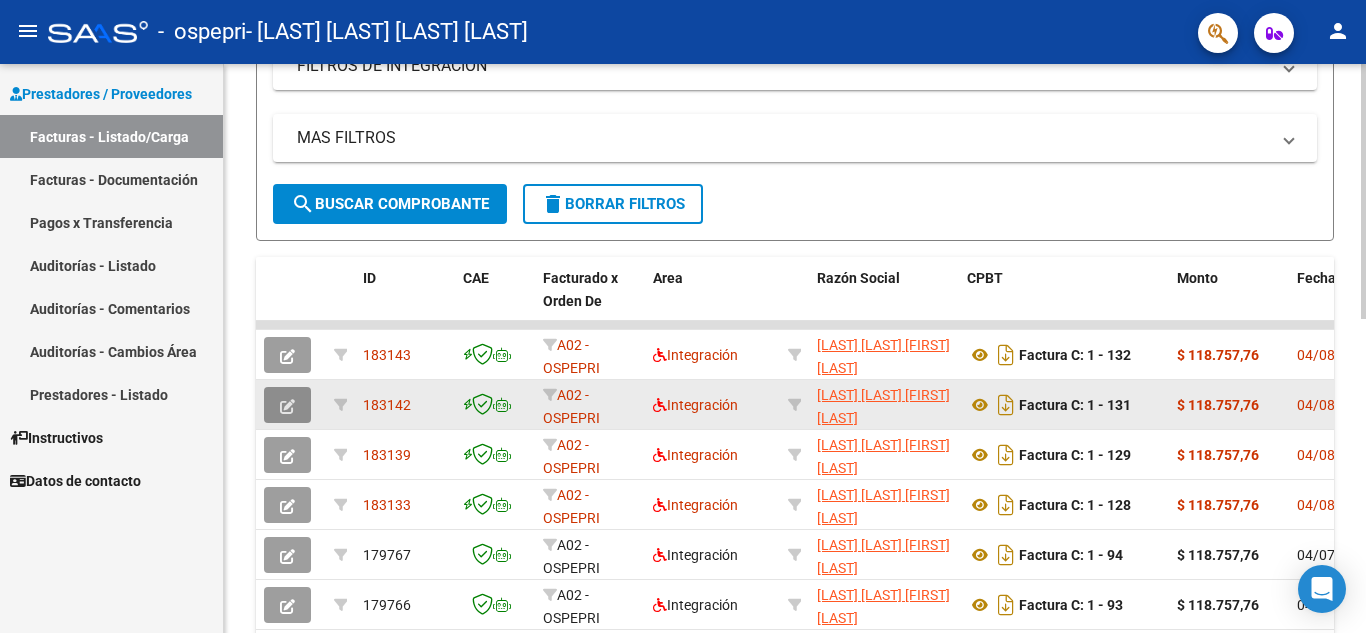 click 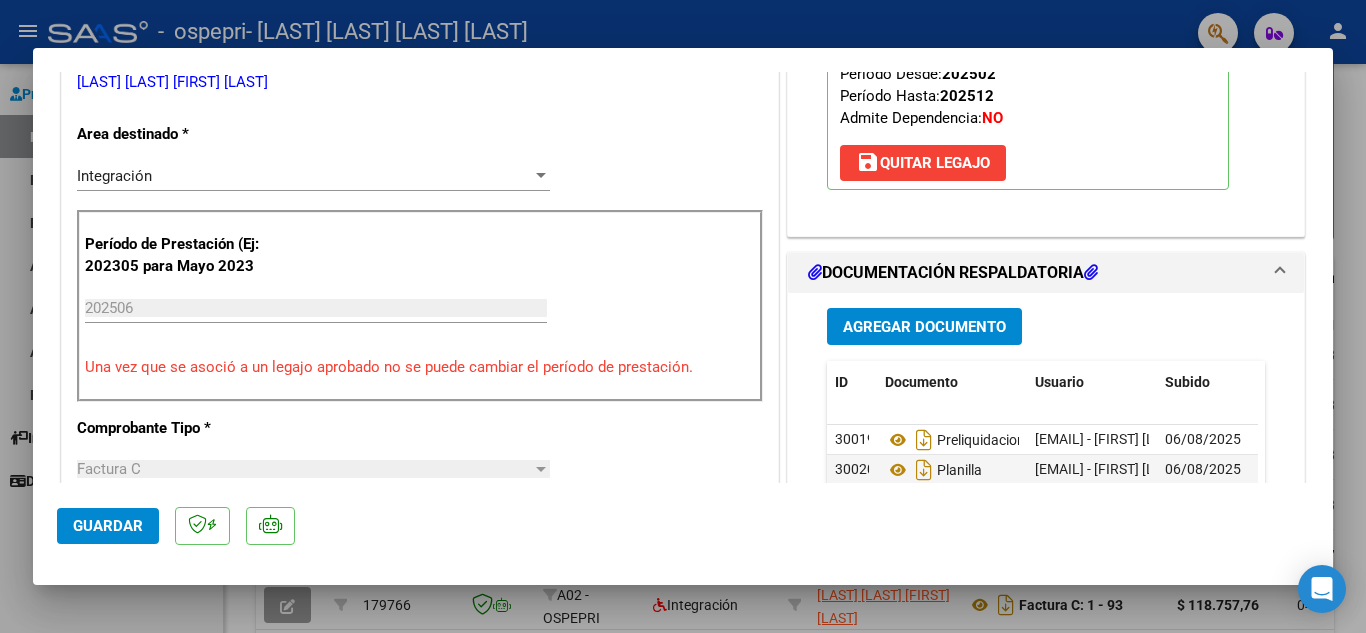 scroll, scrollTop: 408, scrollLeft: 0, axis: vertical 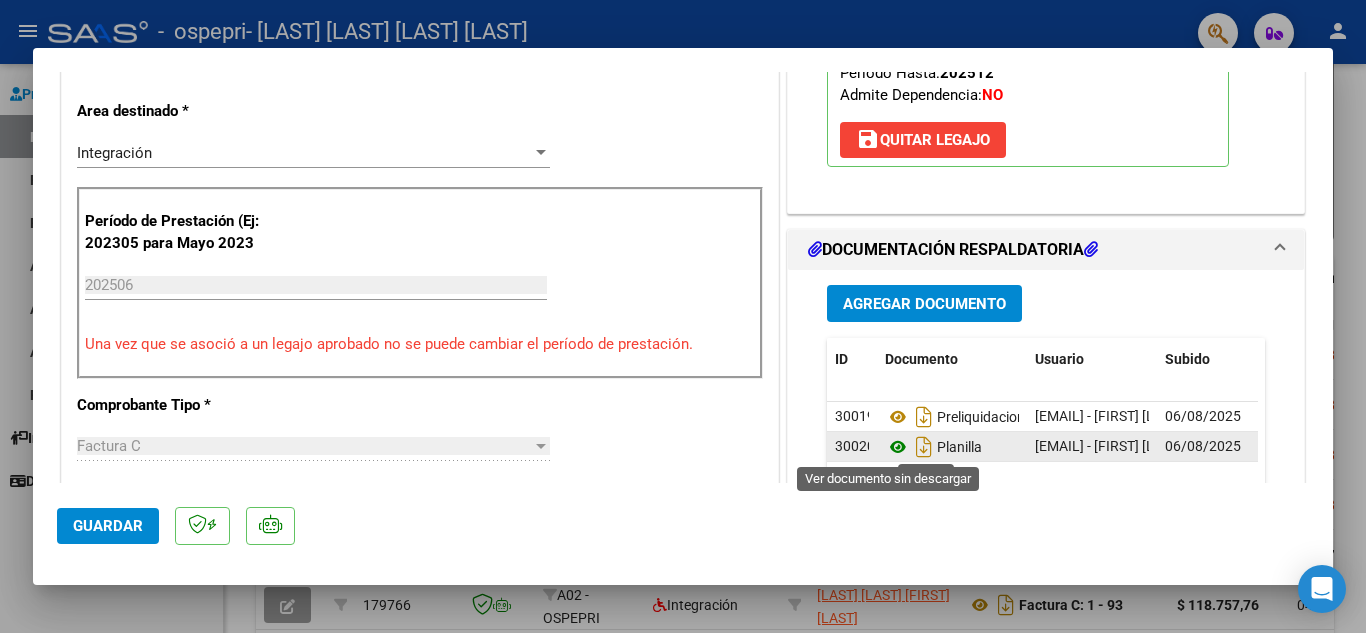 click 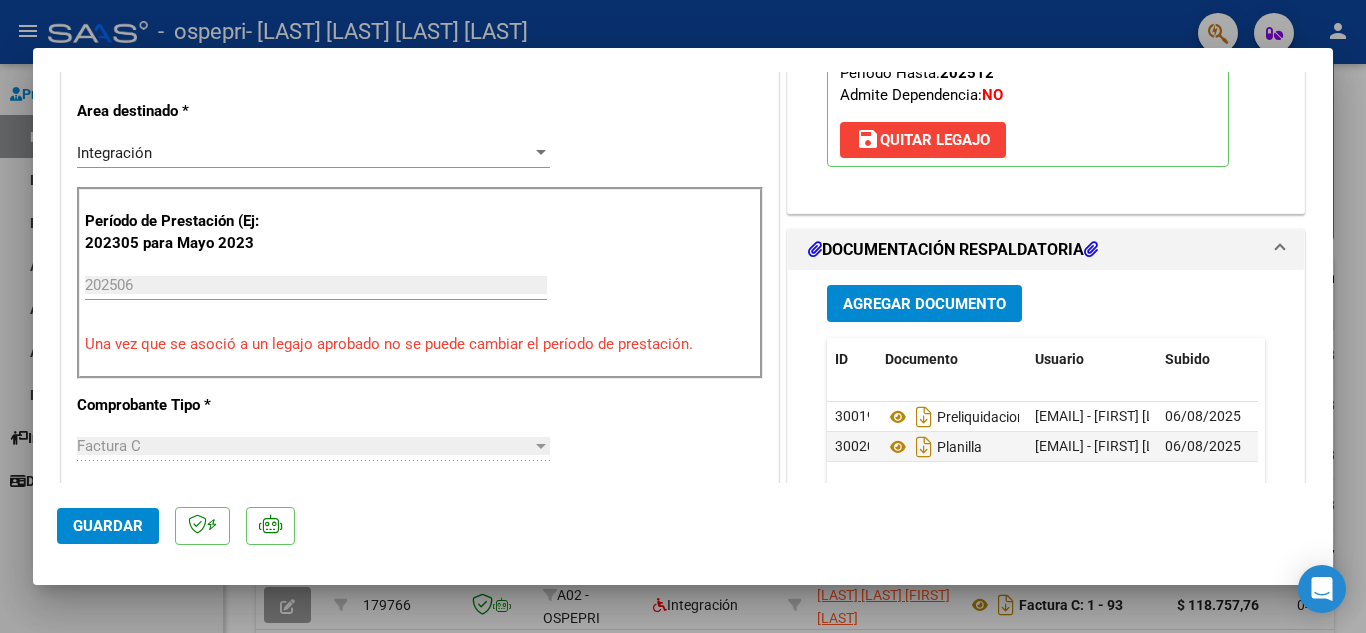 click on "Guardar" 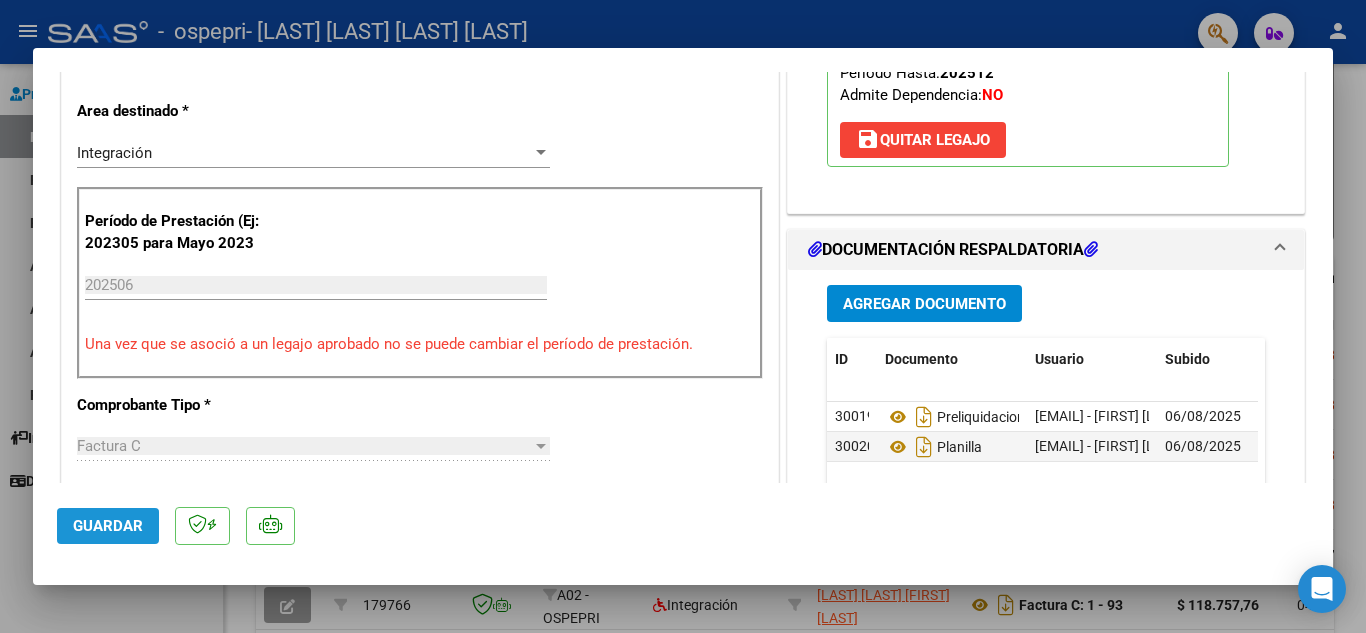 click on "Guardar" 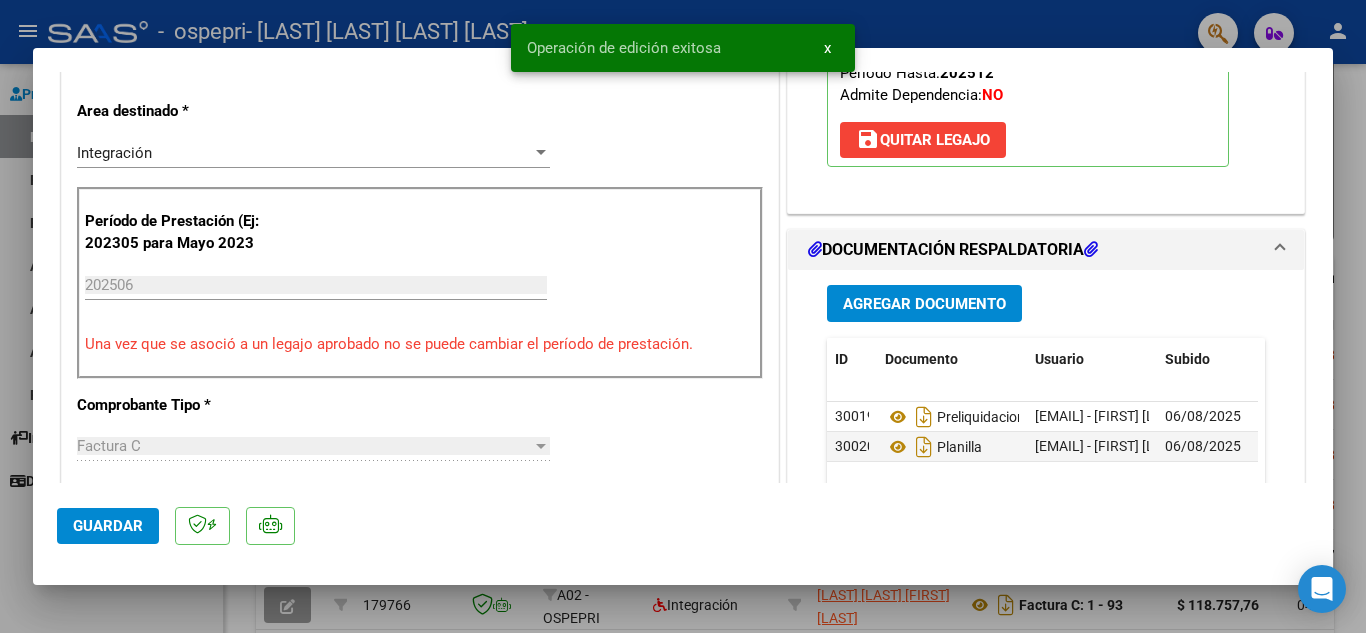 click at bounding box center (683, 316) 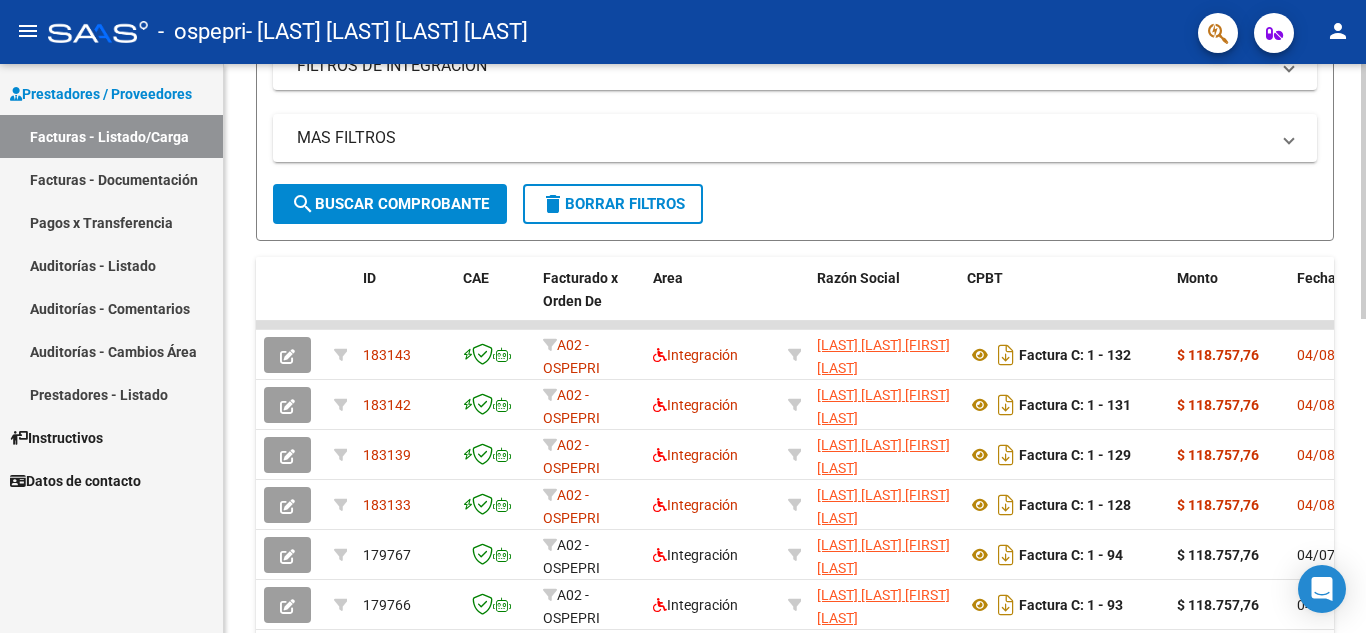 scroll, scrollTop: 0, scrollLeft: 0, axis: both 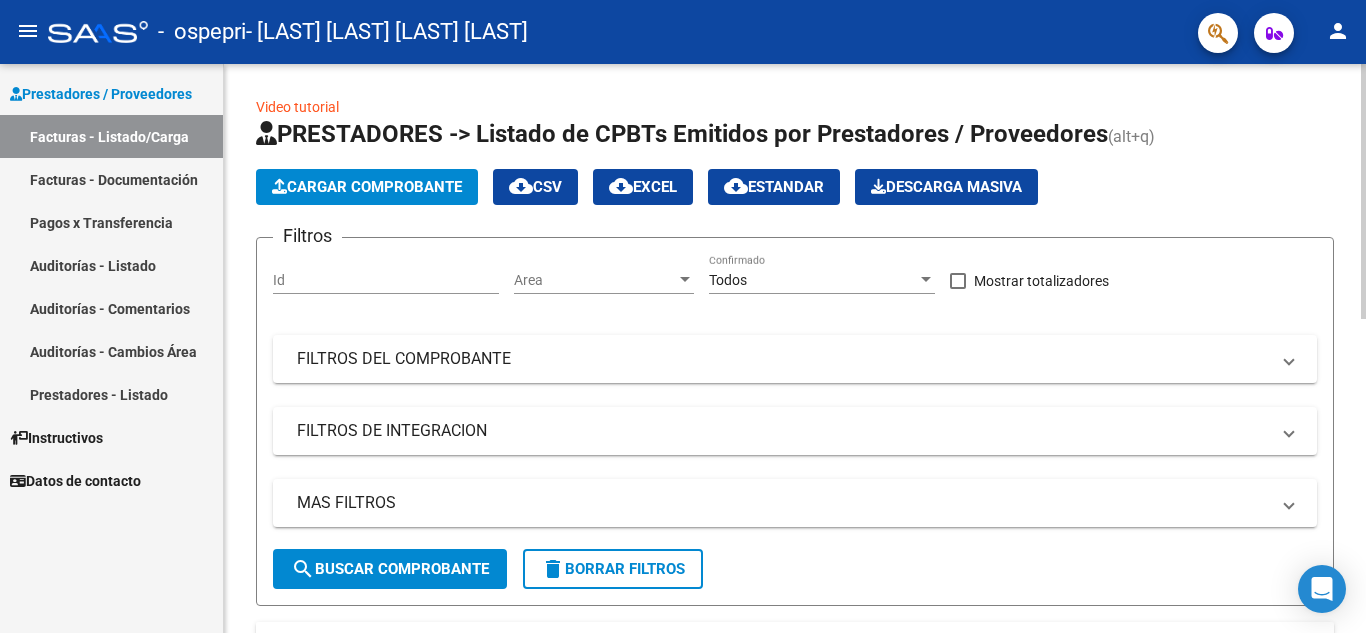 click 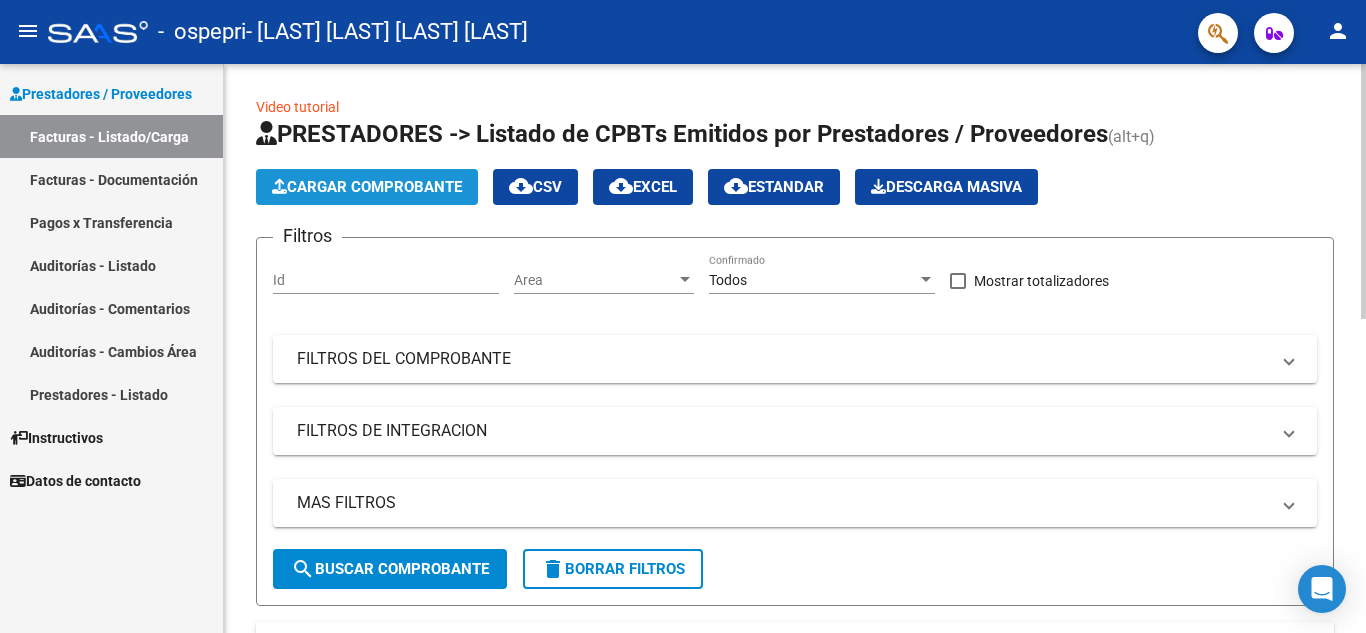 click on "Cargar Comprobante" 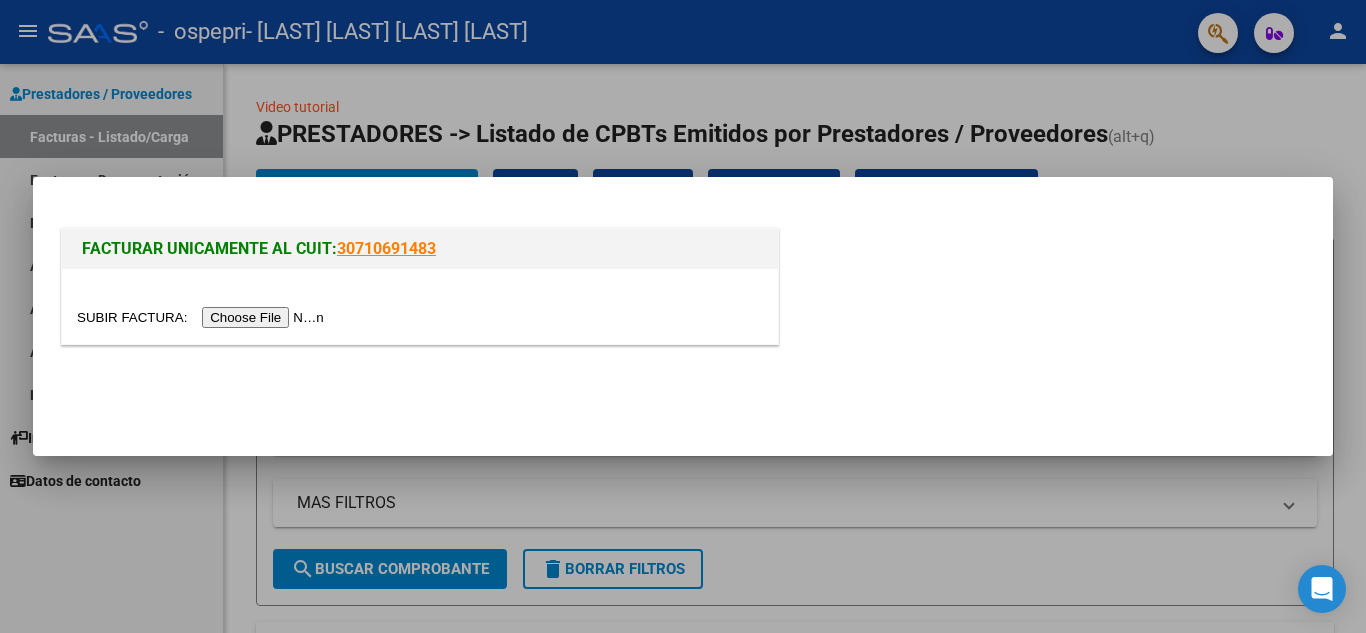 click at bounding box center [203, 317] 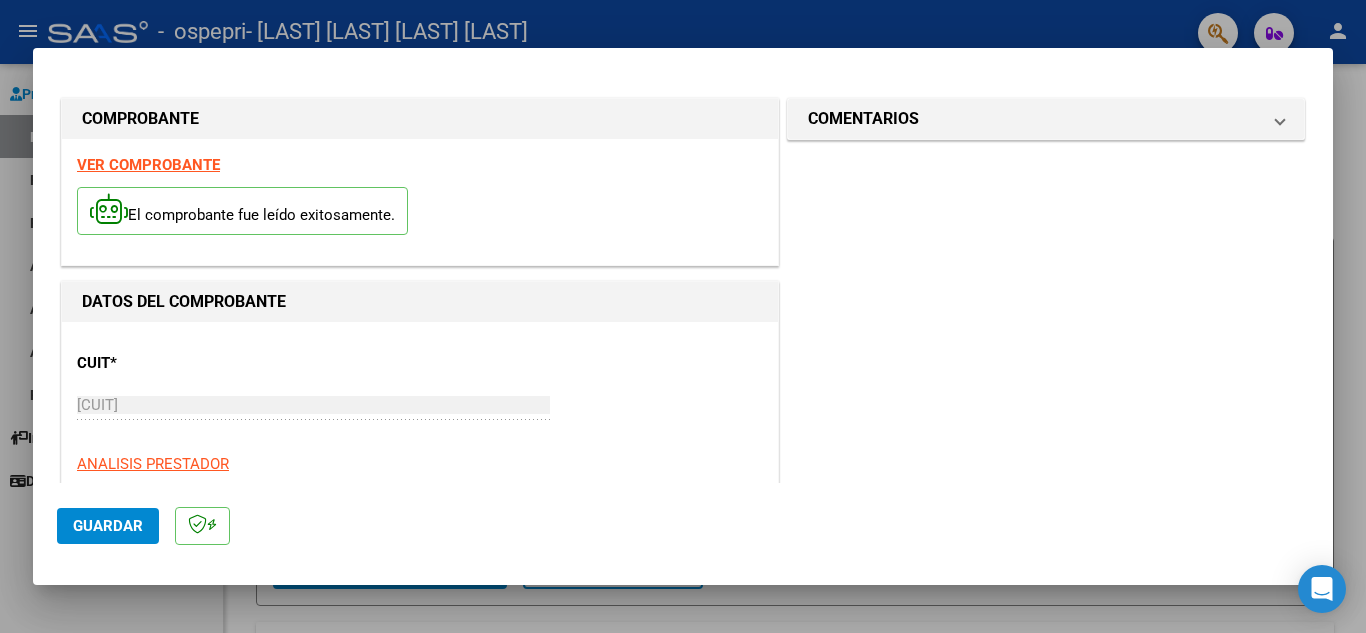 scroll, scrollTop: 312, scrollLeft: 0, axis: vertical 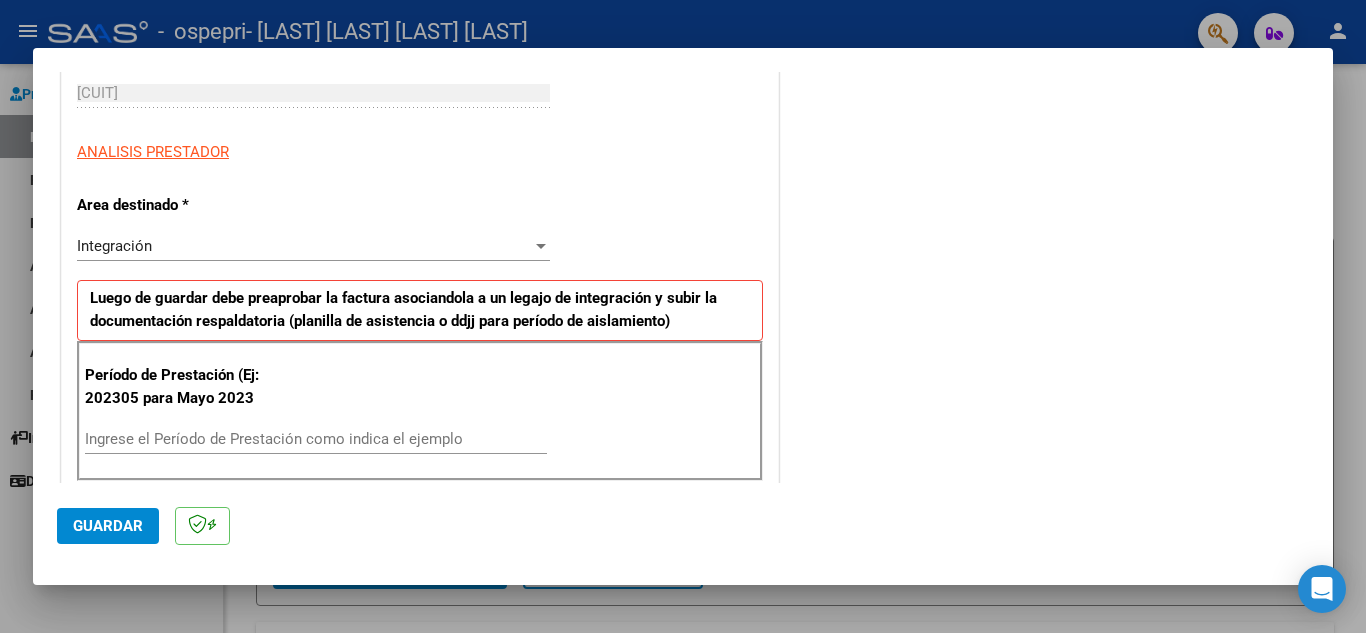 click on "Ingrese el Período de Prestación como indica el ejemplo" at bounding box center (316, 439) 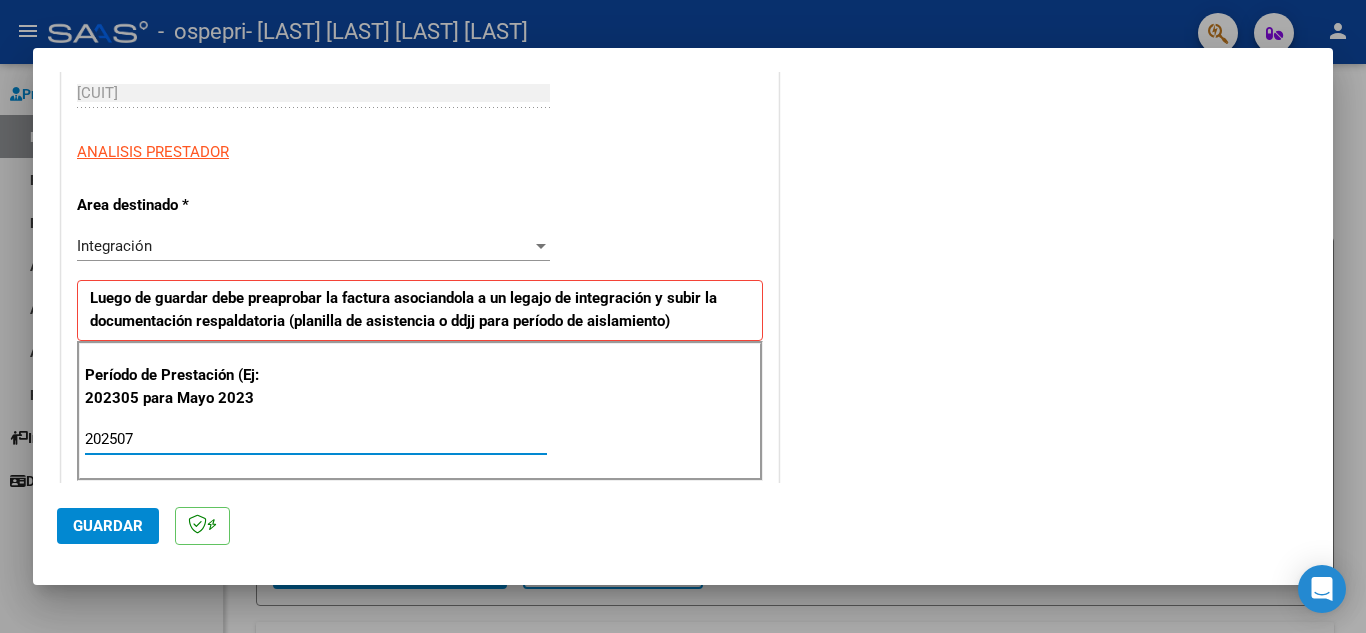 type on "202507" 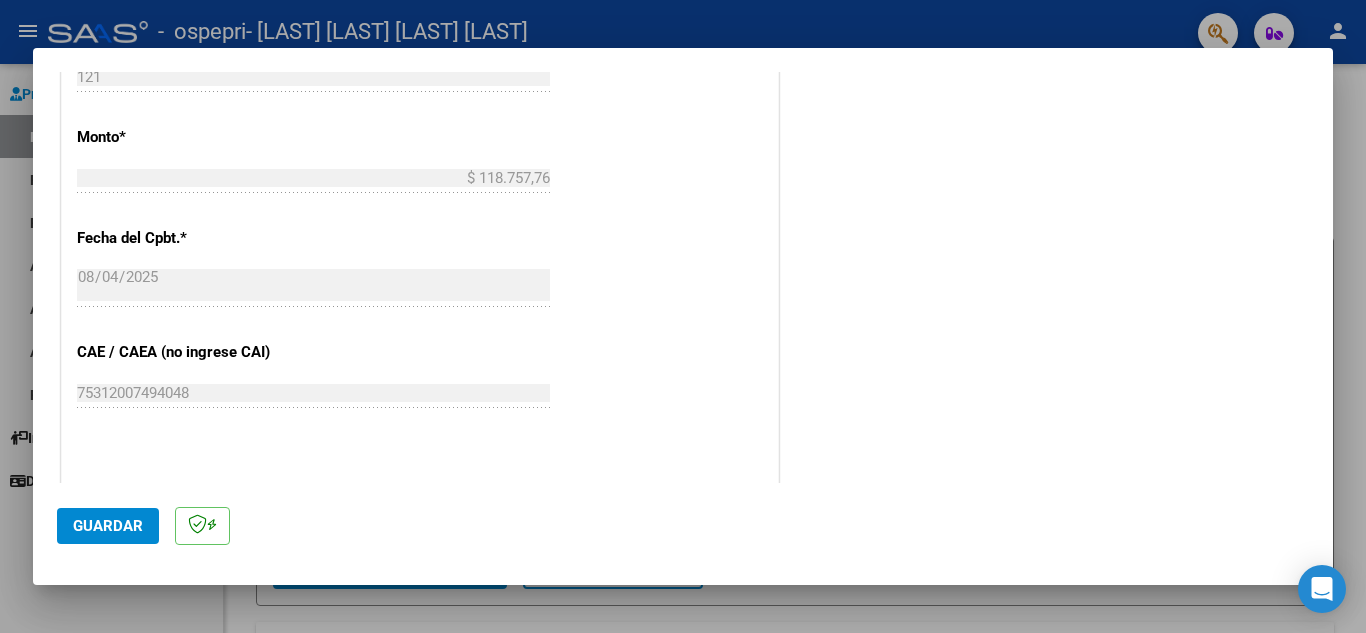 scroll, scrollTop: 1118, scrollLeft: 0, axis: vertical 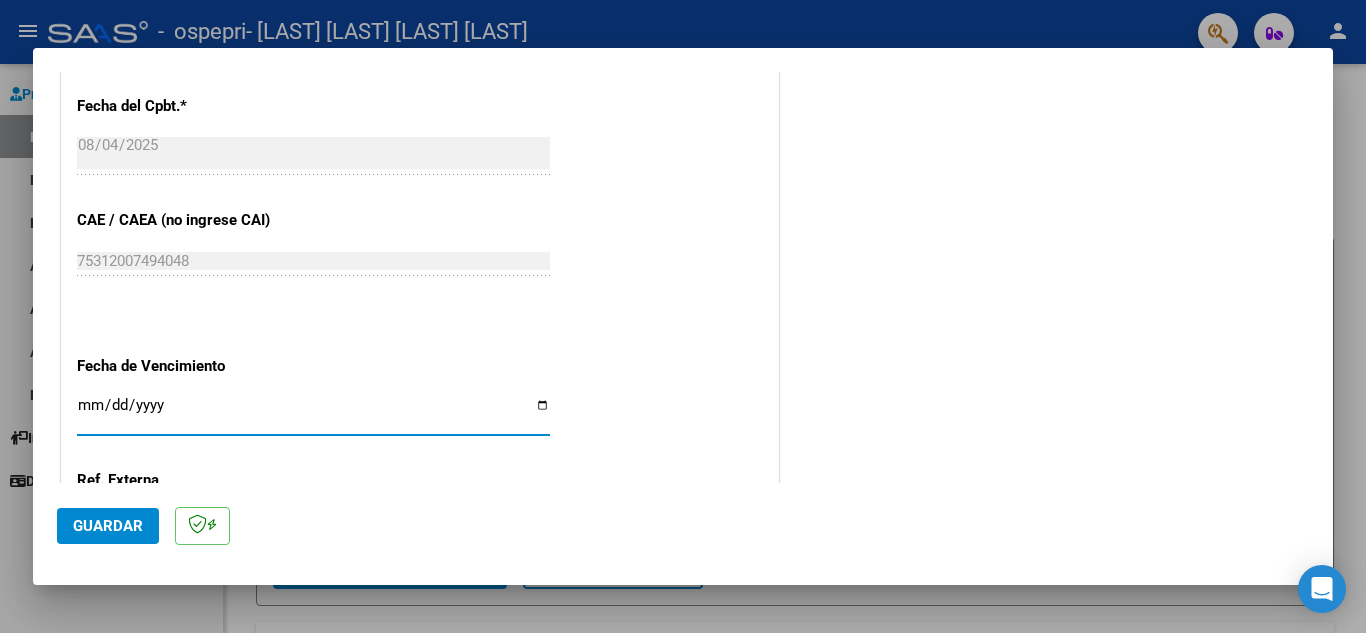 click on "Ingresar la fecha" at bounding box center [313, 413] 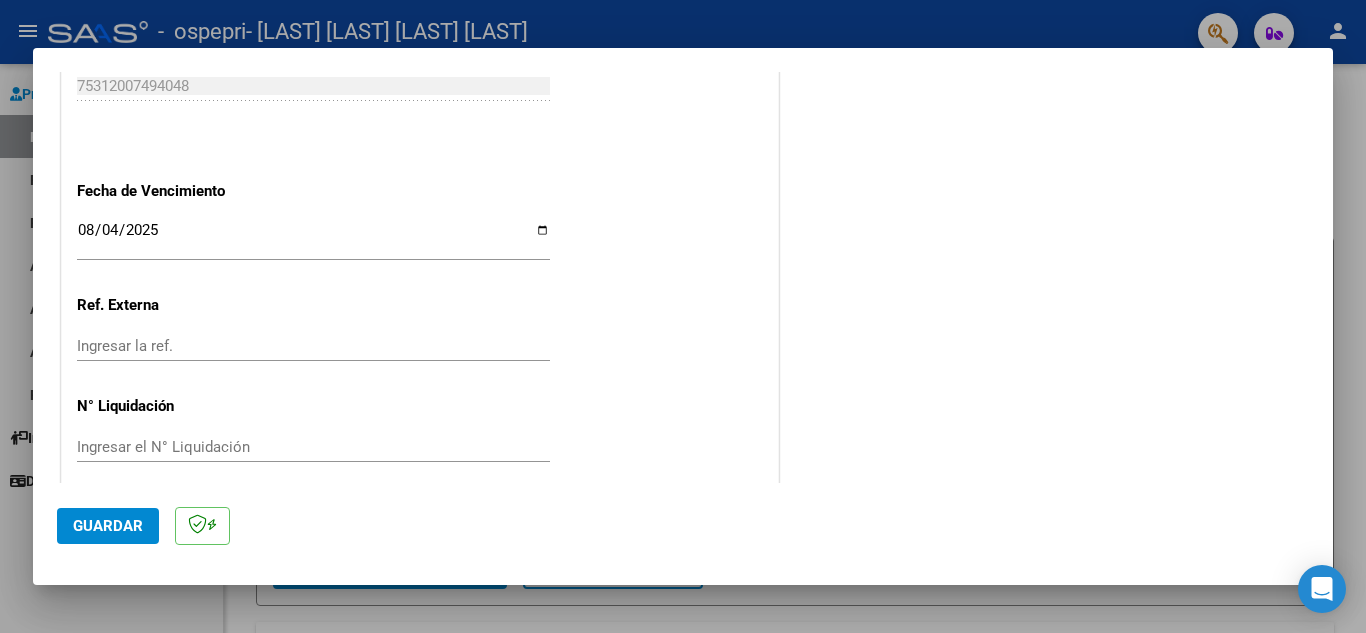 scroll, scrollTop: 1311, scrollLeft: 0, axis: vertical 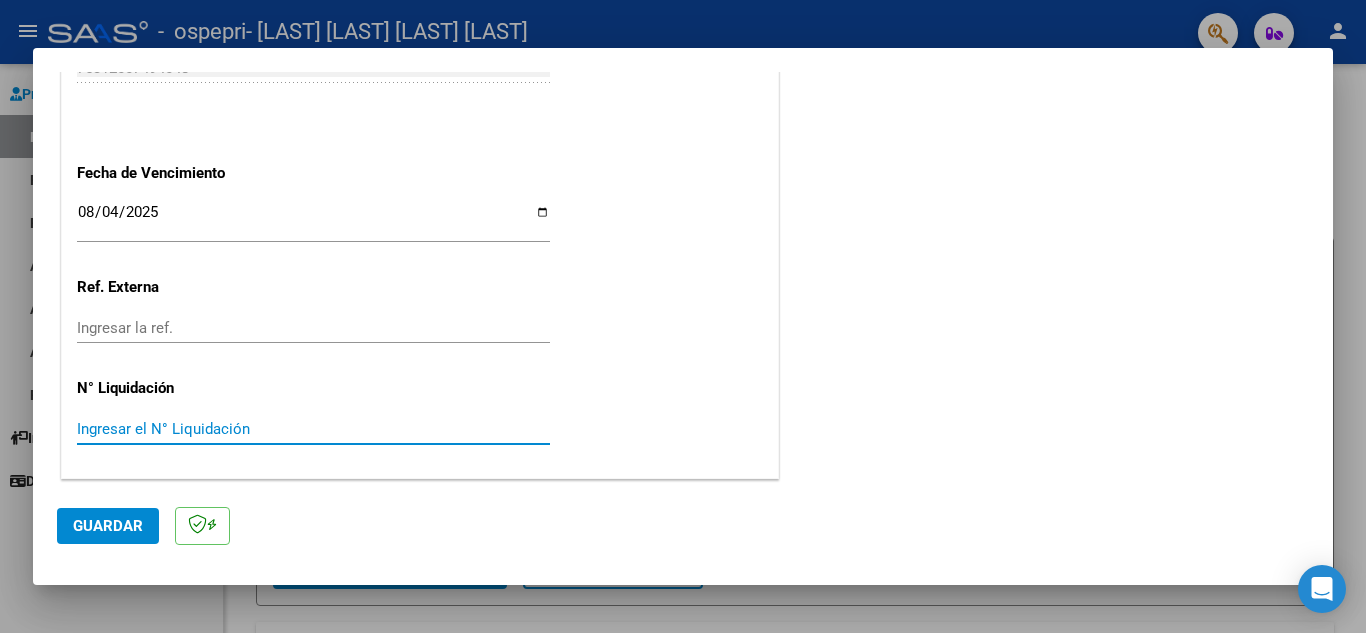 click on "Ingresar el N° Liquidación" at bounding box center (313, 429) 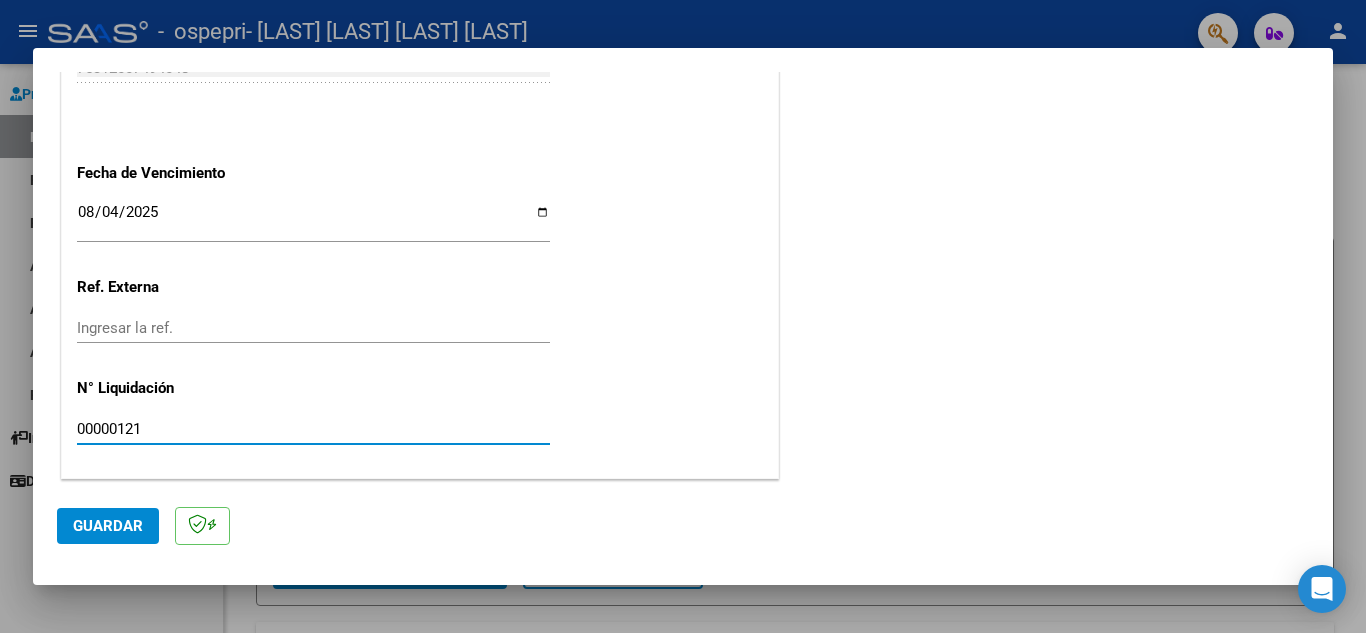 type on "00000121" 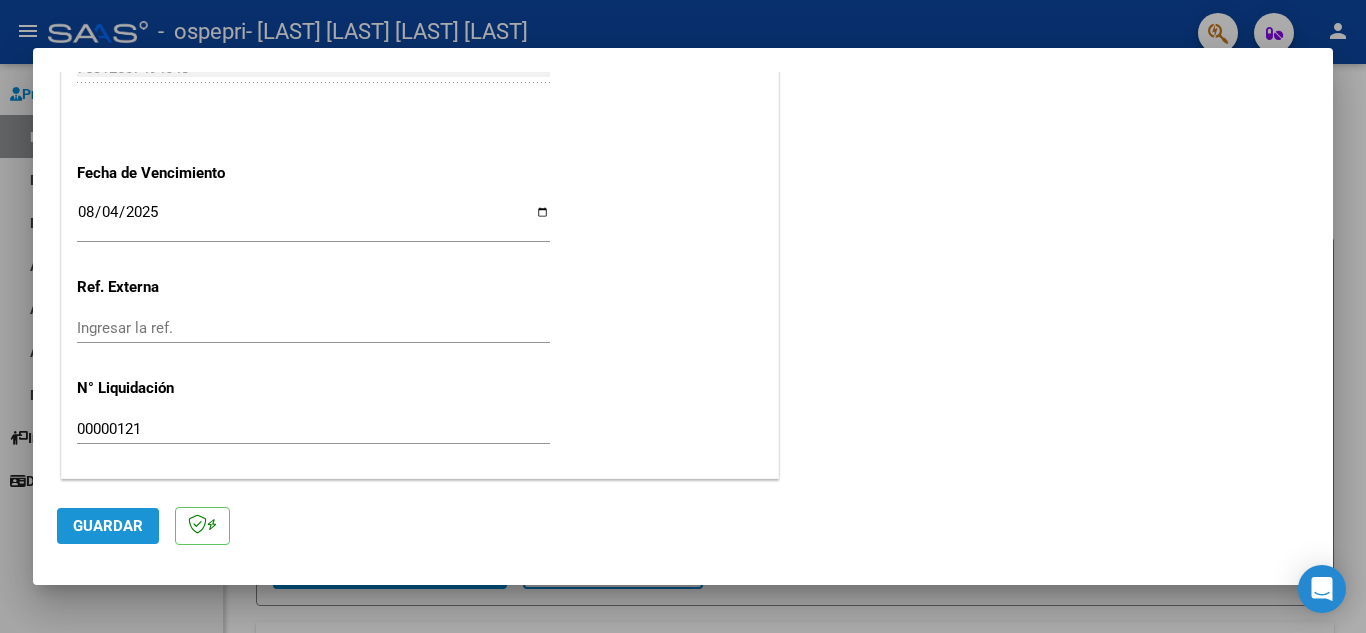click on "Guardar" 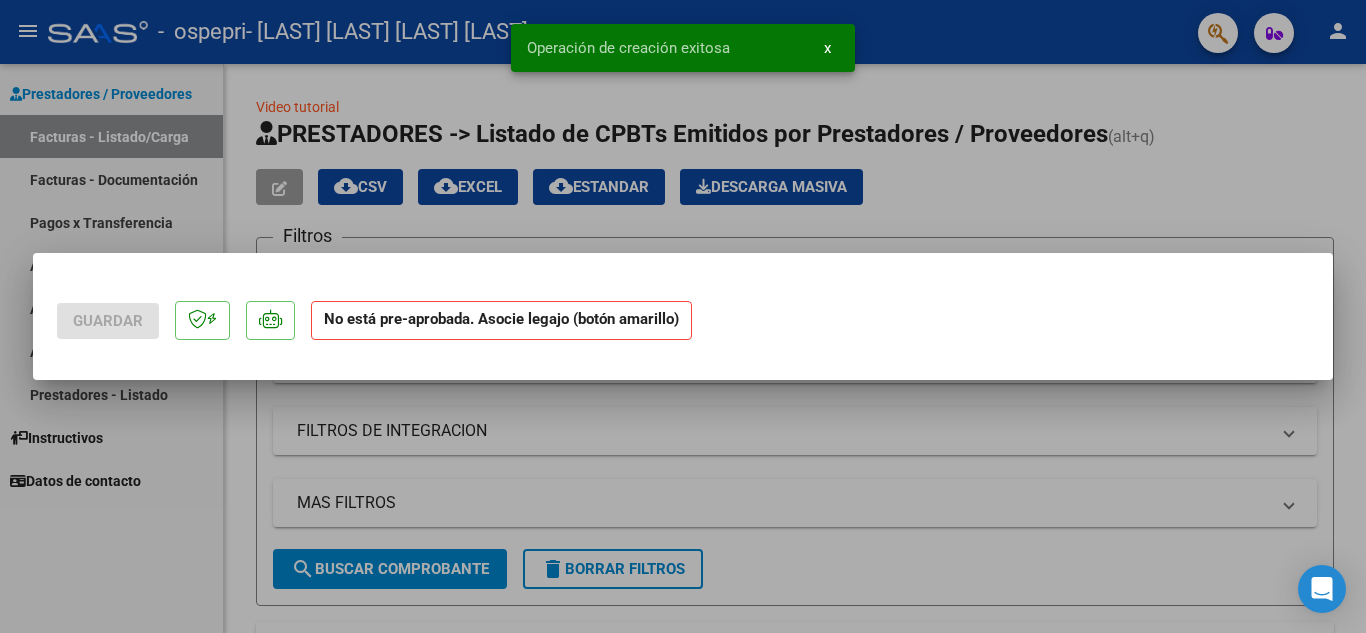 scroll, scrollTop: 0, scrollLeft: 0, axis: both 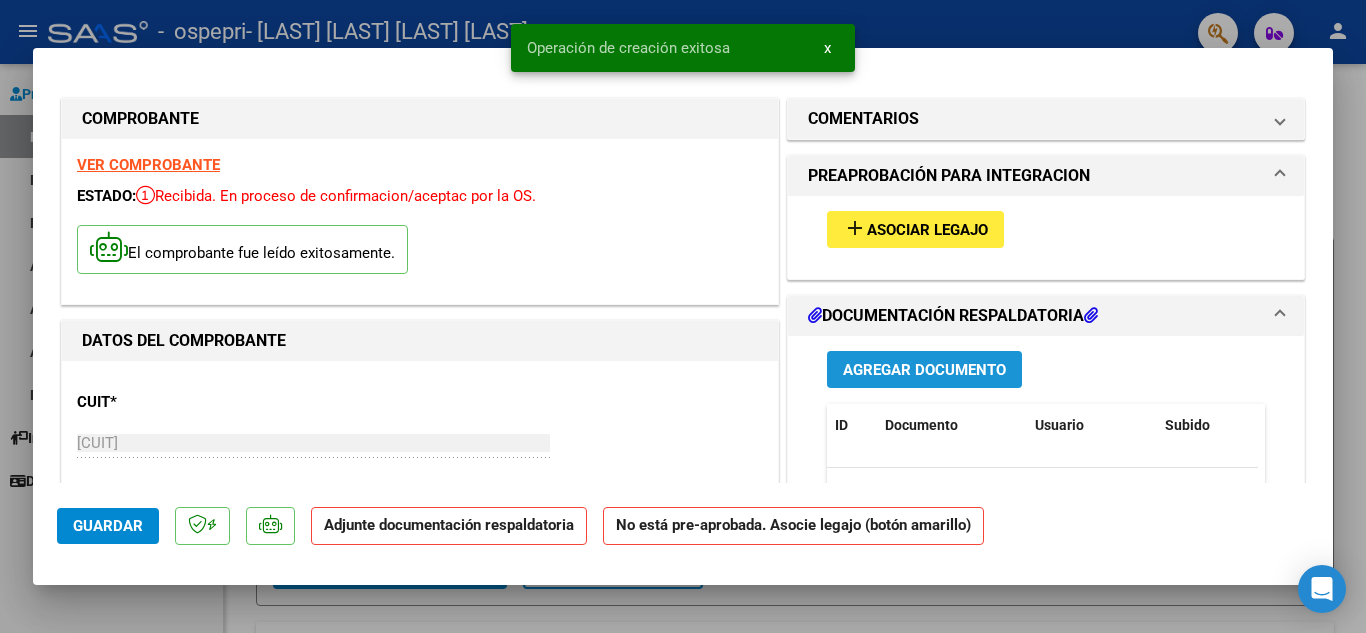 click on "Agregar Documento" at bounding box center [924, 370] 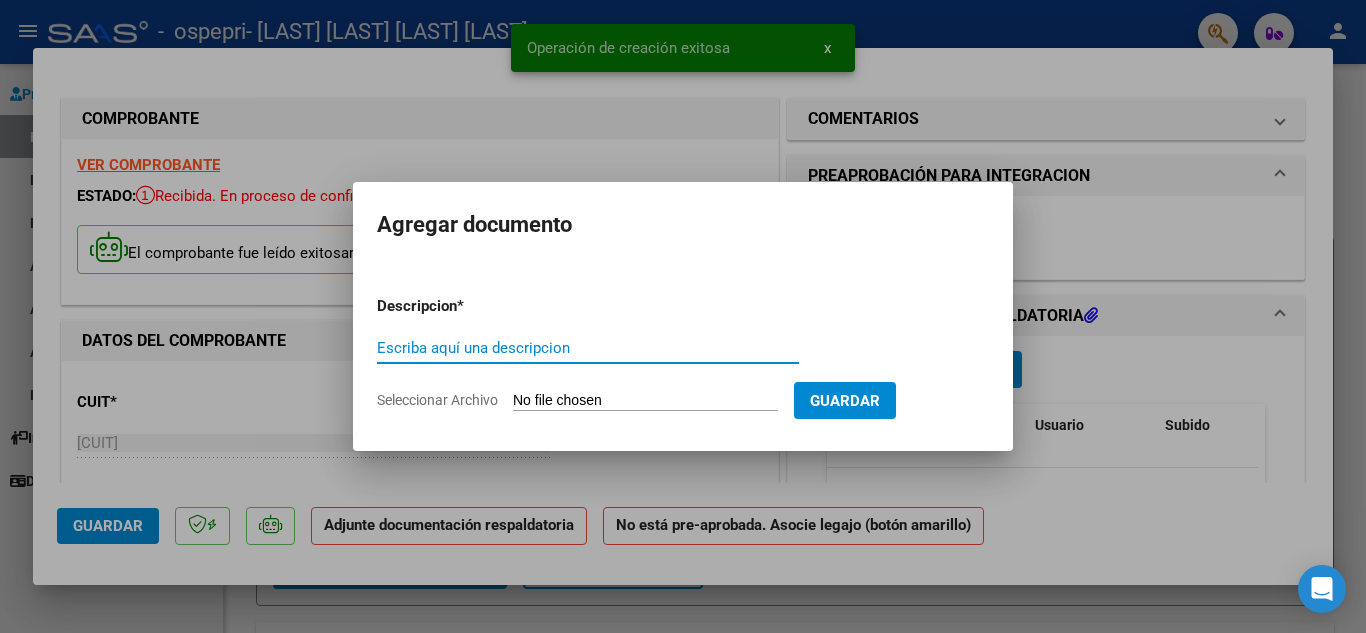 click on "Escriba aquí una descripcion" at bounding box center [588, 348] 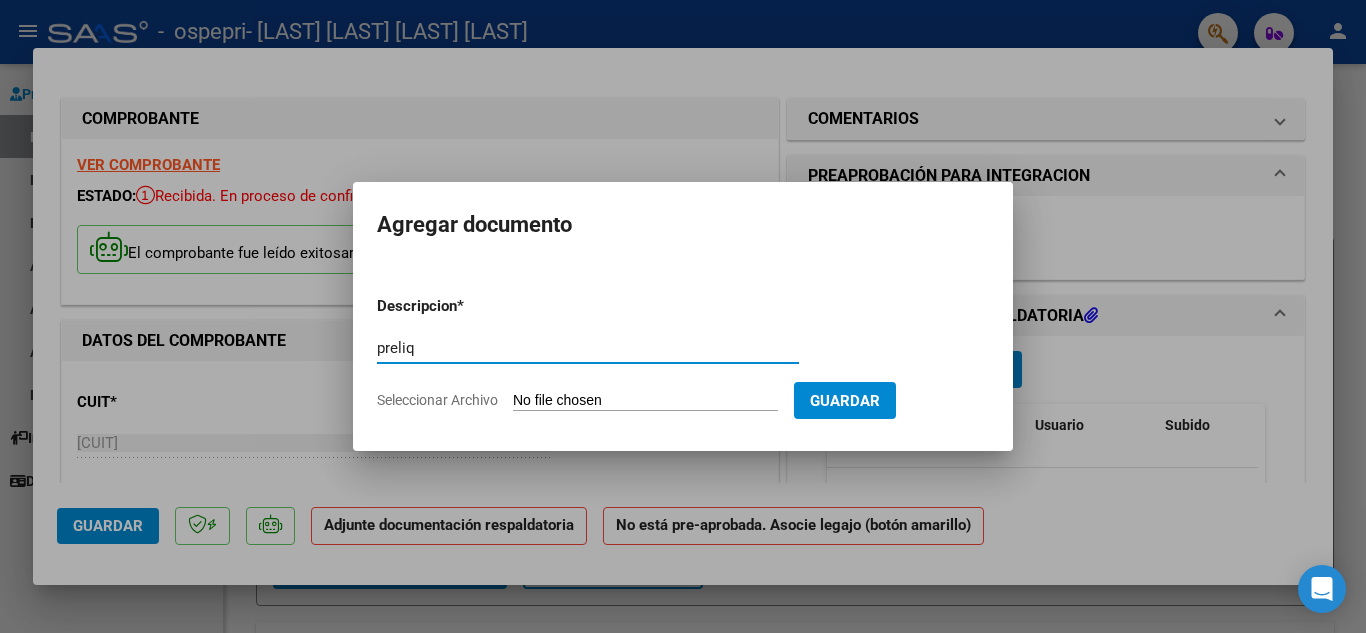 type on "preliq" 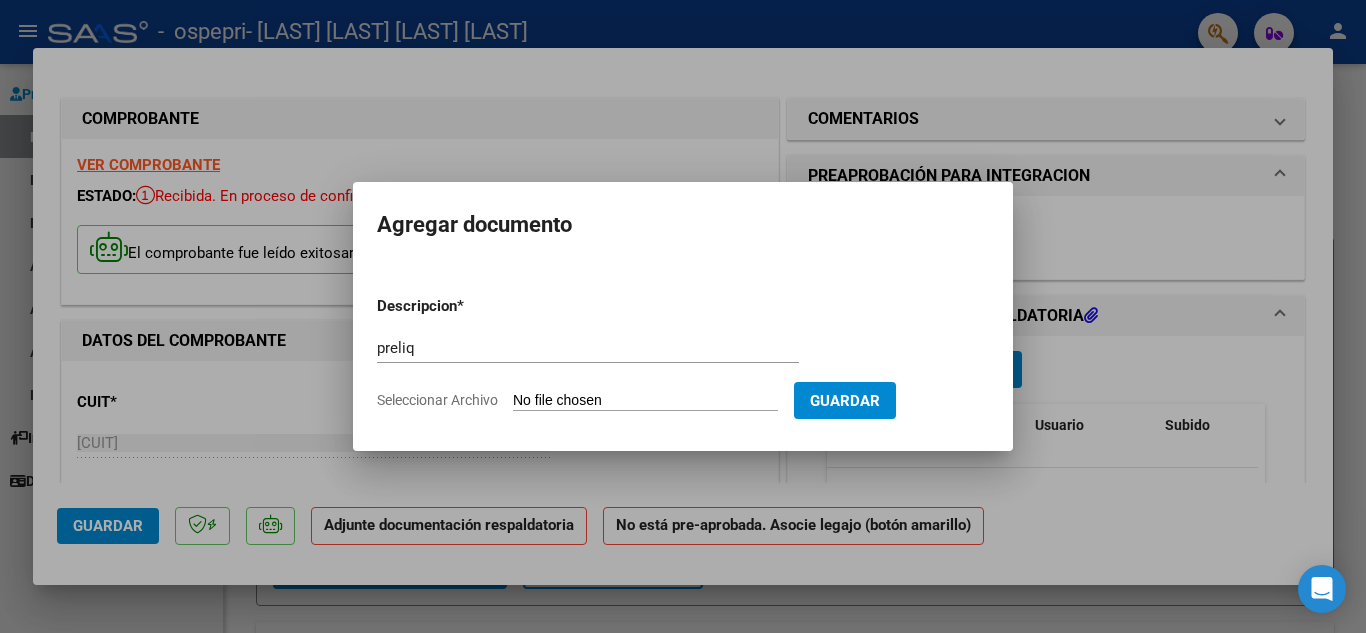 type on "C:\fakepath\Preliq JULIO Rocio Ortiz.pdf" 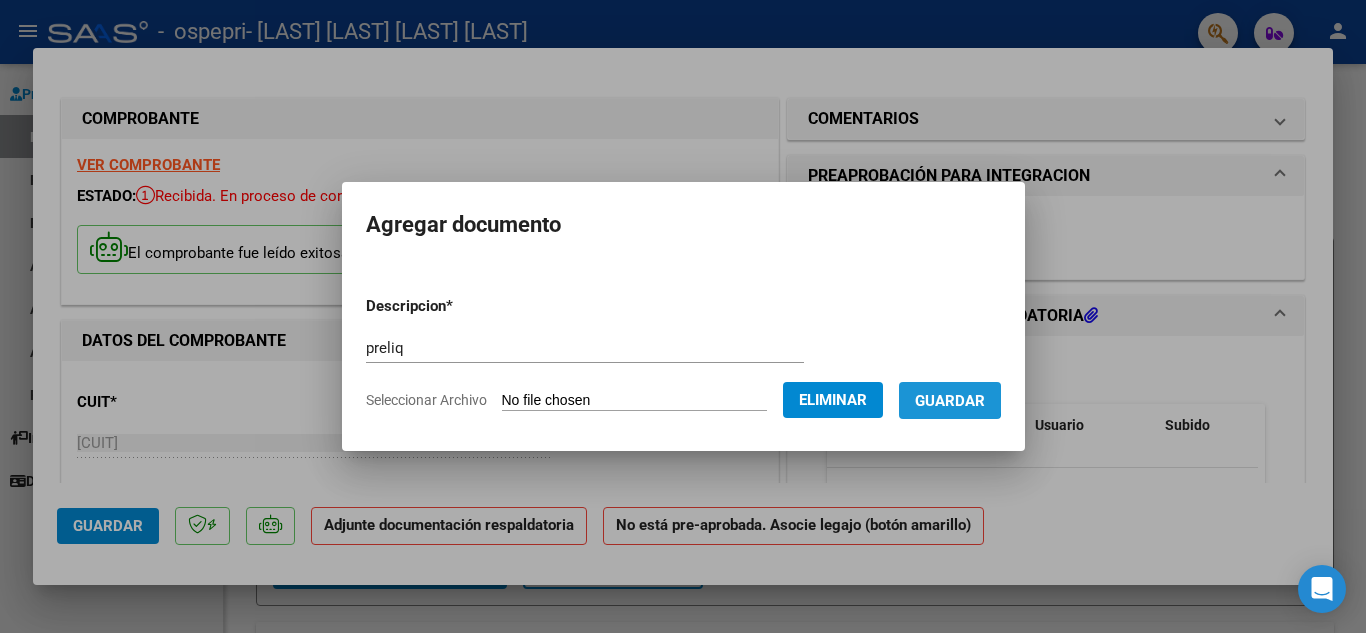 click on "Guardar" at bounding box center [950, 401] 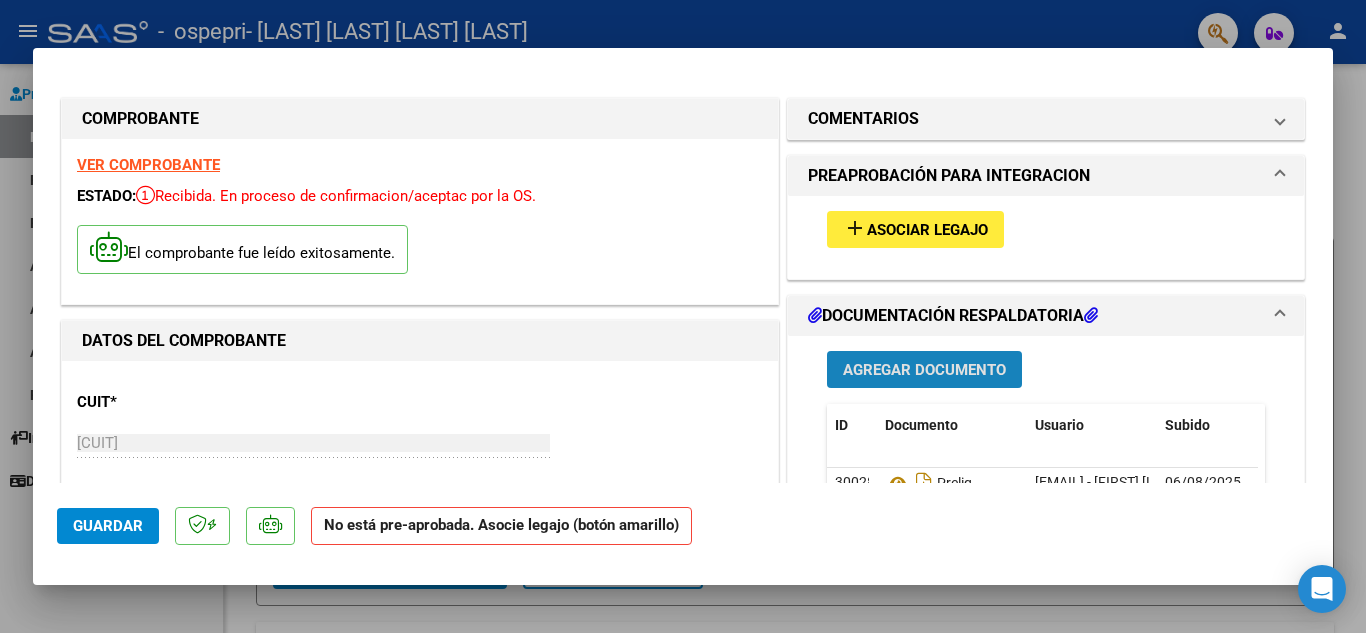 click on "Agregar Documento" at bounding box center [924, 370] 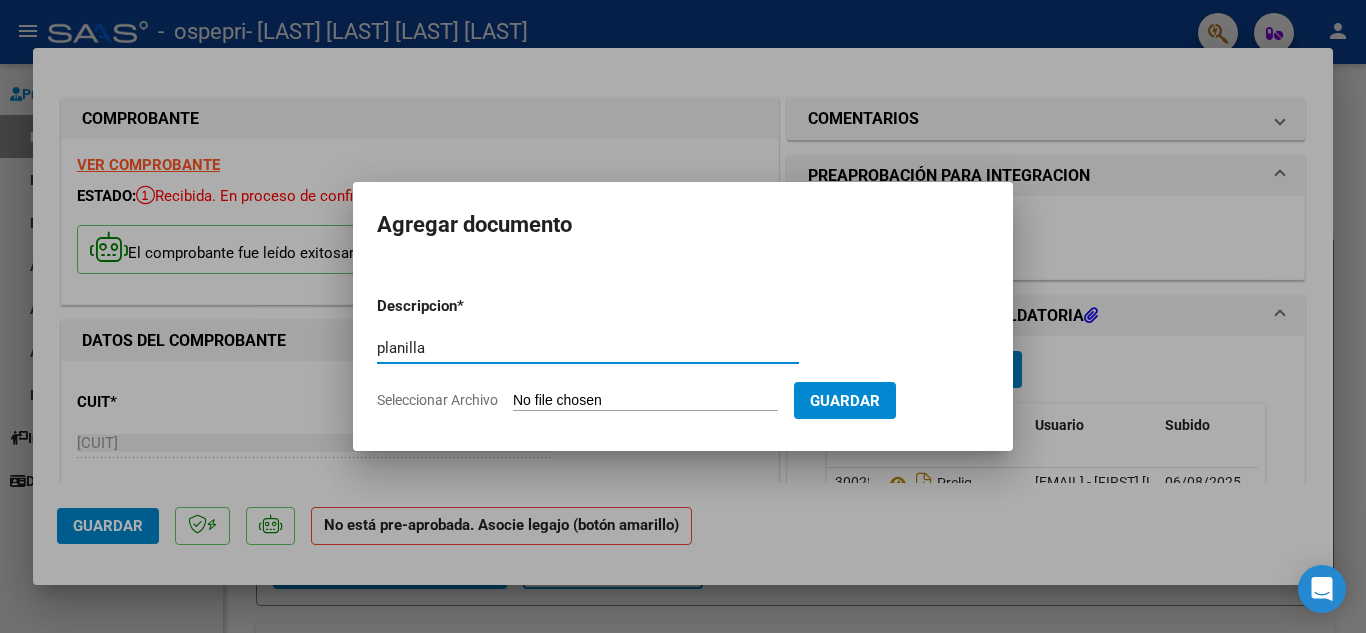 type on "planilla" 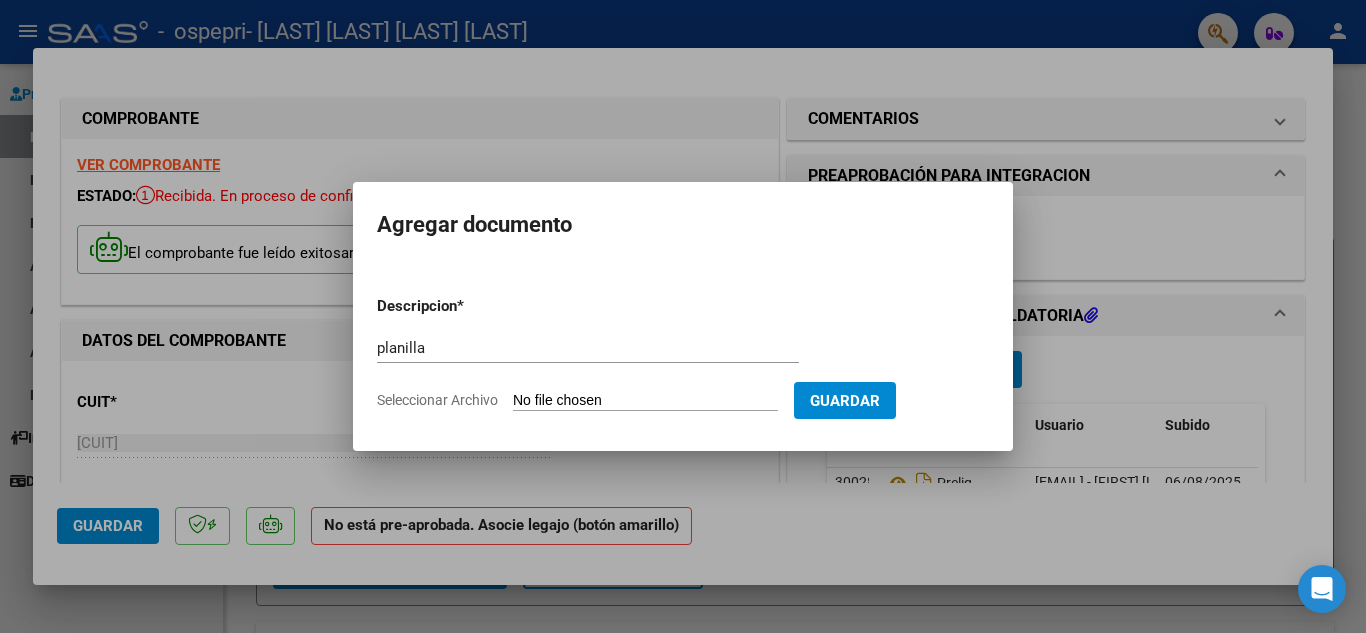 click on "Seleccionar Archivo" at bounding box center (645, 401) 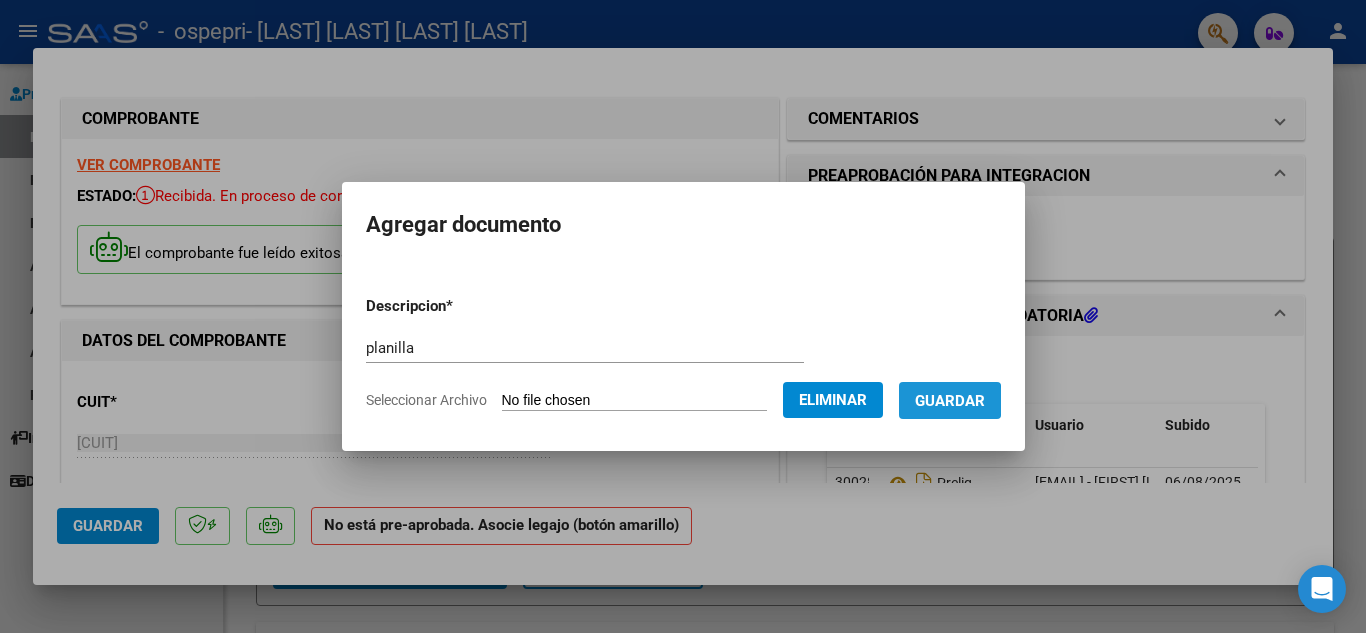 click on "Guardar" at bounding box center (950, 401) 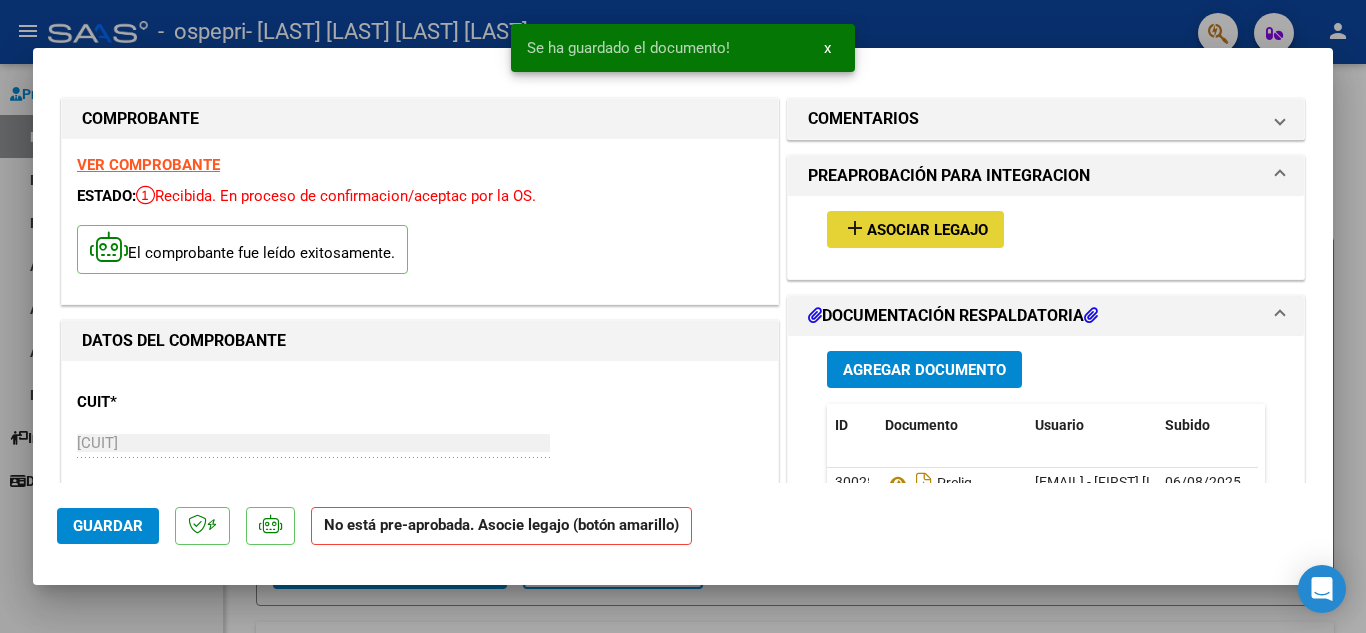 click on "Asociar Legajo" at bounding box center [927, 230] 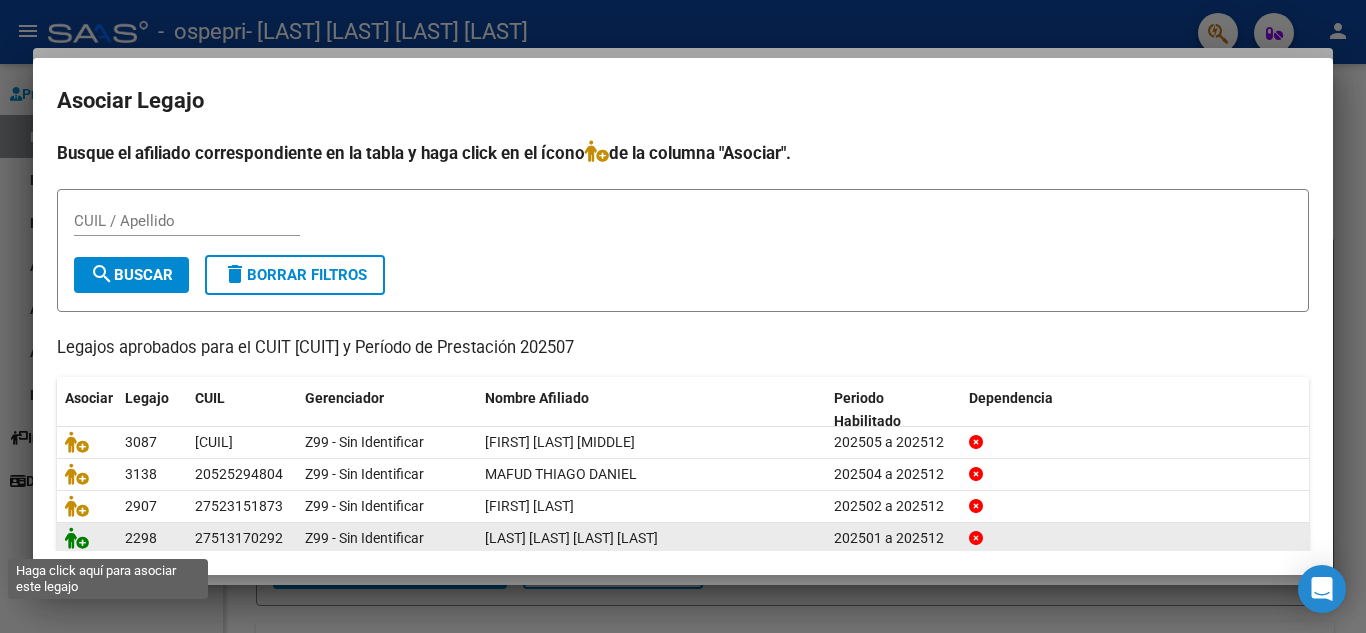 click 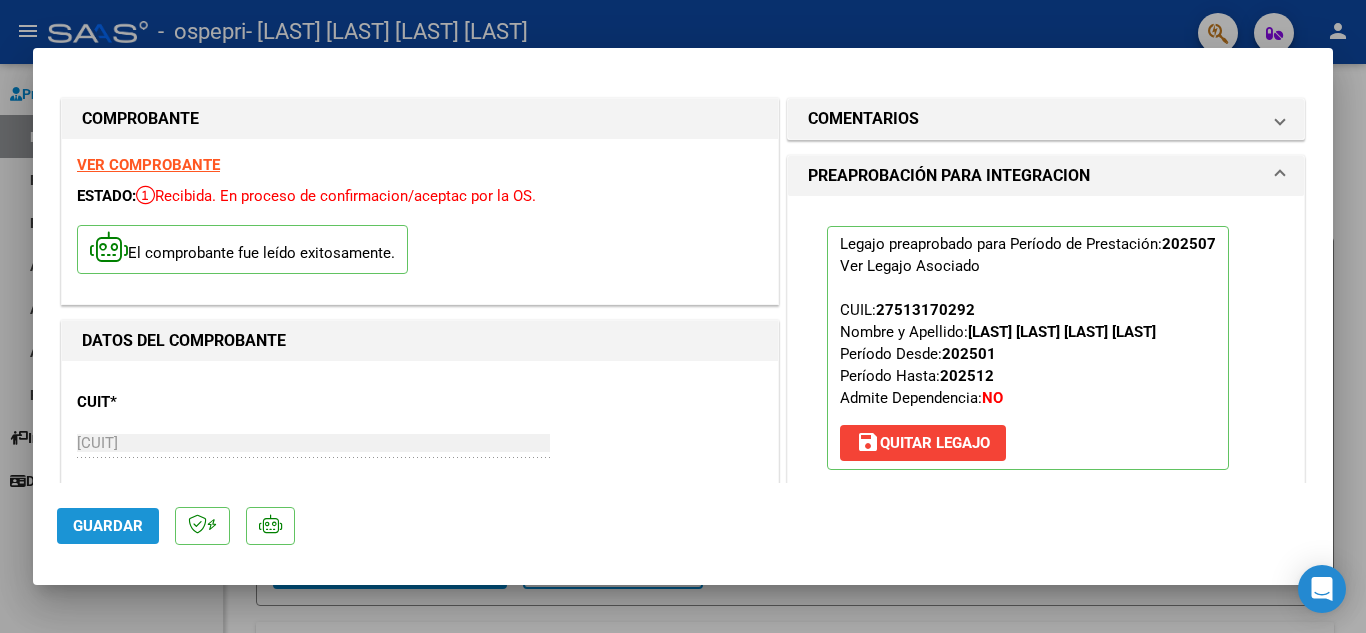 click on "Guardar" 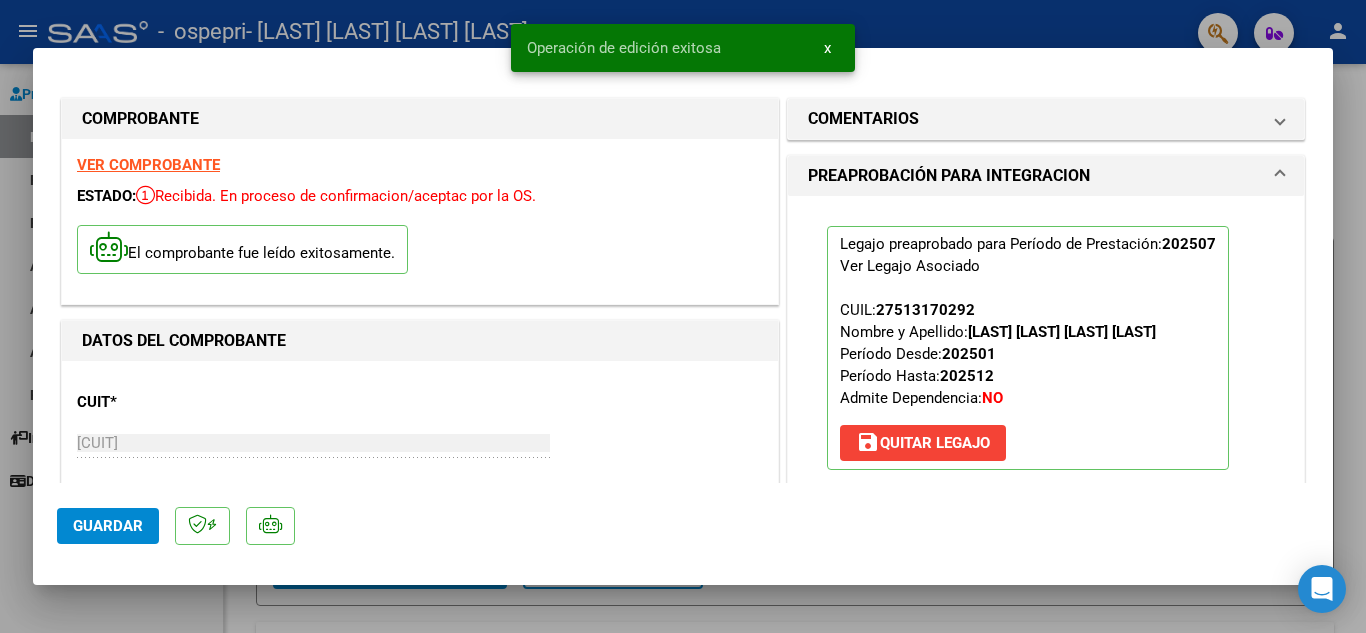 click at bounding box center (683, 316) 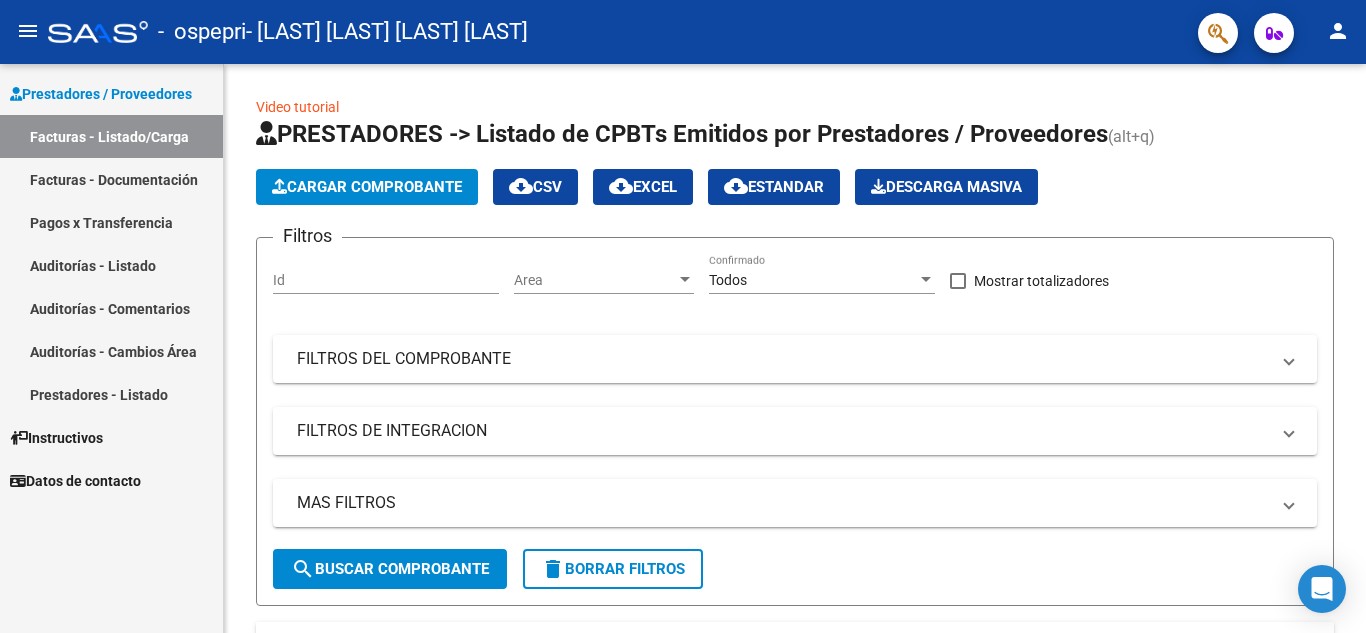 click on "Facturas - Listado/Carga" at bounding box center [111, 136] 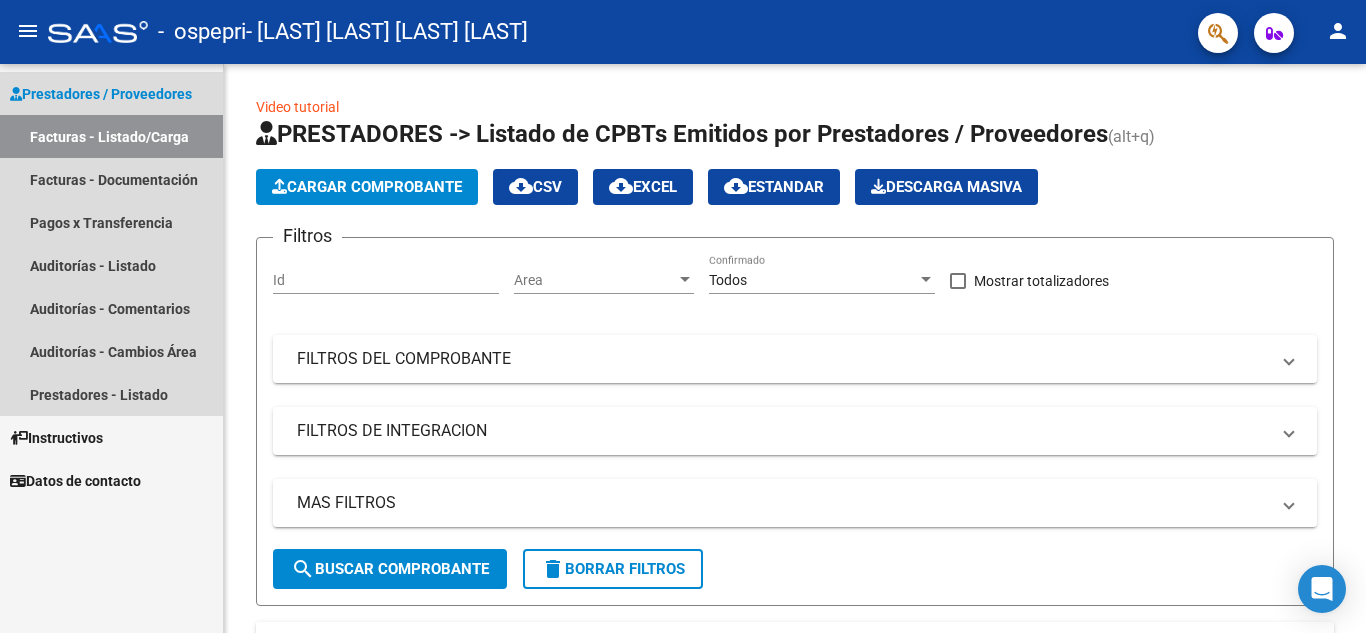 click on "Prestadores / Proveedores" at bounding box center (101, 94) 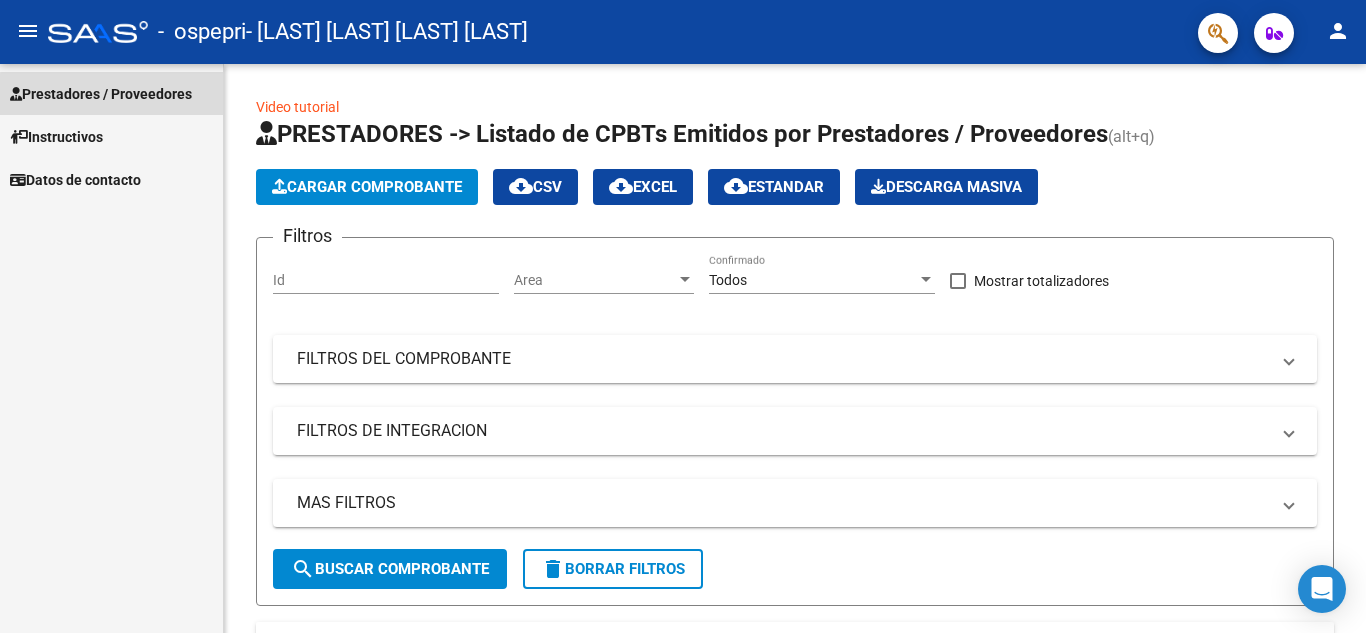 click on "Prestadores / Proveedores" at bounding box center (101, 94) 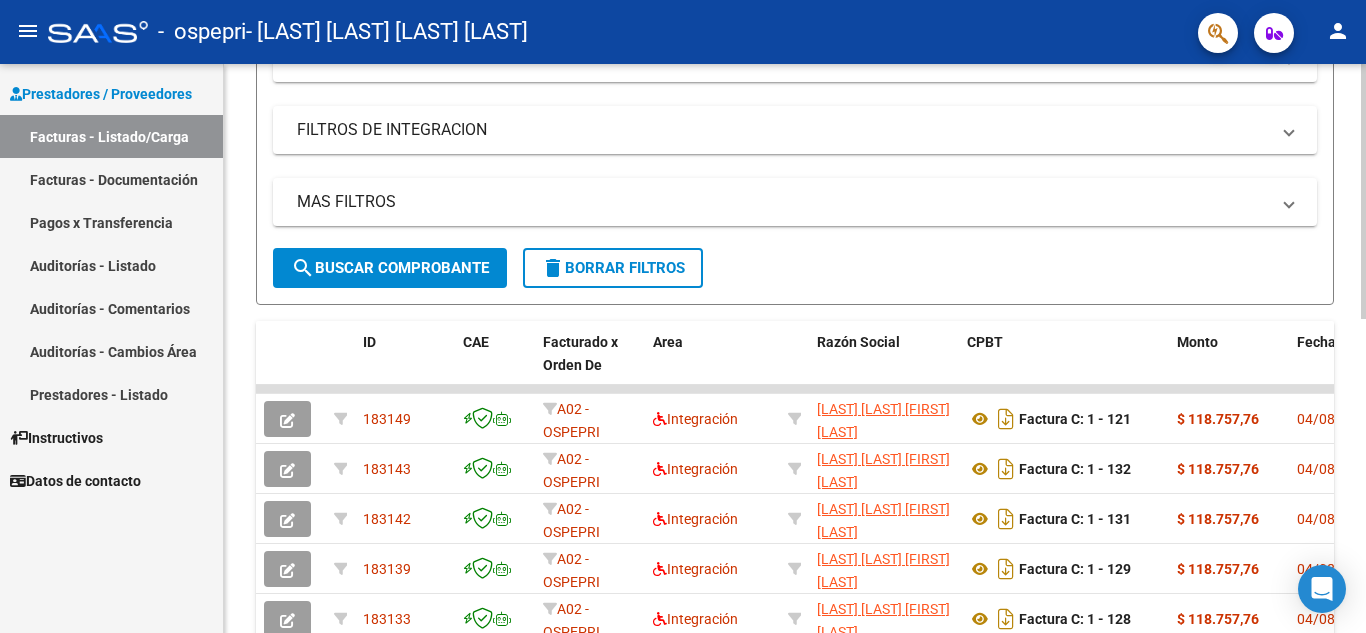 scroll, scrollTop: 343, scrollLeft: 0, axis: vertical 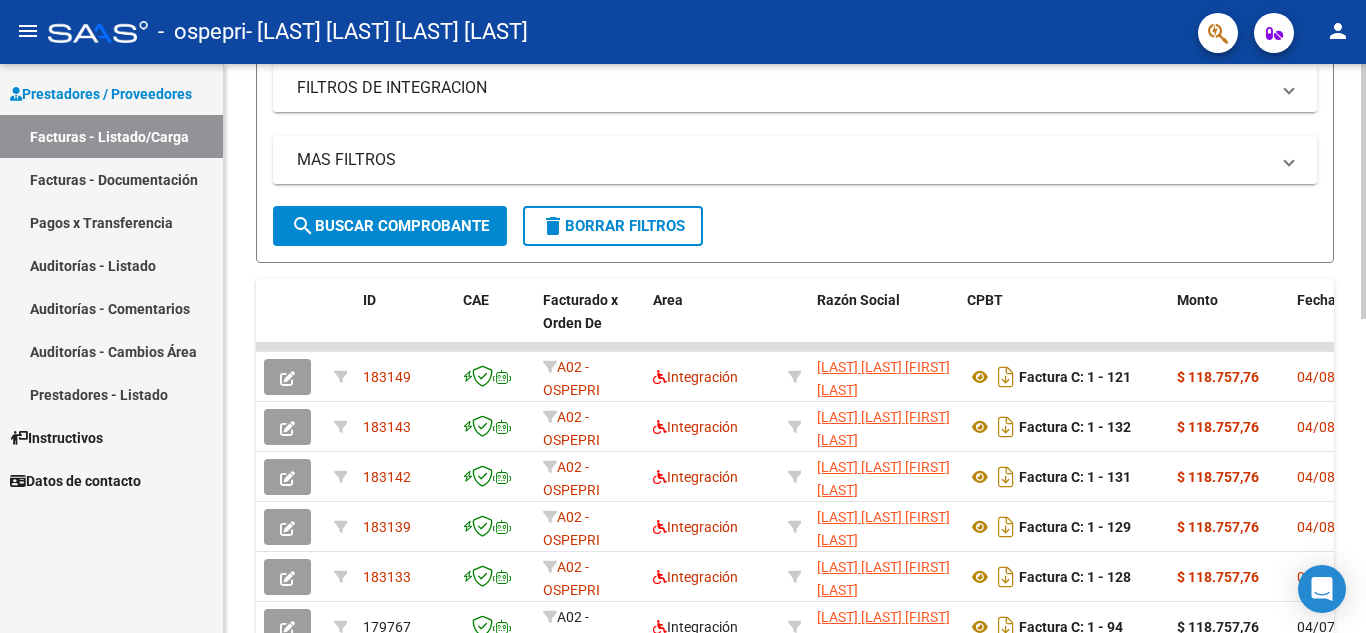 click 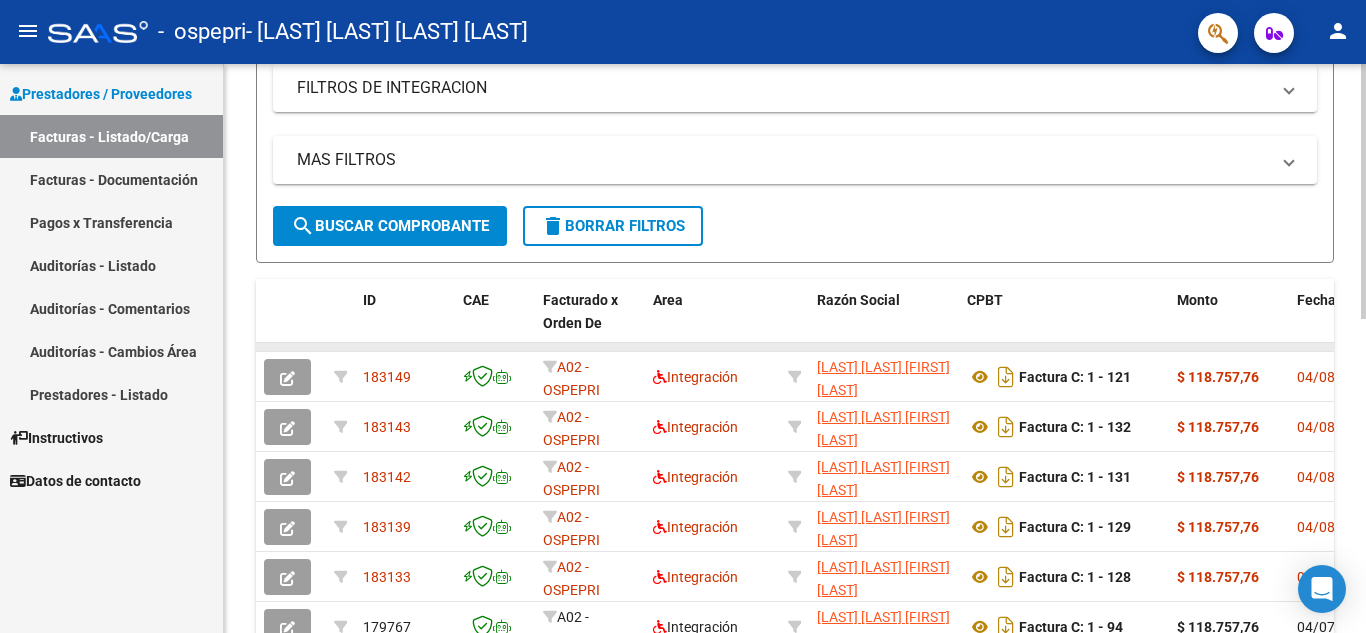 drag, startPoint x: 1113, startPoint y: 343, endPoint x: 1232, endPoint y: 348, distance: 119.104996 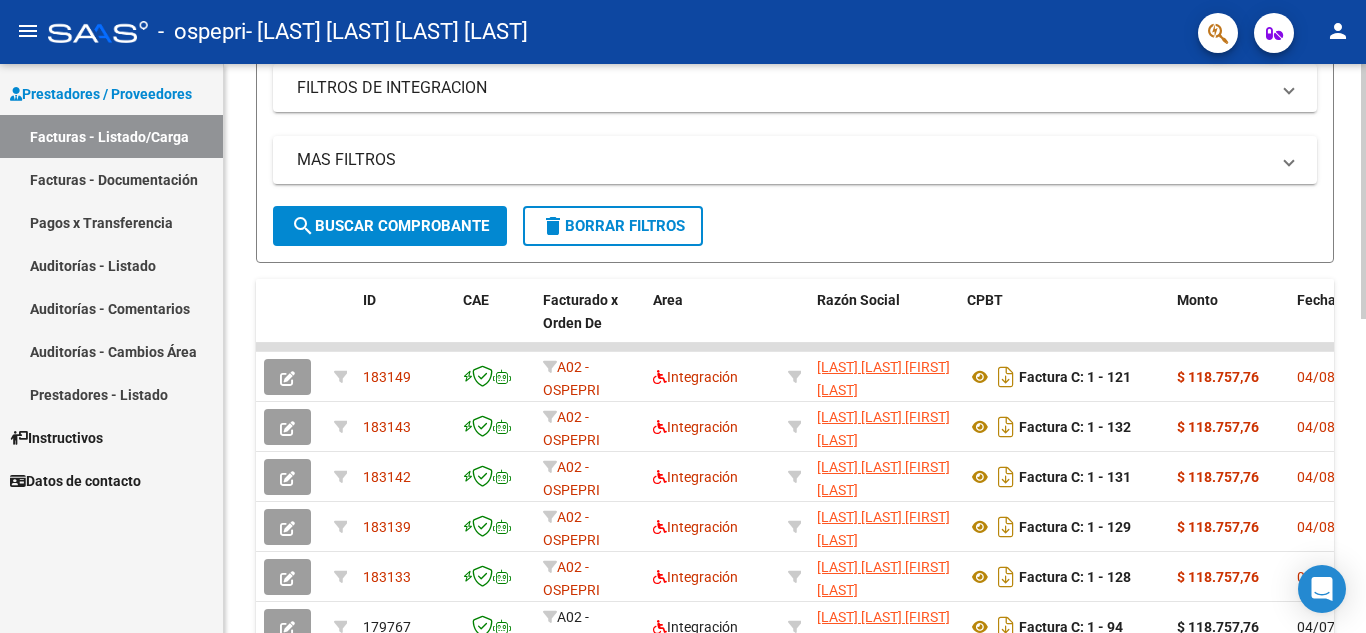 drag, startPoint x: 1232, startPoint y: 348, endPoint x: 1347, endPoint y: 350, distance: 115.01739 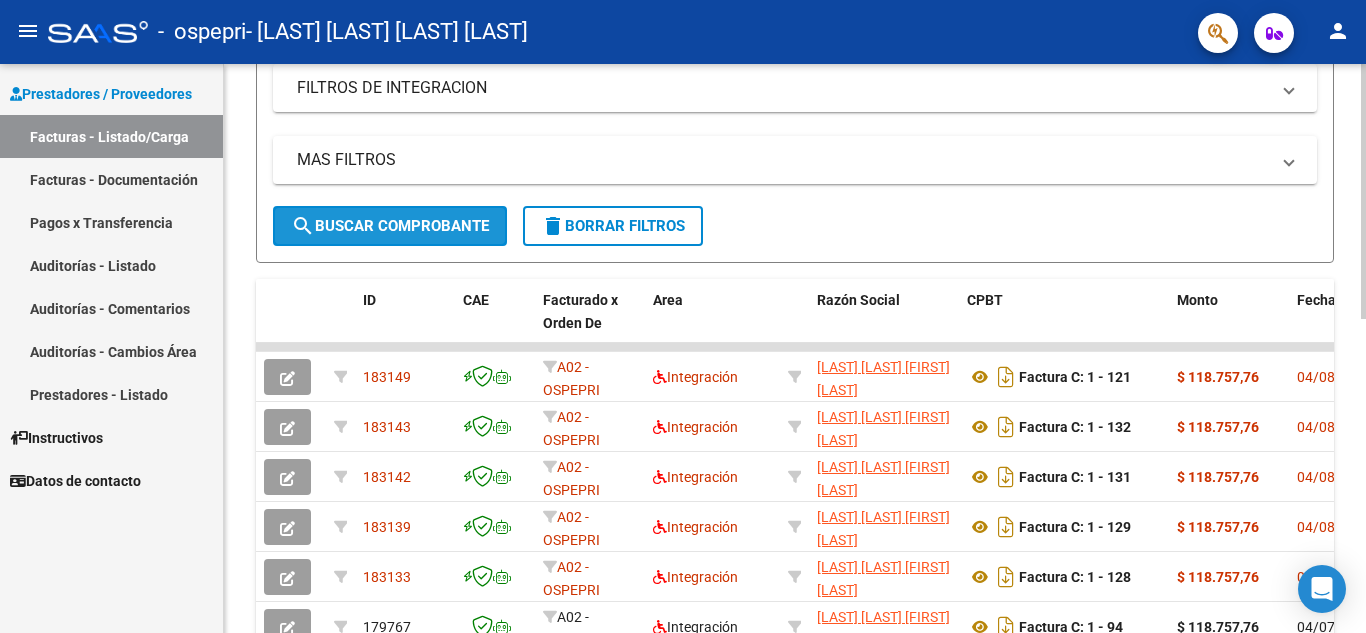 click on "search  Buscar Comprobante" 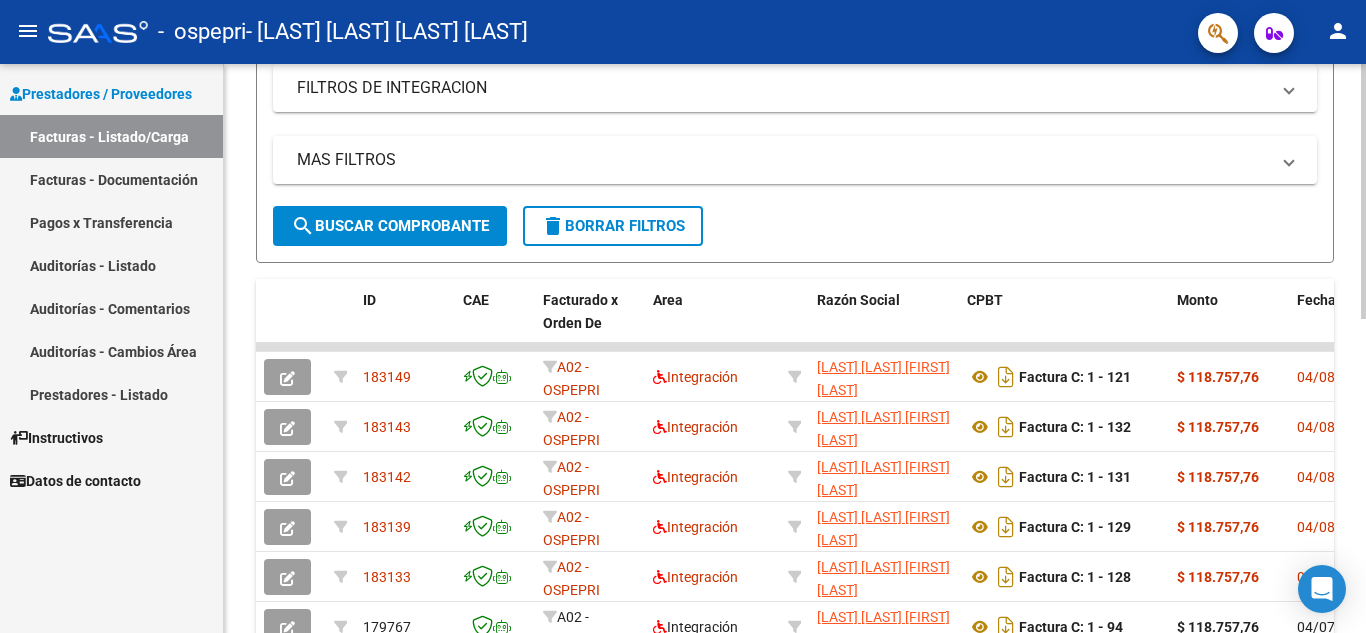 click on "search  Buscar Comprobante" 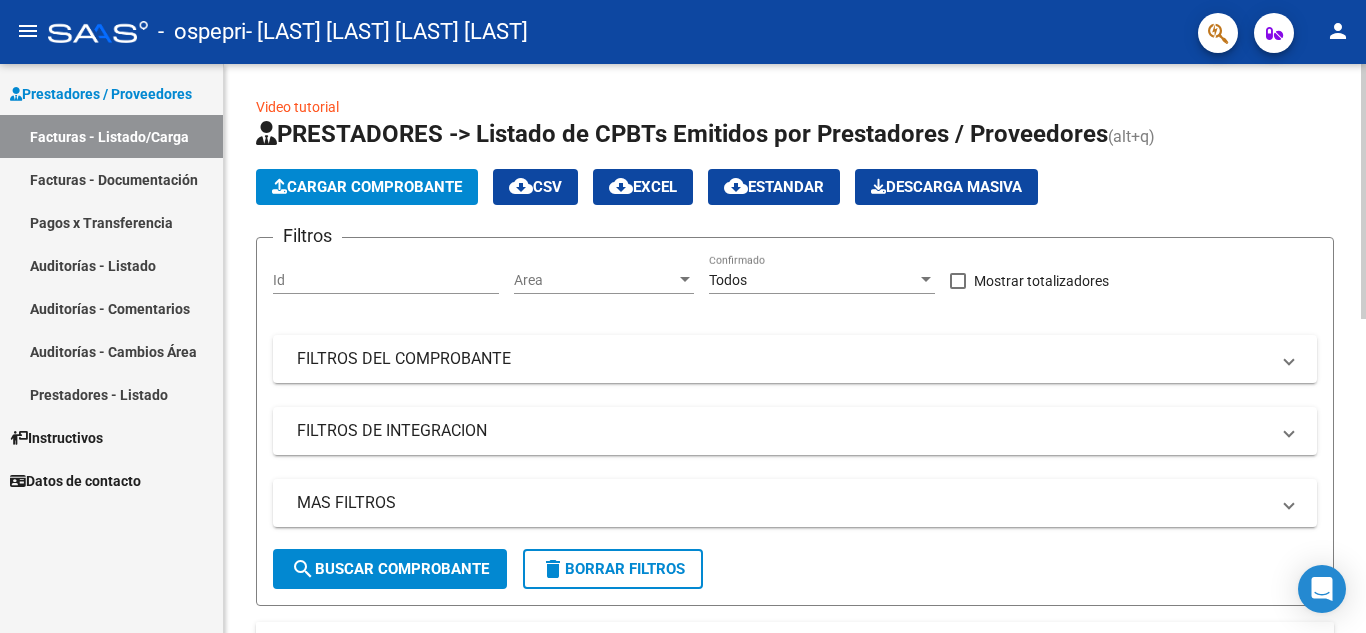 click 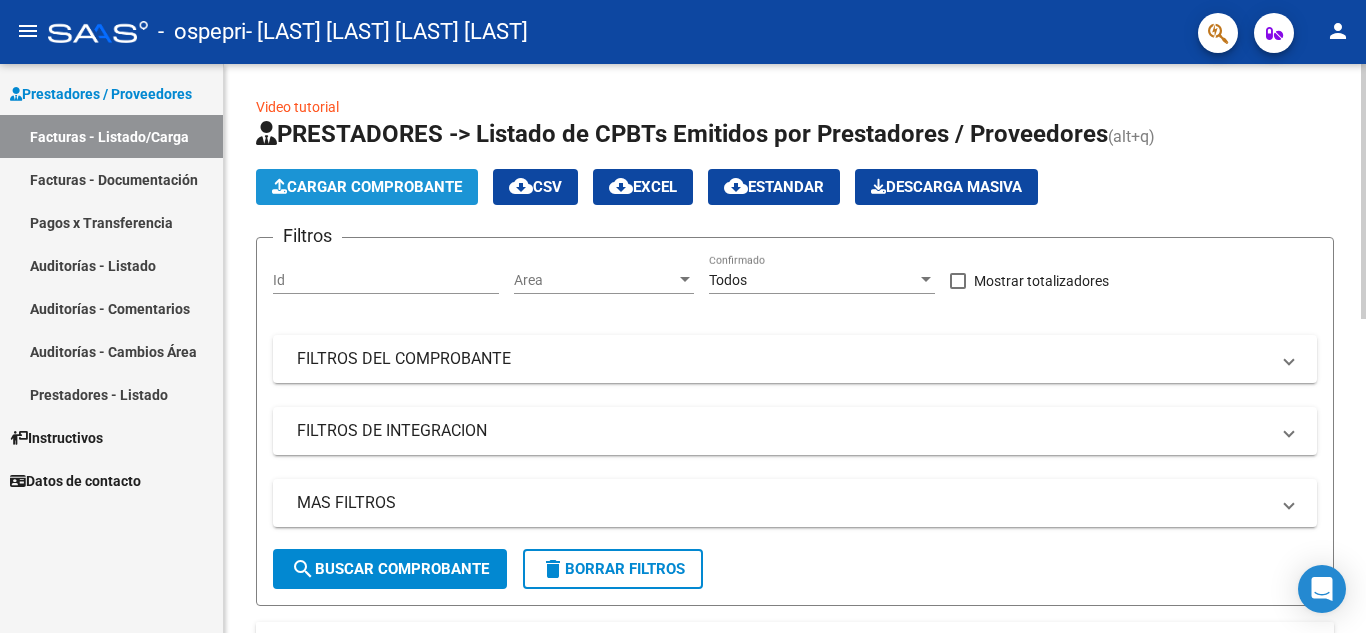 click on "Cargar Comprobante" 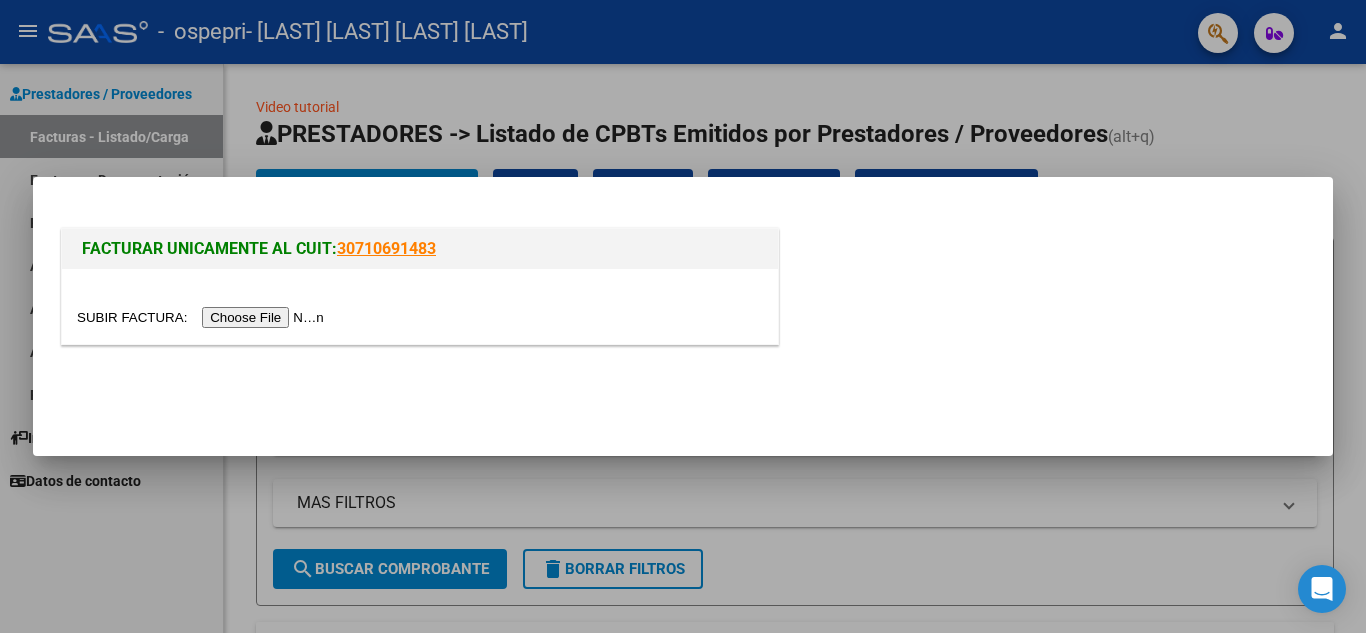 click at bounding box center (203, 317) 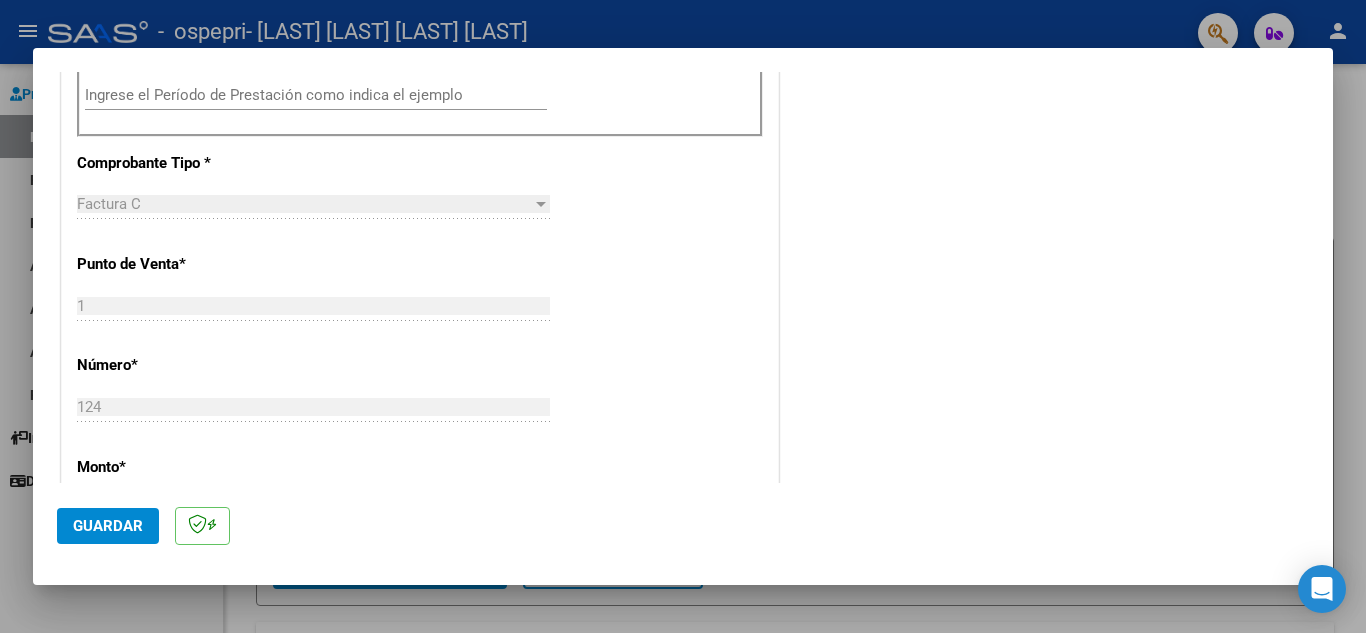 scroll, scrollTop: 426, scrollLeft: 0, axis: vertical 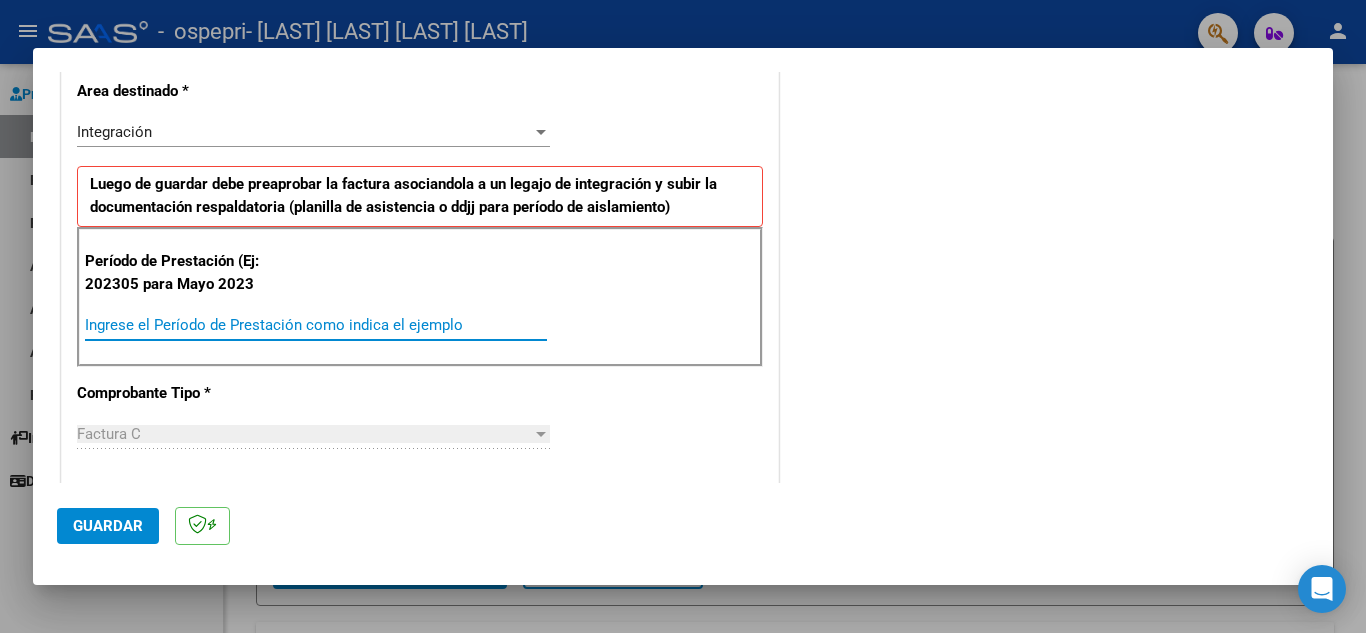 click on "Ingrese el Período de Prestación como indica el ejemplo" at bounding box center (316, 325) 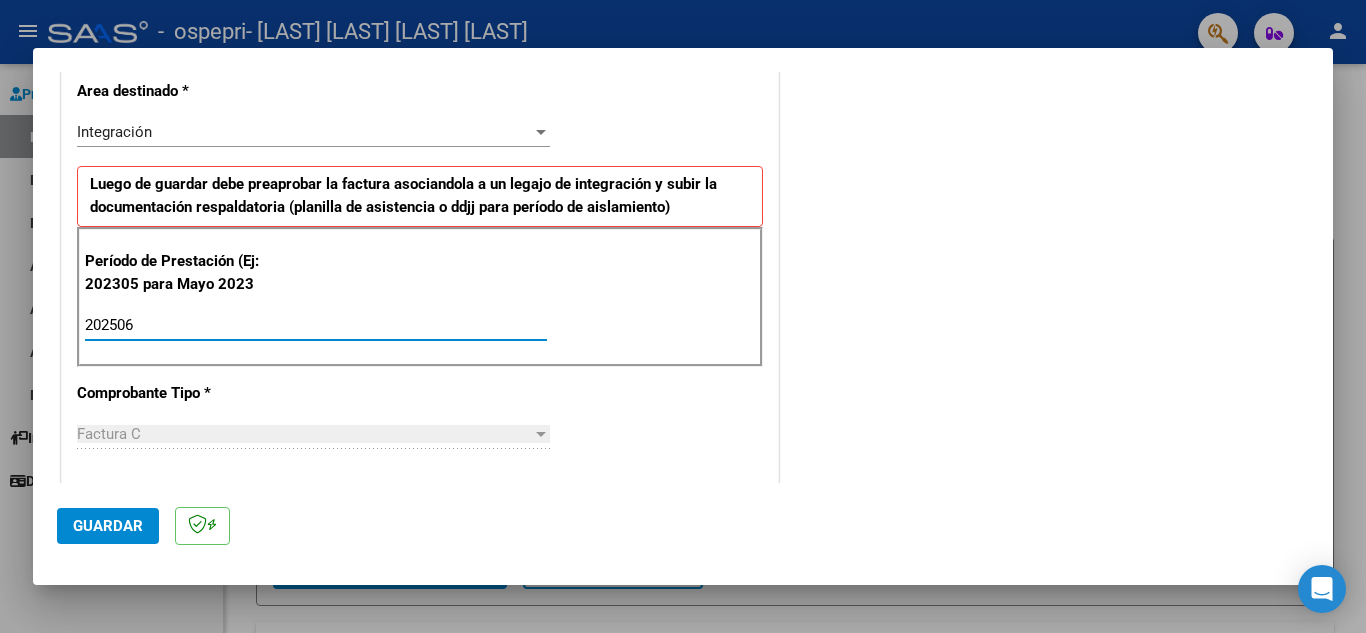 type on "202506" 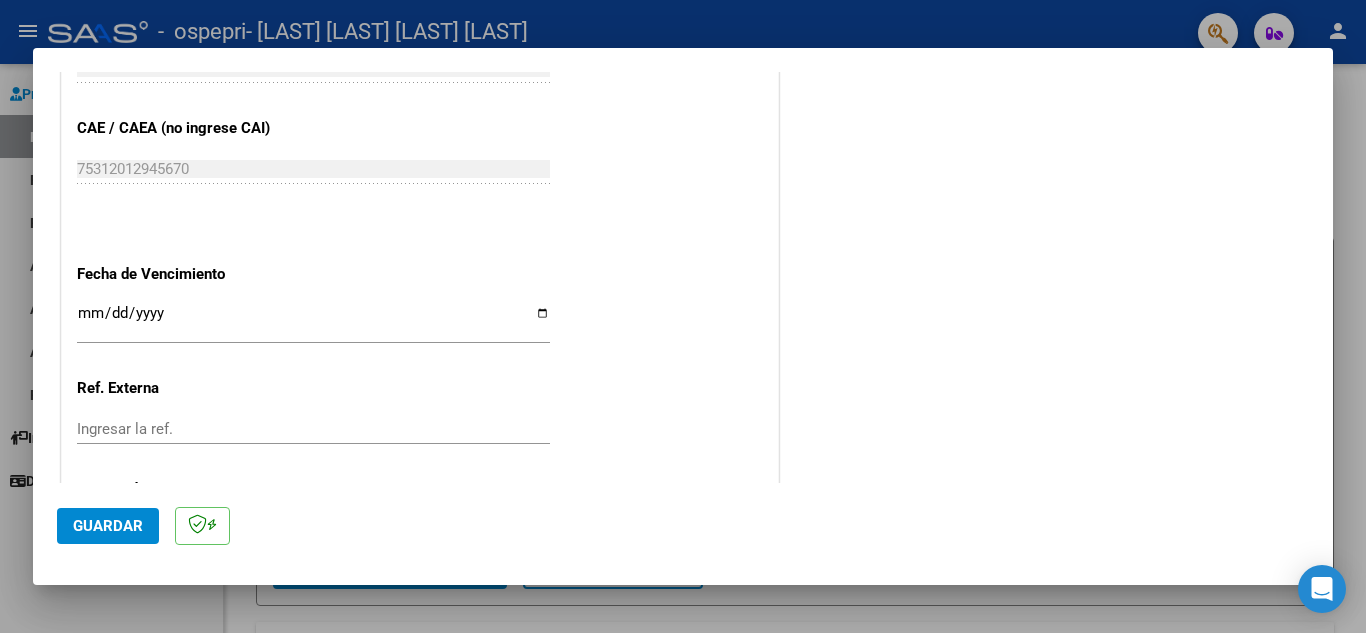 scroll, scrollTop: 1219, scrollLeft: 0, axis: vertical 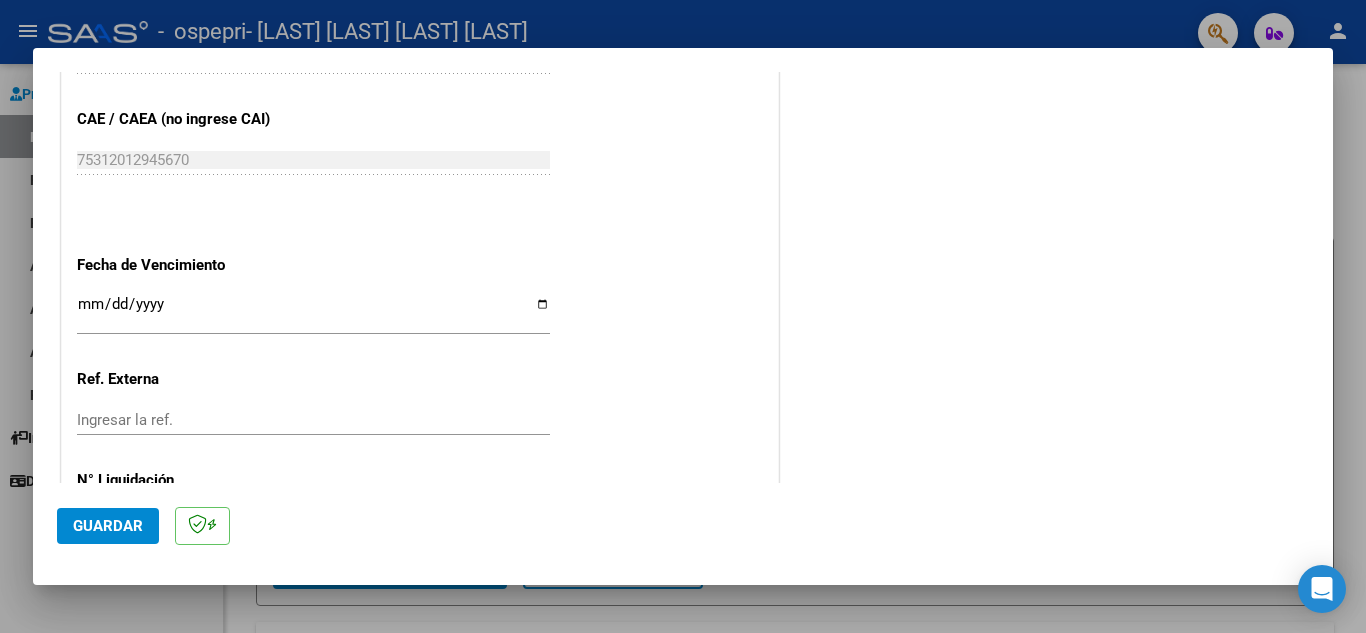 click on "Ingresar la fecha" 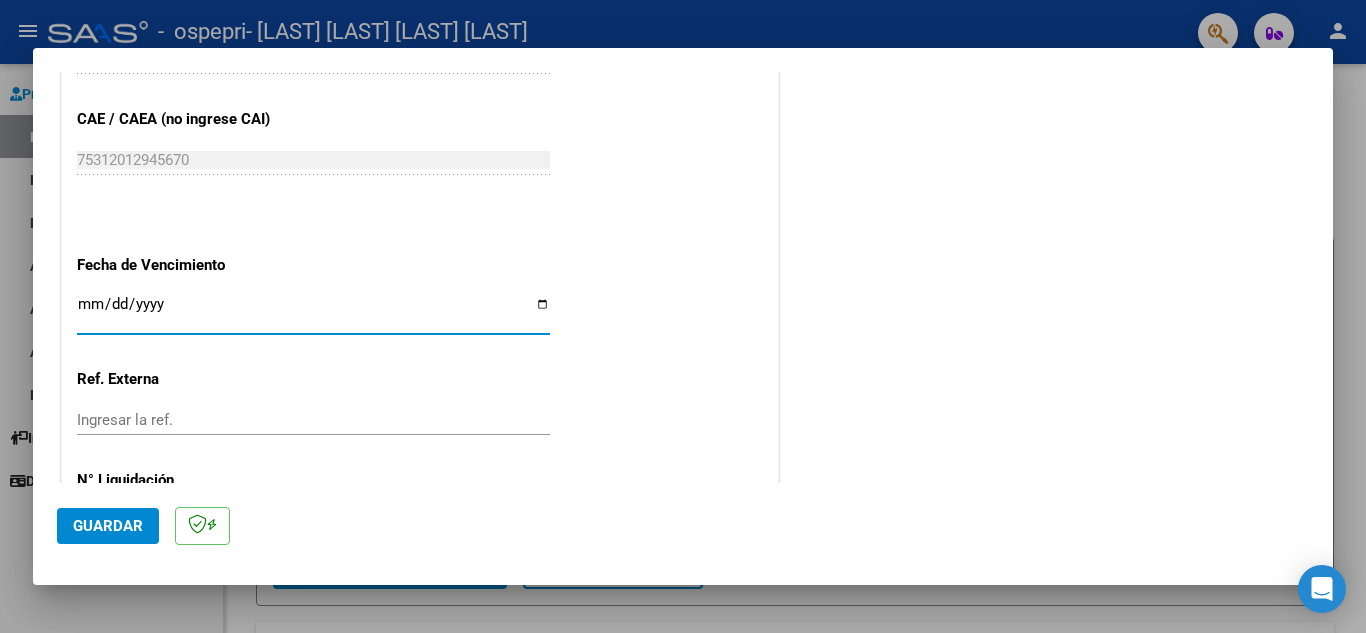 click on "Ingresar la fecha" at bounding box center [313, 312] 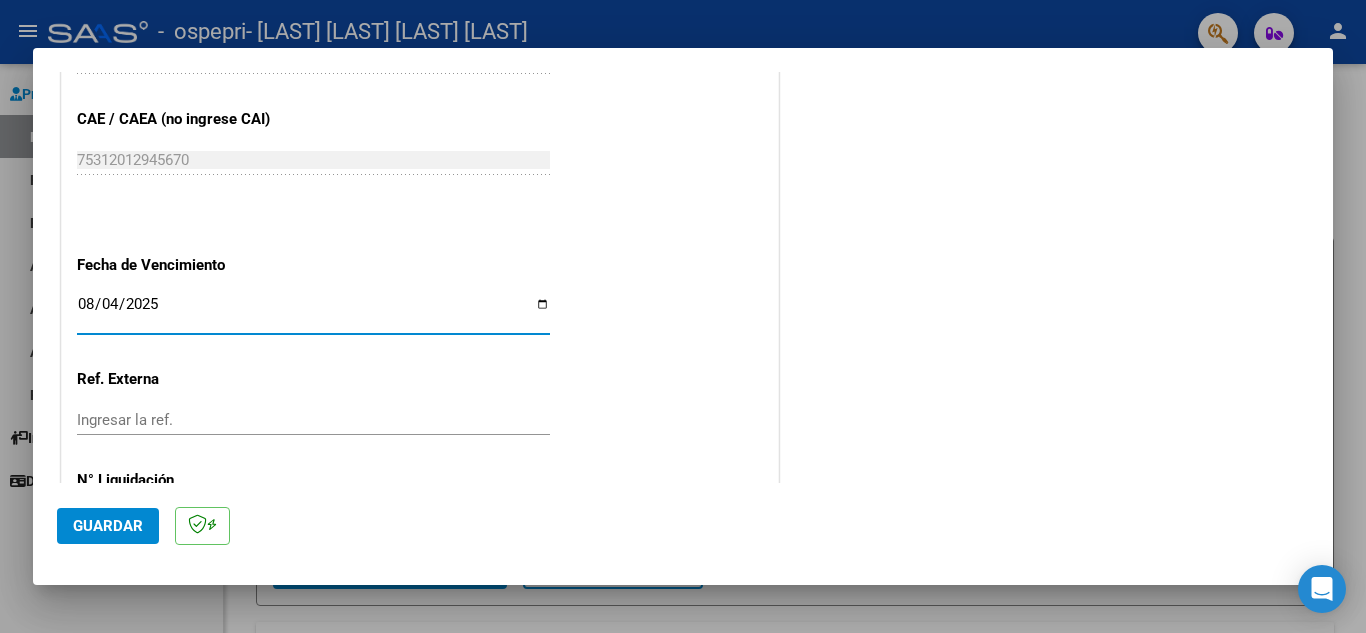 type on "2025-08-04" 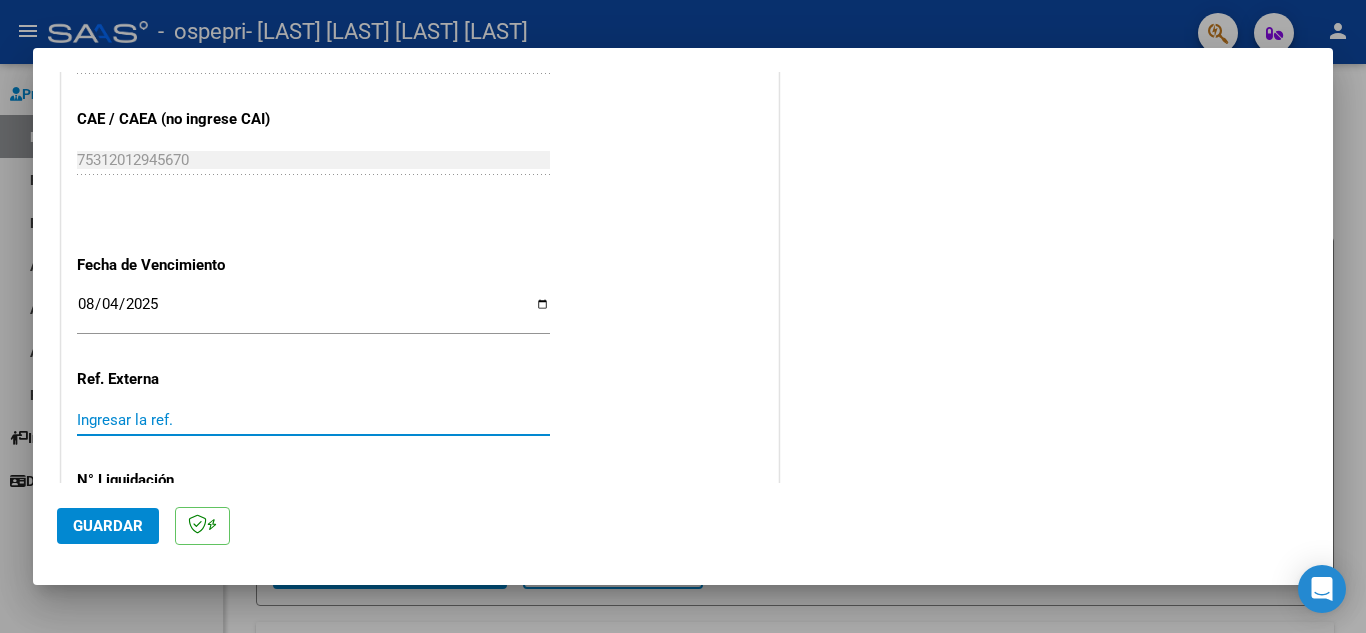 click on "Ingresar la ref." at bounding box center (313, 420) 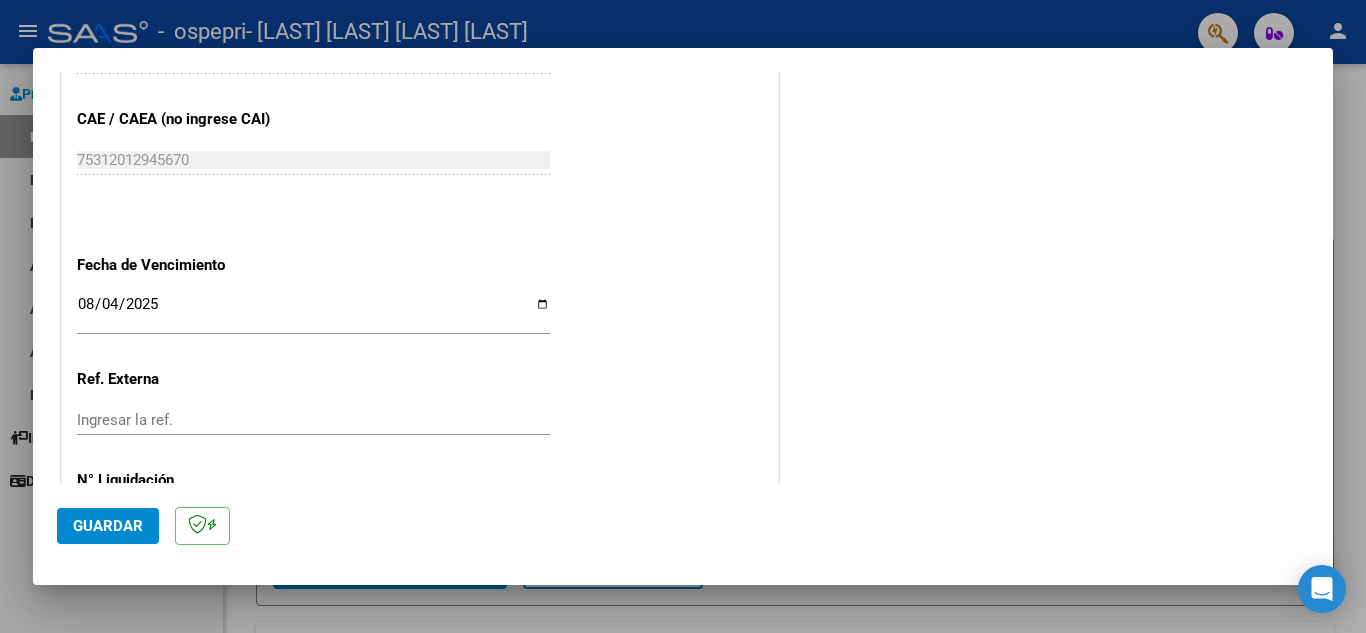 scroll, scrollTop: 1311, scrollLeft: 0, axis: vertical 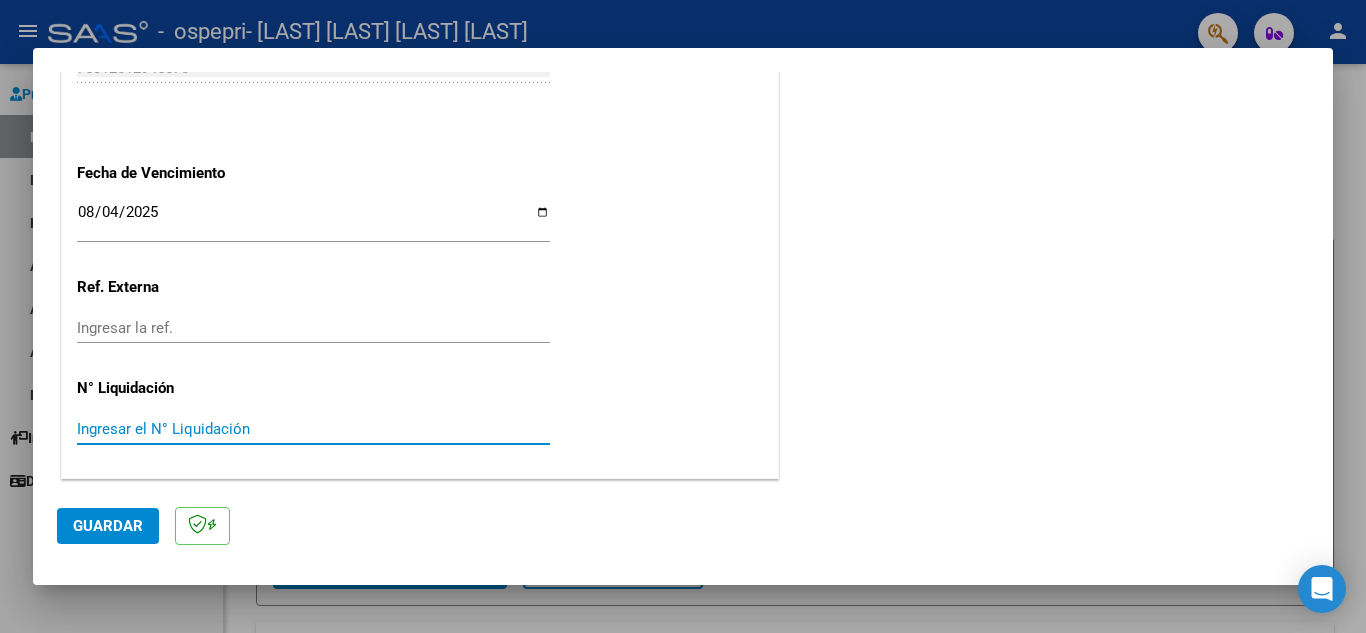 click on "Ingresar el N° Liquidación" at bounding box center (313, 429) 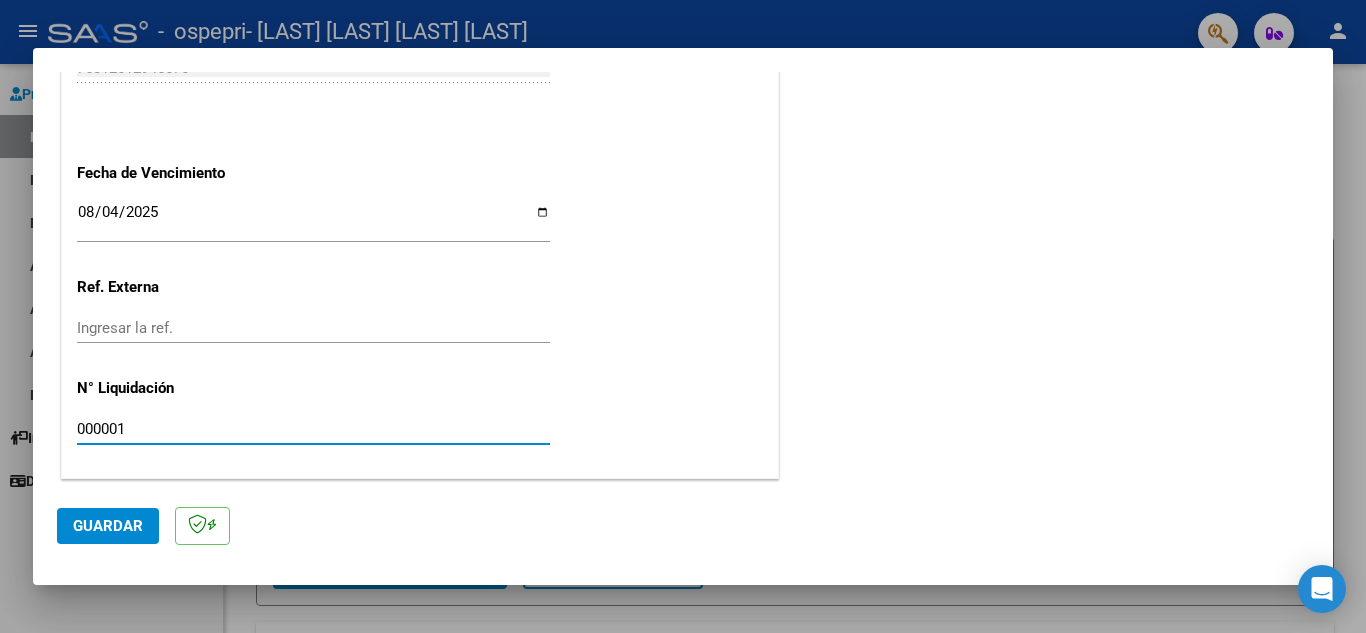 click on "000001" at bounding box center [313, 429] 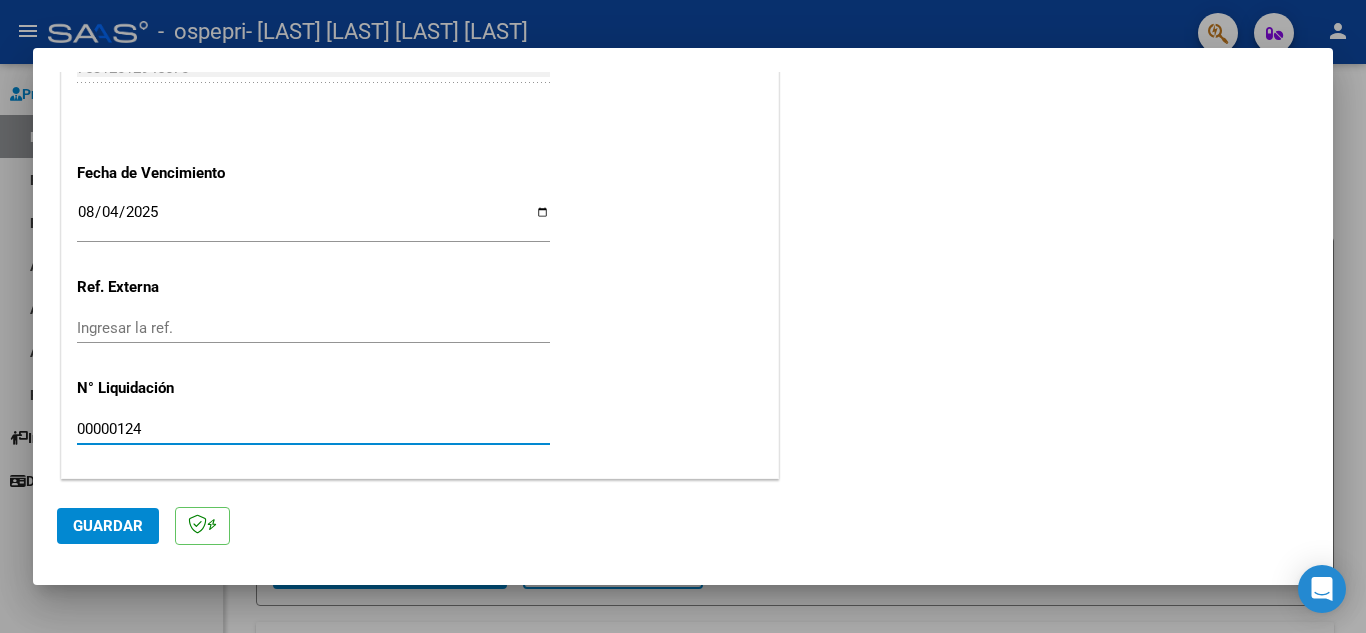 type on "00000124" 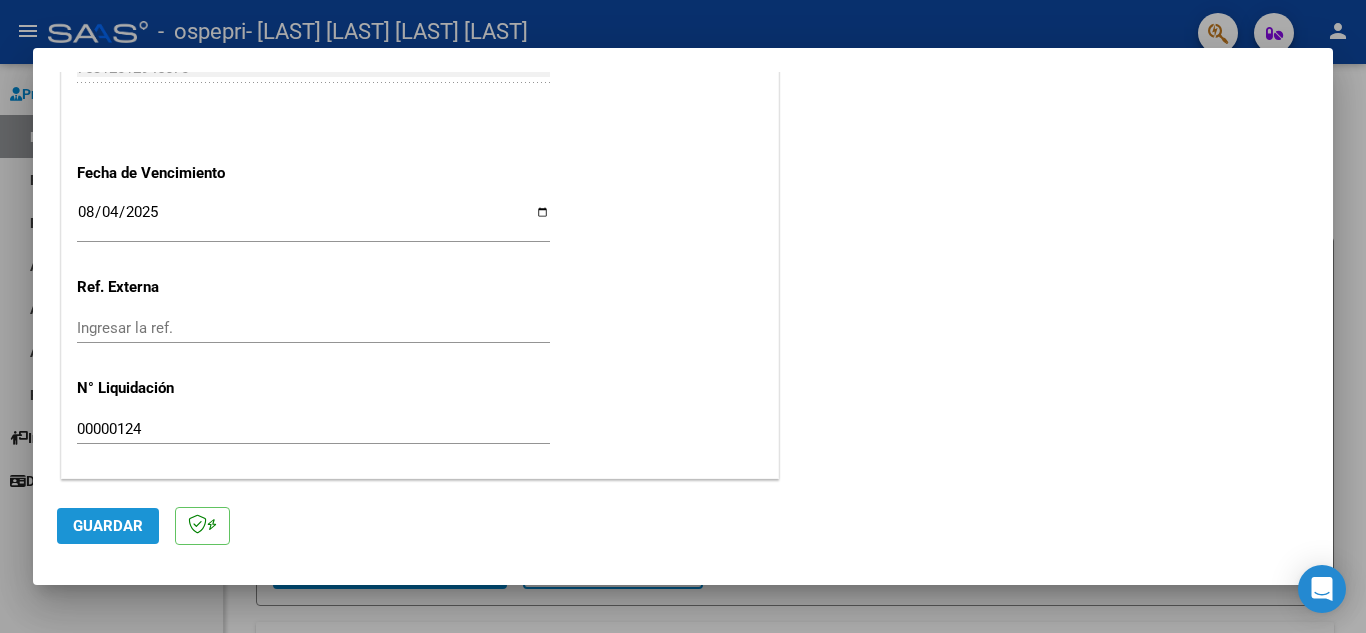 click on "Guardar" 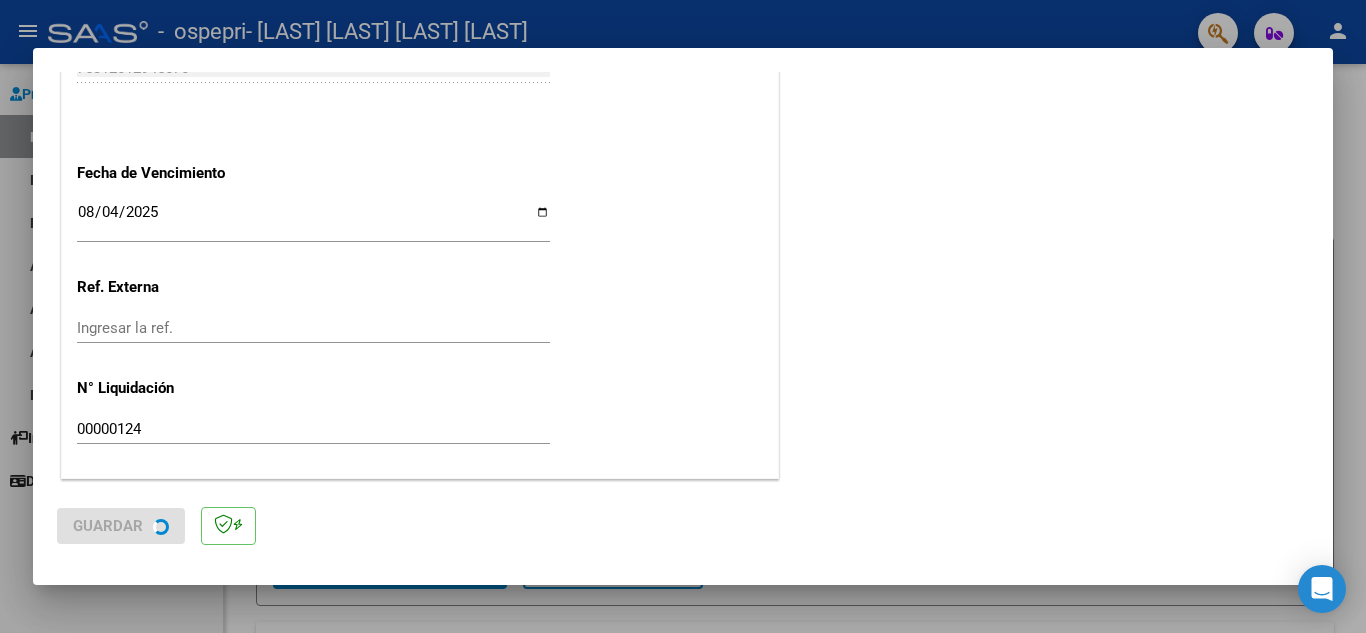 scroll, scrollTop: 0, scrollLeft: 0, axis: both 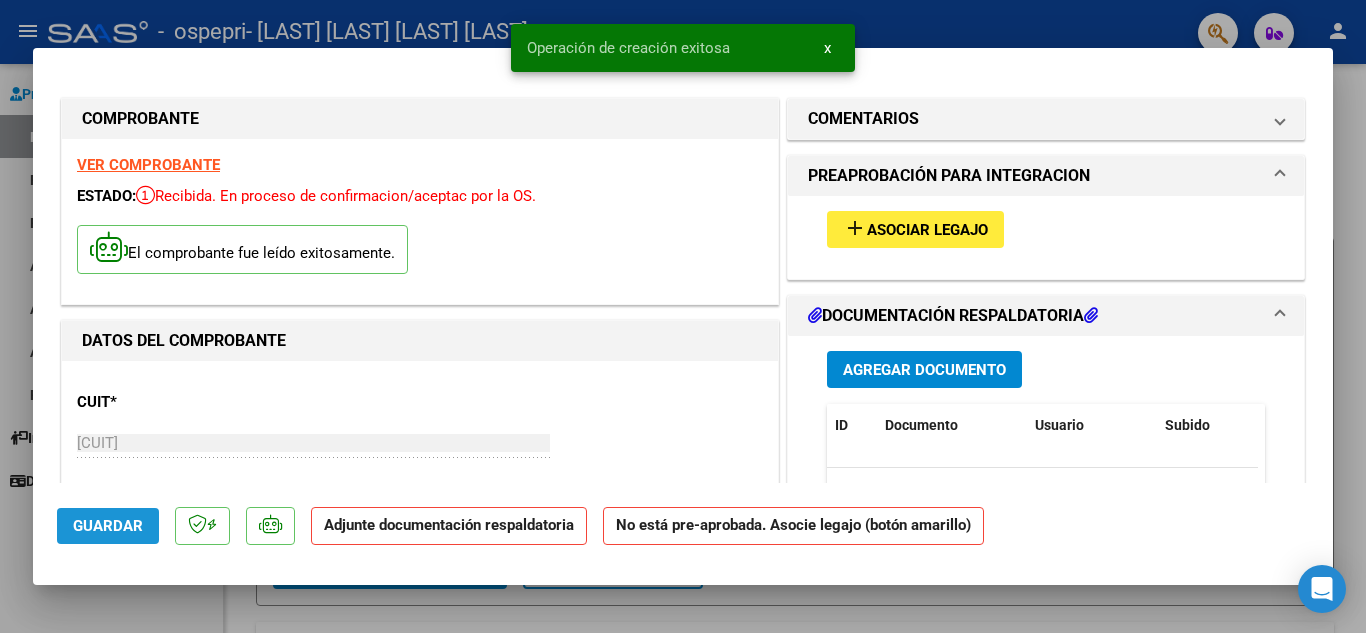 click on "Guardar" 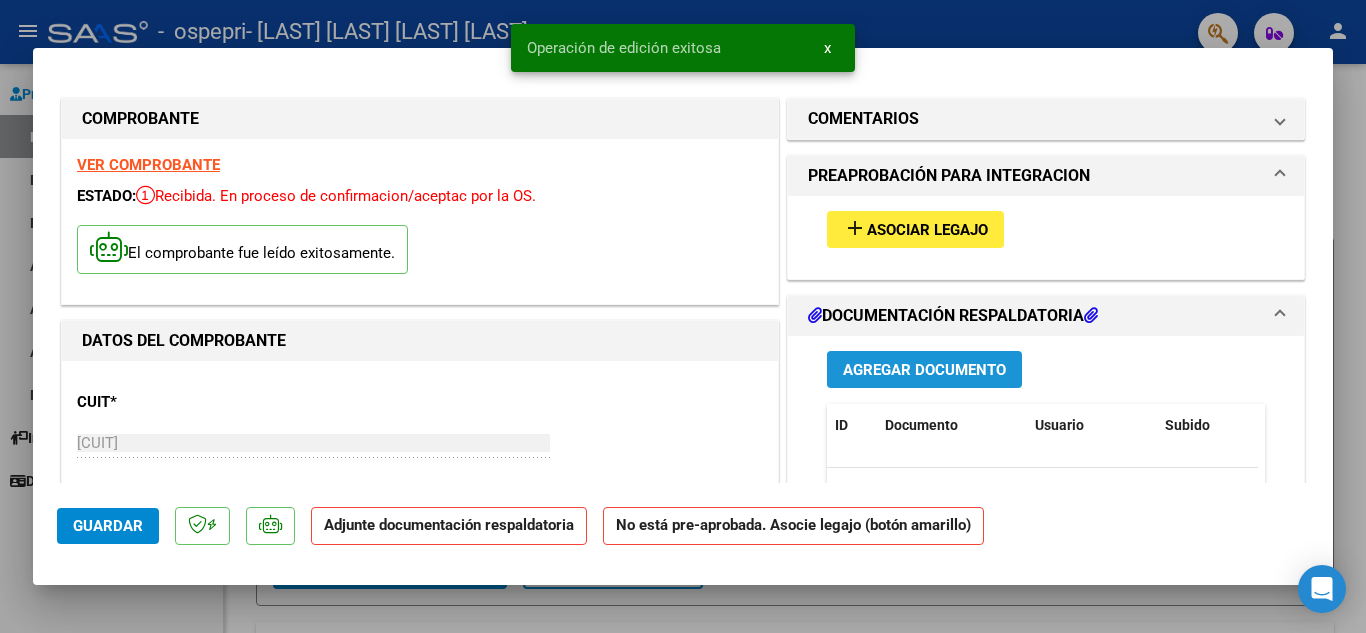 click on "Agregar Documento" at bounding box center (924, 370) 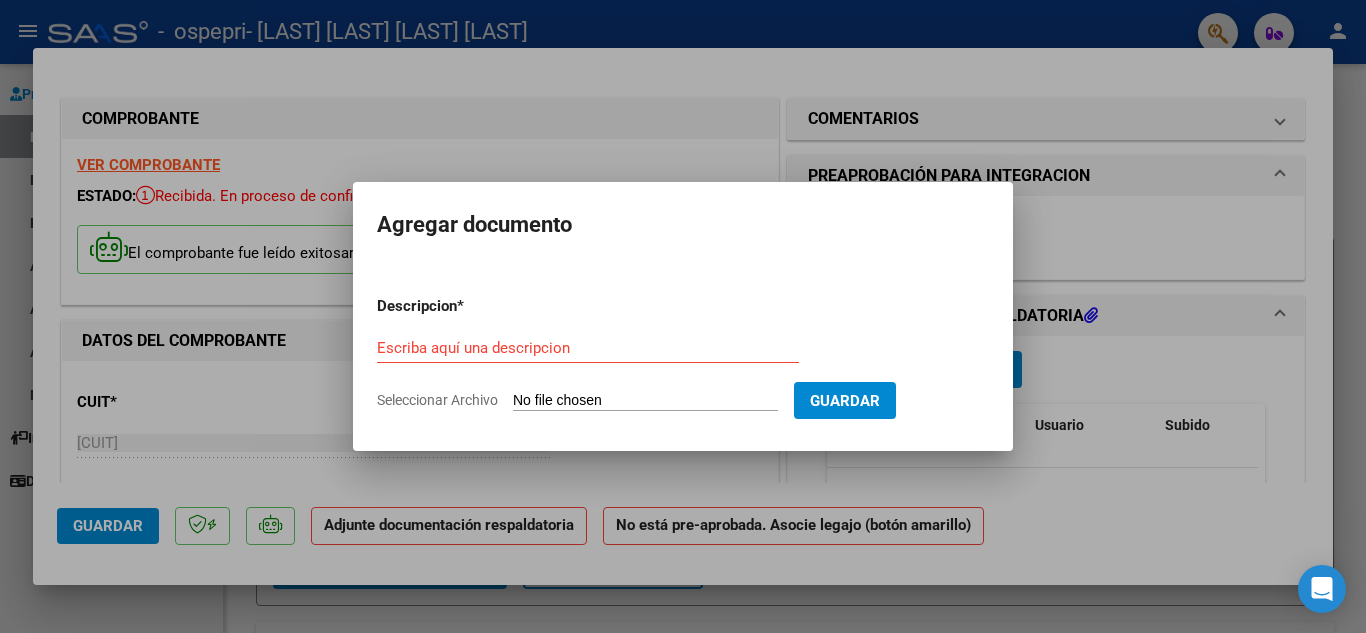 click on "Escriba aquí una descripcion" at bounding box center (588, 357) 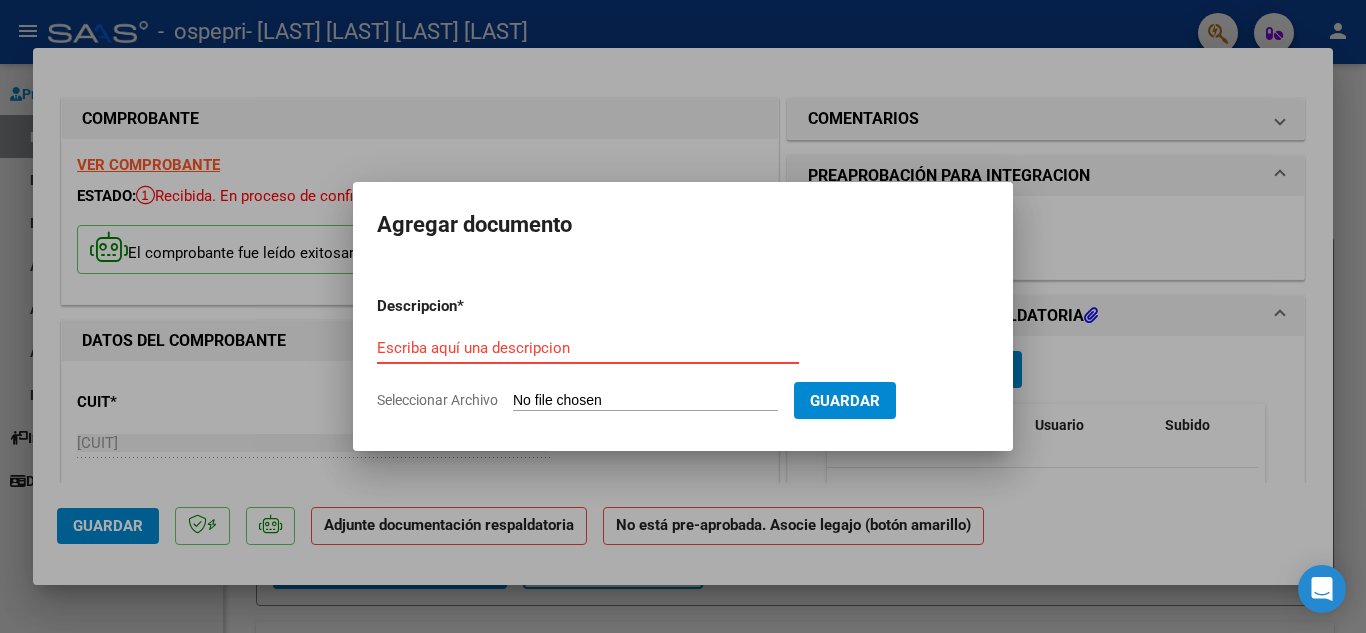 click on "Escriba aquí una descripcion" at bounding box center [588, 348] 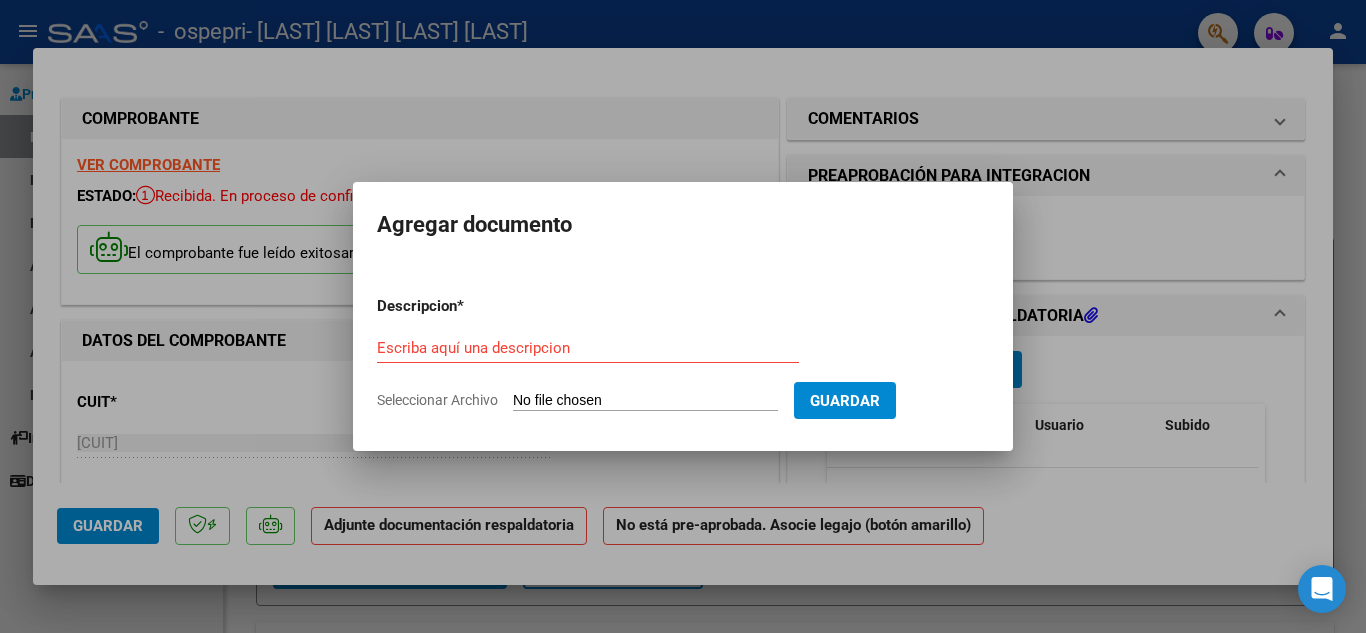 click on "Seleccionar Archivo" at bounding box center (645, 401) 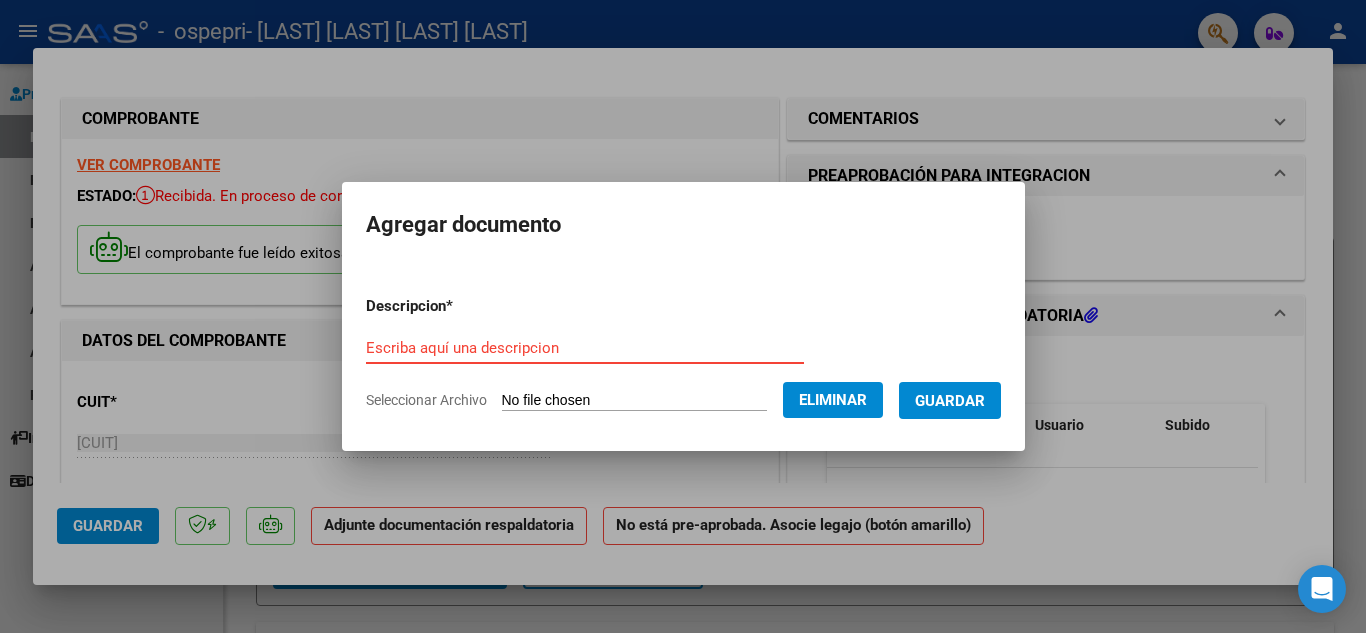 click on "Escriba aquí una descripcion" at bounding box center (585, 348) 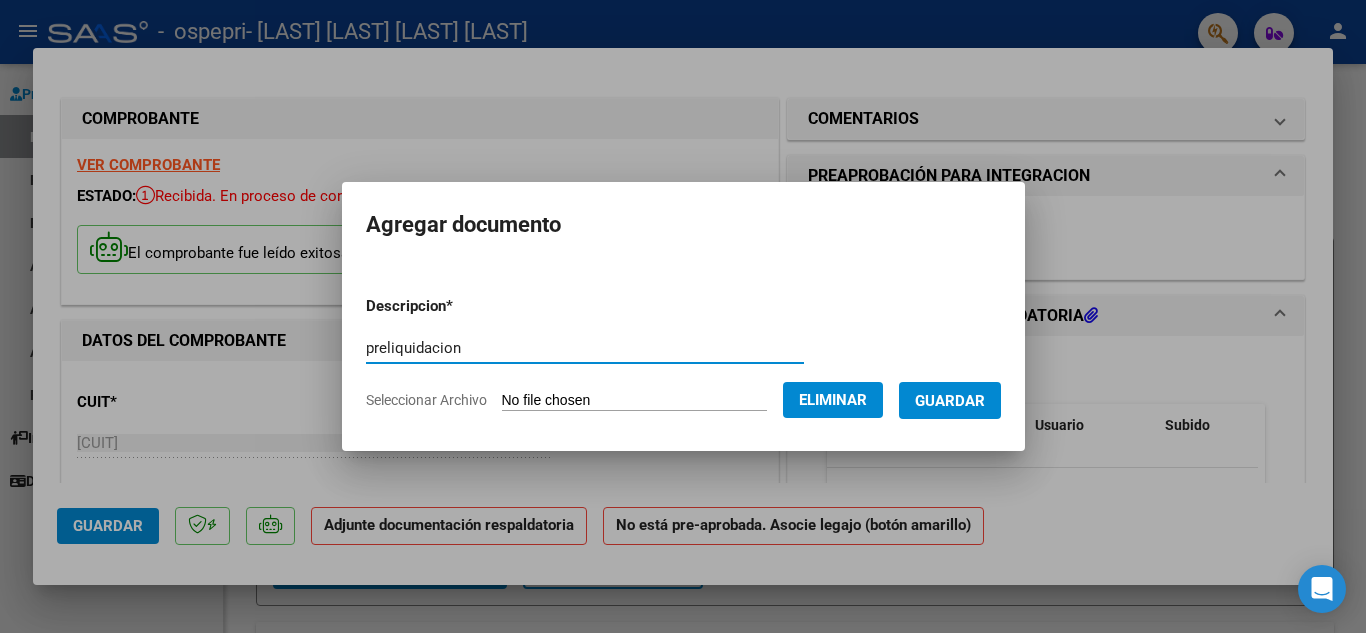 type on "preliquidacion" 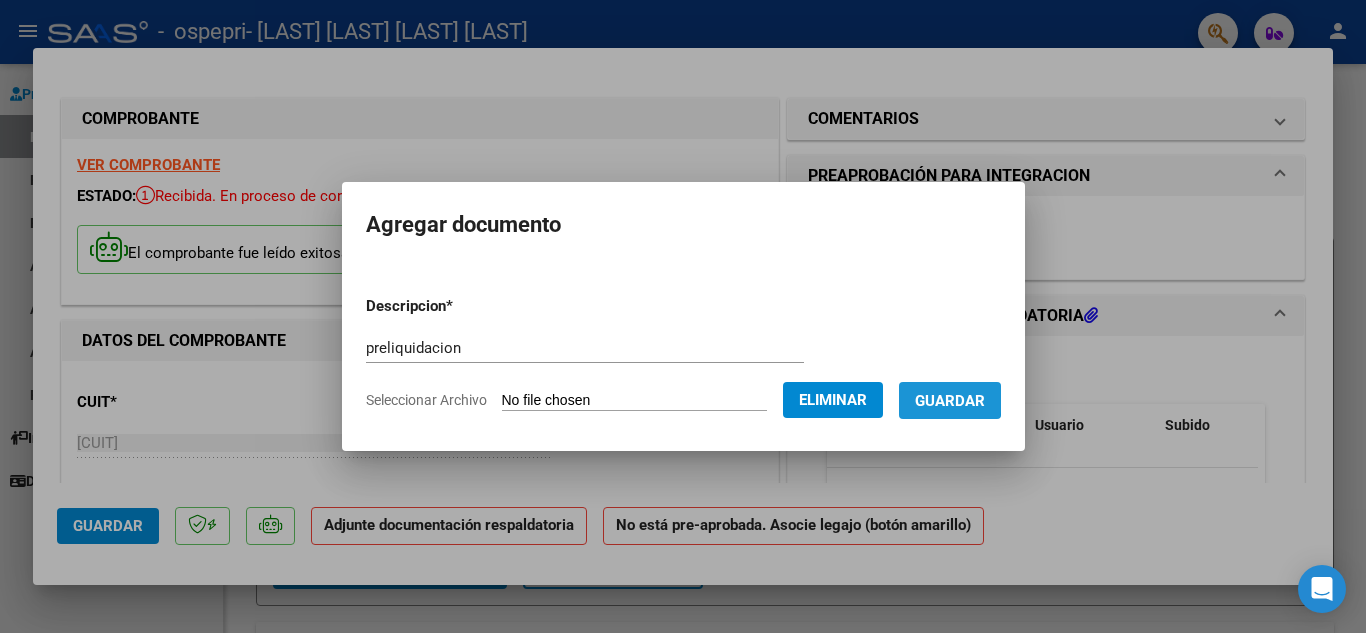 click on "Guardar" at bounding box center [950, 400] 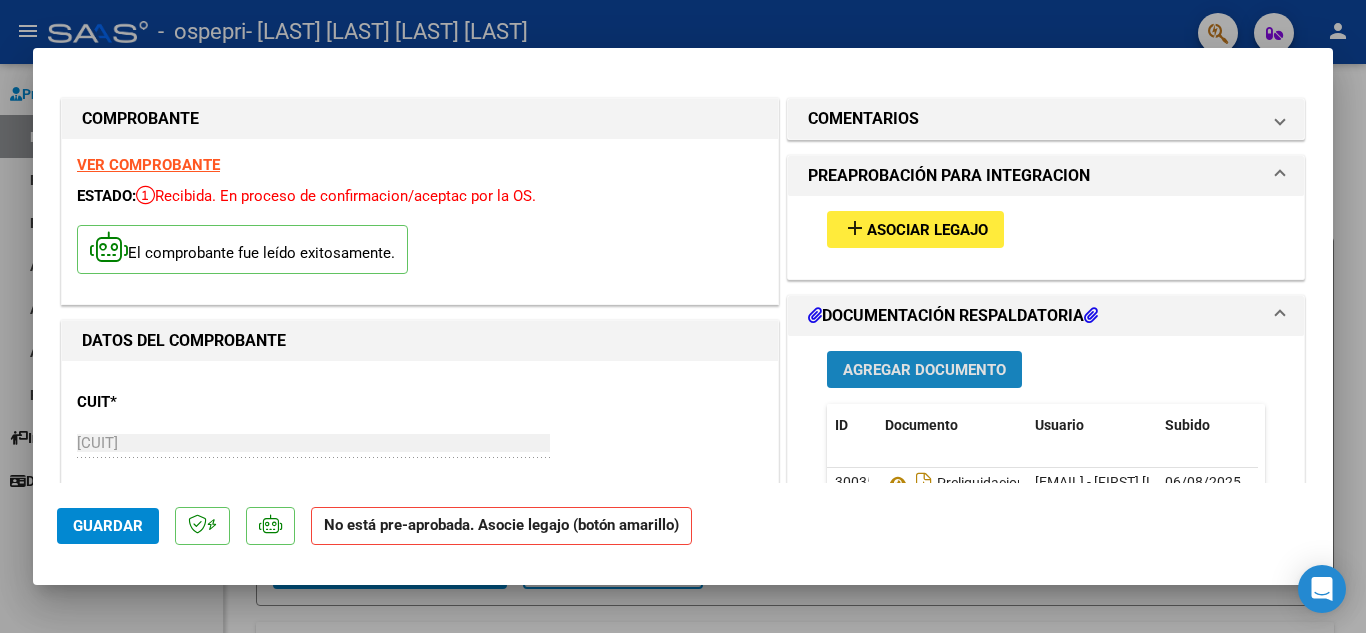 click on "Agregar Documento" at bounding box center (924, 370) 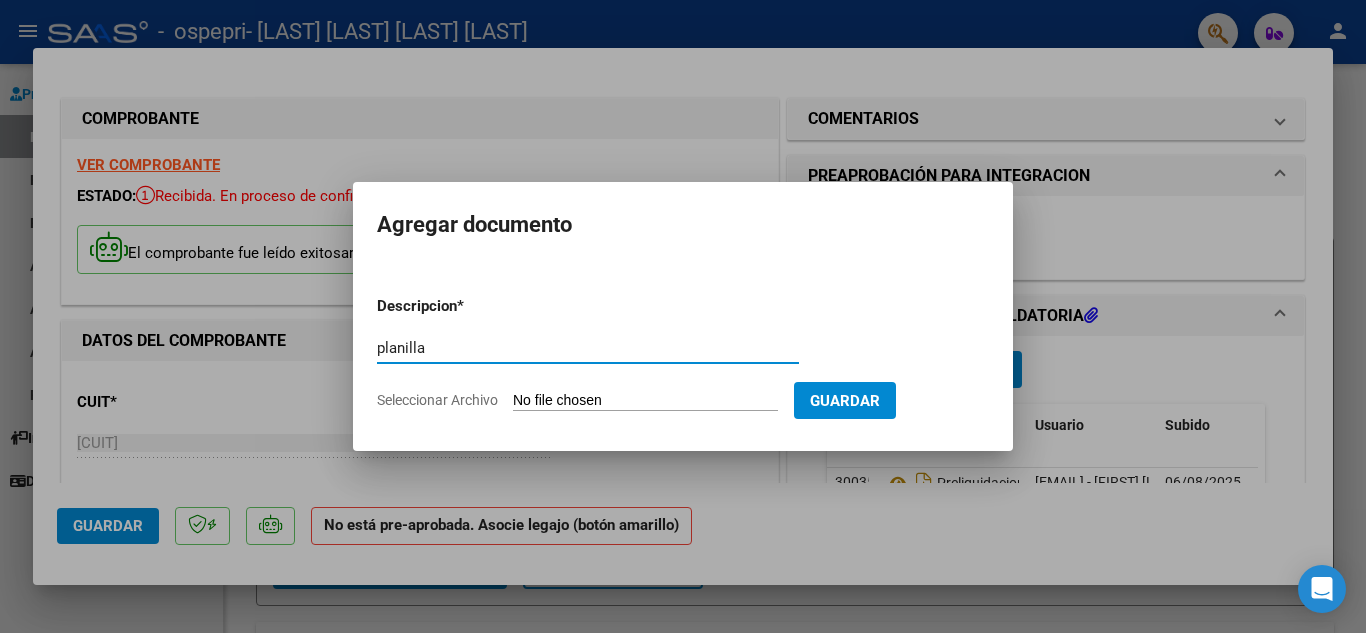 type on "planilla" 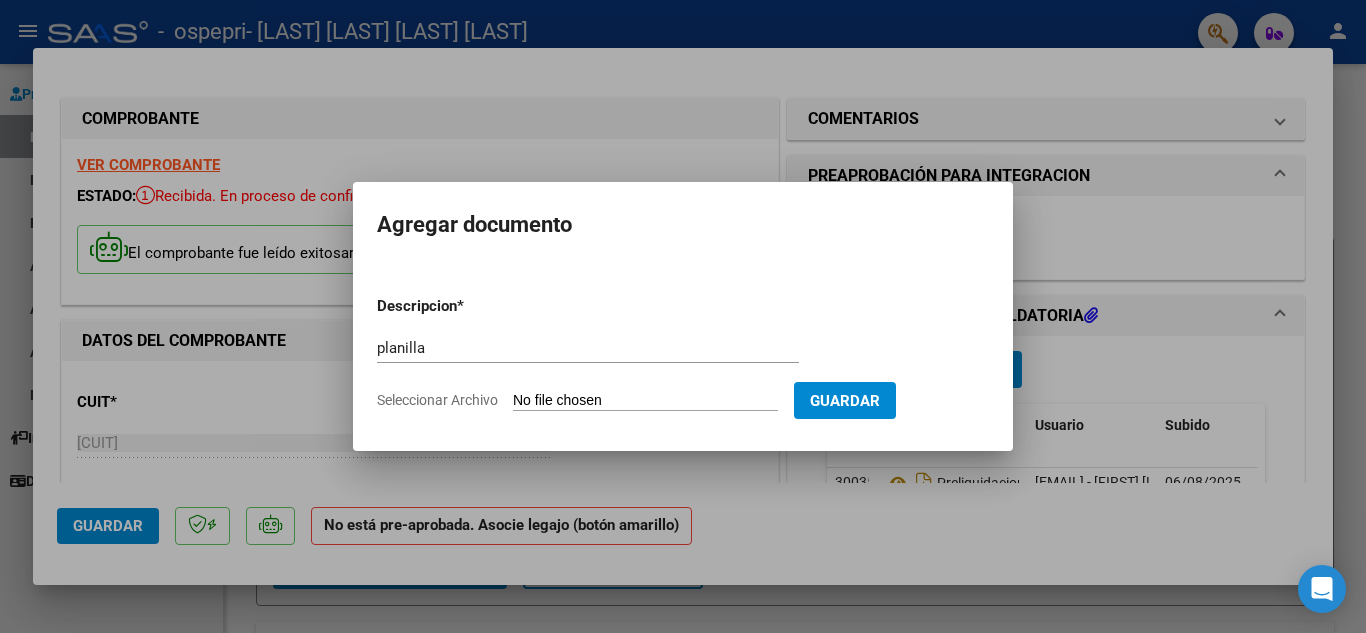 click on "Seleccionar Archivo" at bounding box center [645, 401] 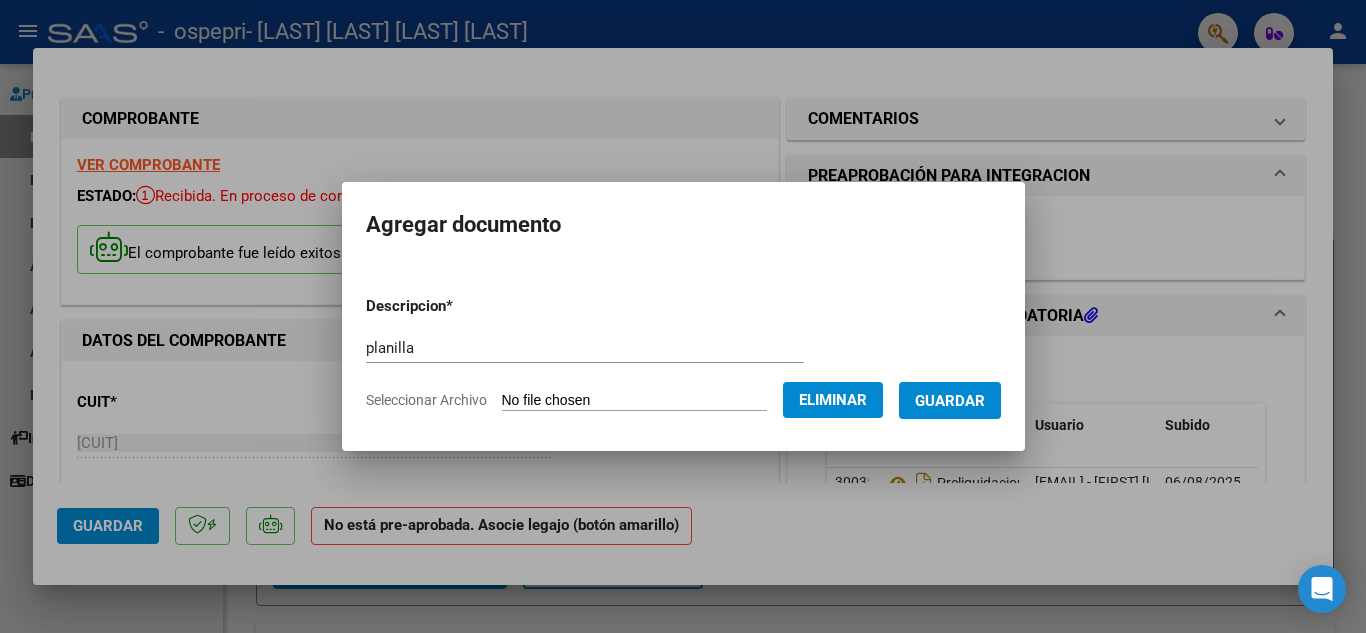 click on "Guardar" at bounding box center (950, 401) 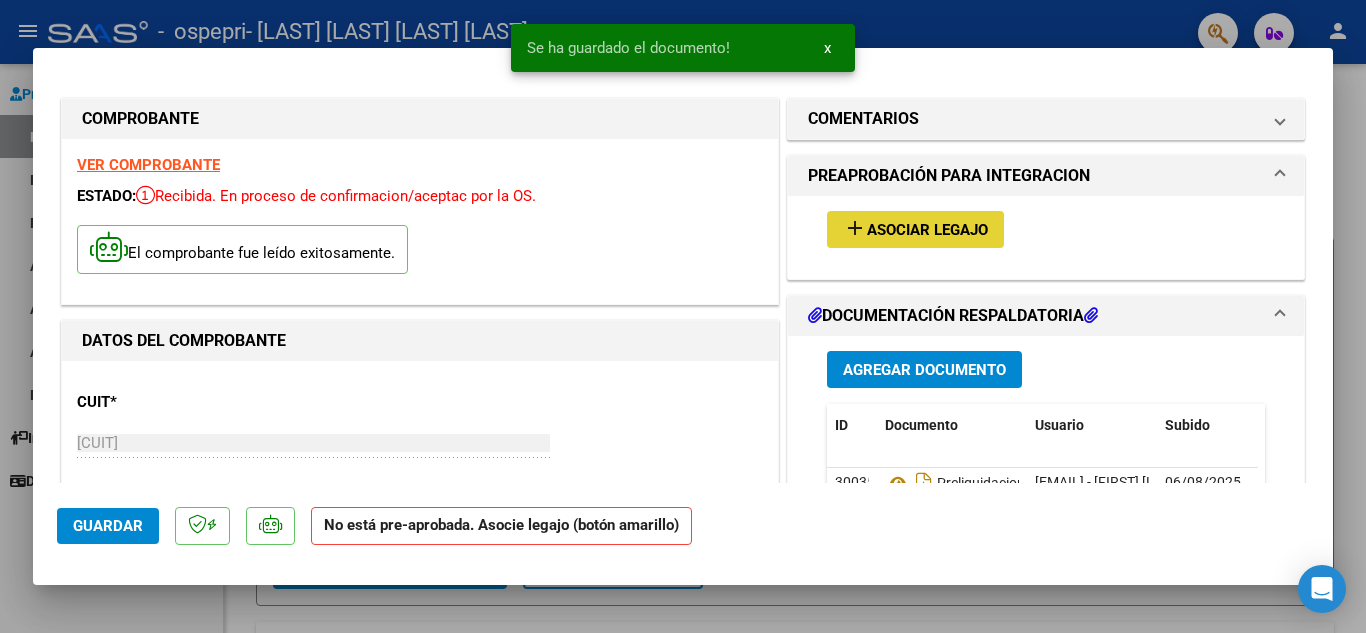 click on "add Asociar Legajo" at bounding box center (915, 229) 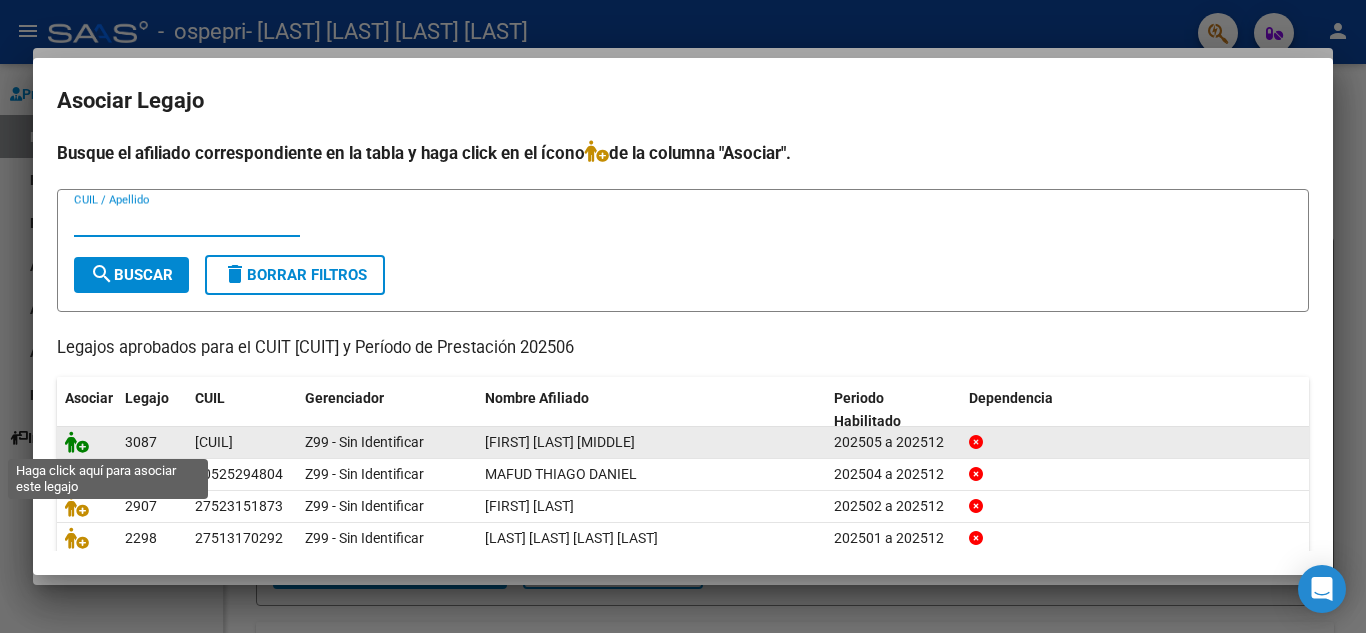 click 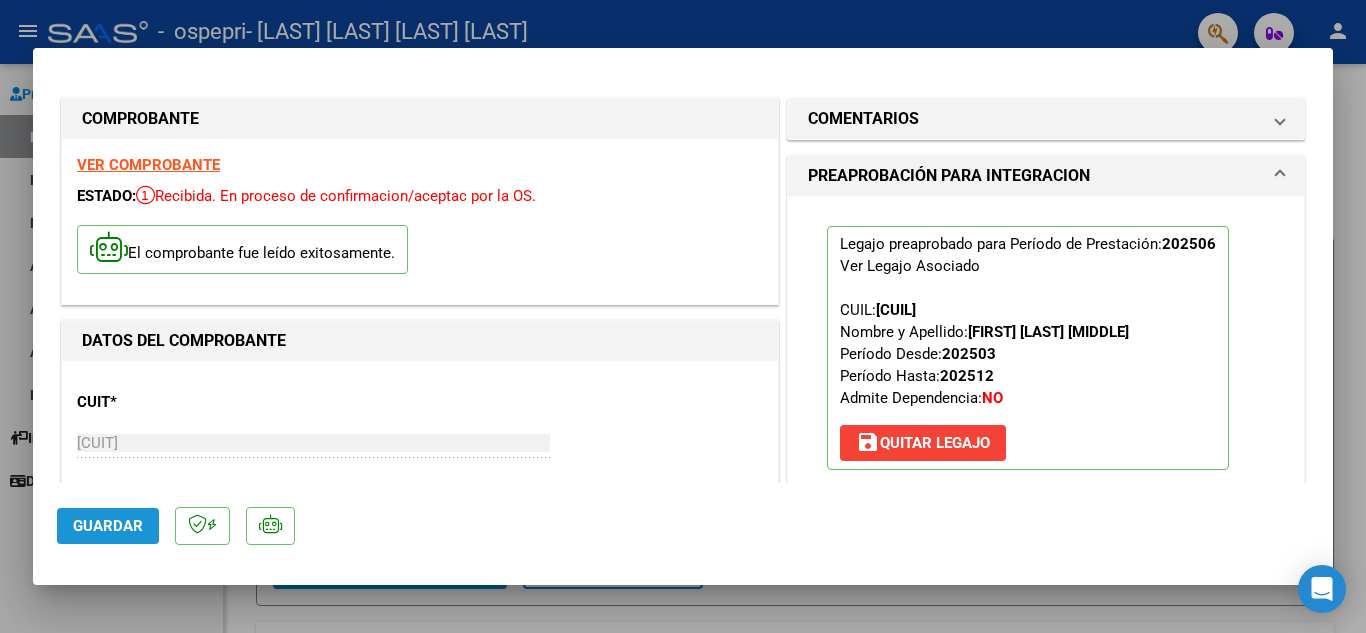 click on "Guardar" 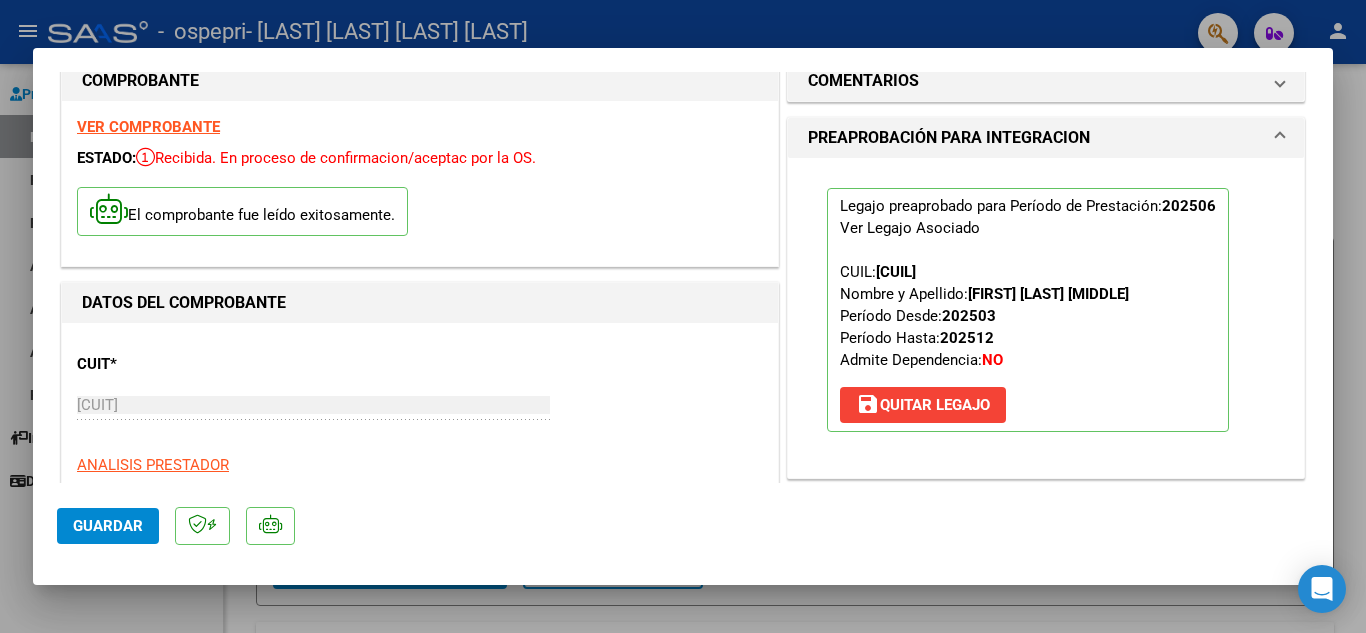 scroll, scrollTop: 0, scrollLeft: 0, axis: both 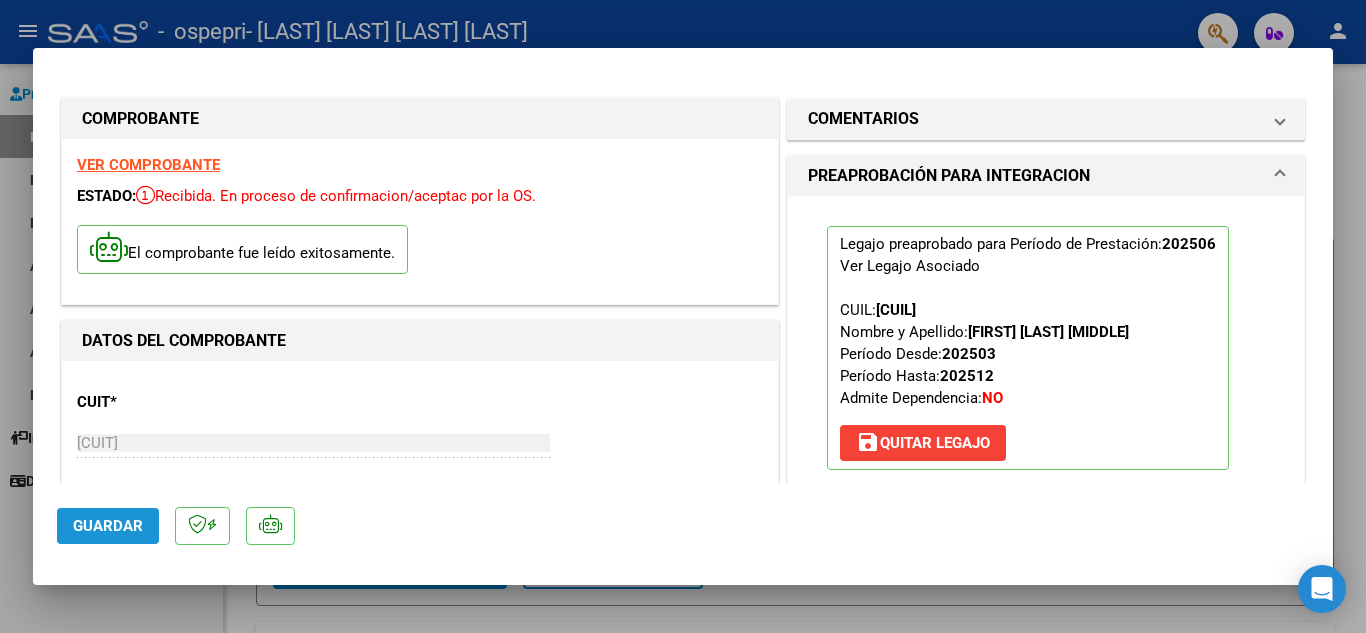 click on "Guardar" 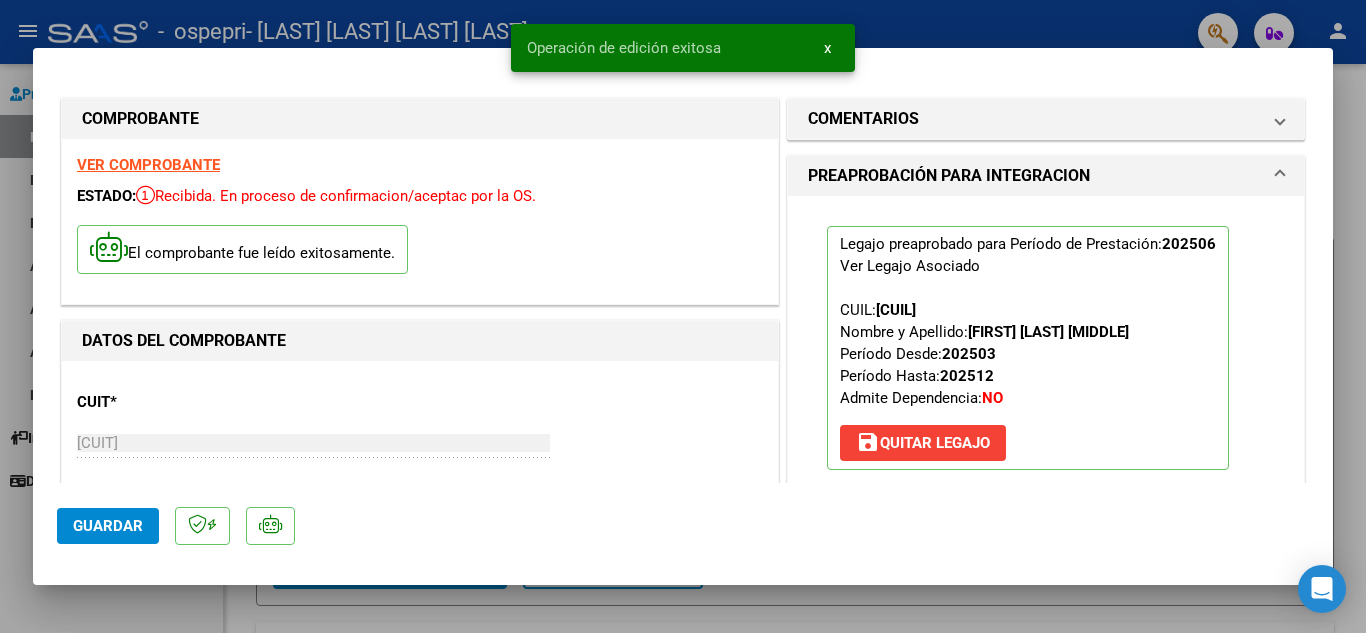 click at bounding box center [683, 316] 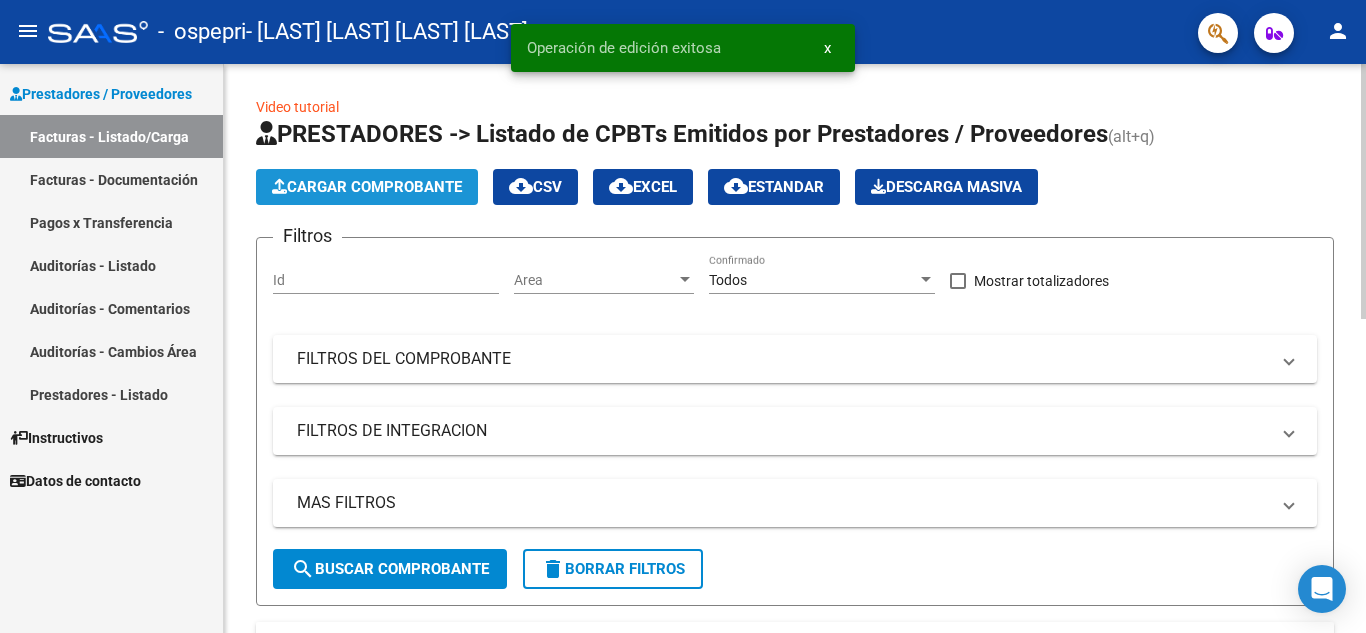 click on "Cargar Comprobante" 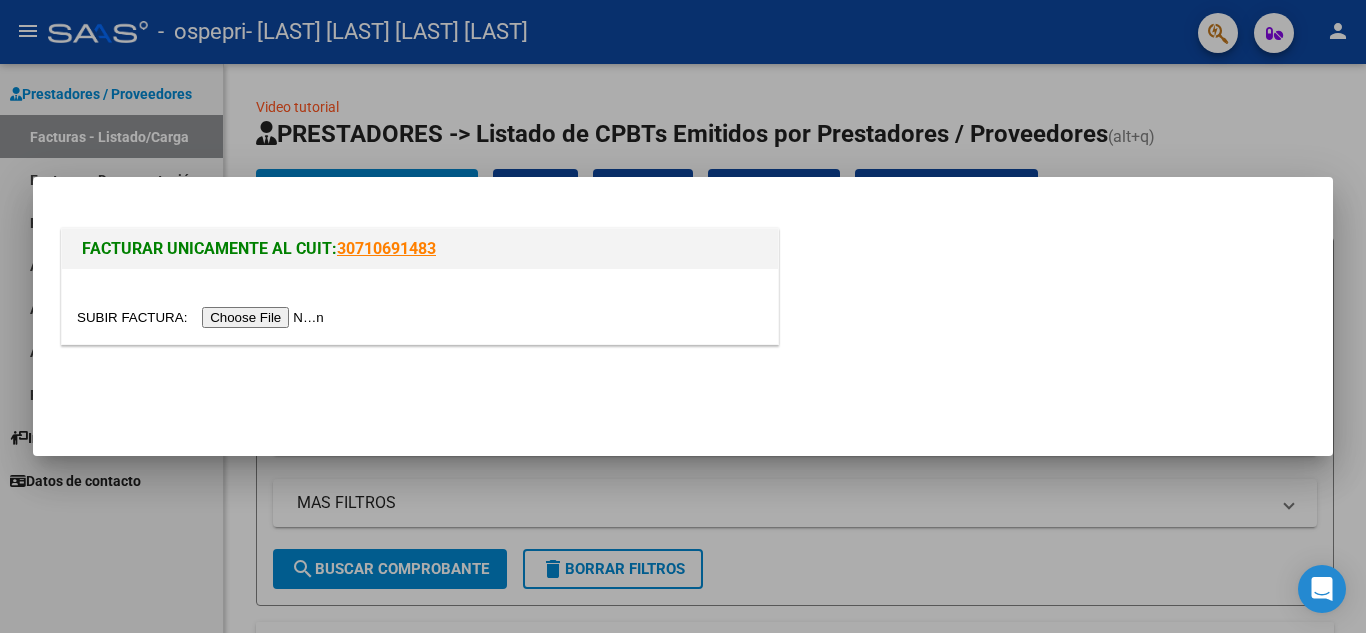 click at bounding box center [683, 316] 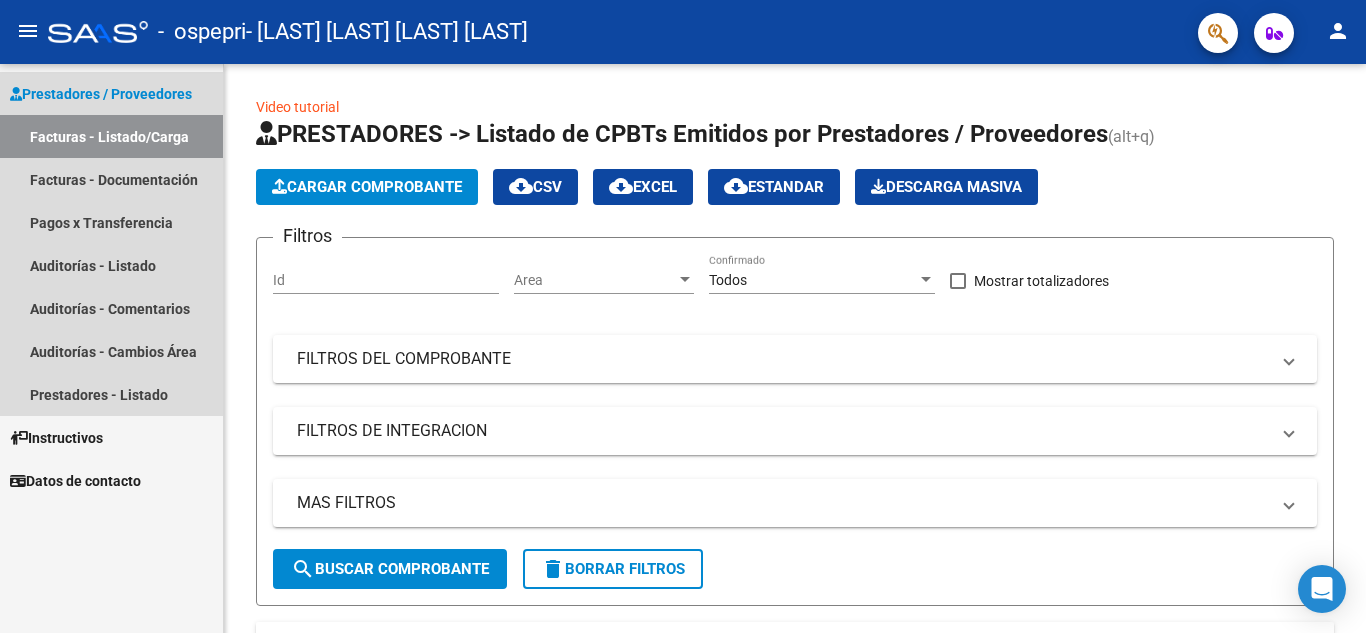 click on "Prestadores / Proveedores" at bounding box center (101, 94) 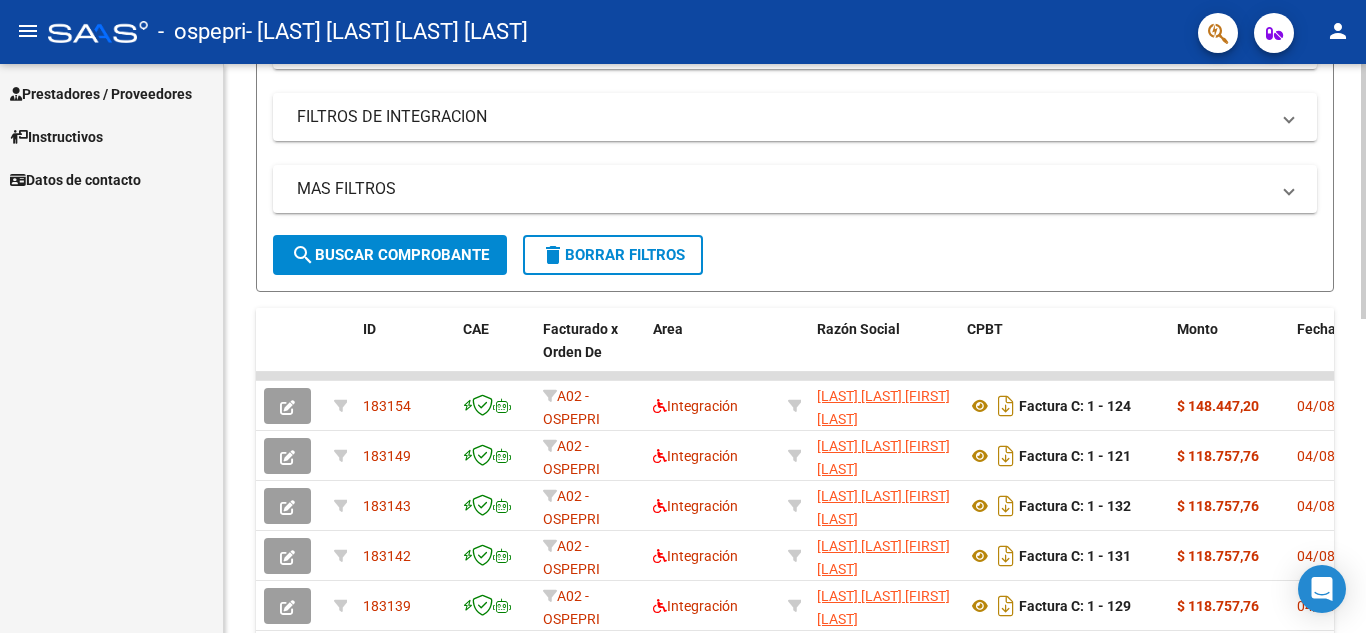 scroll, scrollTop: 316, scrollLeft: 0, axis: vertical 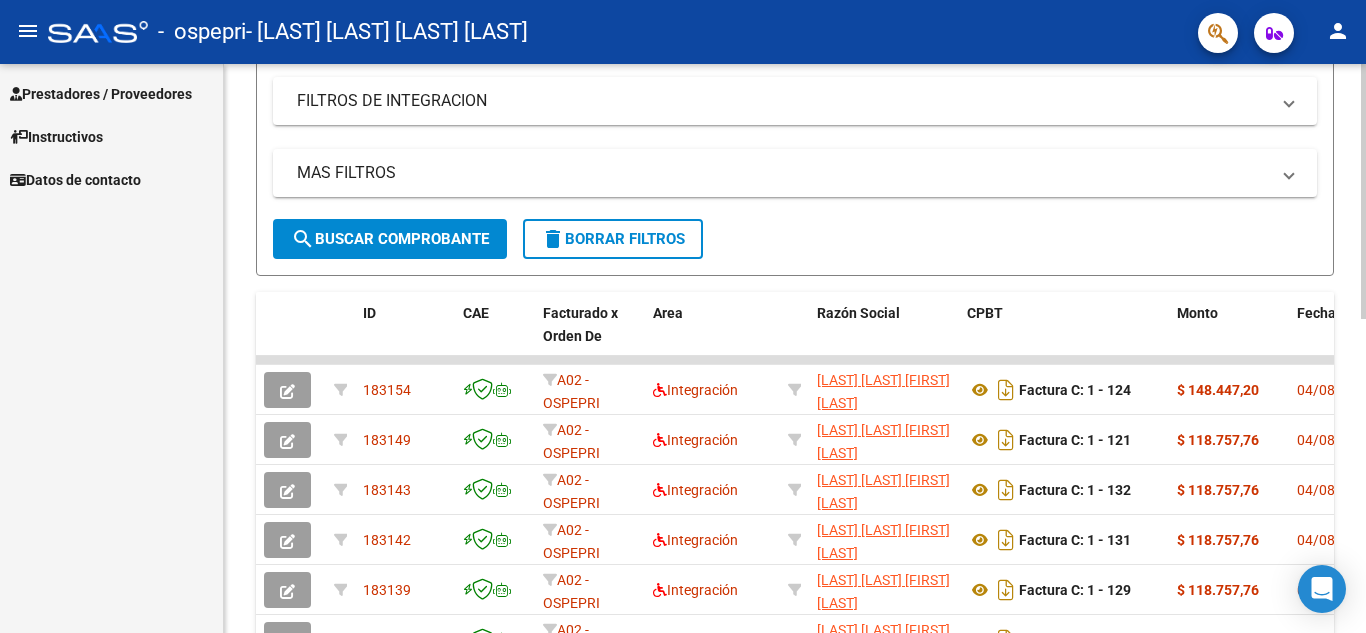 click on "Video tutorial   PRESTADORES -> Listado de CPBTs Emitidos por Prestadores / Proveedores (alt+q)   Cargar Comprobante
cloud_download  CSV  cloud_download  EXCEL  cloud_download  Estandar   Descarga Masiva
Filtros Id Area Area Todos Confirmado   Mostrar totalizadores   FILTROS DEL COMPROBANTE  Comprobante Tipo Comprobante Tipo Start date – End date Fec. Comprobante Desde / Hasta Días Emisión Desde(cant. días) Días Emisión Hasta(cant. días) CUIT / Razón Social Pto. Venta Nro. Comprobante Código SSS CAE Válido CAE Válido Todos Cargado Módulo Hosp. Todos Tiene facturacion Apócrifa Hospital Refes  FILTROS DE INTEGRACION  Período De Prestación Campos del Archivo de Rendición Devuelto x SSS (dr_envio) Todos Rendido x SSS (dr_envio) Tipo de Registro Tipo de Registro Período Presentación Período Presentación Campos del Legajo Asociado (preaprobación) Afiliado Legajo (cuil/nombre) Todos Solo facturas preaprobadas  MAS FILTROS  Todos Con Doc. Respaldatoria Todos Con Trazabilidad Todos – – 2" 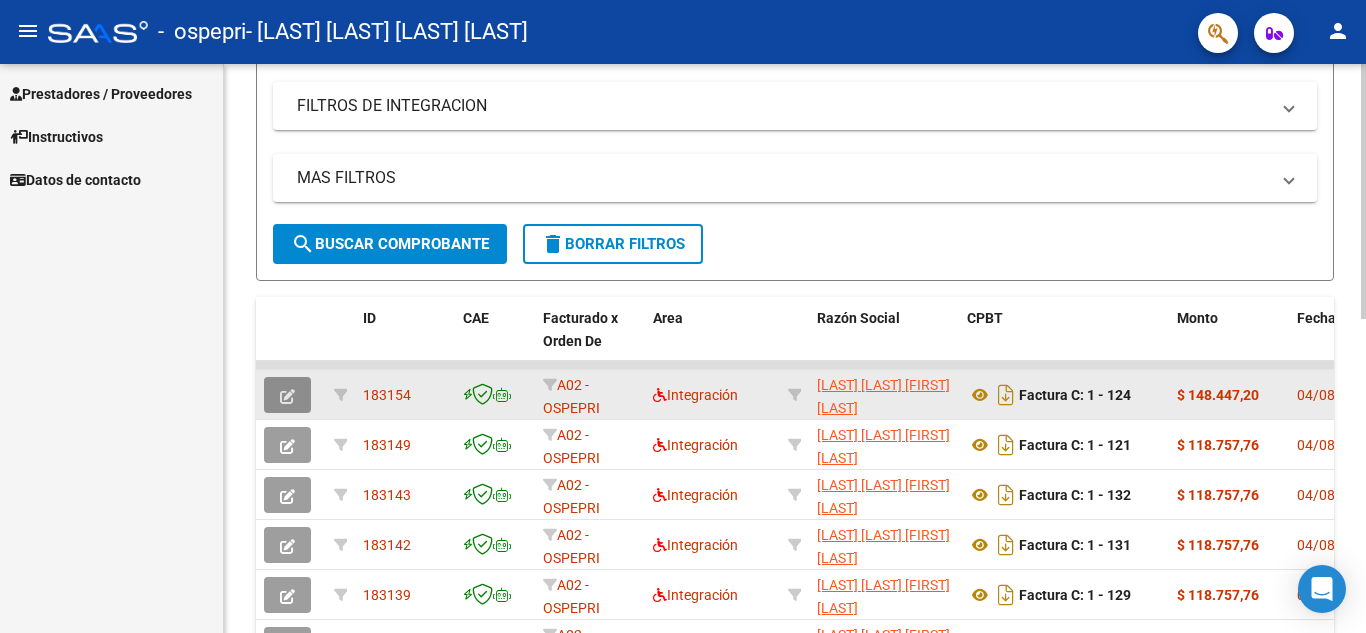 click 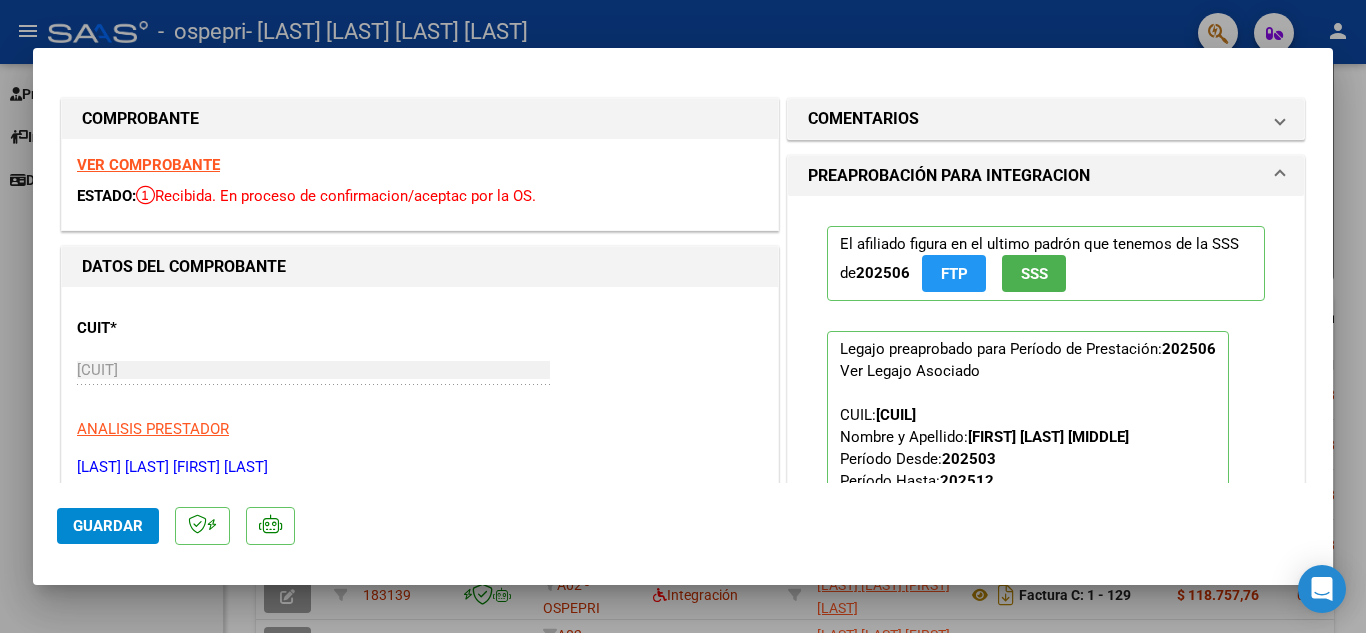 click at bounding box center (683, 316) 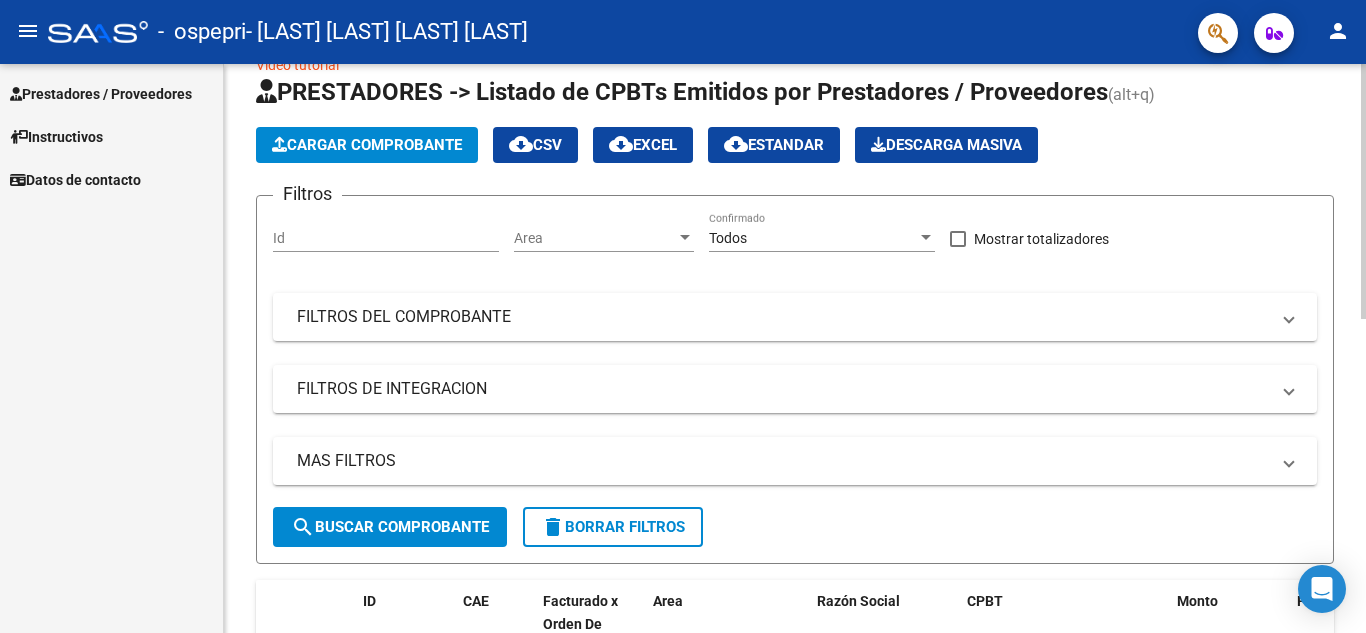 scroll, scrollTop: 0, scrollLeft: 0, axis: both 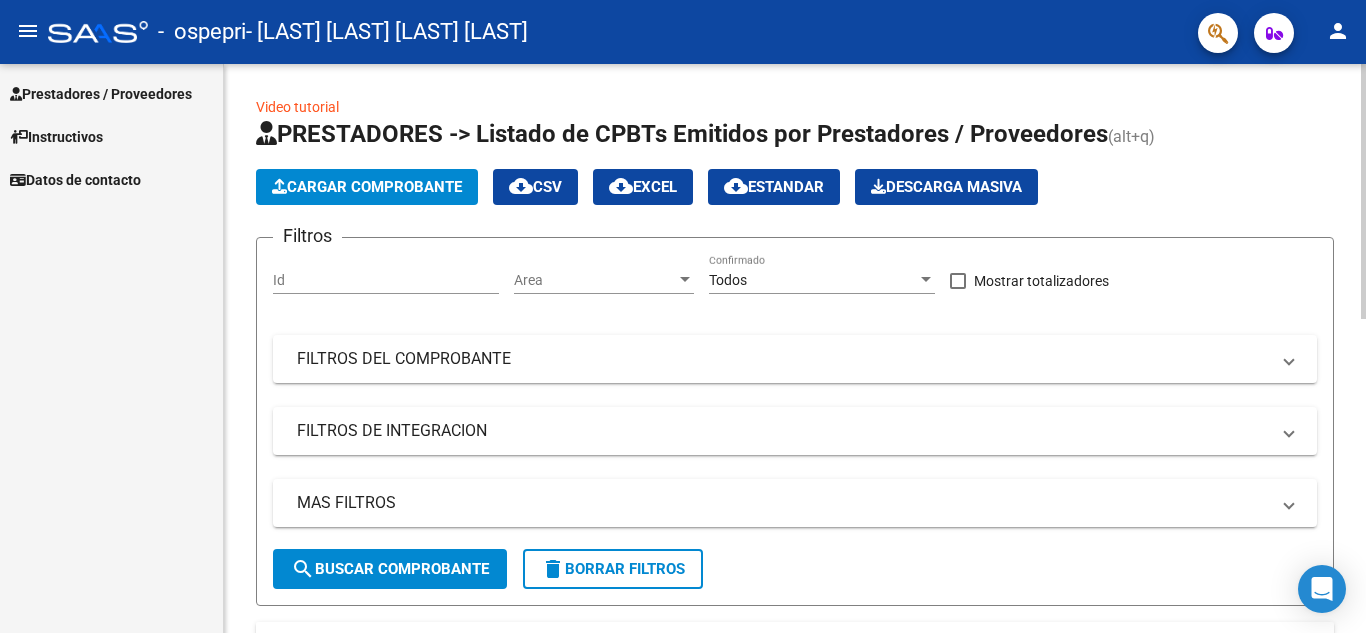 click 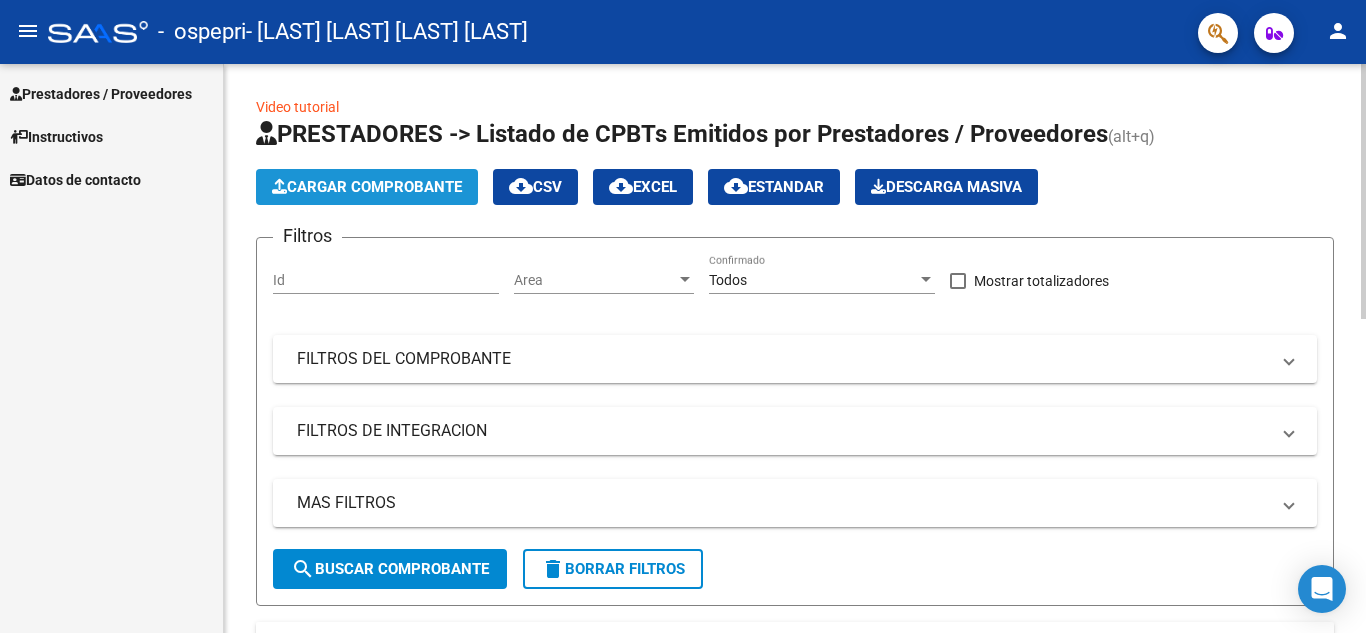 click on "Cargar Comprobante" 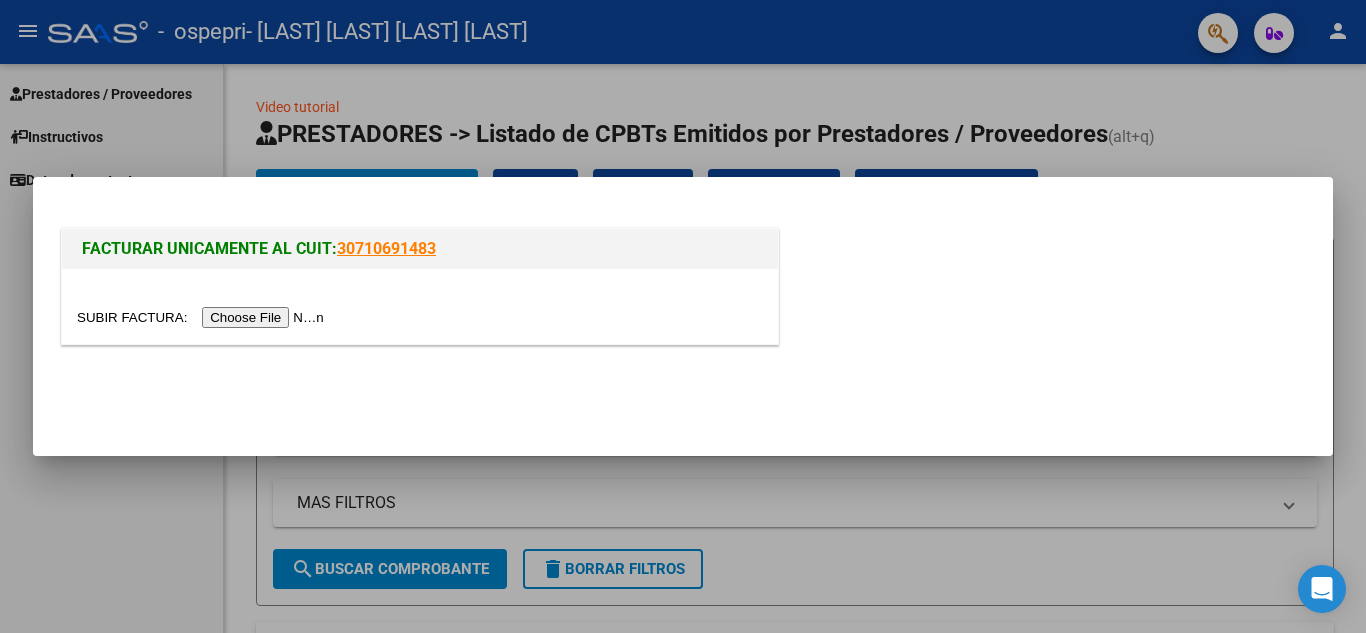 click at bounding box center (203, 317) 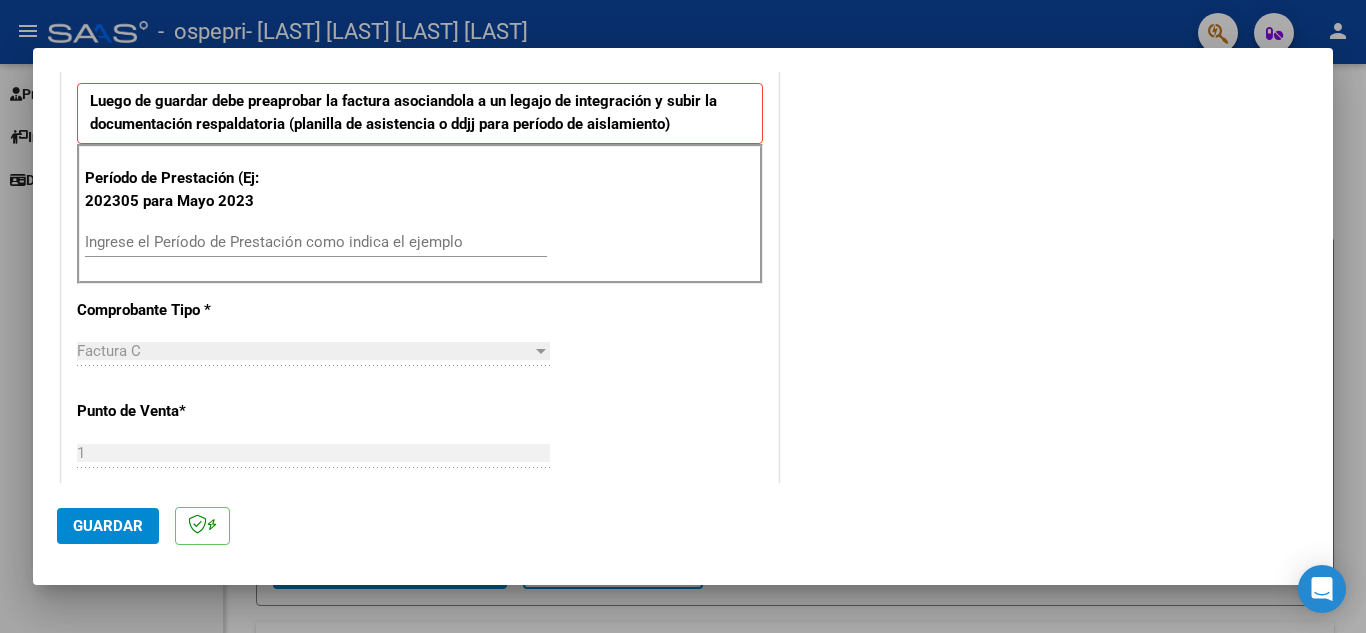 scroll, scrollTop: 385, scrollLeft: 0, axis: vertical 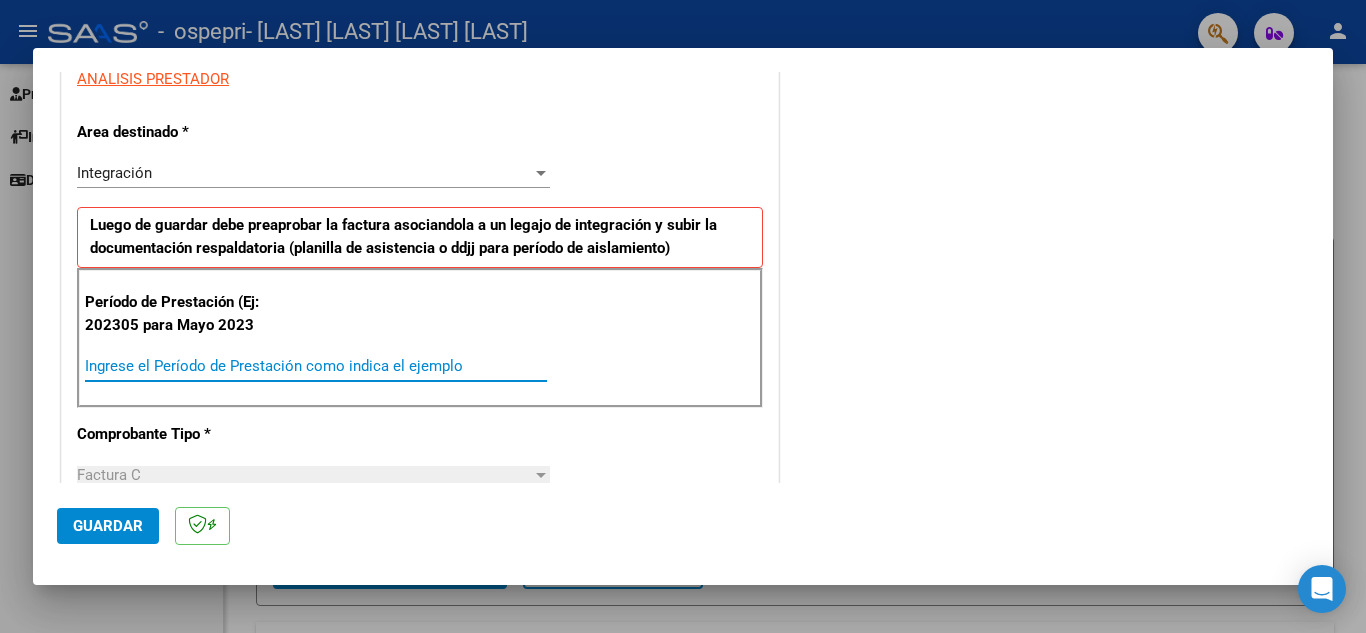 click on "Ingrese el Período de Prestación como indica el ejemplo" at bounding box center (316, 366) 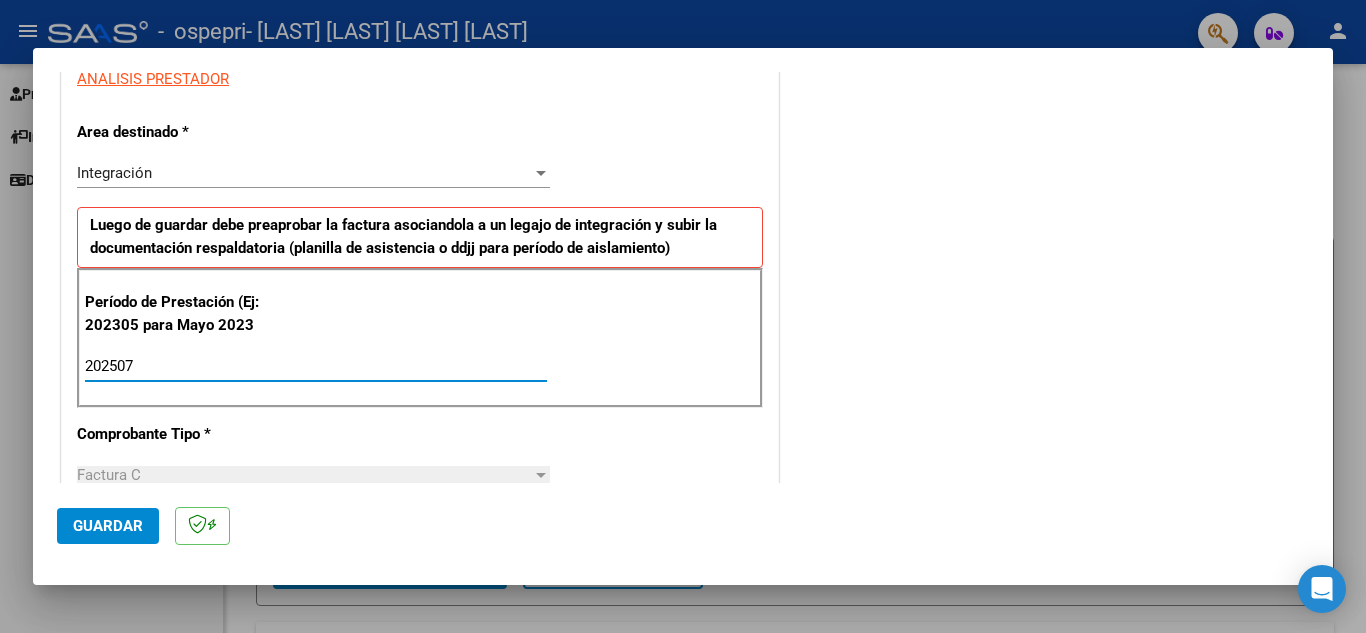 type on "202507" 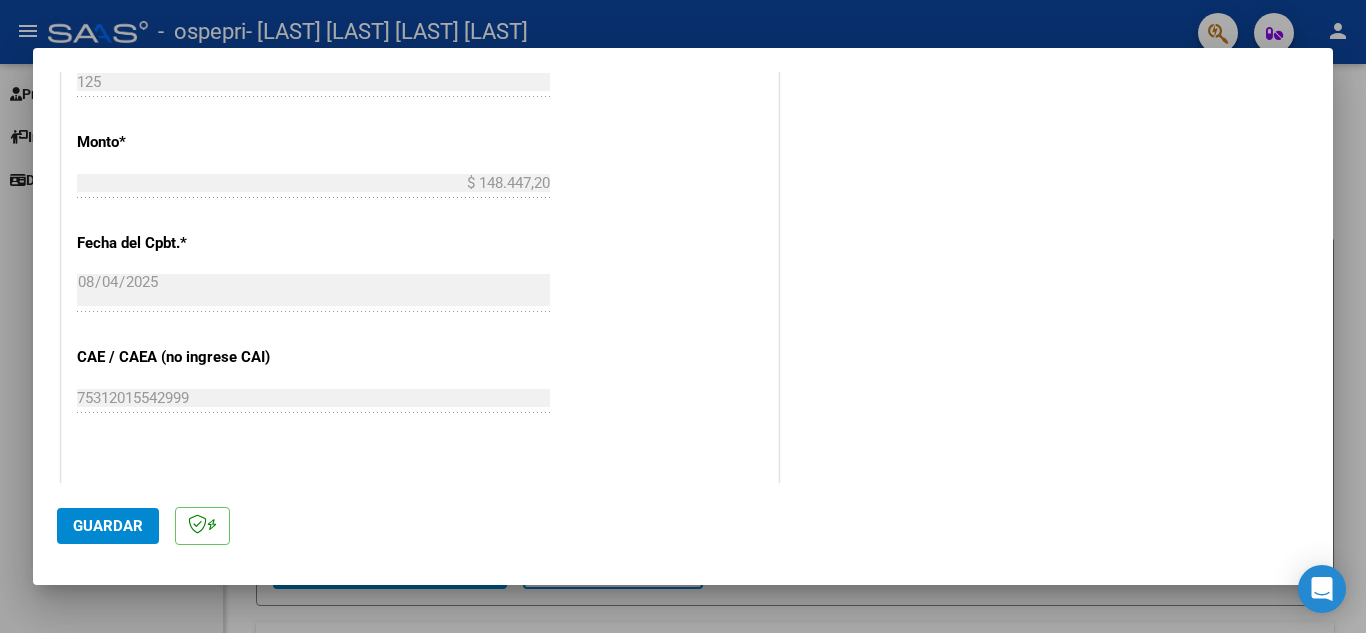 scroll, scrollTop: 1027, scrollLeft: 0, axis: vertical 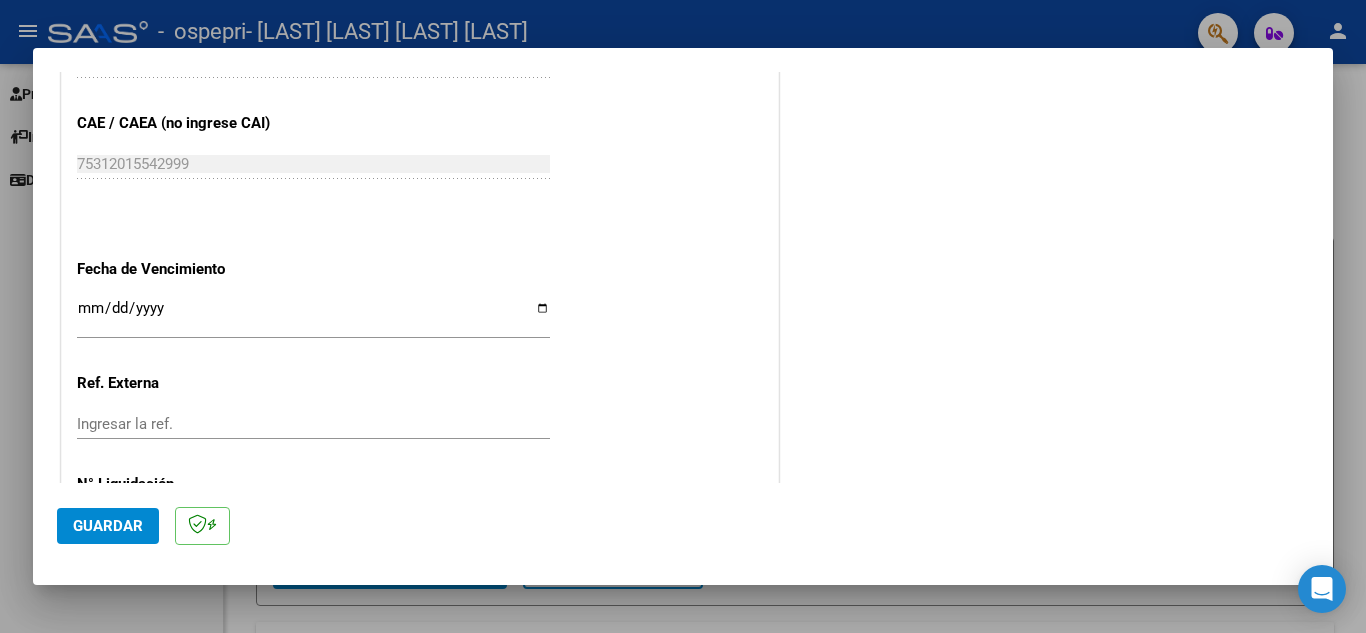 click on "Ingresar la fecha" at bounding box center (313, 316) 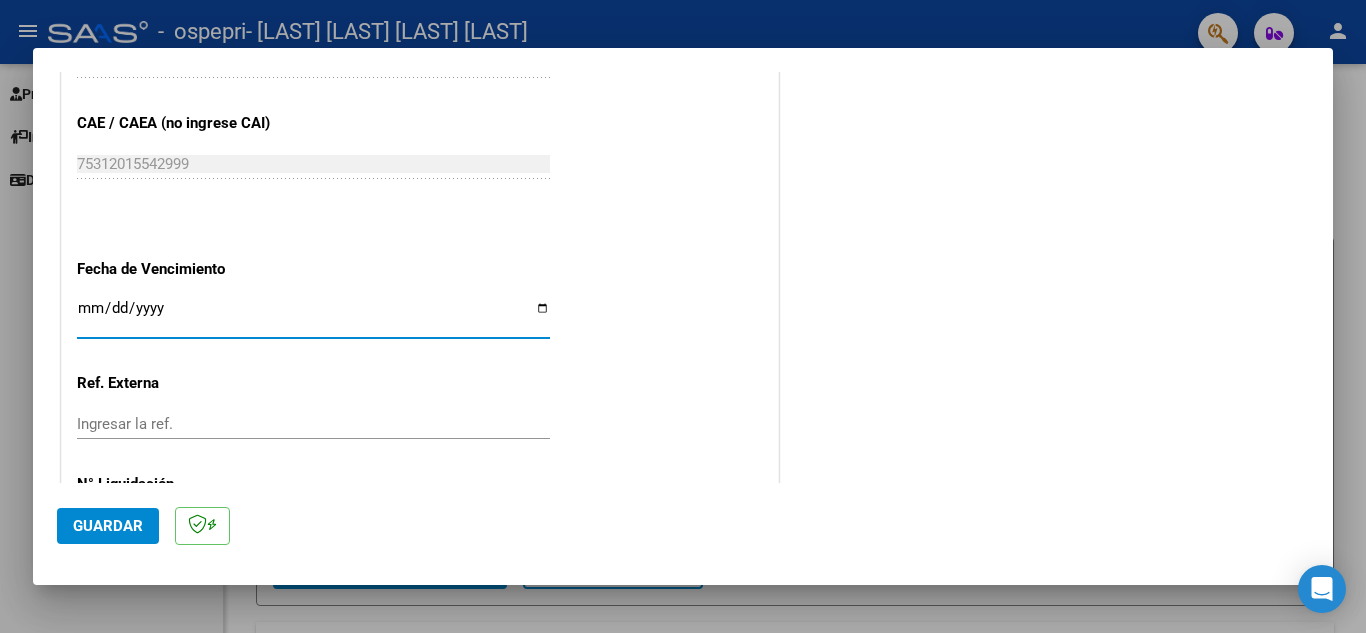 type on "2025-08-04" 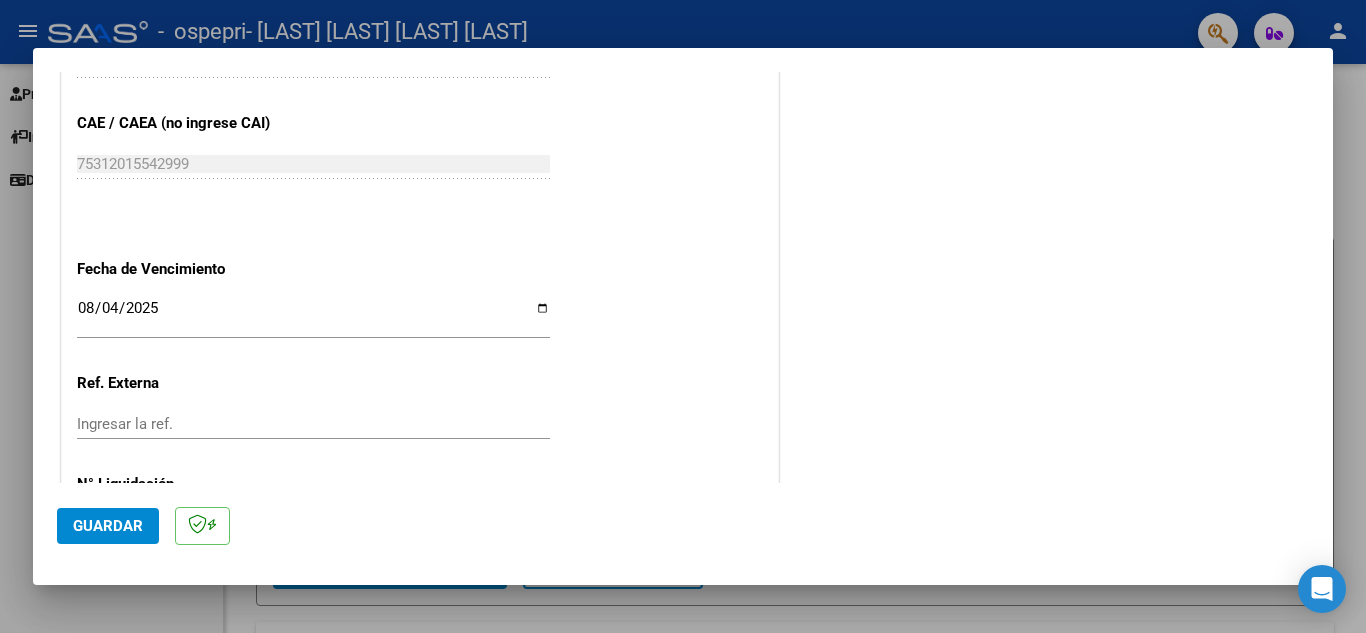 scroll, scrollTop: 1311, scrollLeft: 0, axis: vertical 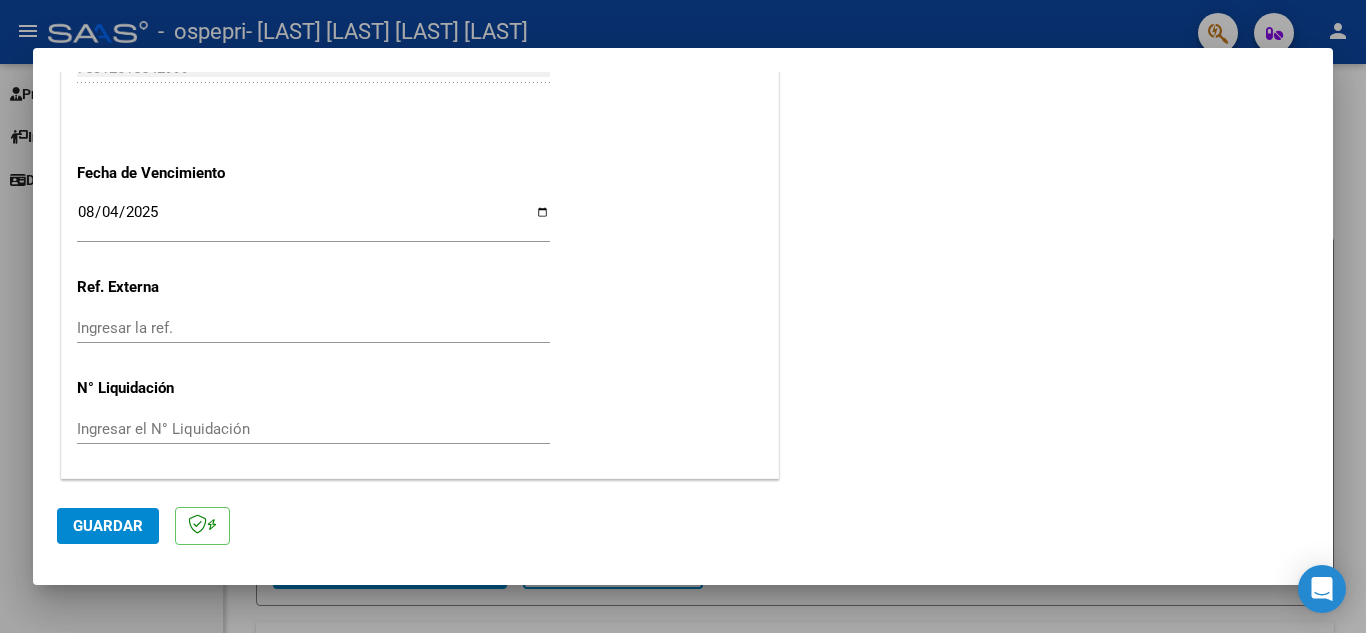 drag, startPoint x: 401, startPoint y: 417, endPoint x: 396, endPoint y: 433, distance: 16.763054 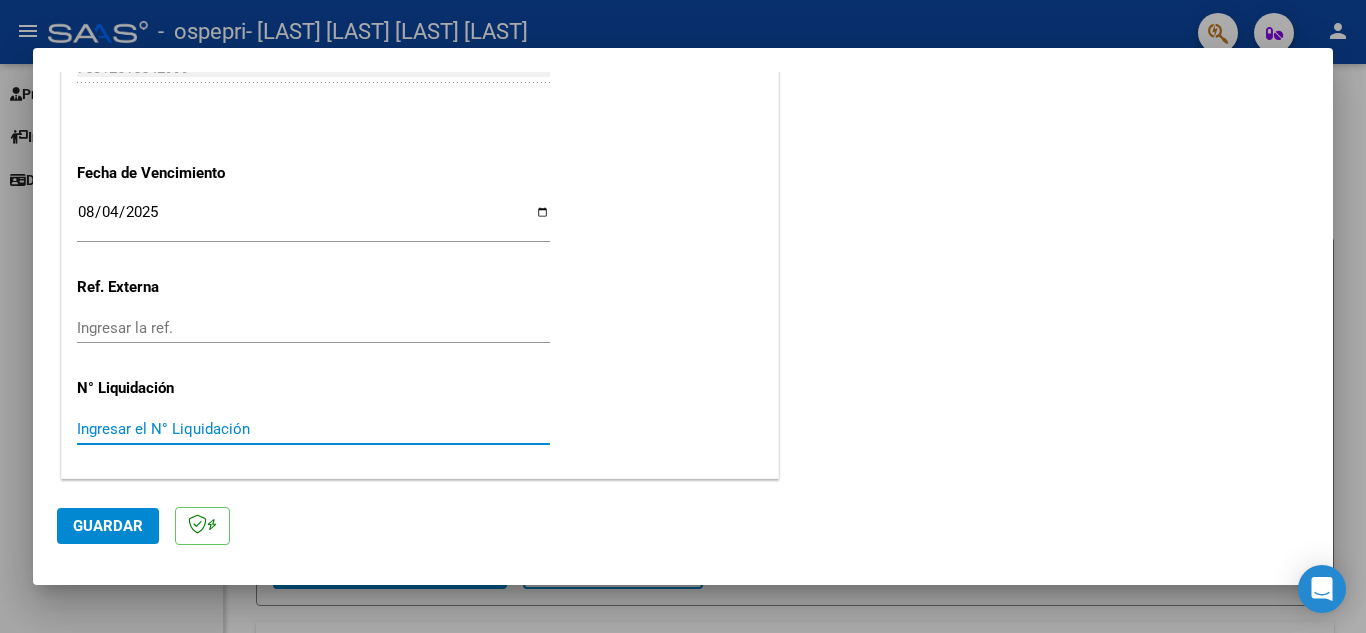 click on "Ingresar el N° Liquidación" at bounding box center [313, 429] 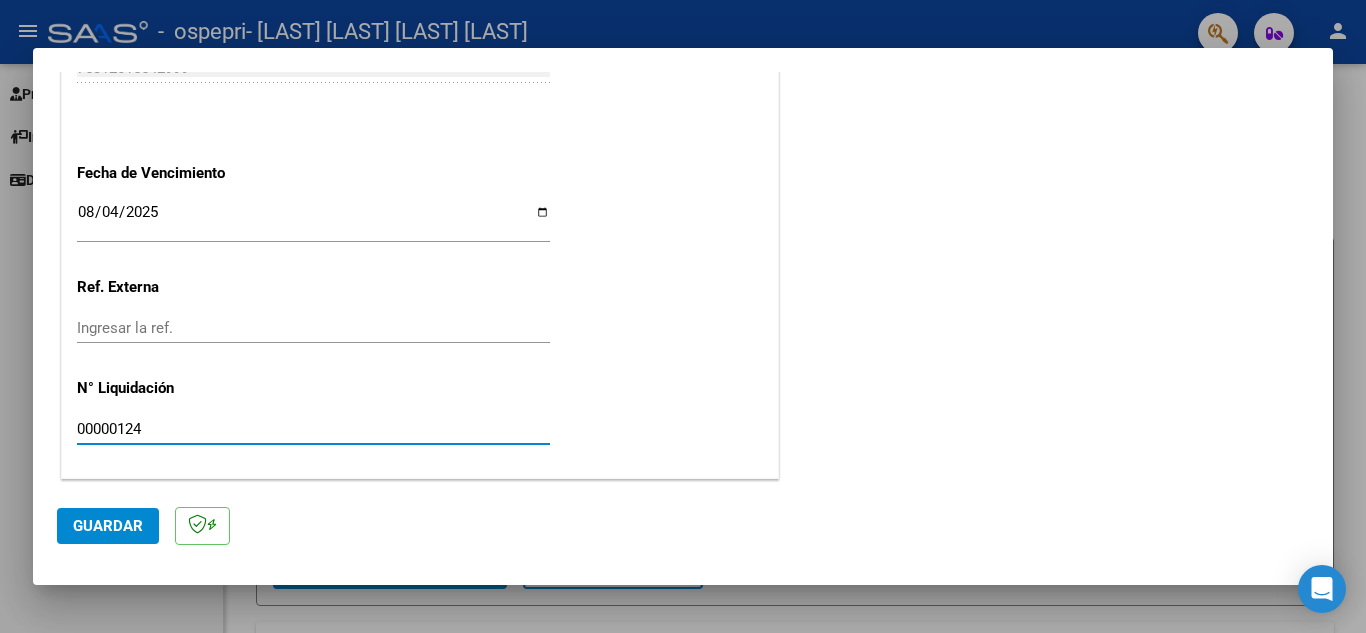 type on "00000124" 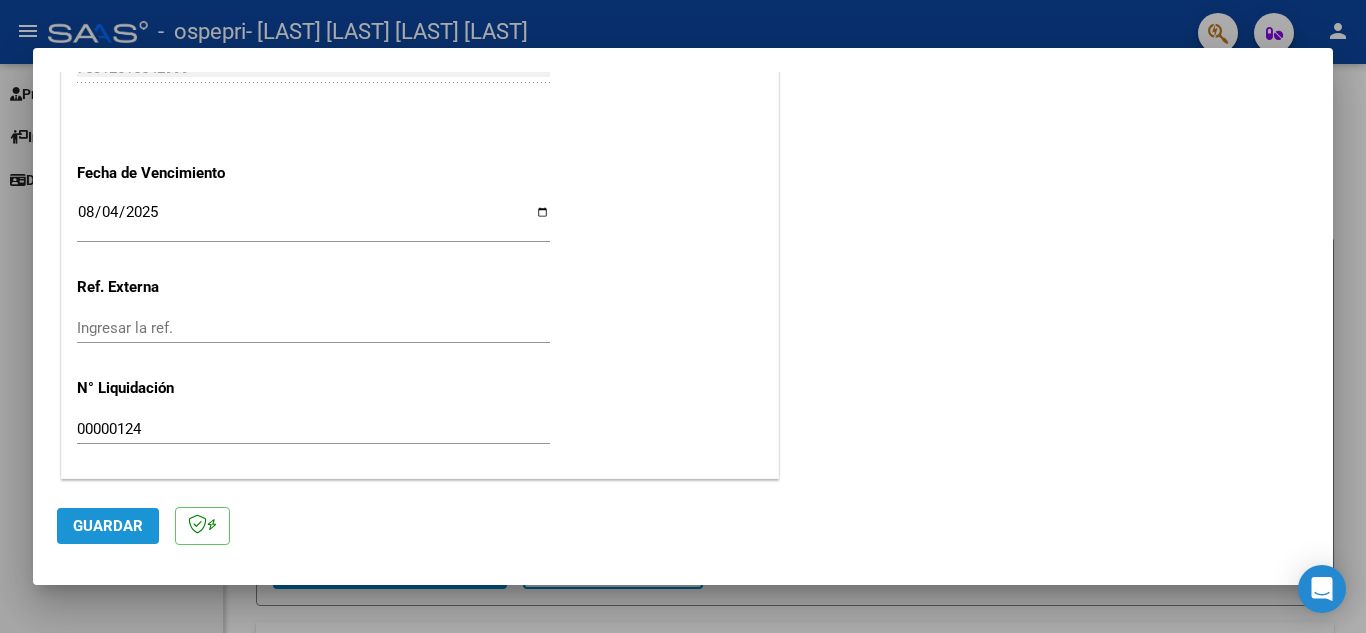 click on "Guardar" 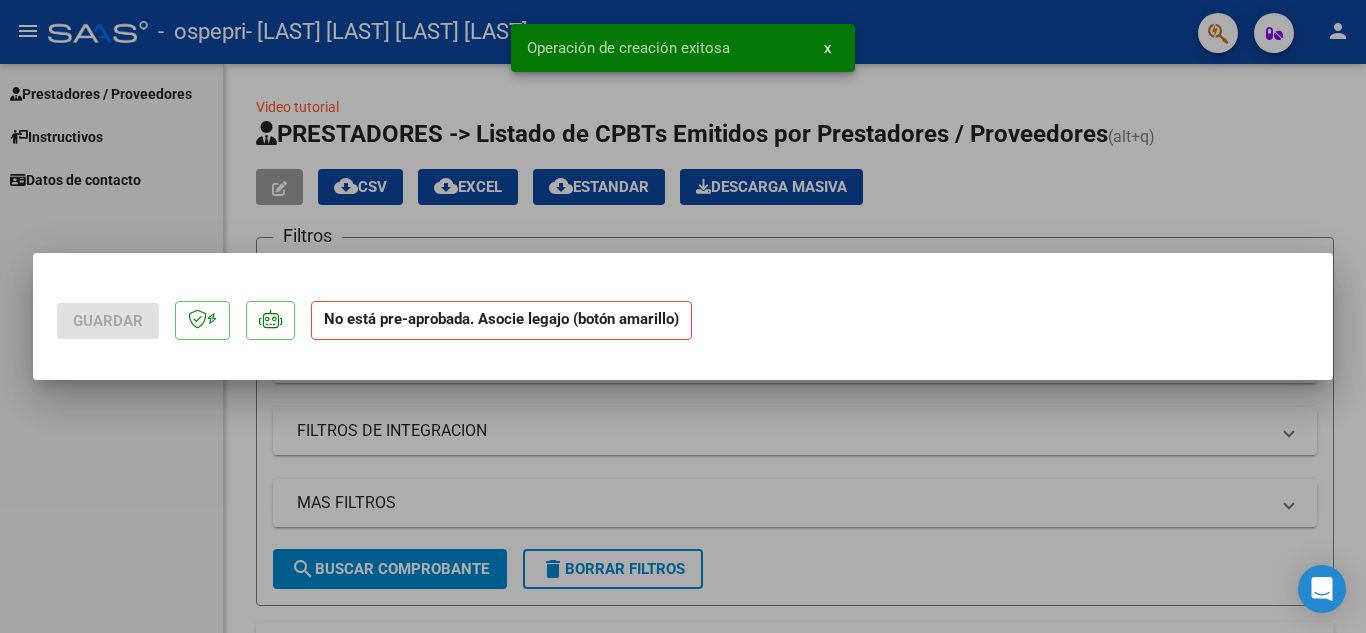 scroll, scrollTop: 0, scrollLeft: 0, axis: both 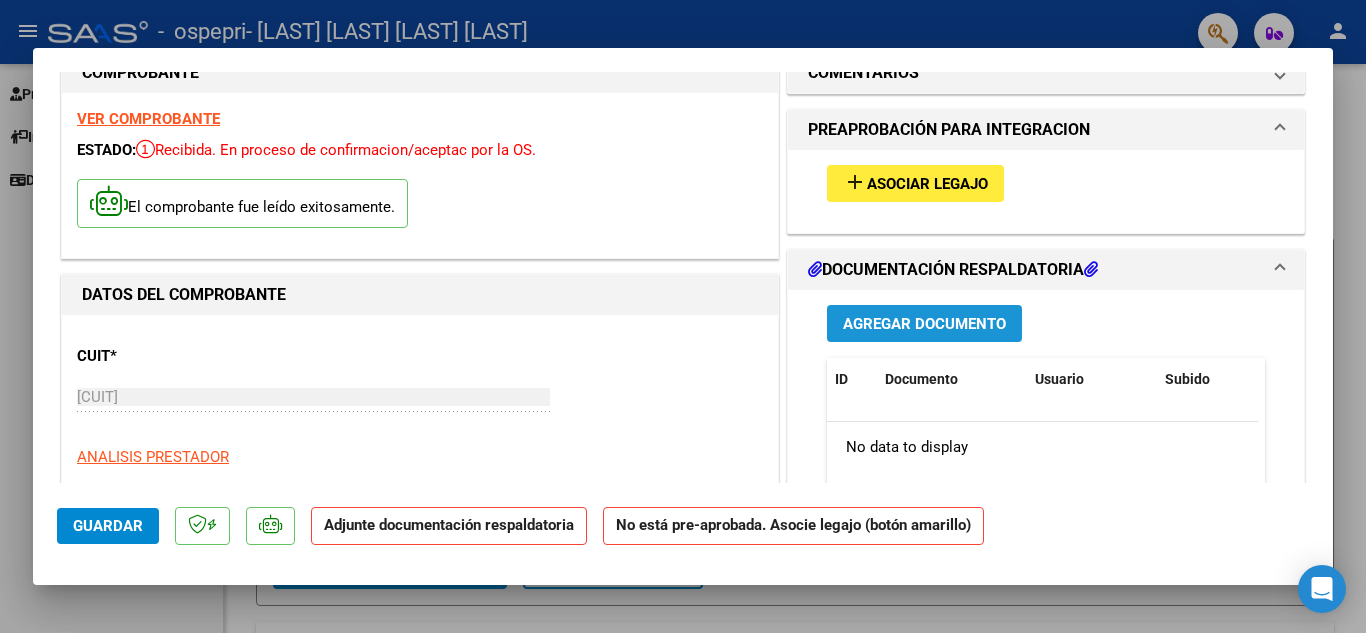 click on "Agregar Documento" at bounding box center (924, 324) 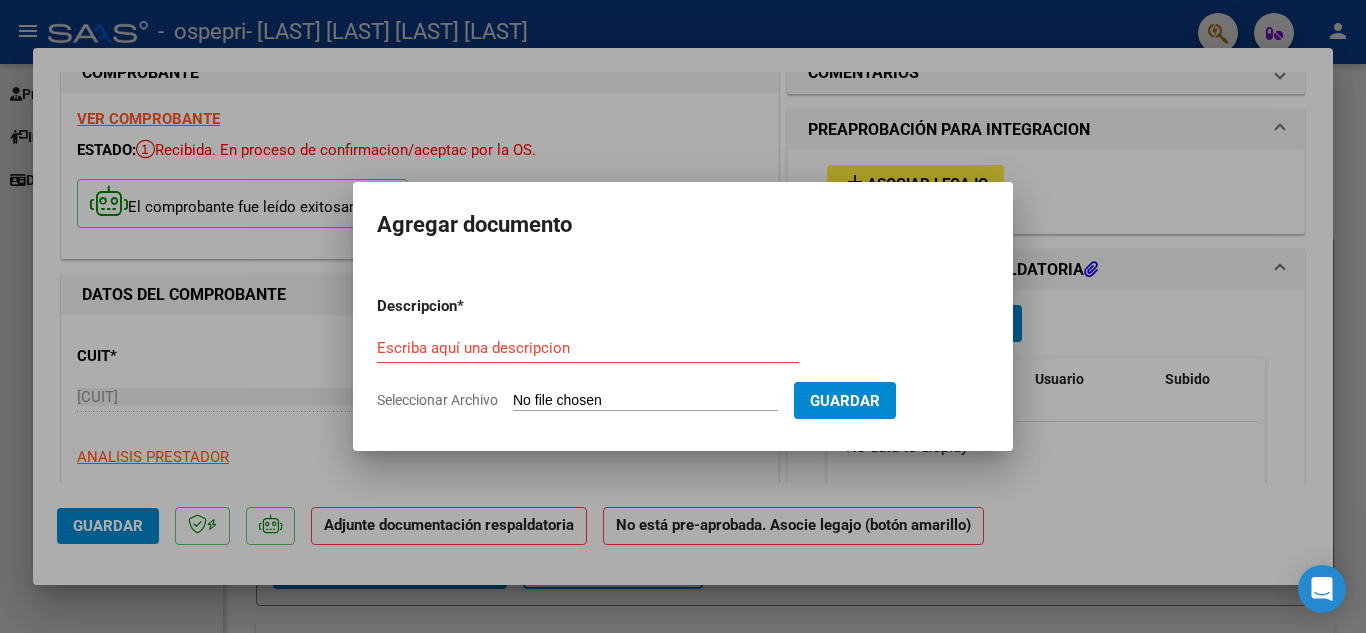 click on "Seleccionar Archivo" at bounding box center (645, 401) 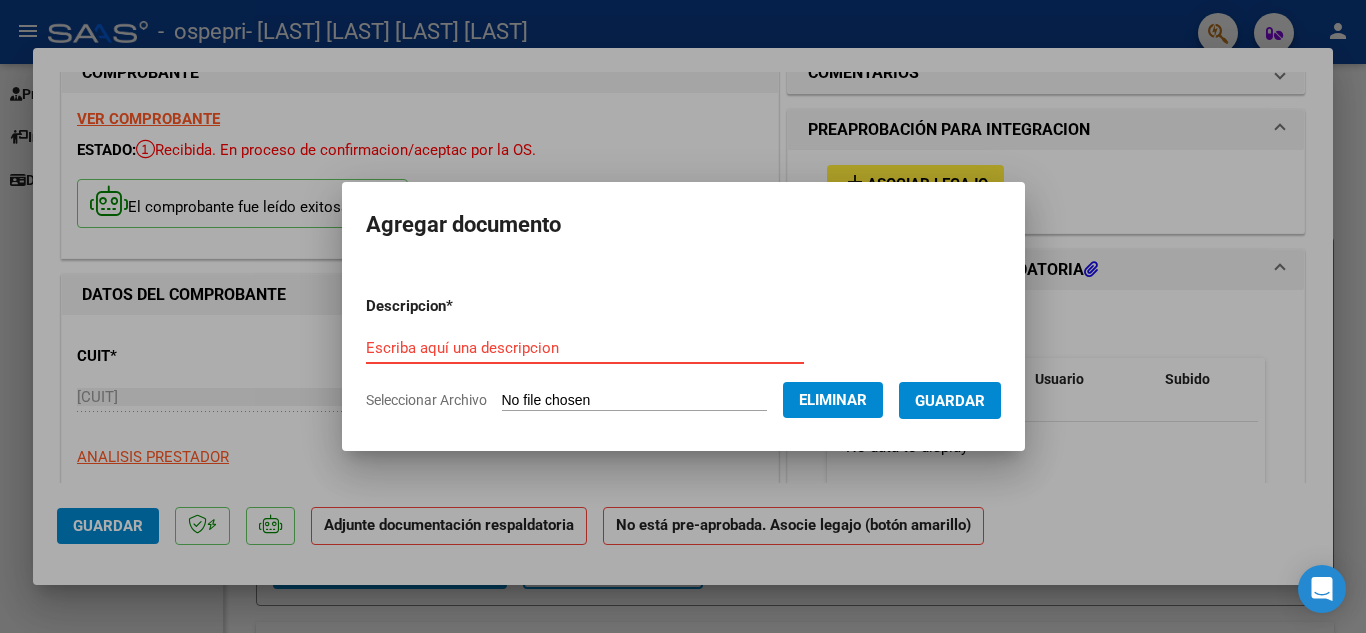 click on "Escriba aquí una descripcion" at bounding box center [585, 348] 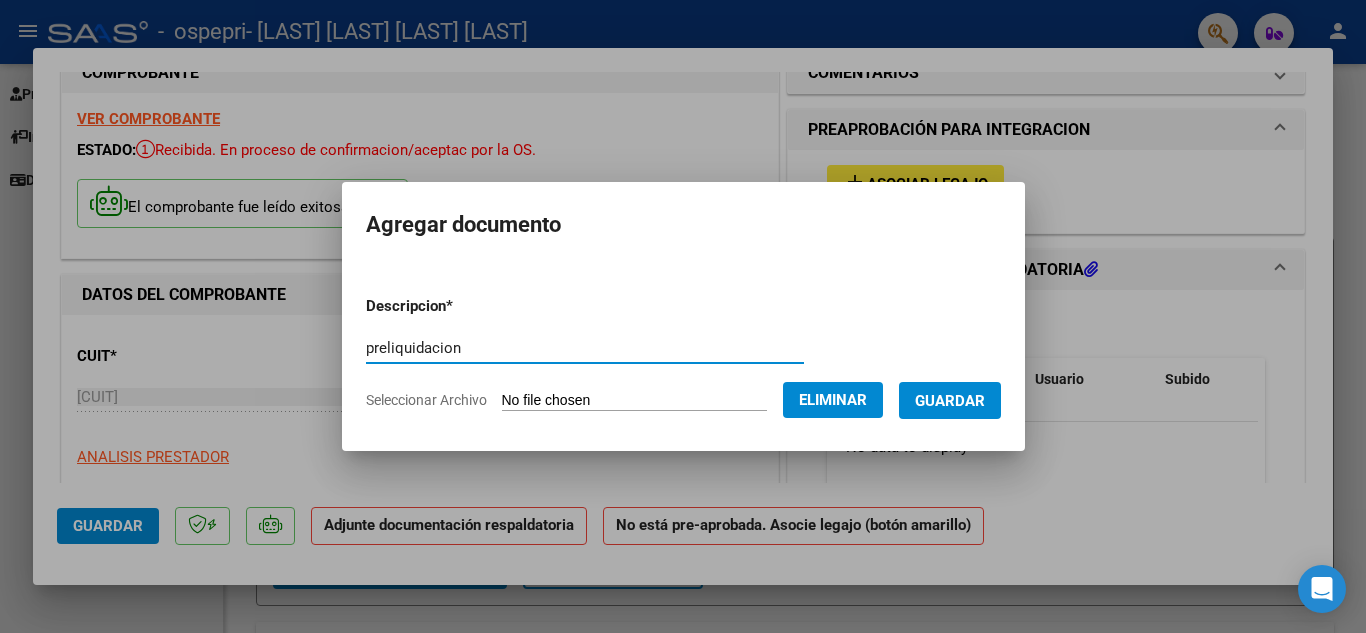 type on "preliquidacion" 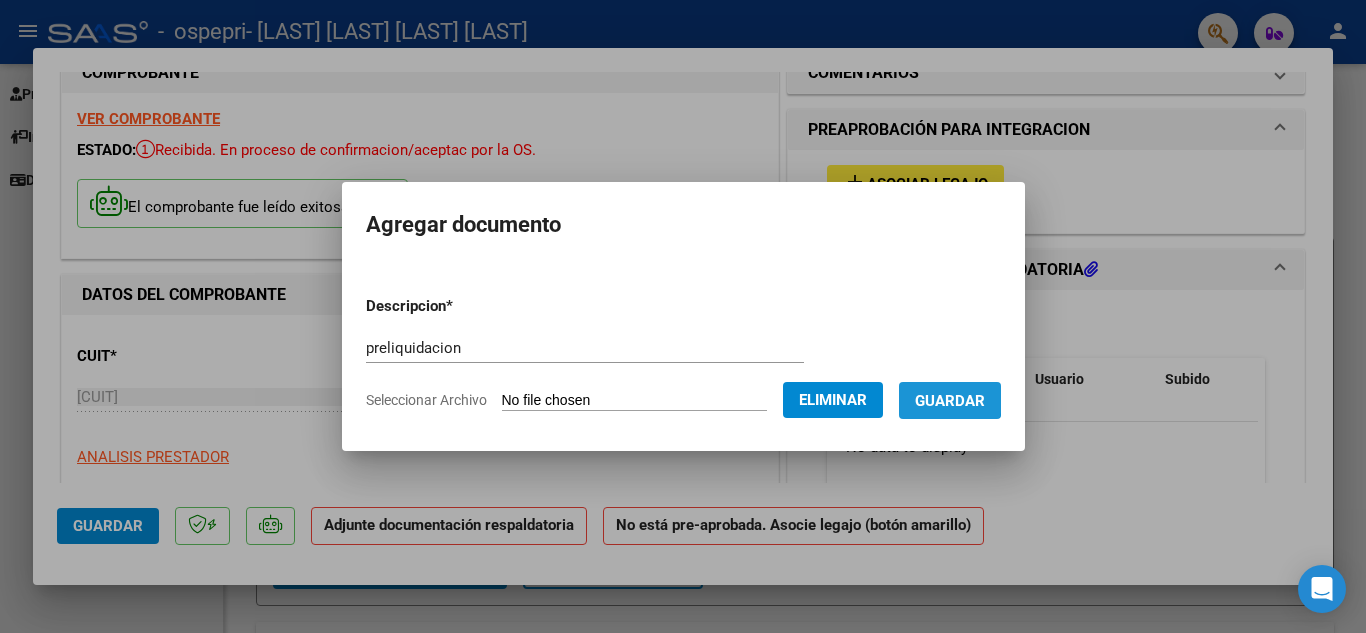 click on "Guardar" at bounding box center [950, 401] 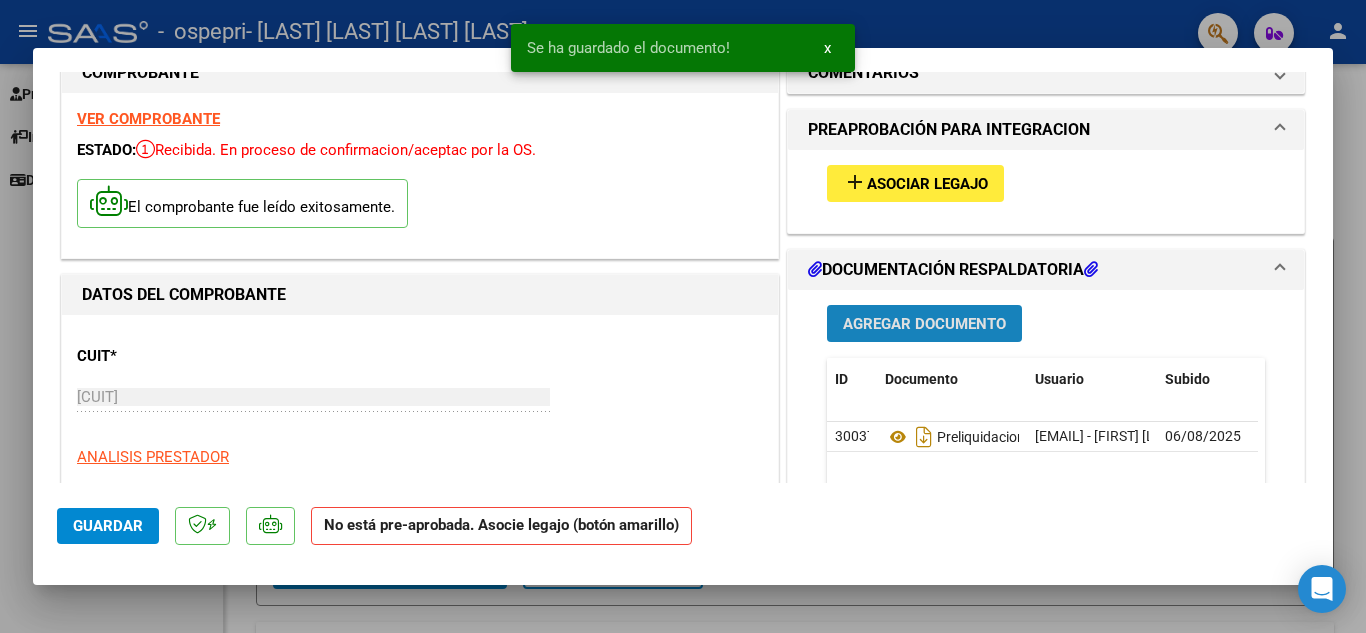 click on "Agregar Documento" at bounding box center [924, 324] 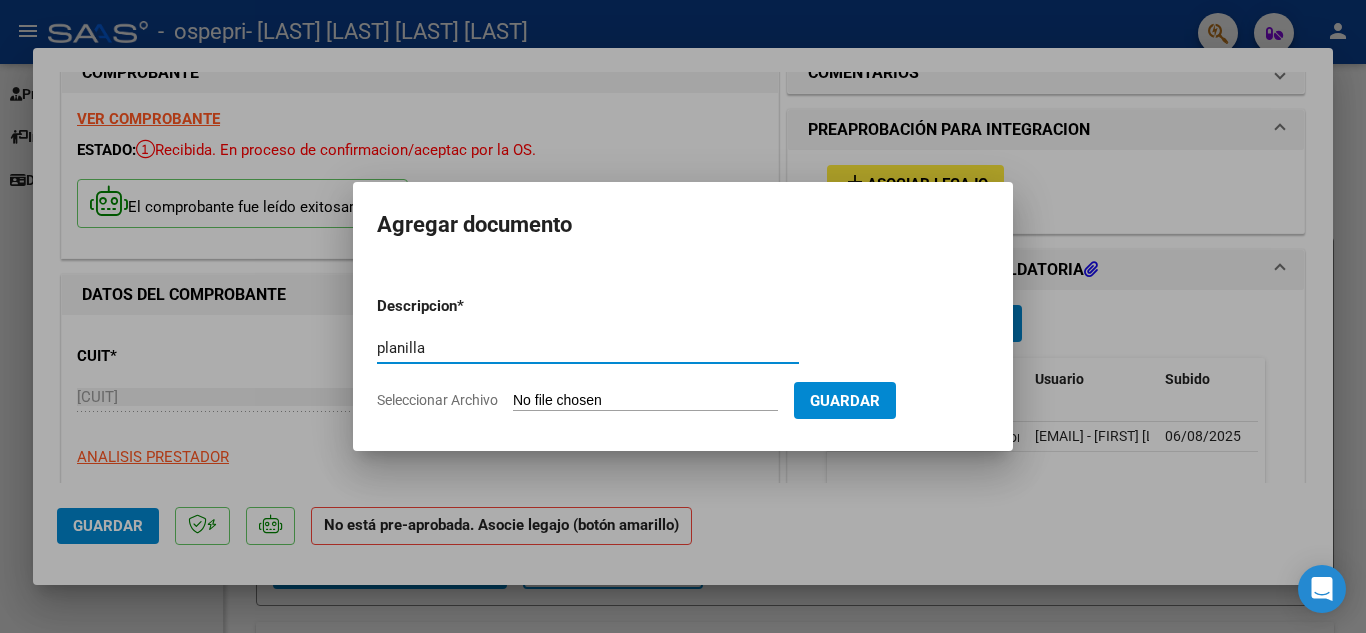 type on "planilla" 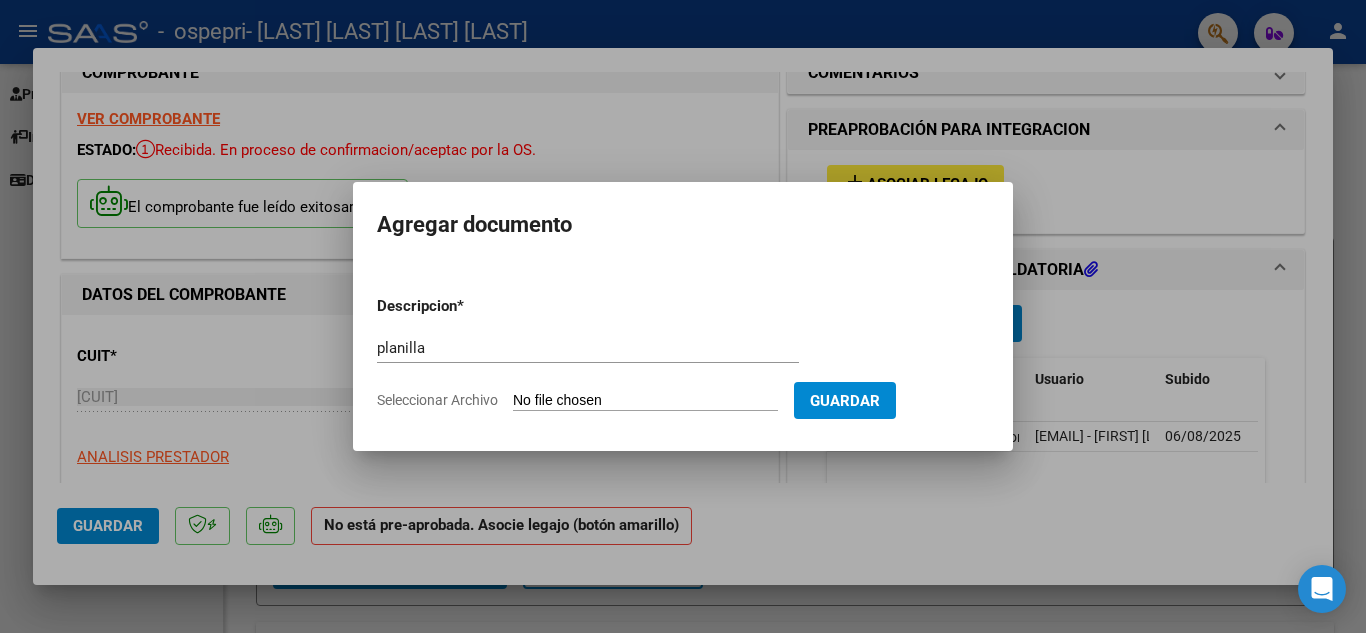 click on "Seleccionar Archivo" at bounding box center [645, 401] 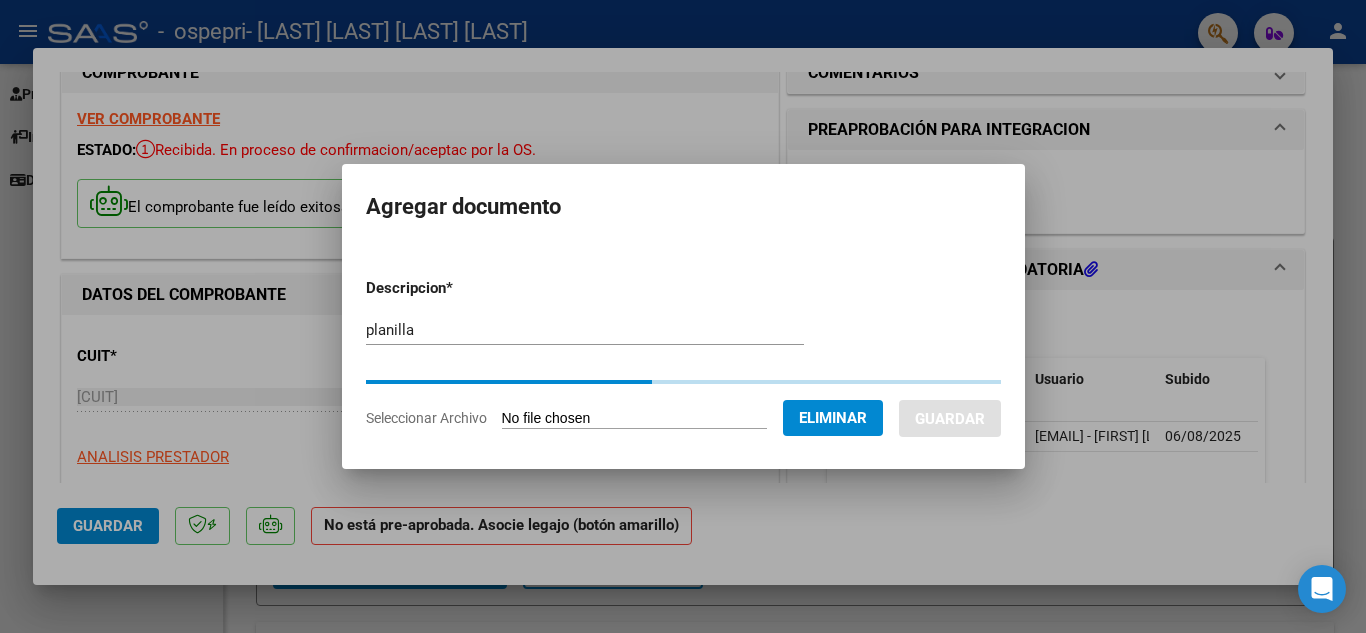 click on "planilla Escriba aquí una descripcion" at bounding box center (585, 339) 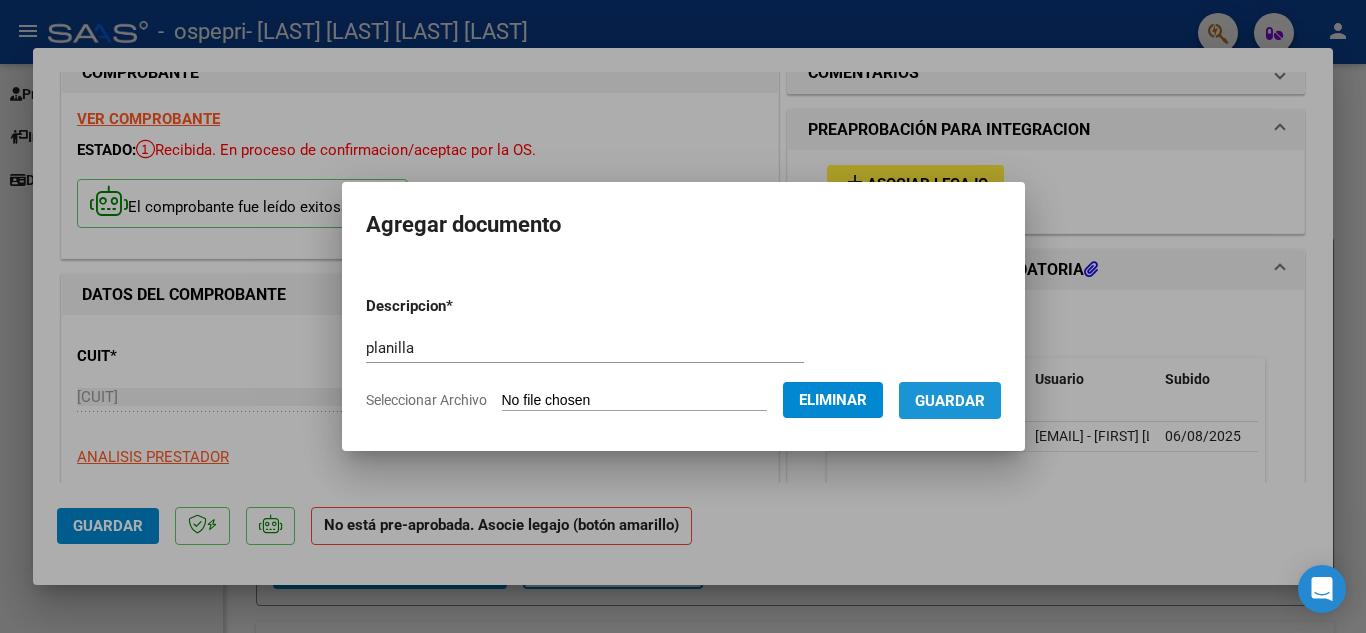 click on "Guardar" at bounding box center (950, 400) 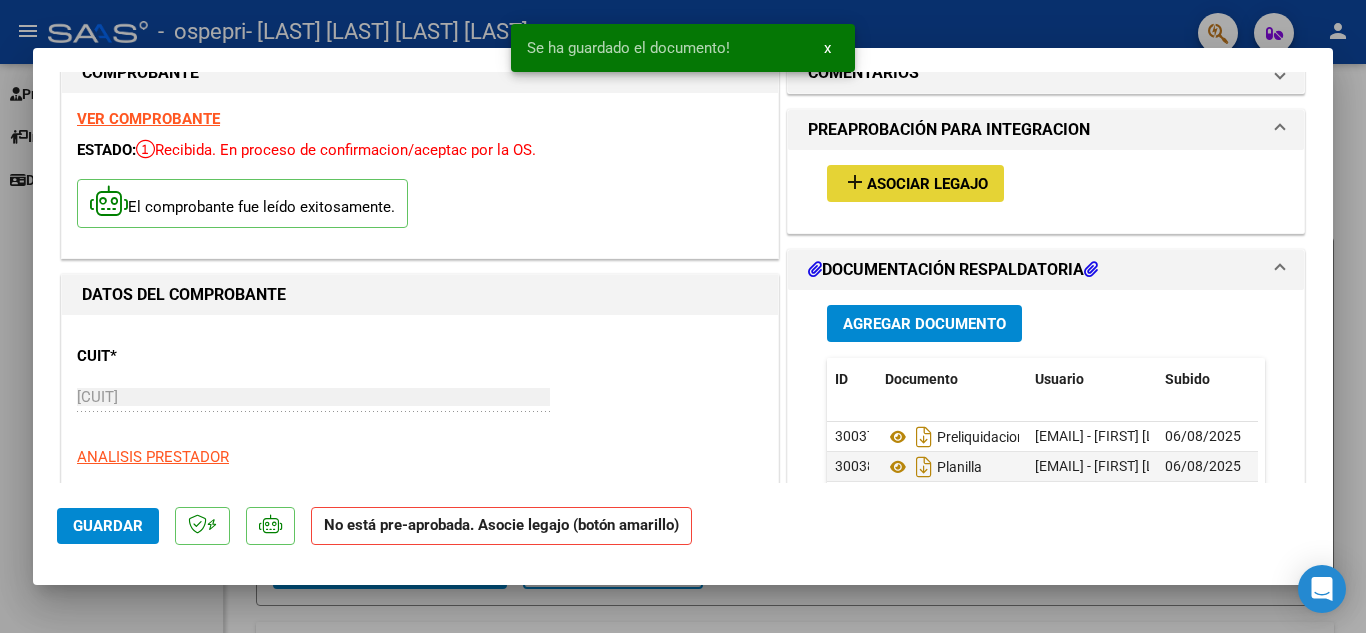 click on "add Asociar Legajo" at bounding box center [915, 183] 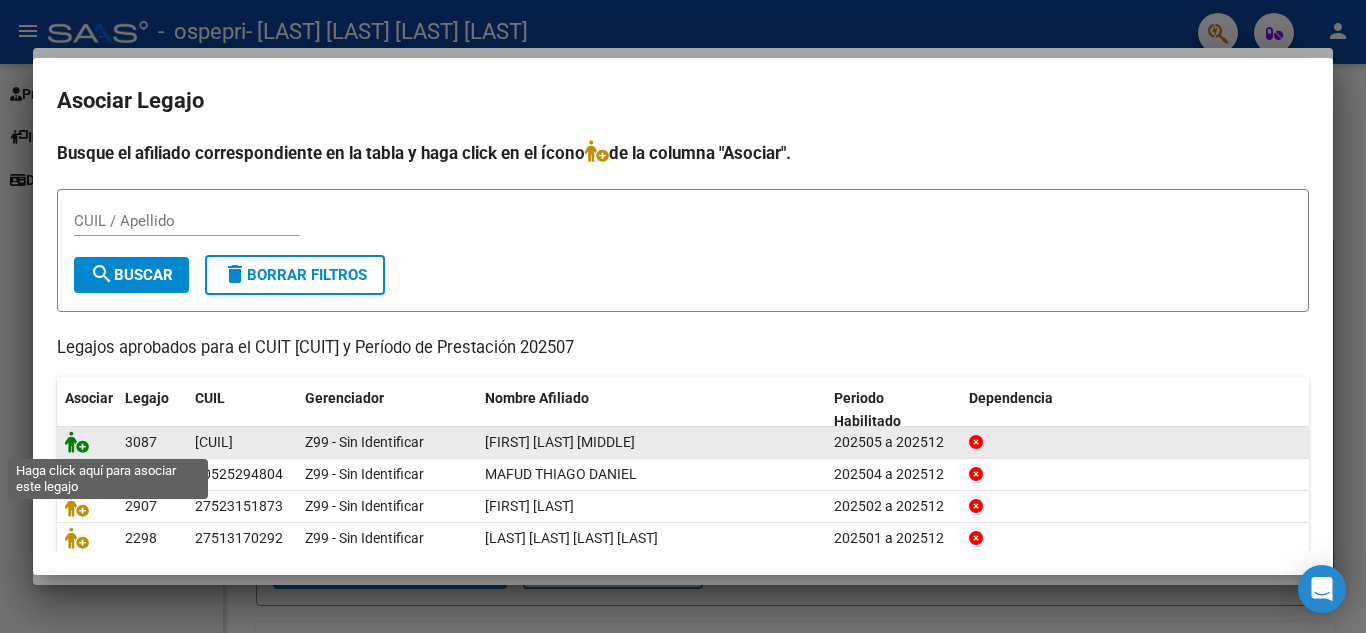 click 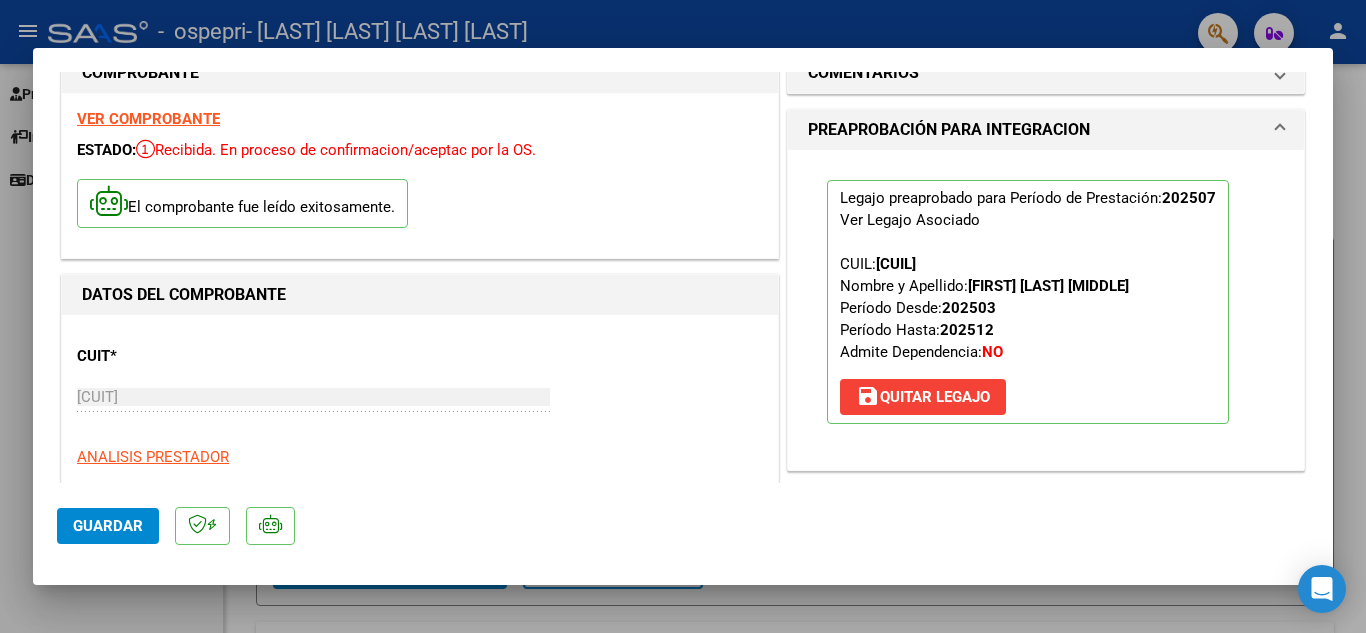 click on "Guardar" 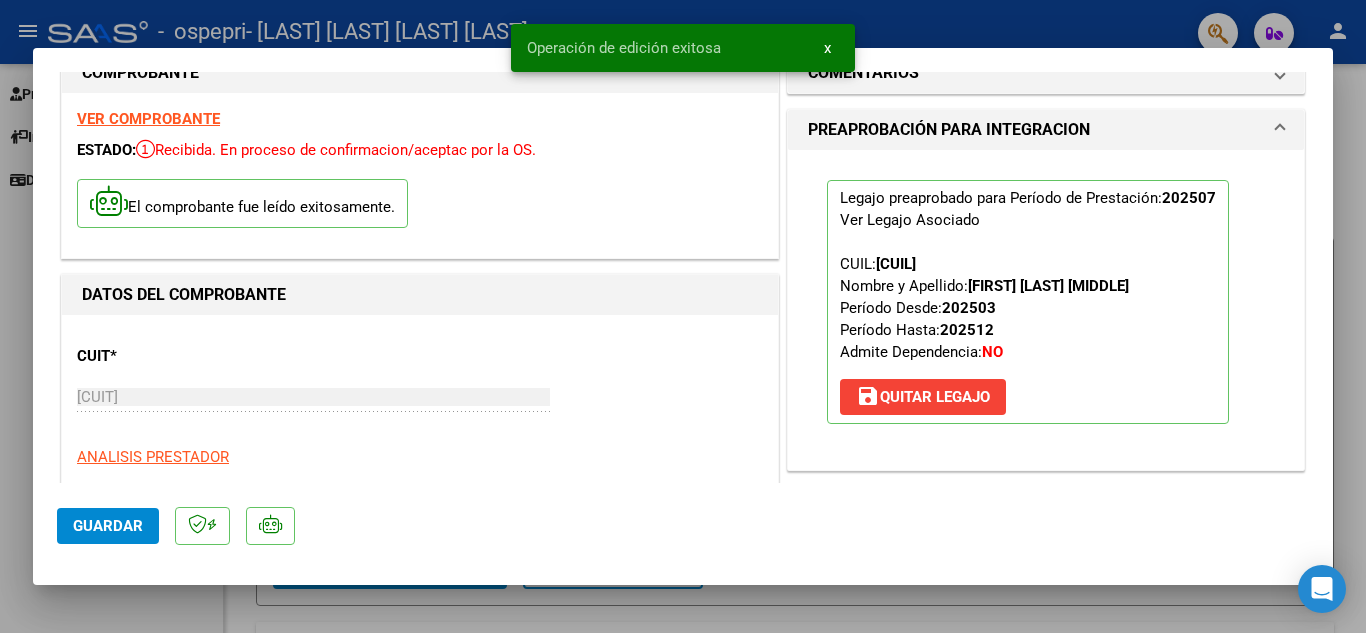 click on "COMPROBANTE VER COMPROBANTE       ESTADO:   Recibida. En proceso de confirmacion/aceptac por la OS.     El comprobante fue leído exitosamente.  DATOS DEL COMPROBANTE CUIT  *   [CUIT] Ingresar CUIT  ANALISIS PRESTADOR  [LAST] [LAST] [LAST] [LAST]  ARCA Padrón  Area destinado * Integración Seleccionar Area Período de Prestación (Ej: 202305 para Mayo 2023    202507 Ingrese el Período de Prestación como indica el ejemplo   Una vez que se asoció a un legajo aprobado no se puede cambiar el período de prestación.   Comprobante Tipo * Factura C Seleccionar Tipo Punto de Venta  *   1 Ingresar el Nro.  Número  *   125 Ingresar el Nro.  Monto  *   $ 148.447,20 Ingresar el monto  Fecha del Cpbt.  *   2025-08-04 Ingresar la fecha  CAE / CAEA (no ingrese CAI)    75312015542999 Ingresar el CAE o CAEA (no ingrese CAI)  Fecha de Vencimiento    2025-08-04 Ingresar la fecha  Ref. Externa    Ingresar la ref.  N° Liquidación    00000124 Ingresar el N° Liquidación  COMENTARIOS 202507 Ver Legajo Asociado  NO" at bounding box center [683, 317] 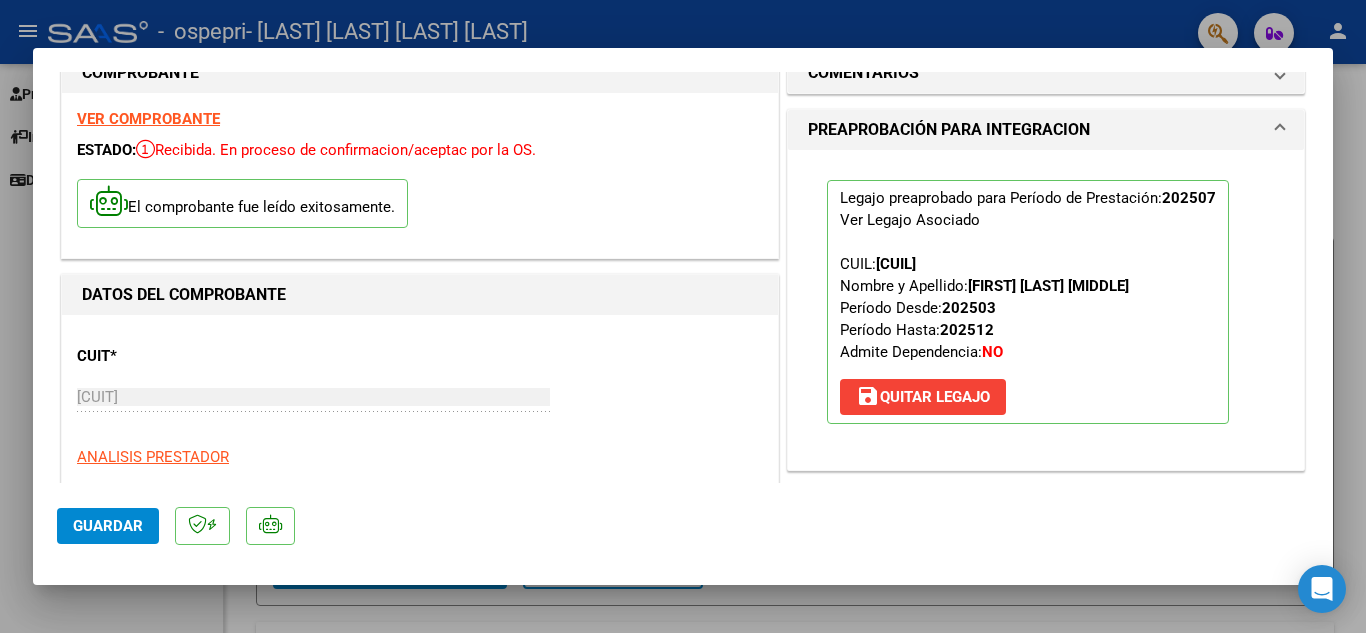 click at bounding box center (683, 316) 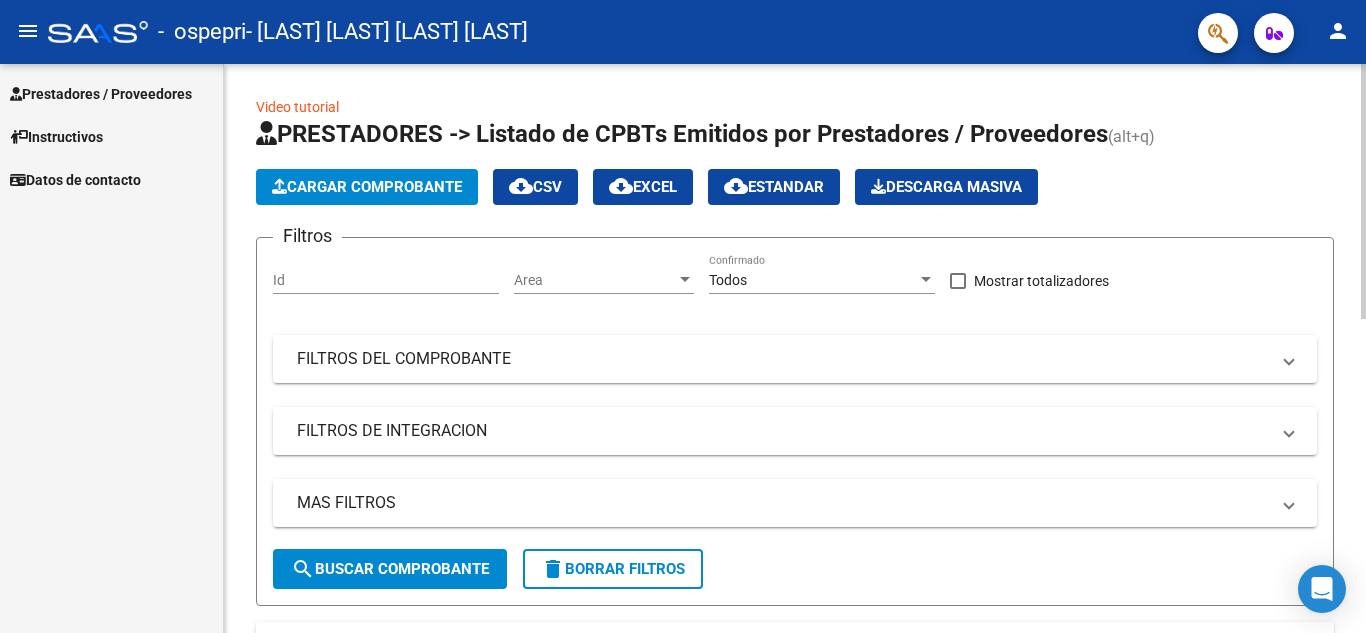 click on "Cargar Comprobante" 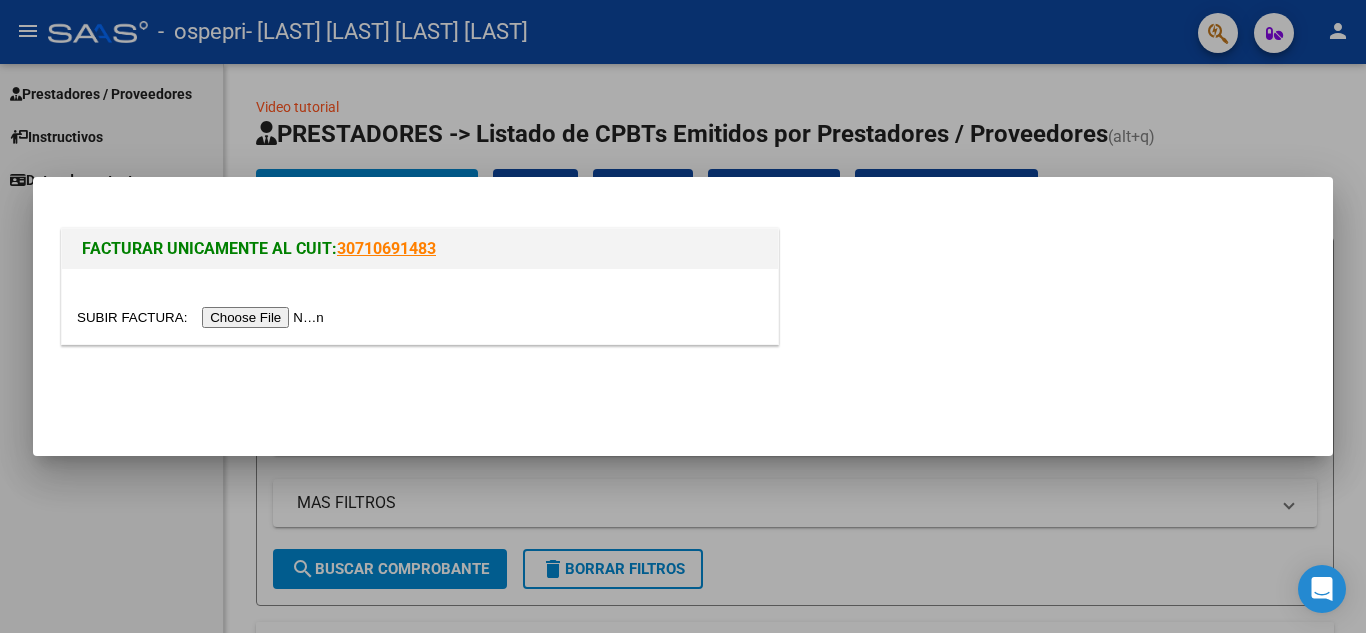click at bounding box center (203, 317) 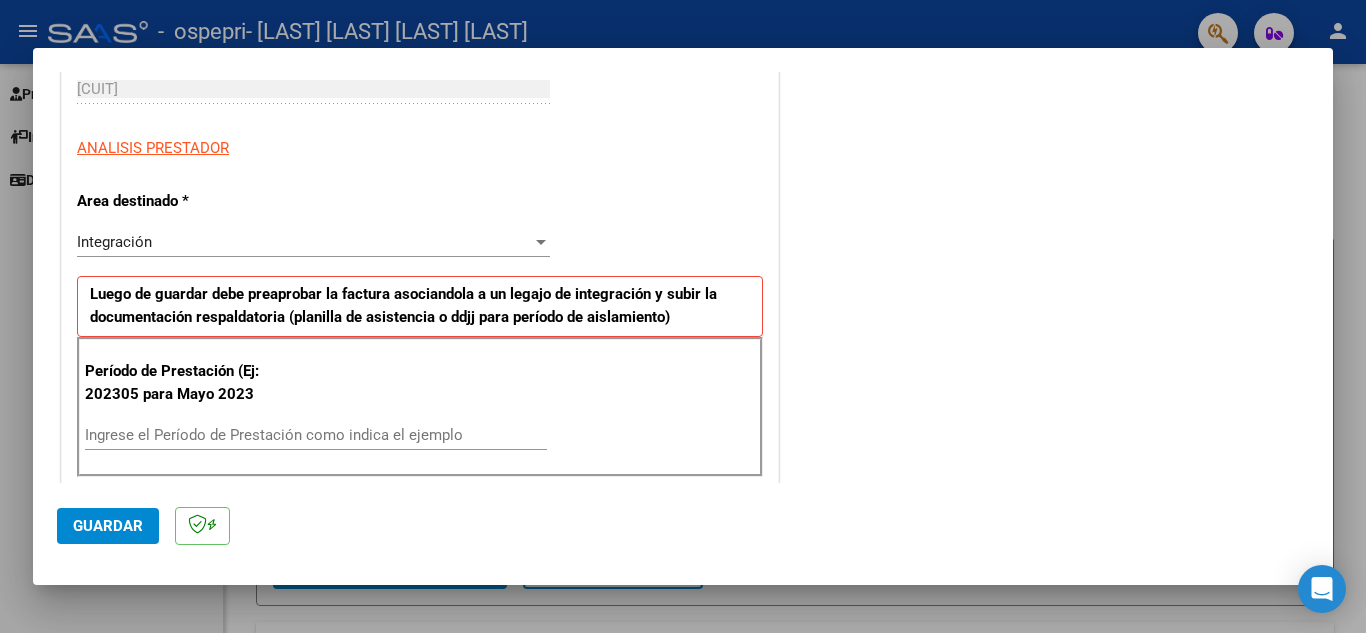 scroll, scrollTop: 335, scrollLeft: 0, axis: vertical 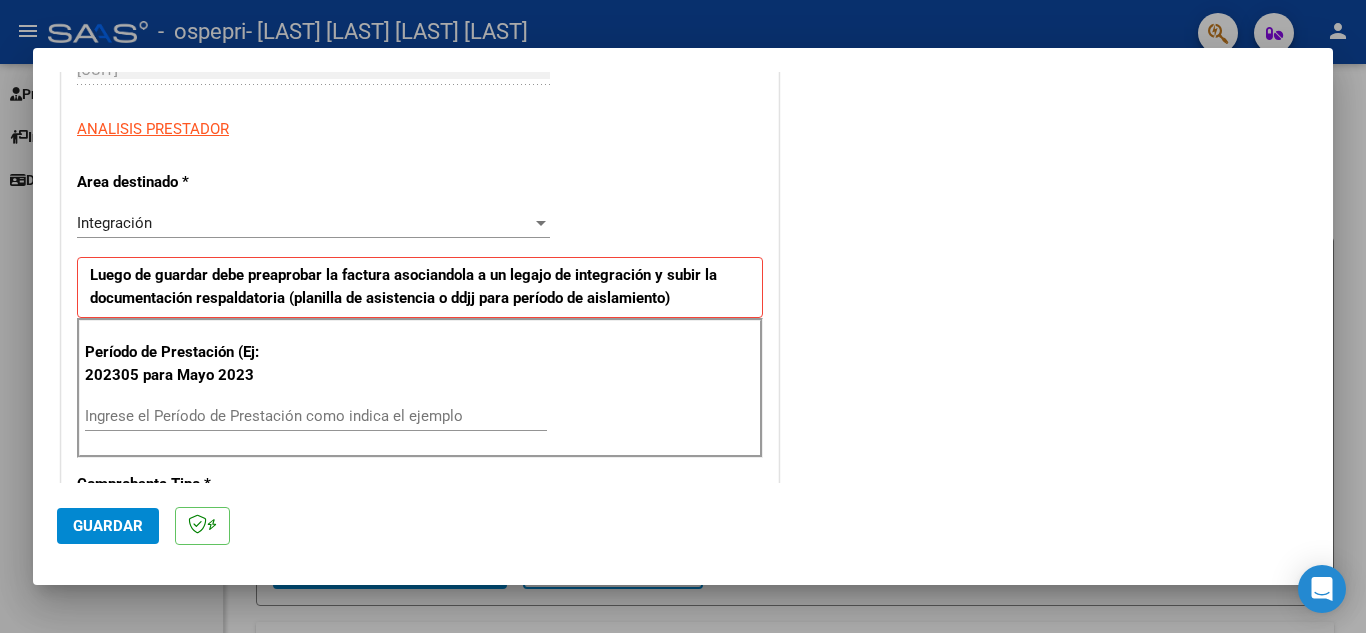 click on "Ingrese el Período de Prestación como indica el ejemplo" at bounding box center [316, 416] 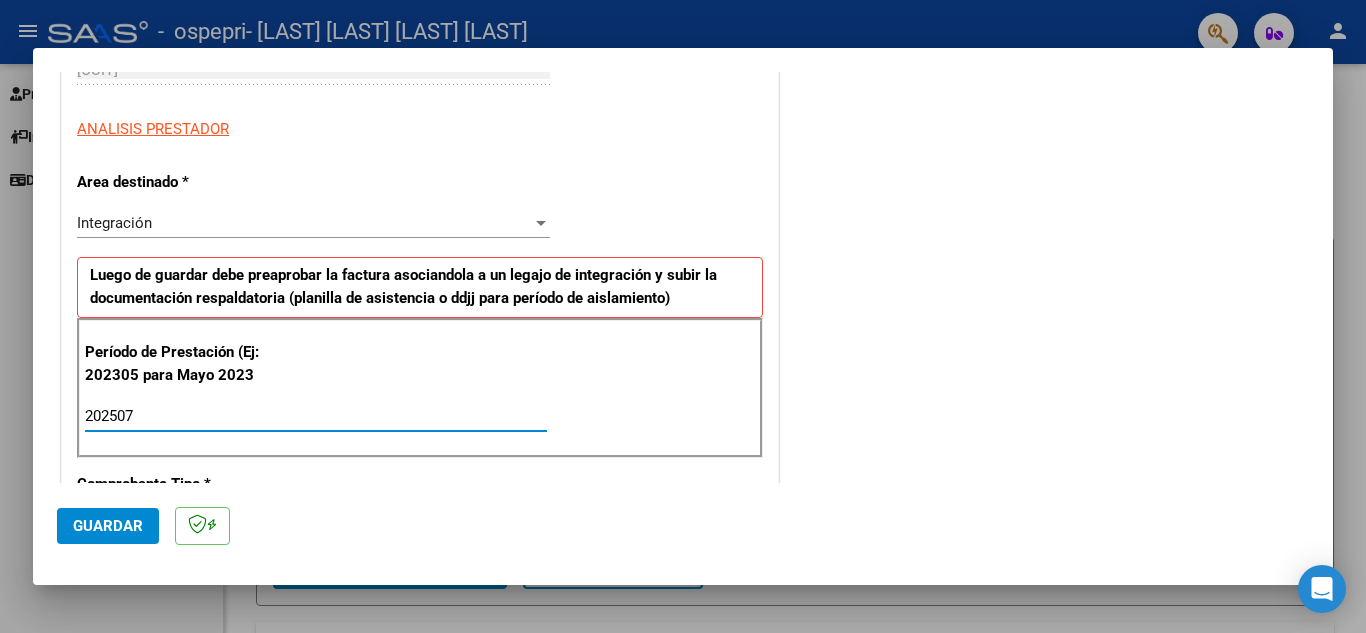 type on "202507" 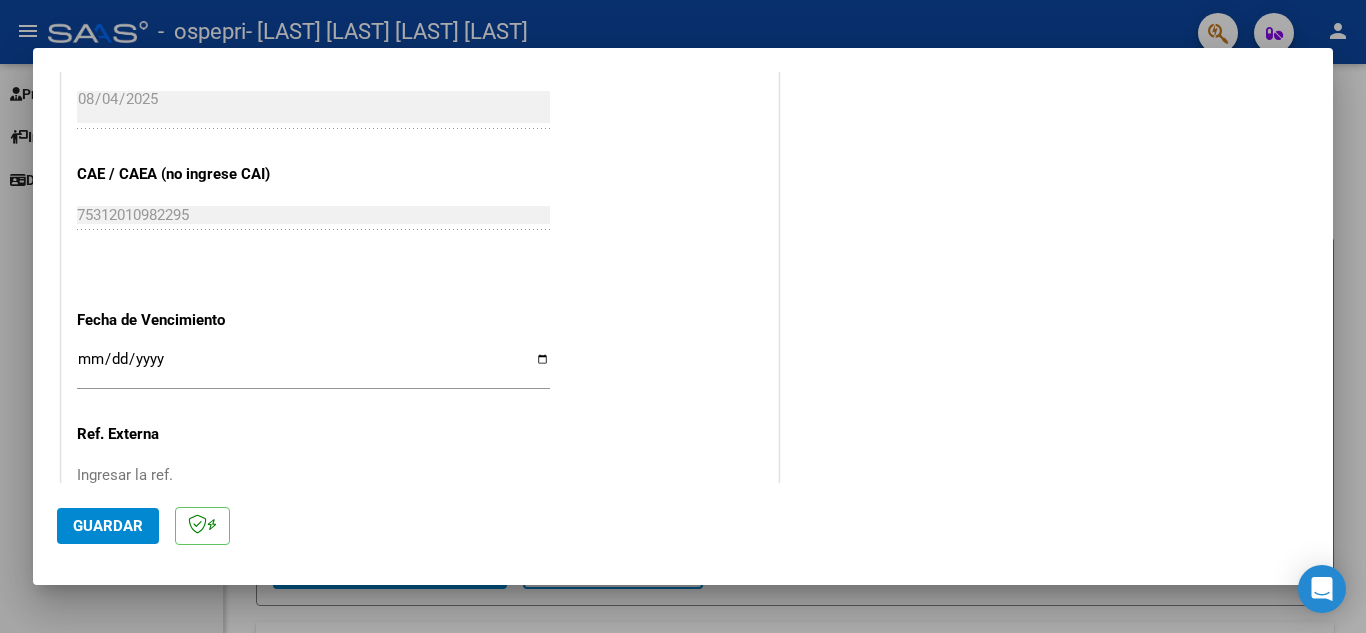 scroll, scrollTop: 1173, scrollLeft: 0, axis: vertical 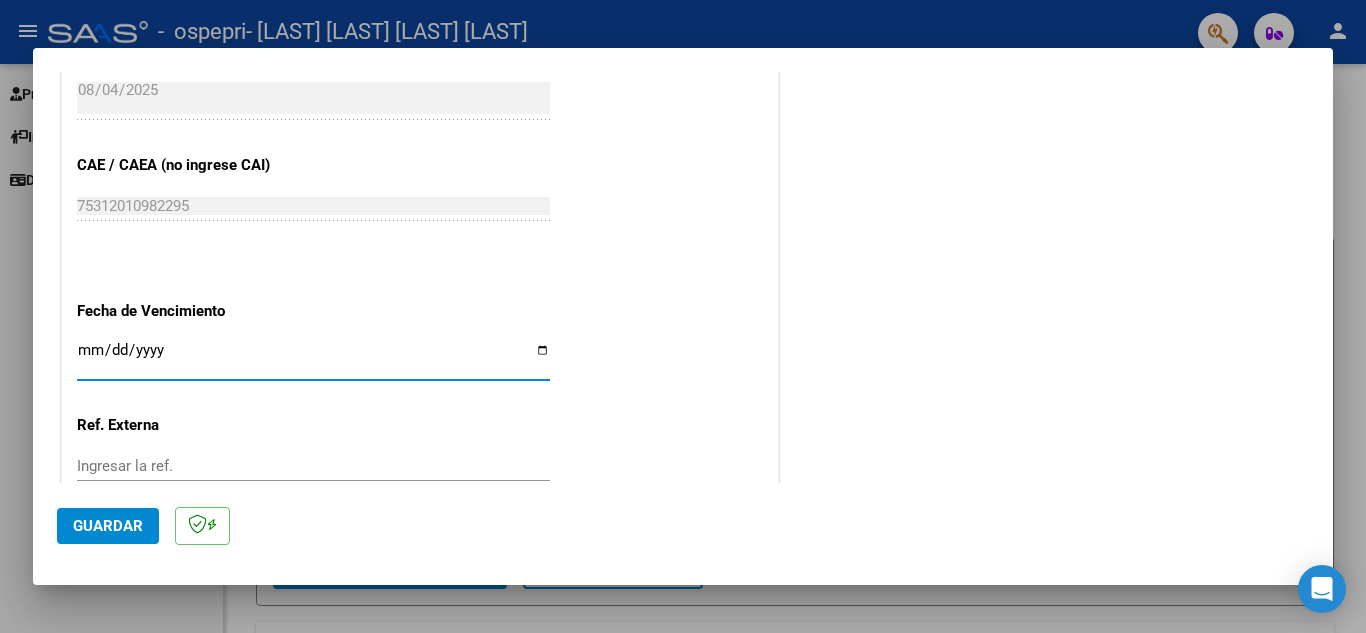 click on "Ingresar la fecha" at bounding box center [313, 358] 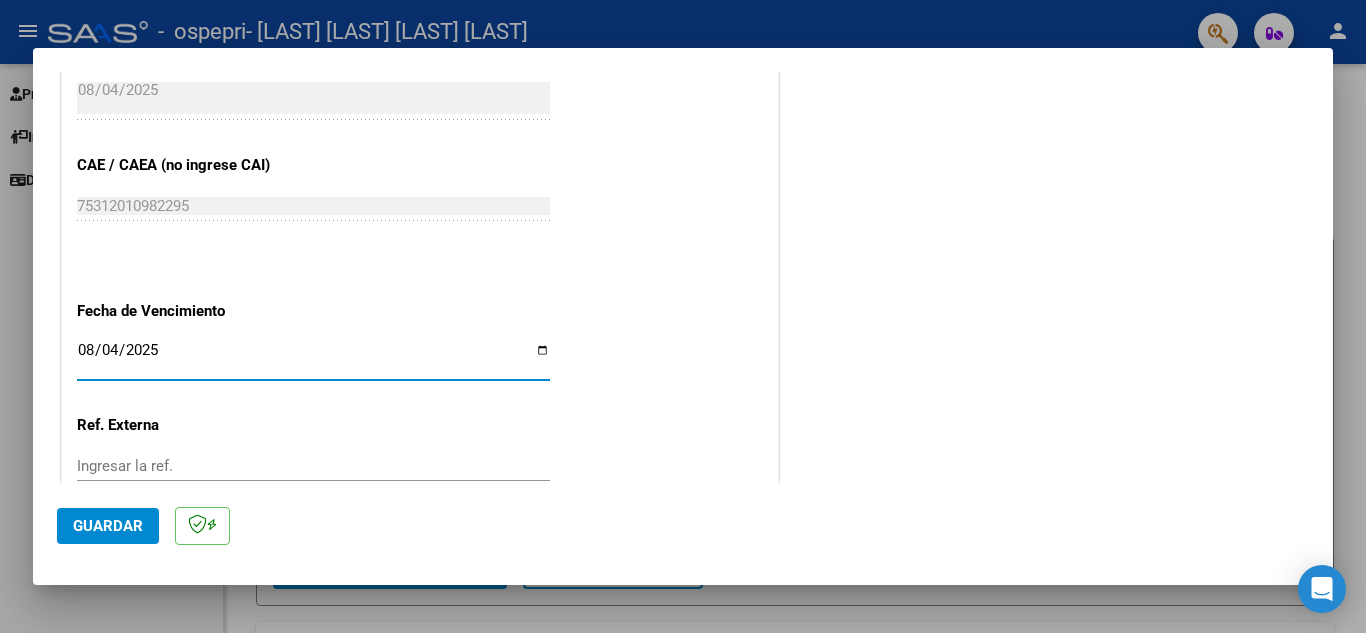 type on "2025-08-04" 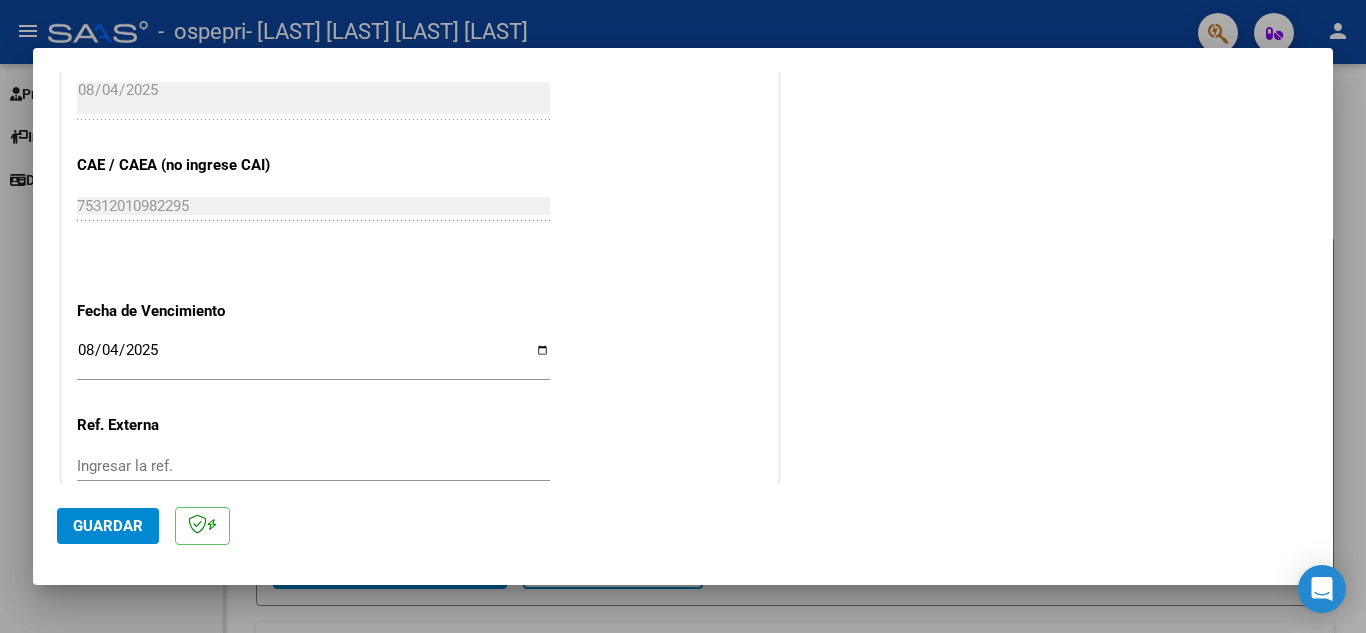 scroll, scrollTop: 1311, scrollLeft: 0, axis: vertical 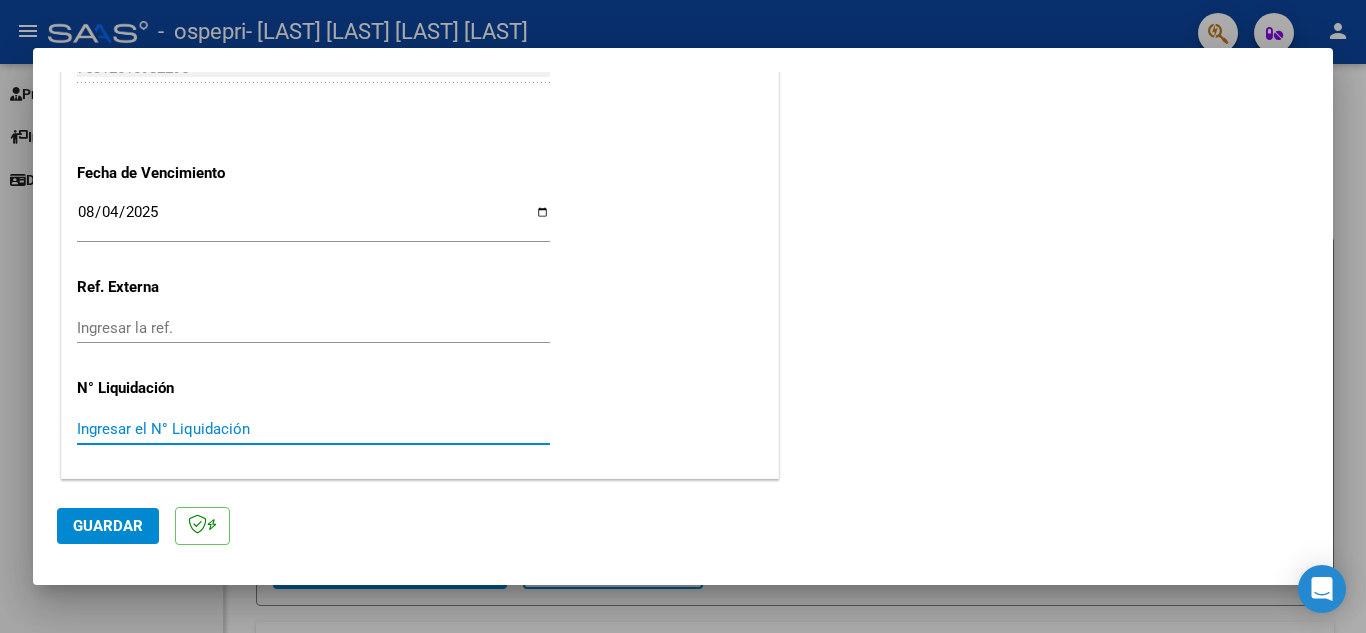 click on "Ingresar el N° Liquidación" at bounding box center [313, 429] 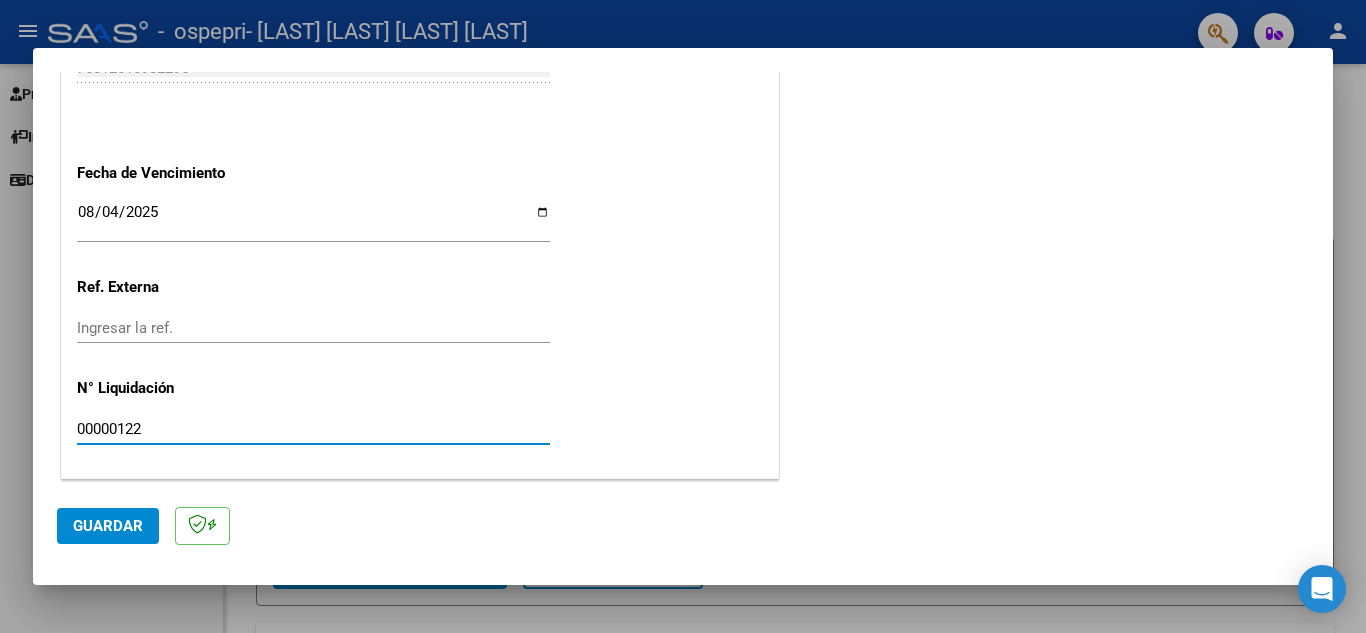 type on "00000122" 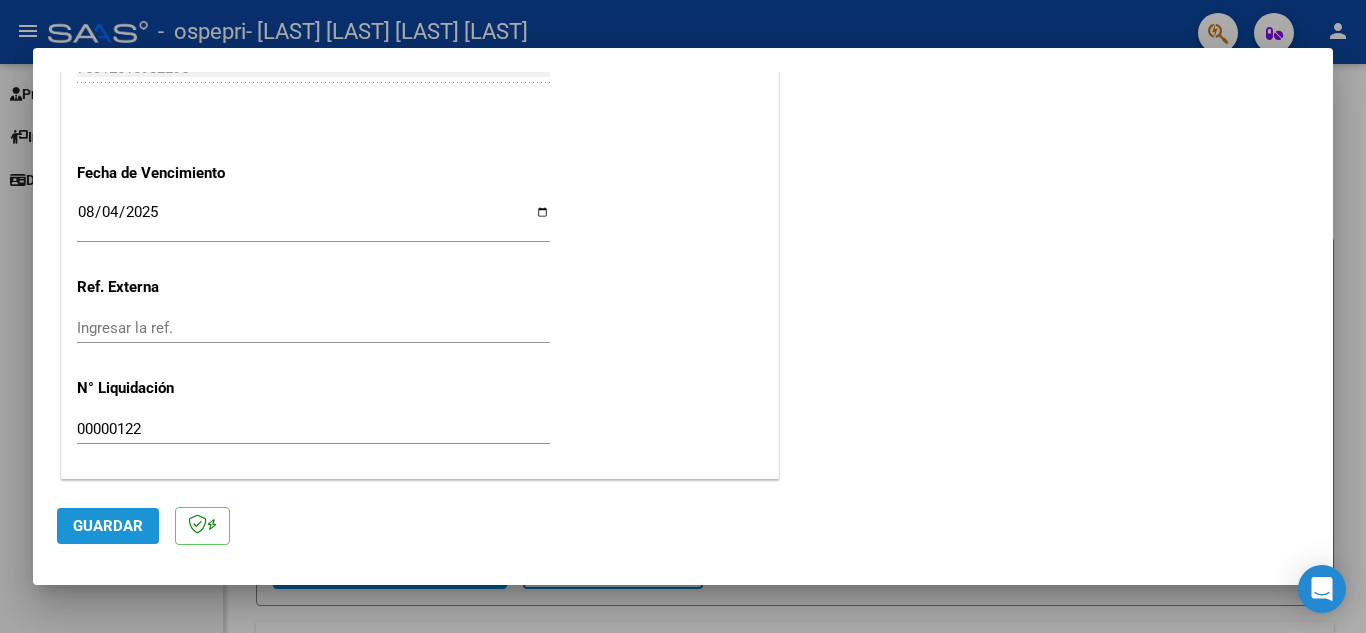 click on "Guardar" 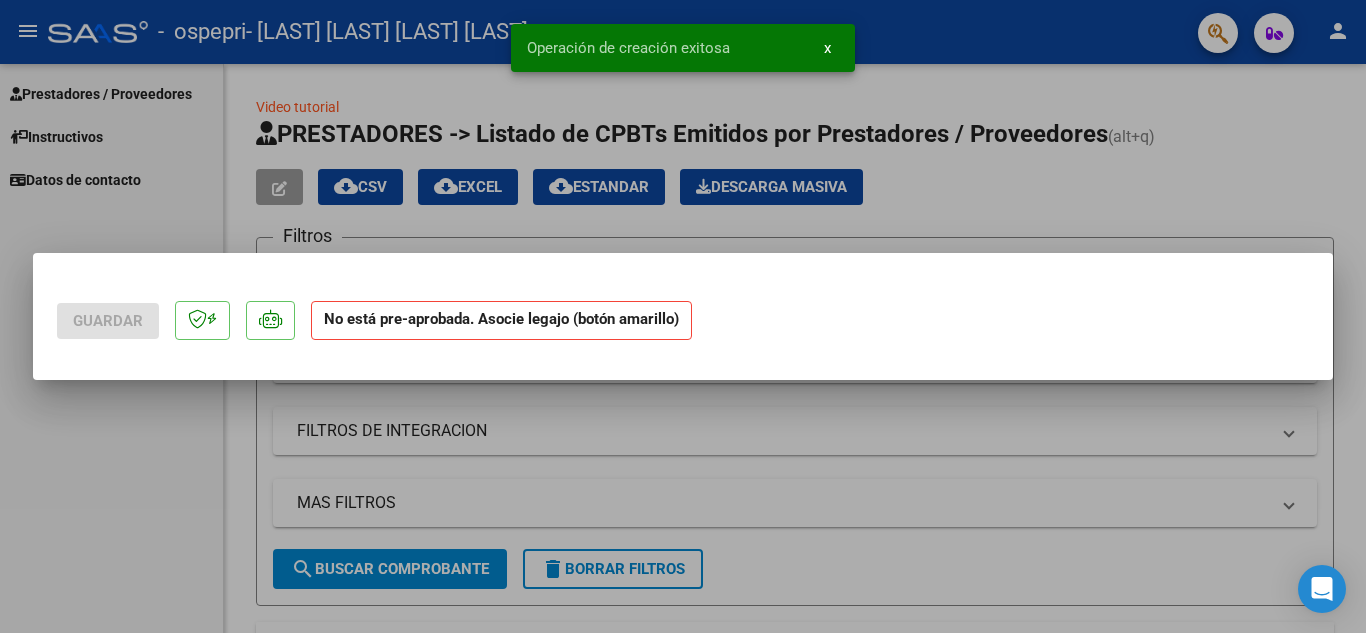 scroll, scrollTop: 0, scrollLeft: 0, axis: both 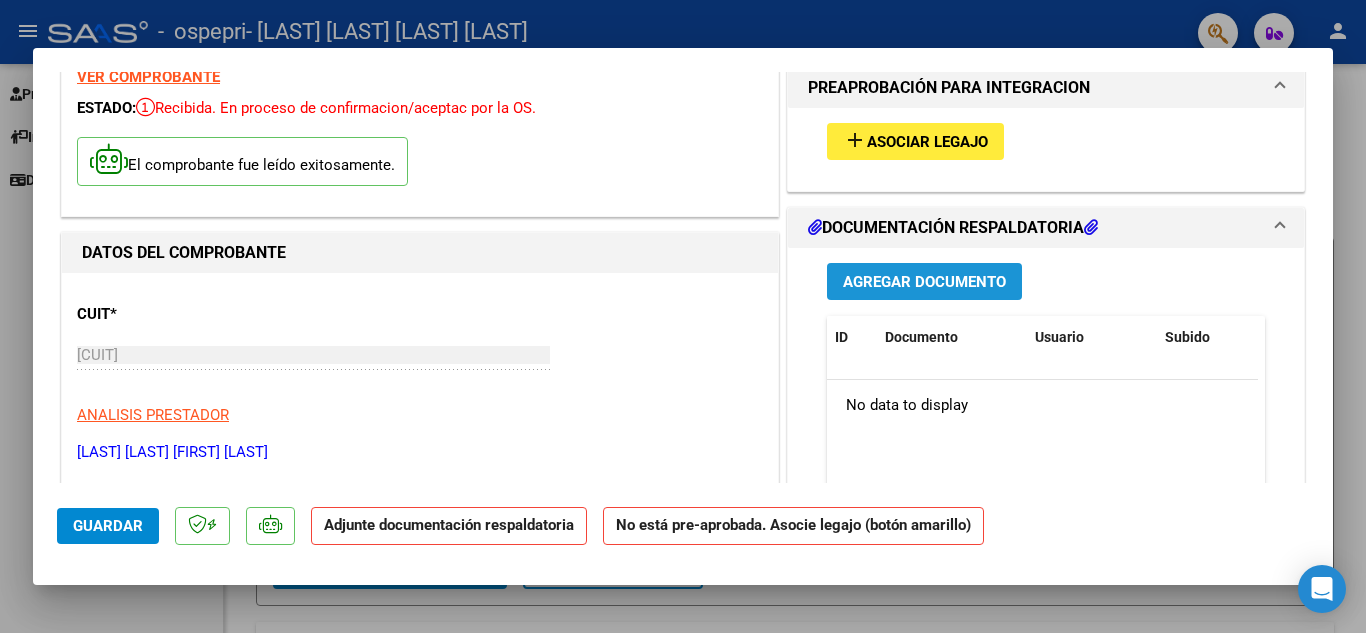 click on "Agregar Documento" at bounding box center [924, 282] 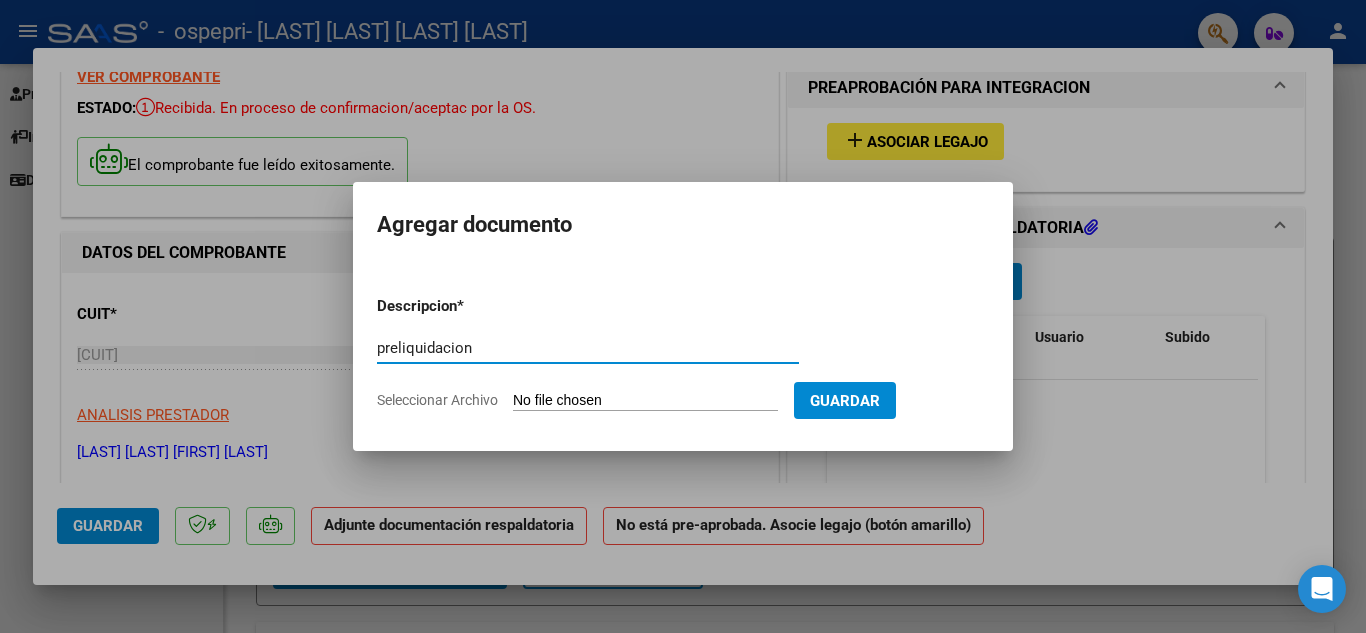 type on "preliquidacion" 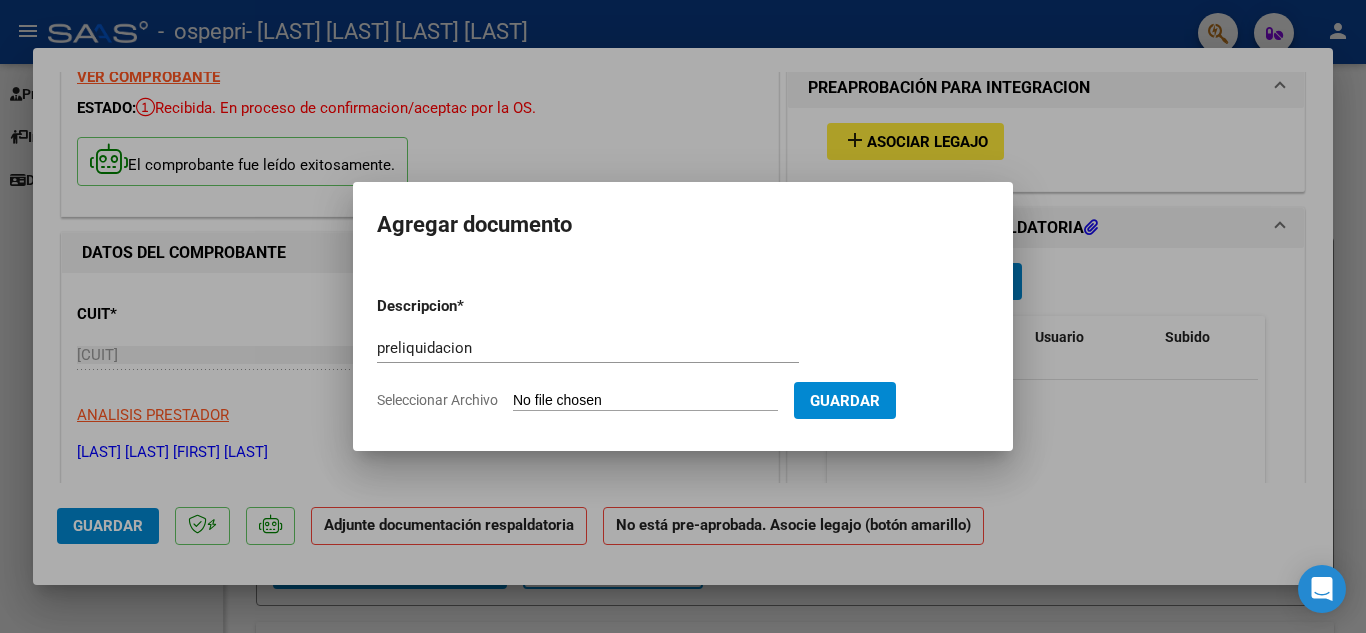 click on "Seleccionar Archivo" at bounding box center [645, 401] 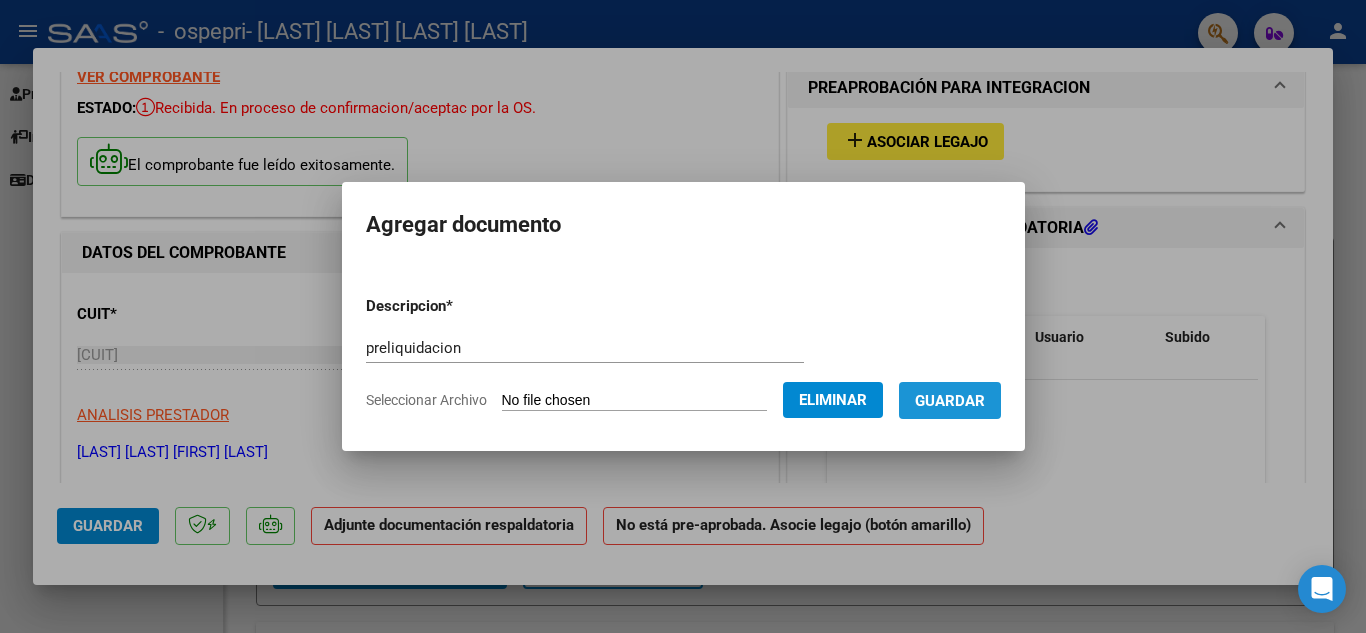 click on "Guardar" at bounding box center [950, 401] 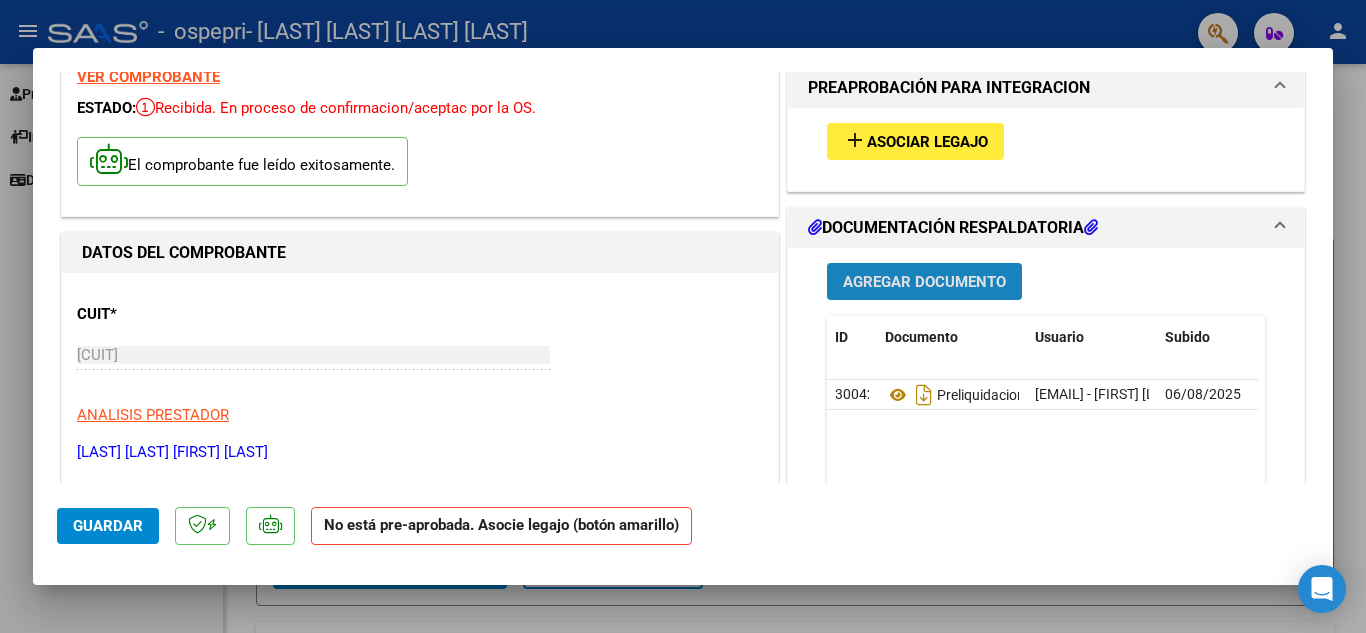 click on "Agregar Documento" at bounding box center (924, 281) 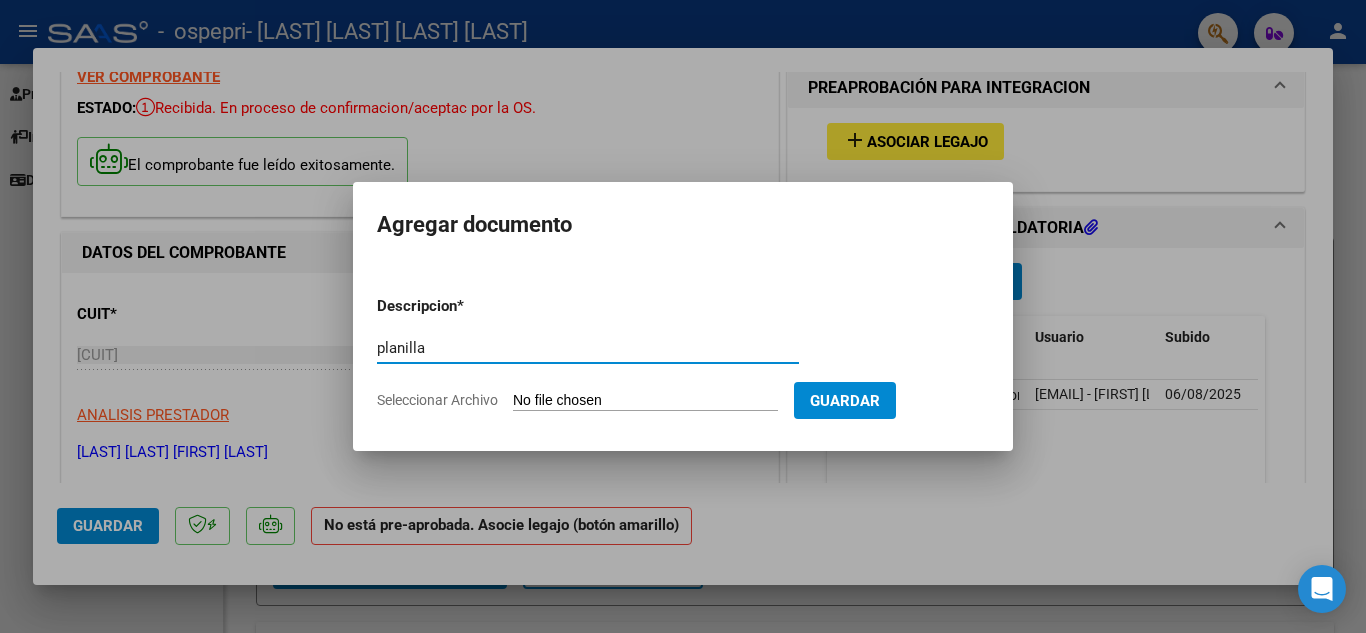 type on "planilla" 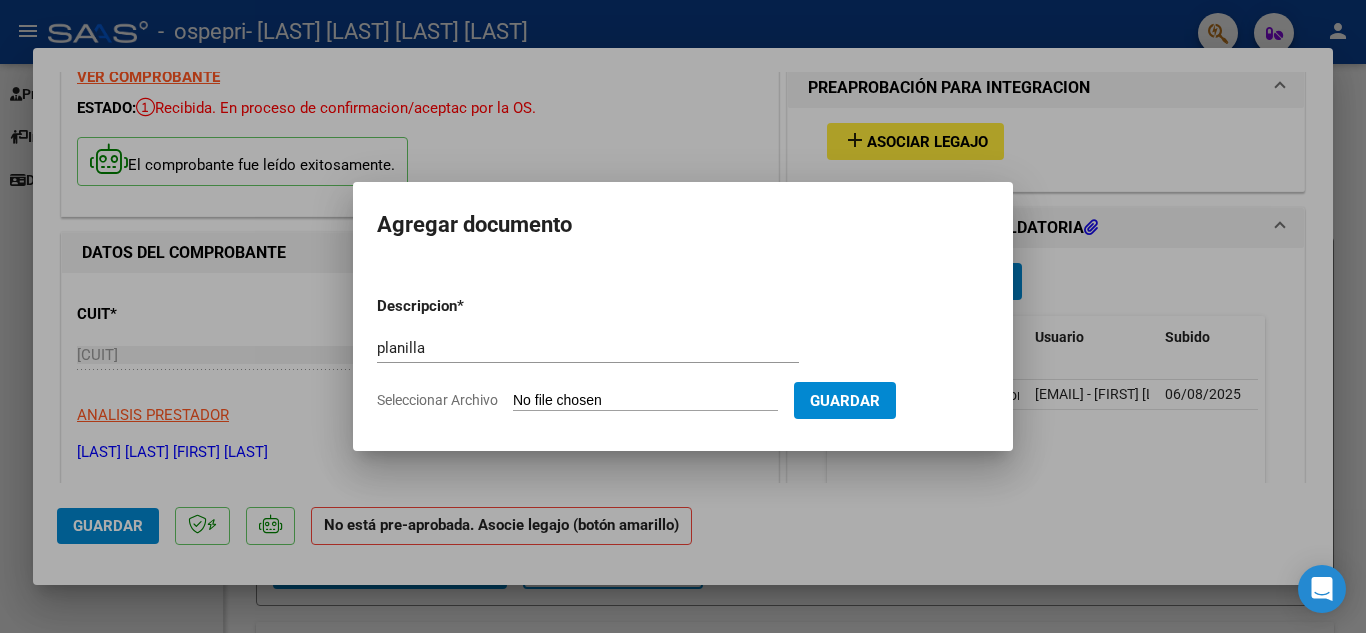 click on "Seleccionar Archivo" at bounding box center [645, 401] 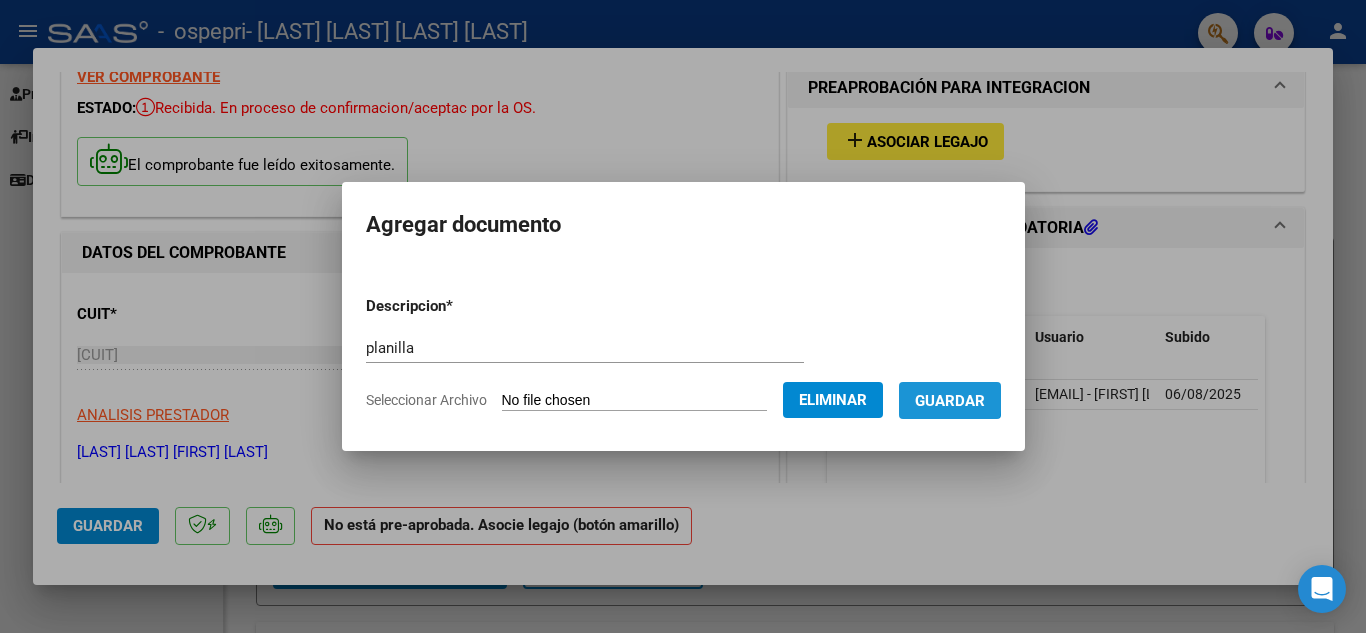 click on "Guardar" at bounding box center [950, 401] 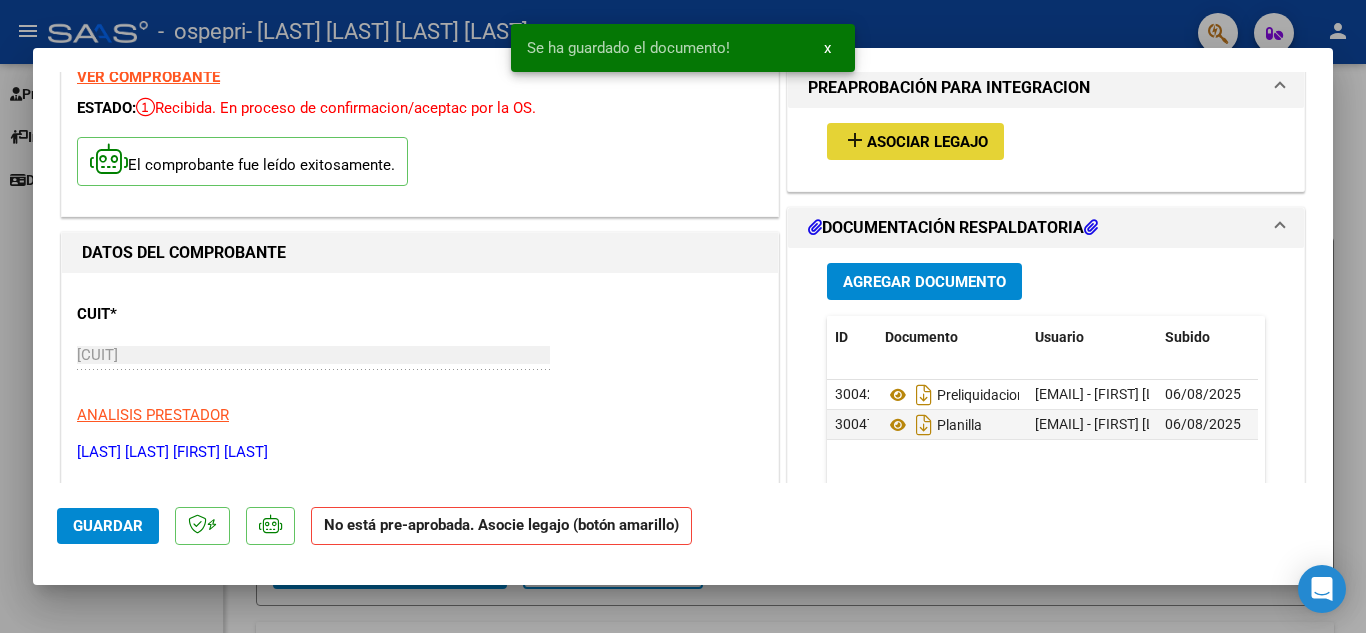 click on "add Asociar Legajo" at bounding box center [915, 141] 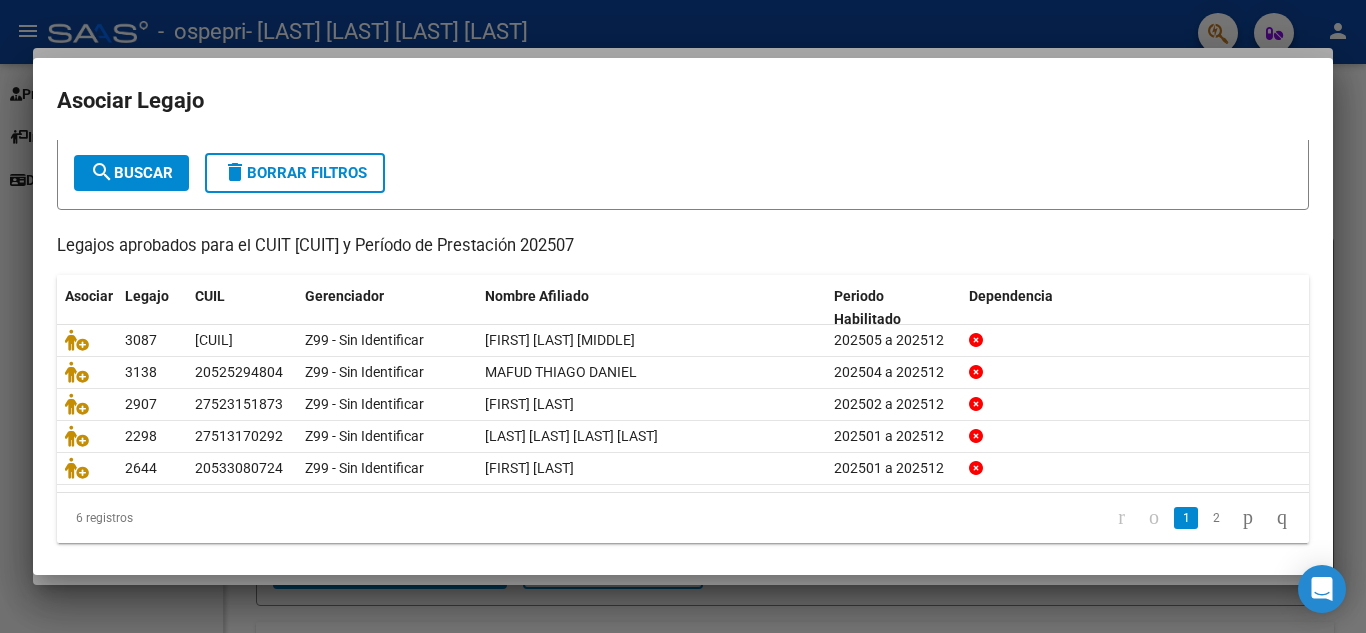 scroll, scrollTop: 115, scrollLeft: 0, axis: vertical 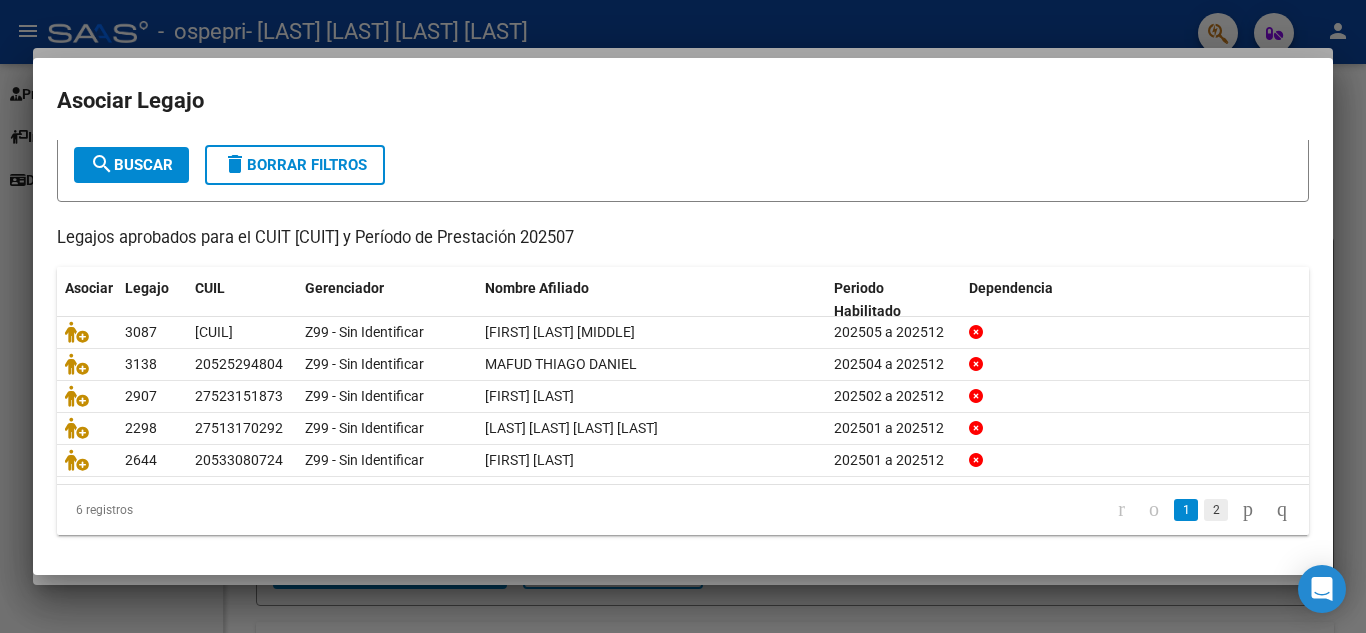 click on "2" 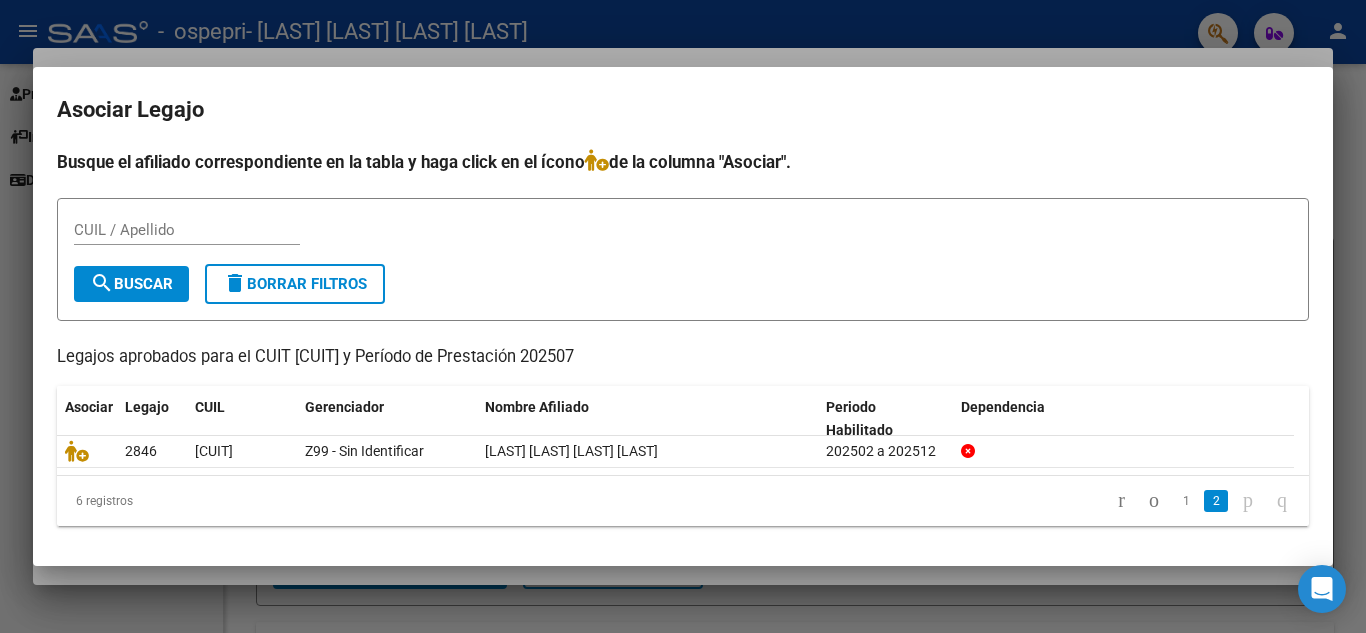 scroll, scrollTop: 0, scrollLeft: 0, axis: both 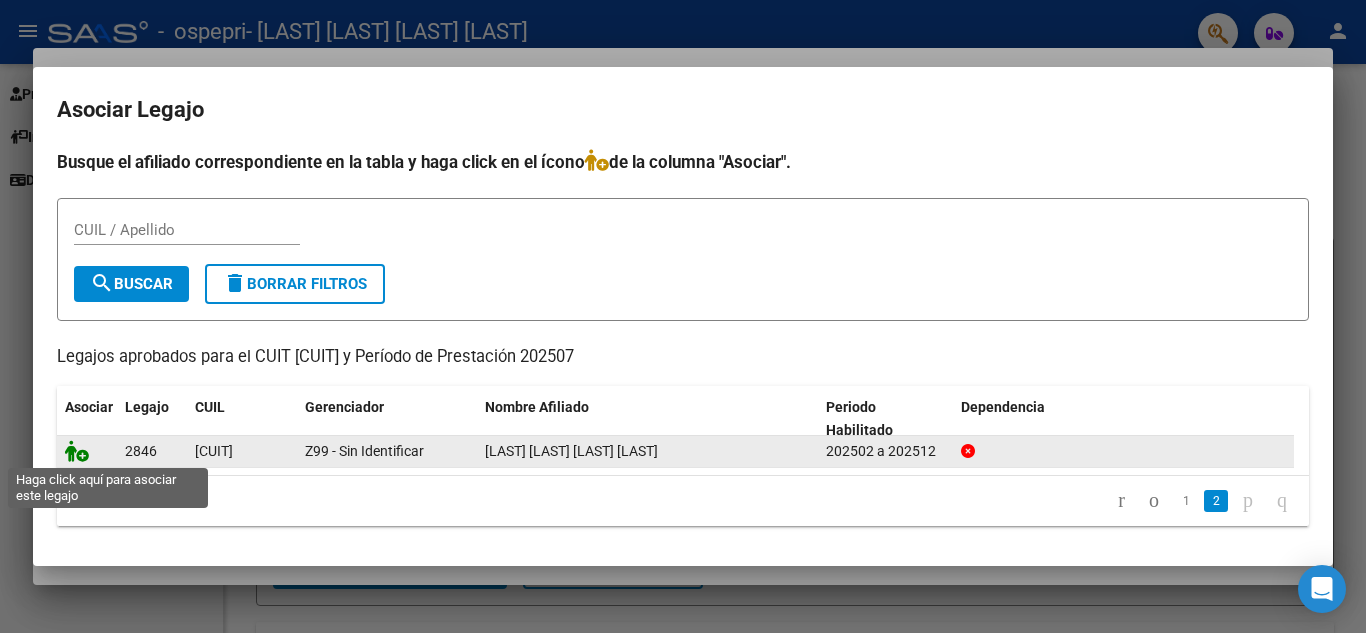 click 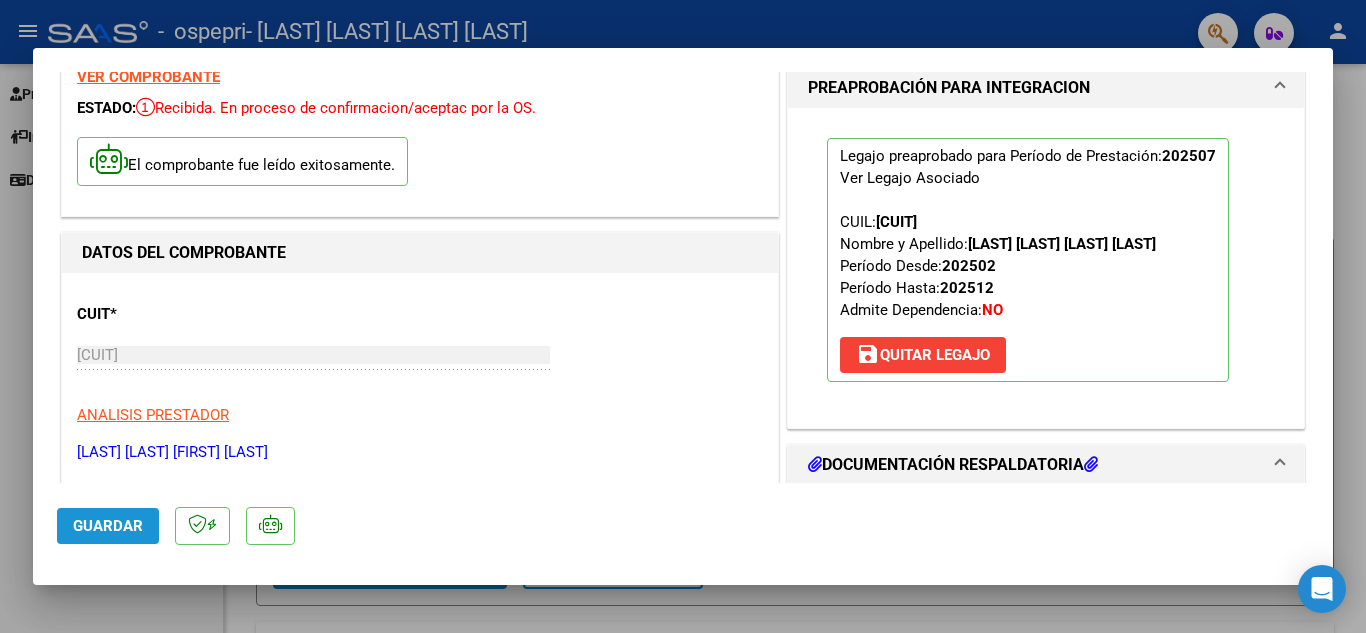 click on "Guardar" 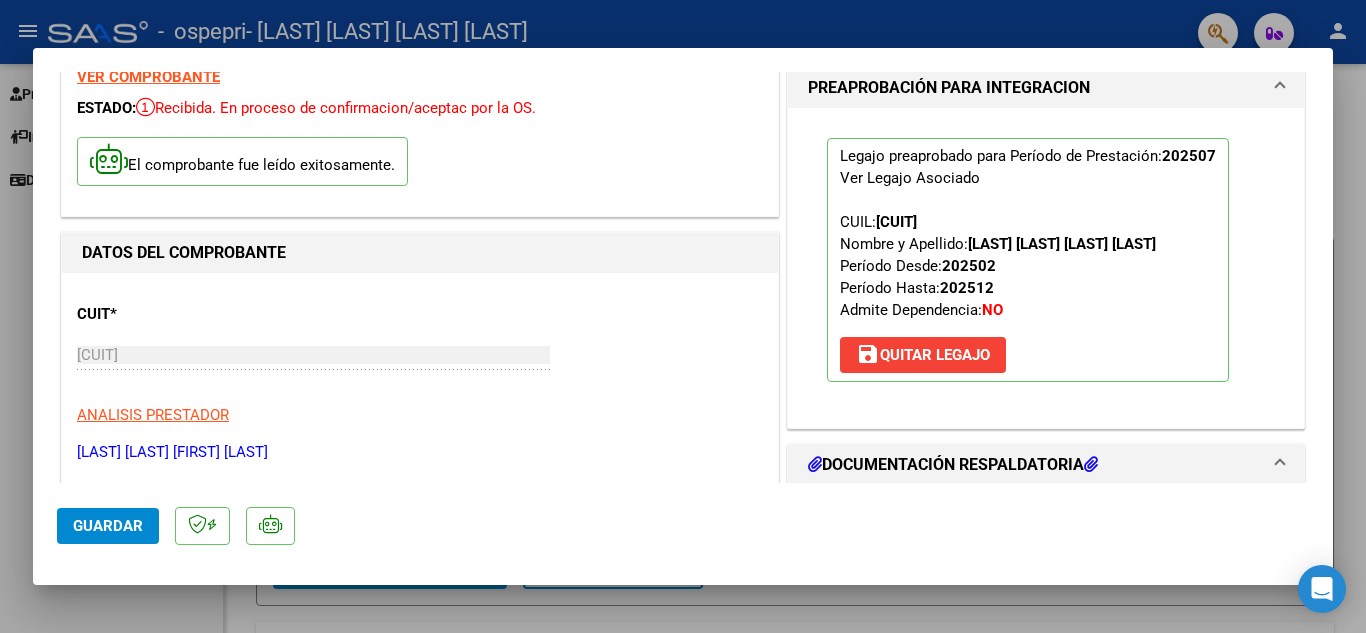 scroll, scrollTop: 0, scrollLeft: 0, axis: both 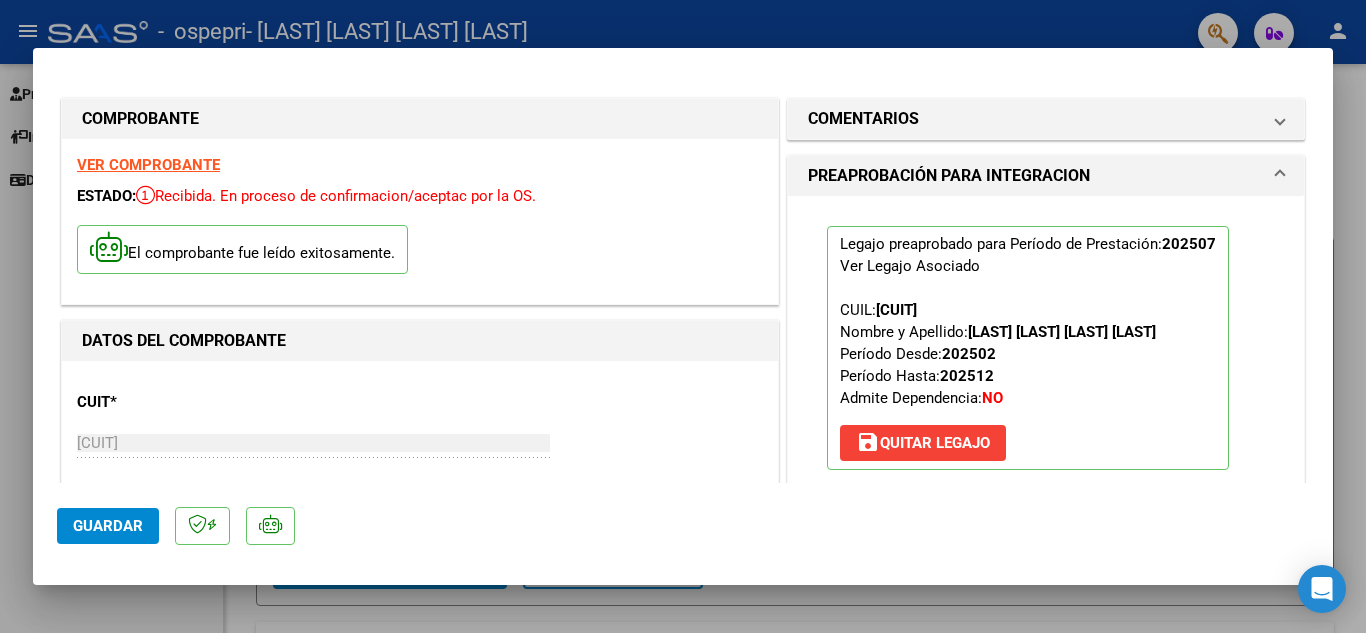 click on "Guardar" 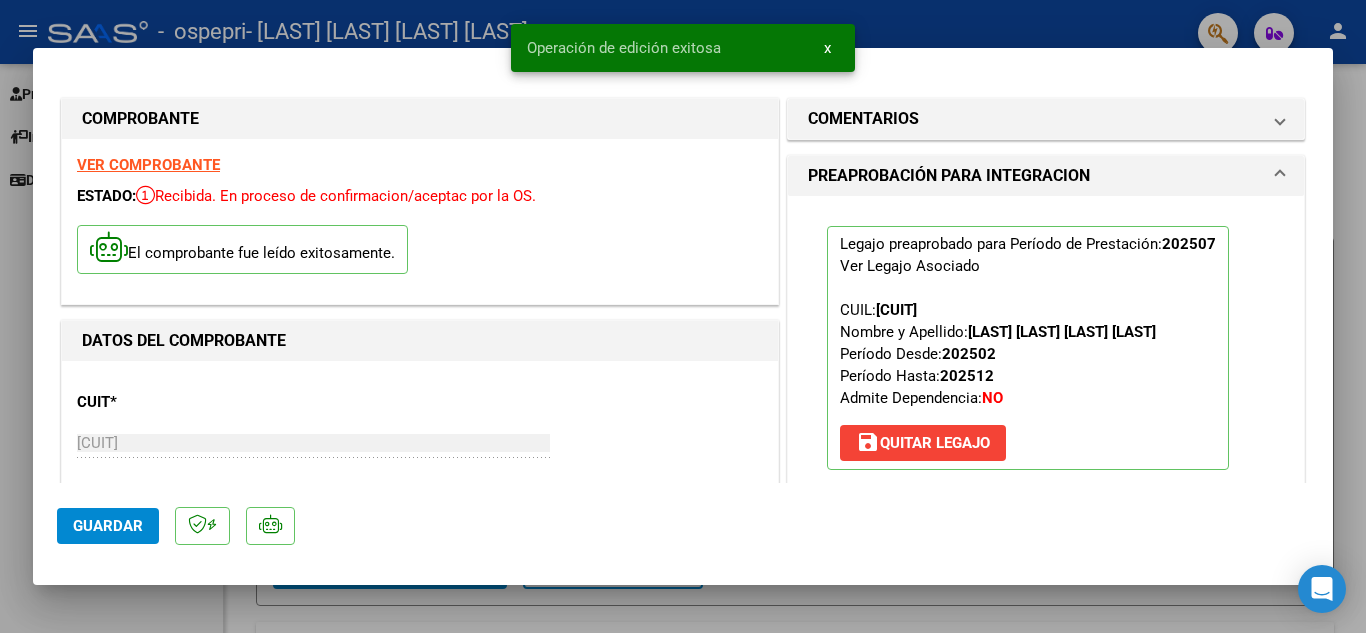 click at bounding box center (683, 316) 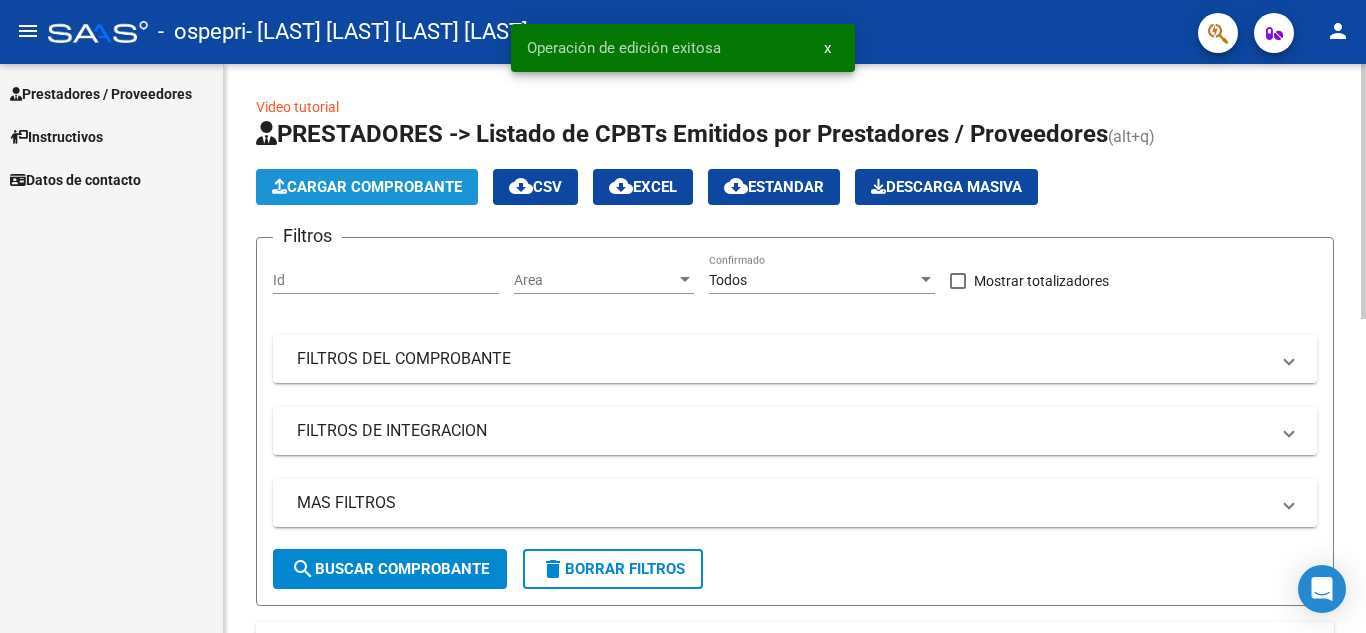click on "Cargar Comprobante" 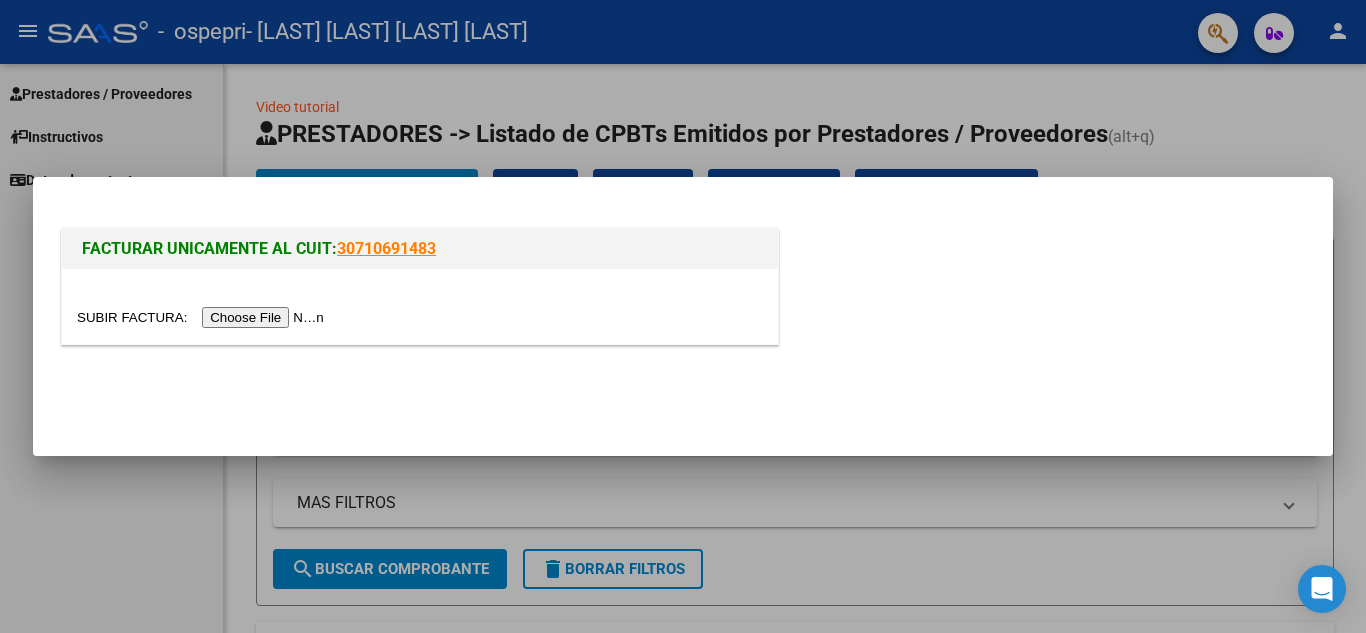 click at bounding box center (203, 317) 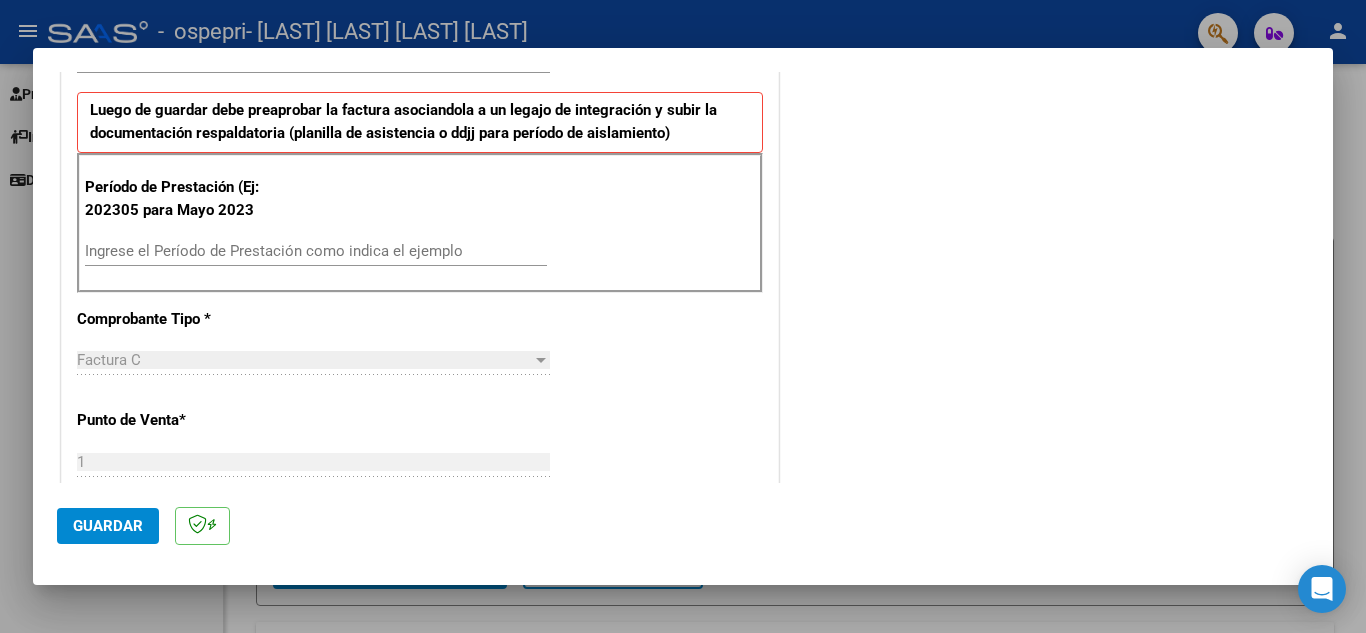 scroll, scrollTop: 490, scrollLeft: 0, axis: vertical 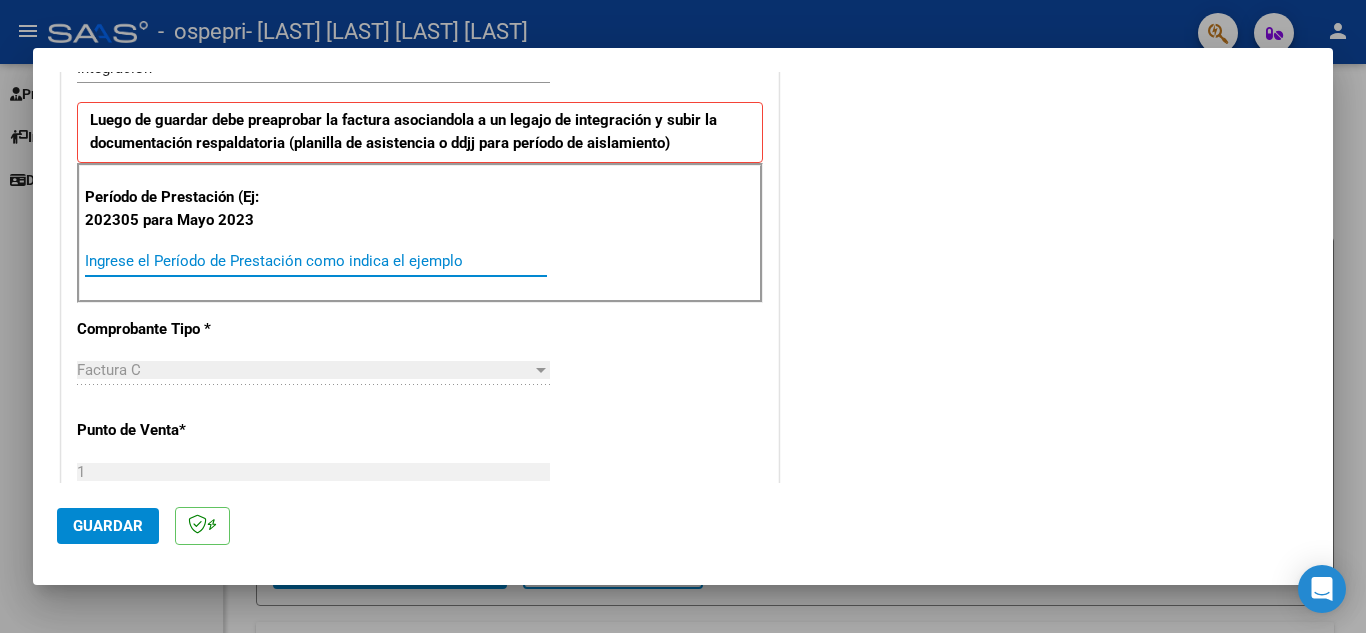 click on "Ingrese el Período de Prestación como indica el ejemplo" at bounding box center [316, 261] 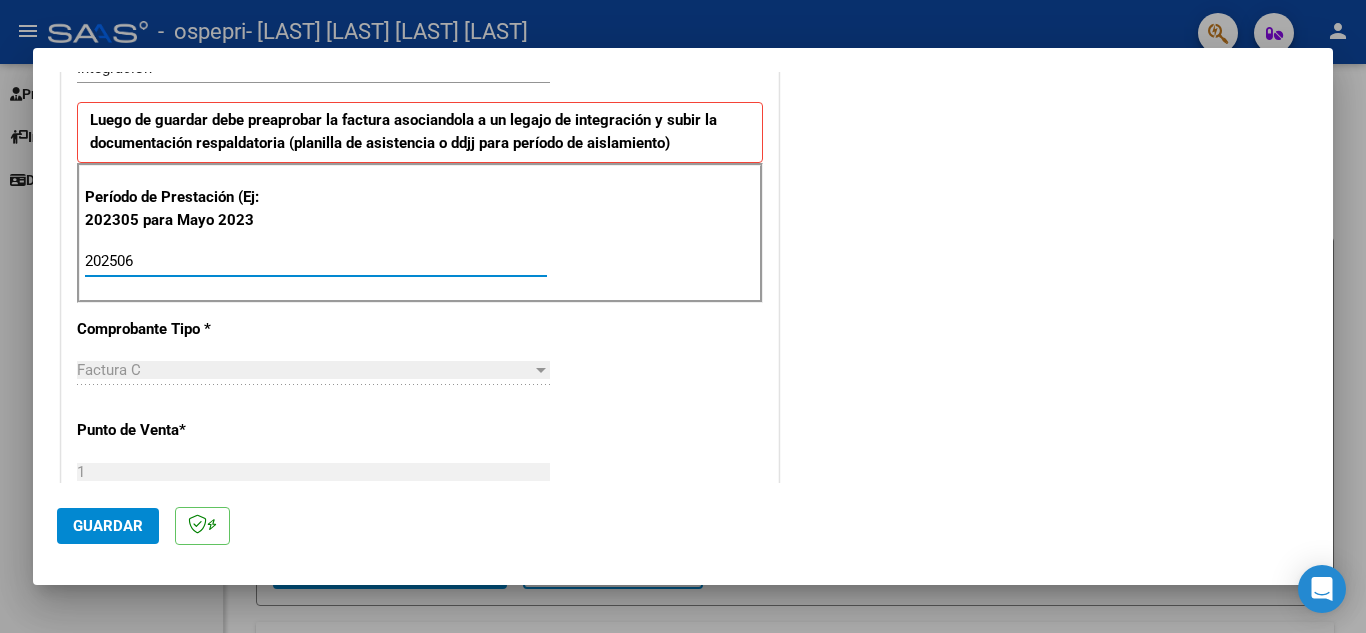 type on "202506" 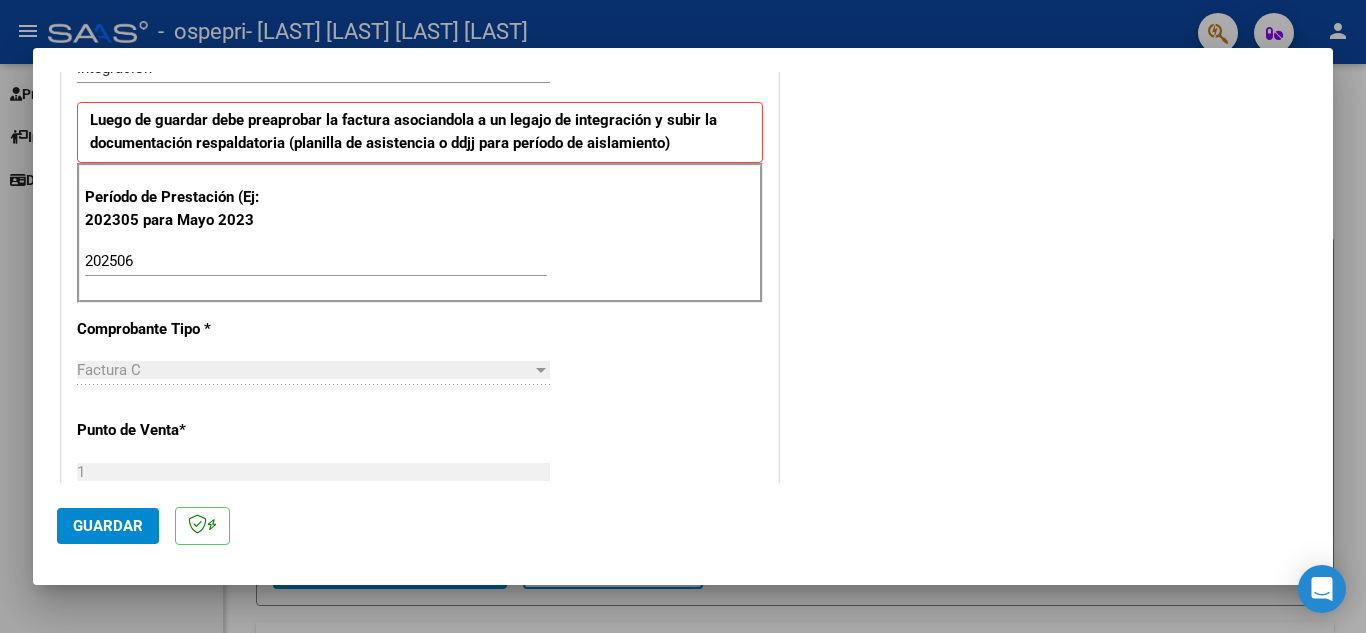 drag, startPoint x: 1333, startPoint y: 274, endPoint x: 1325, endPoint y: 265, distance: 12.0415945 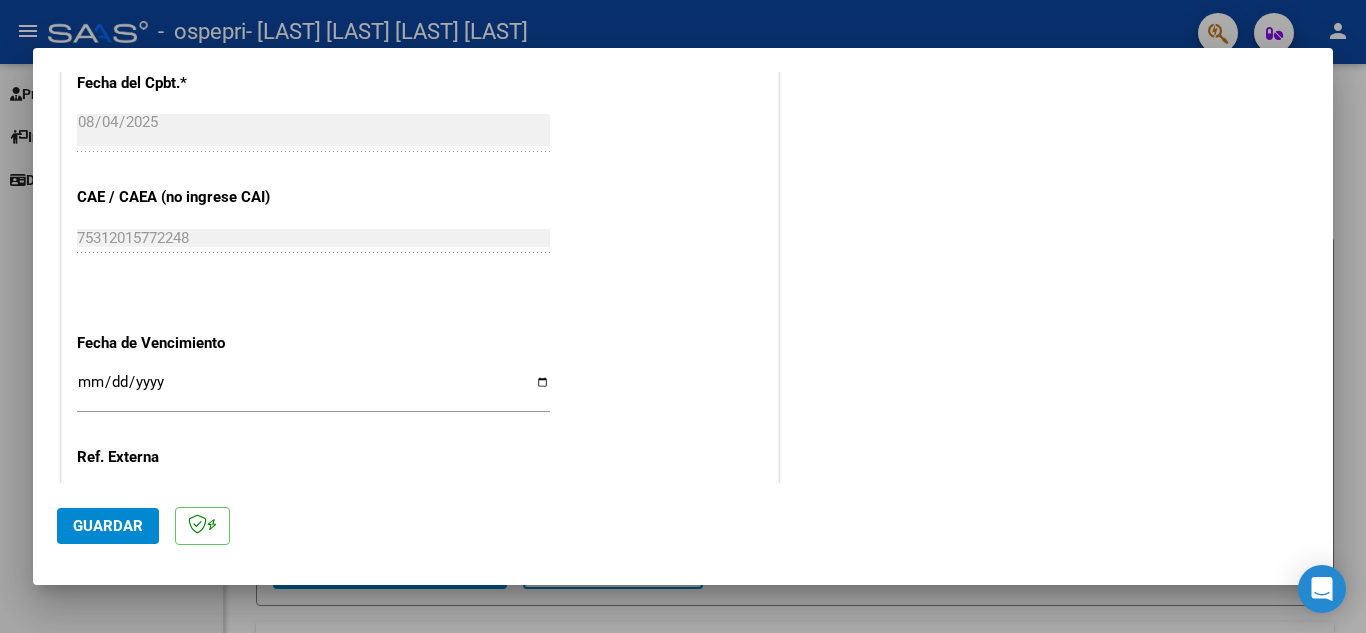 scroll, scrollTop: 1146, scrollLeft: 0, axis: vertical 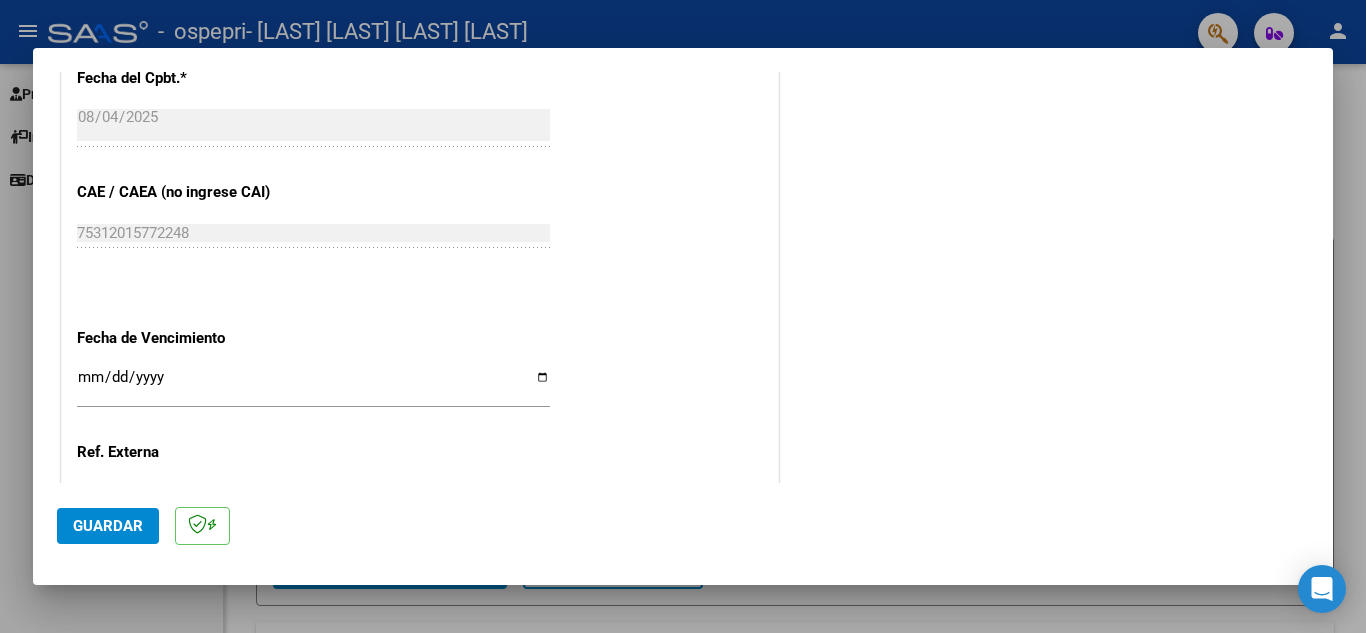 click on "Ingresar la fecha" 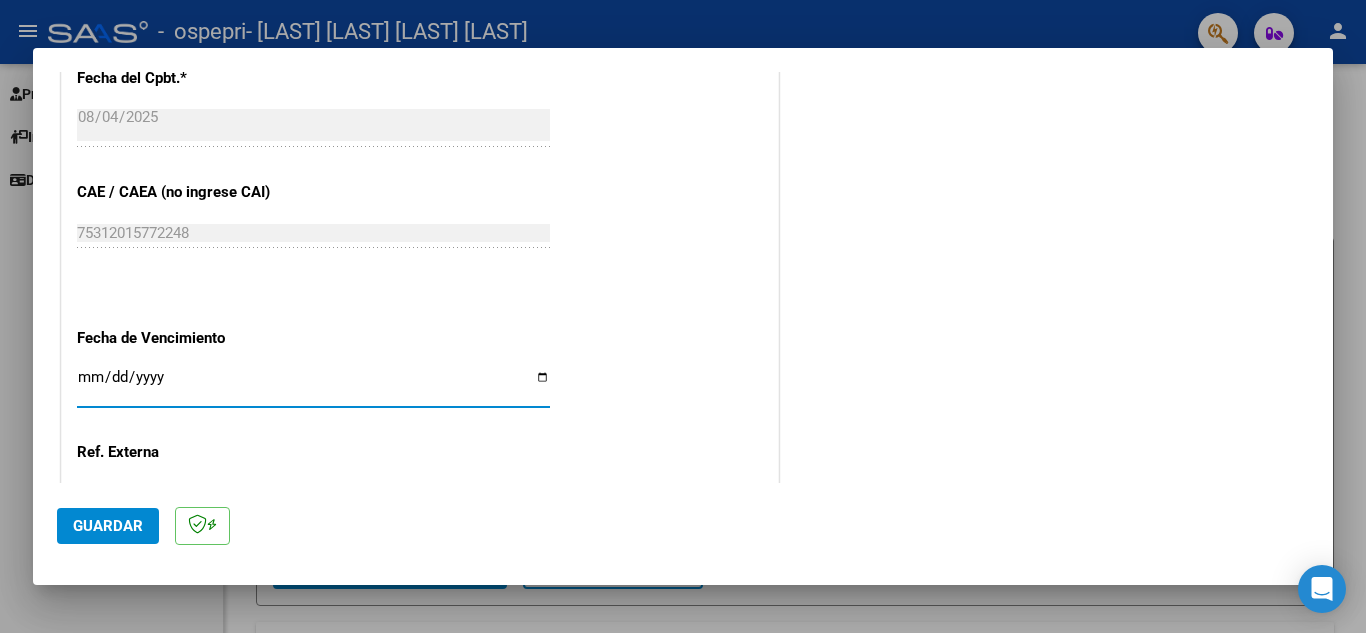 click on "Ingresar la fecha" at bounding box center (313, 385) 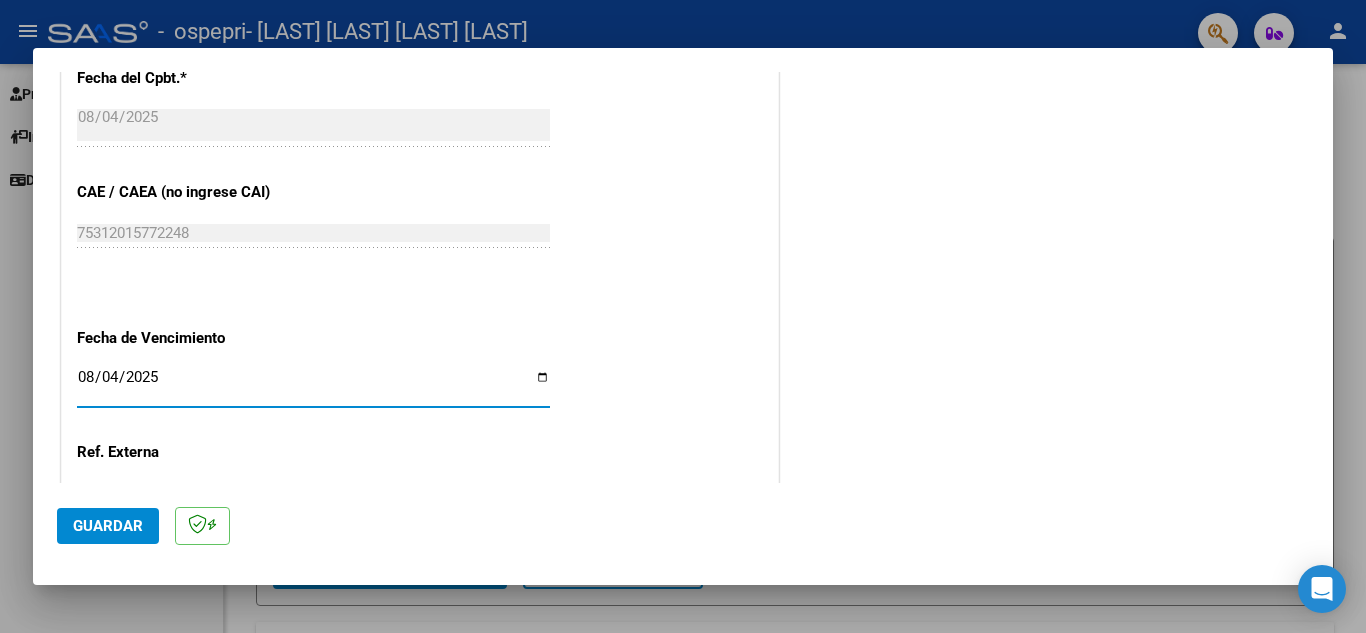 type on "2025-08-04" 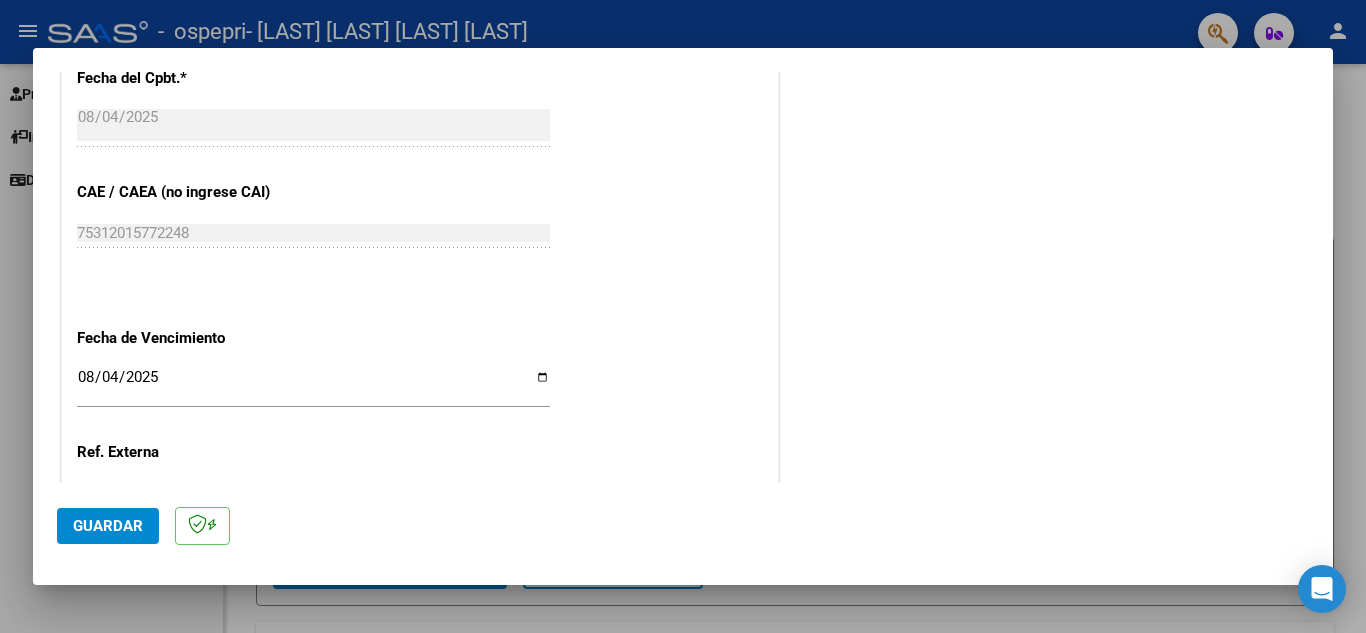 scroll, scrollTop: 1311, scrollLeft: 0, axis: vertical 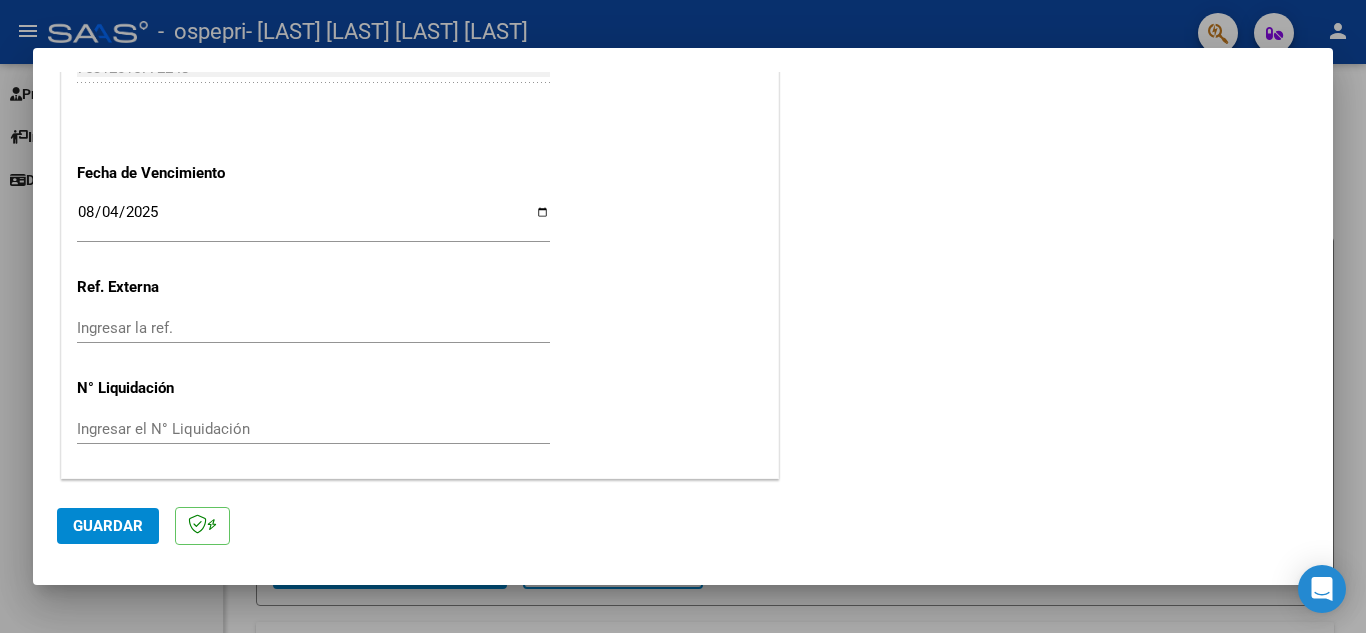 click on "Ingresar el N° Liquidación" at bounding box center (313, 429) 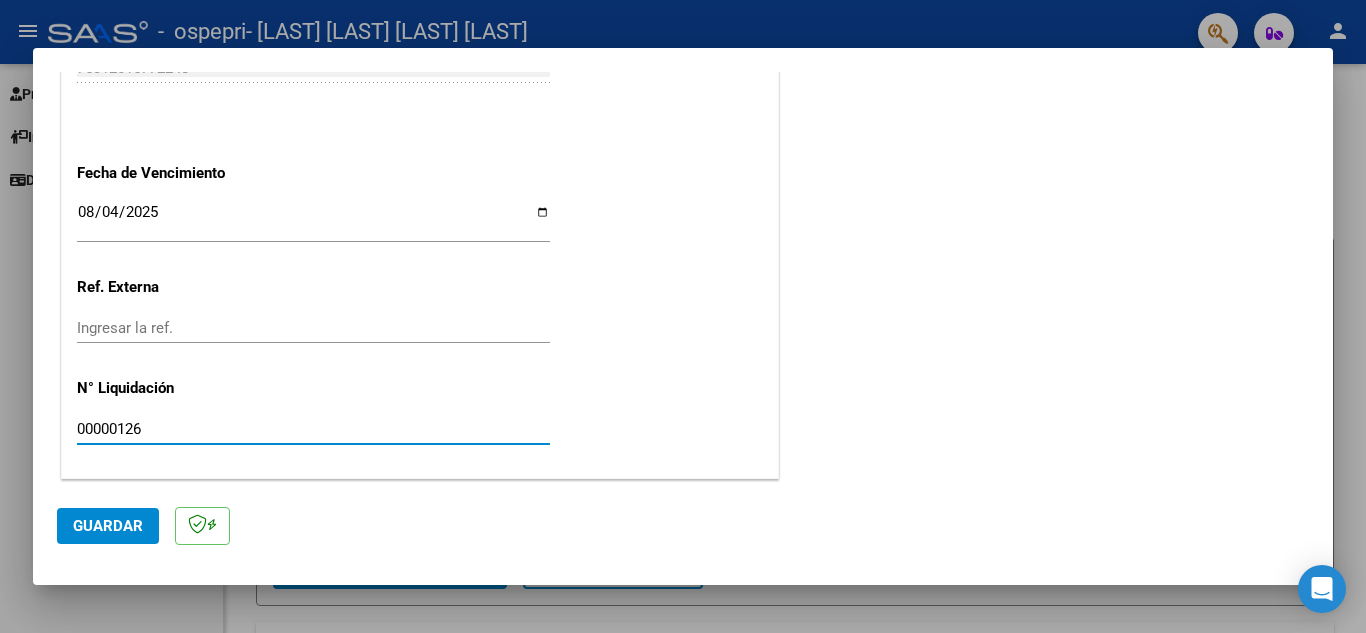 type on "00000126" 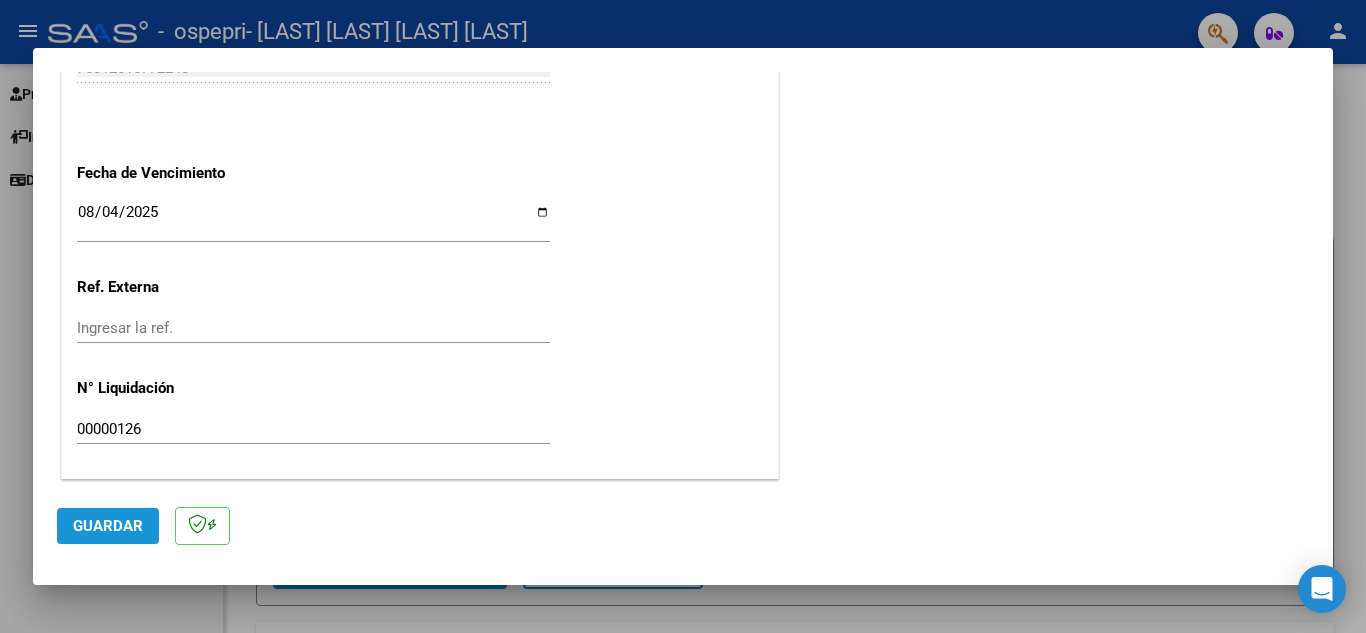 click on "Guardar" 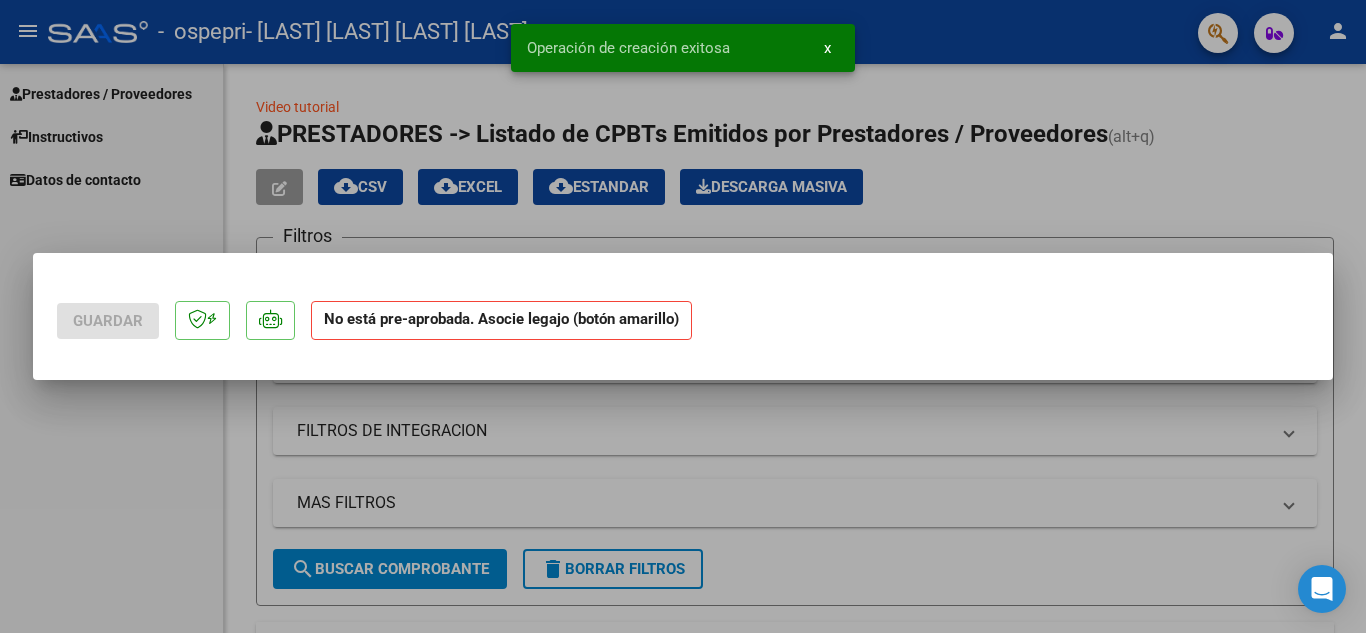 scroll, scrollTop: 0, scrollLeft: 0, axis: both 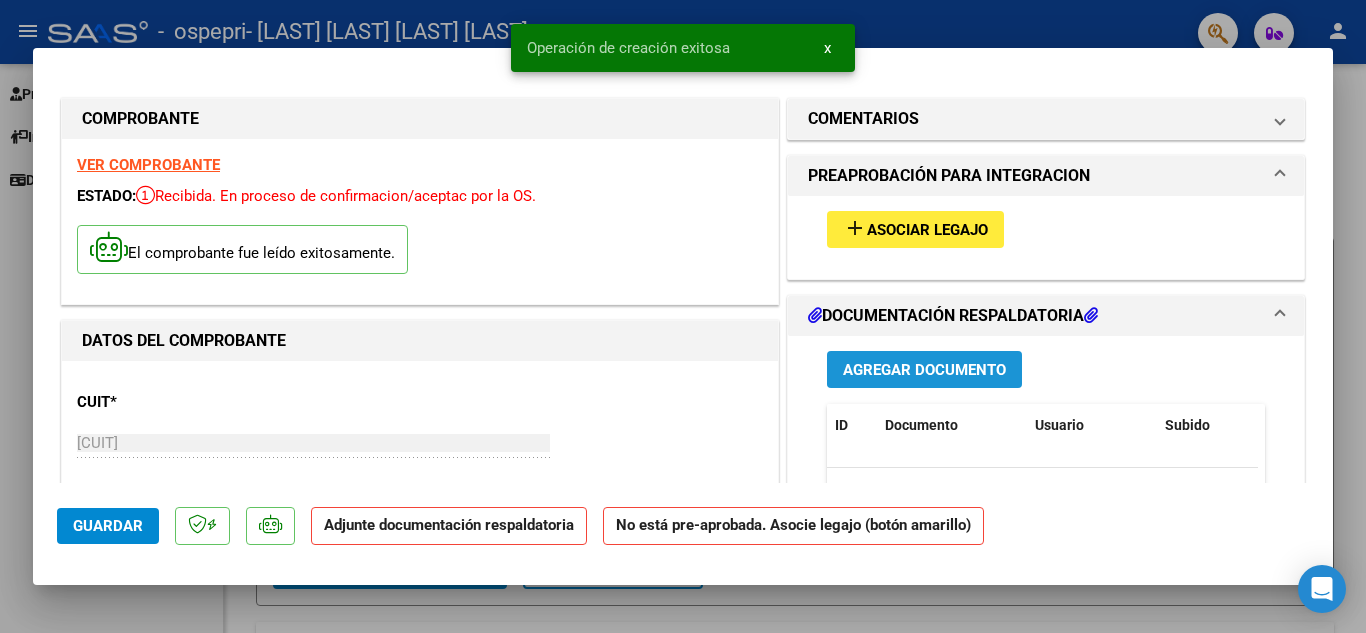 click on "Agregar Documento" at bounding box center [924, 370] 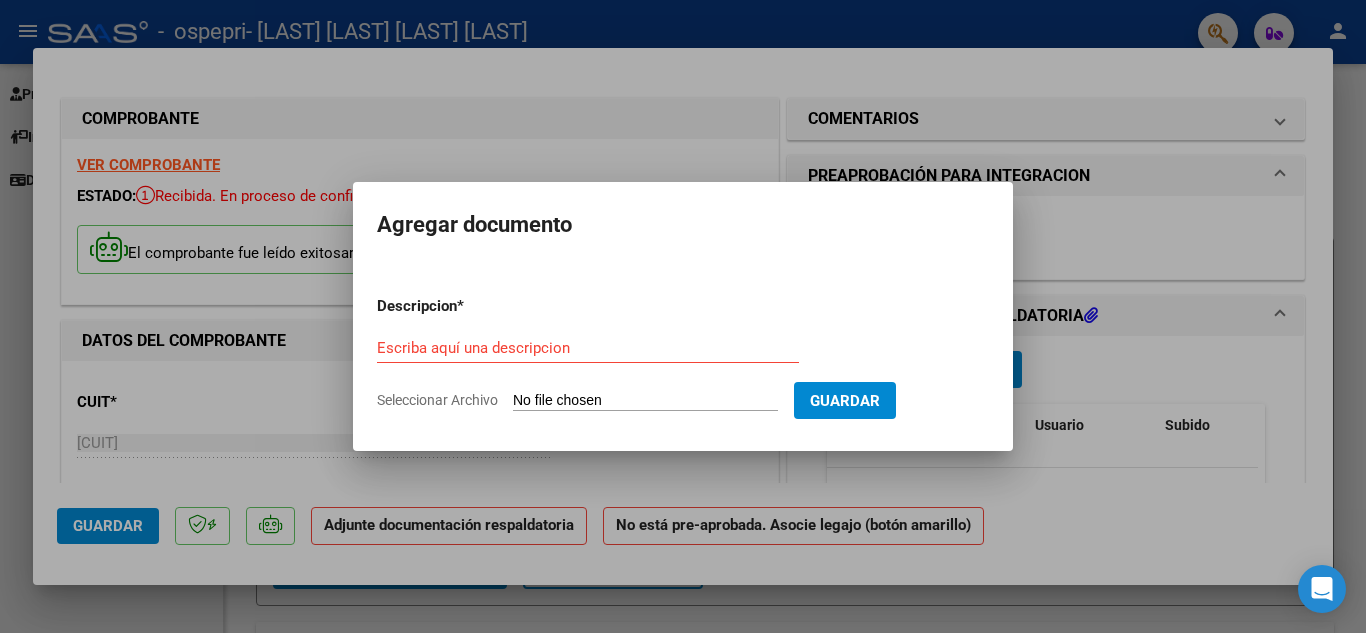 click on "Seleccionar Archivo" at bounding box center [645, 401] 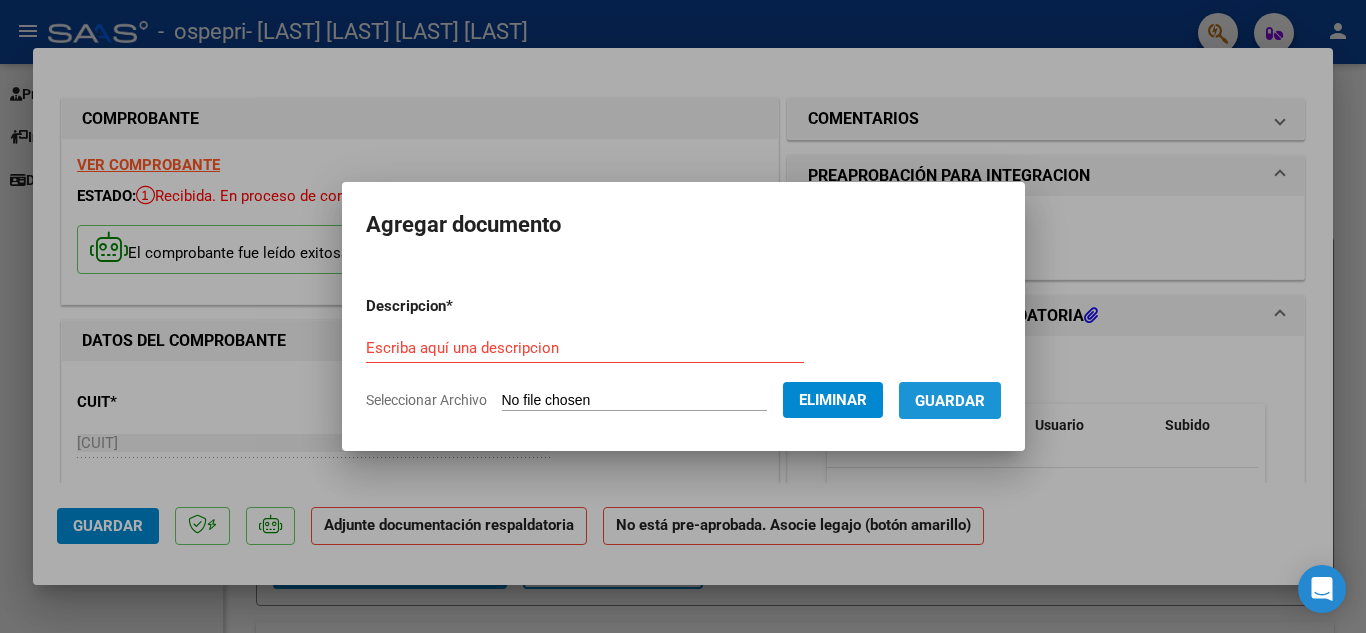 click on "Guardar" at bounding box center [950, 400] 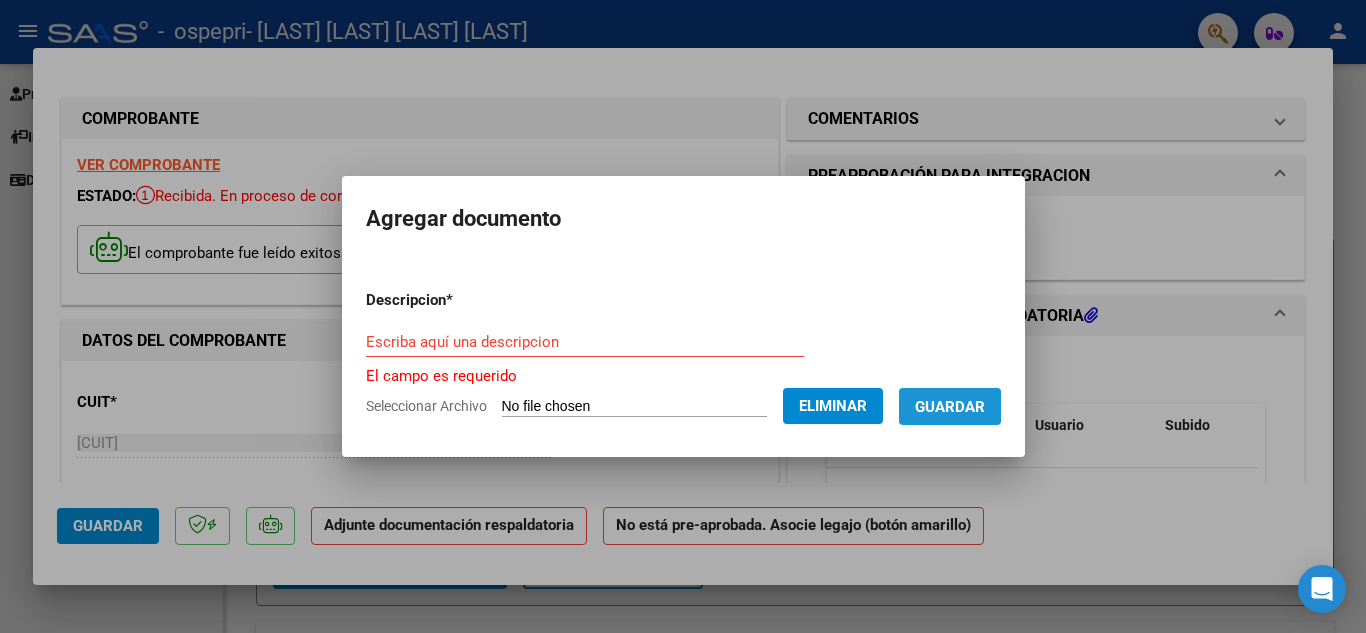 click on "Guardar" at bounding box center [950, 407] 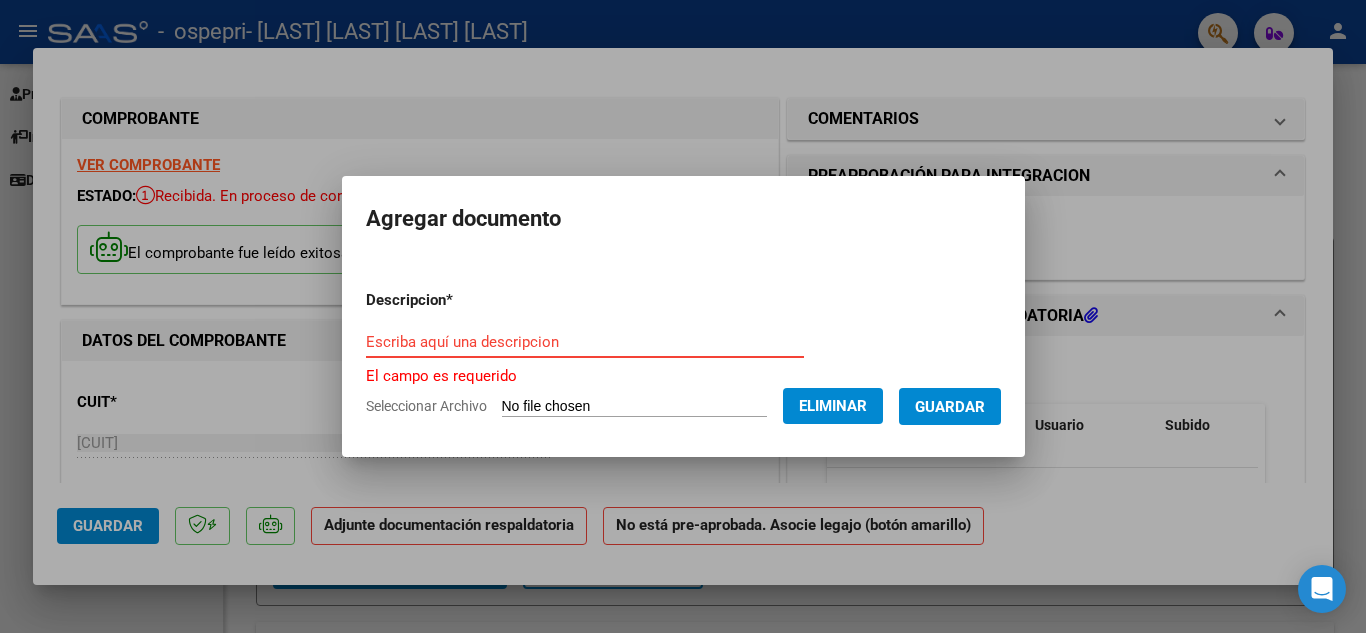 click on "Escriba aquí una descripcion" at bounding box center [585, 342] 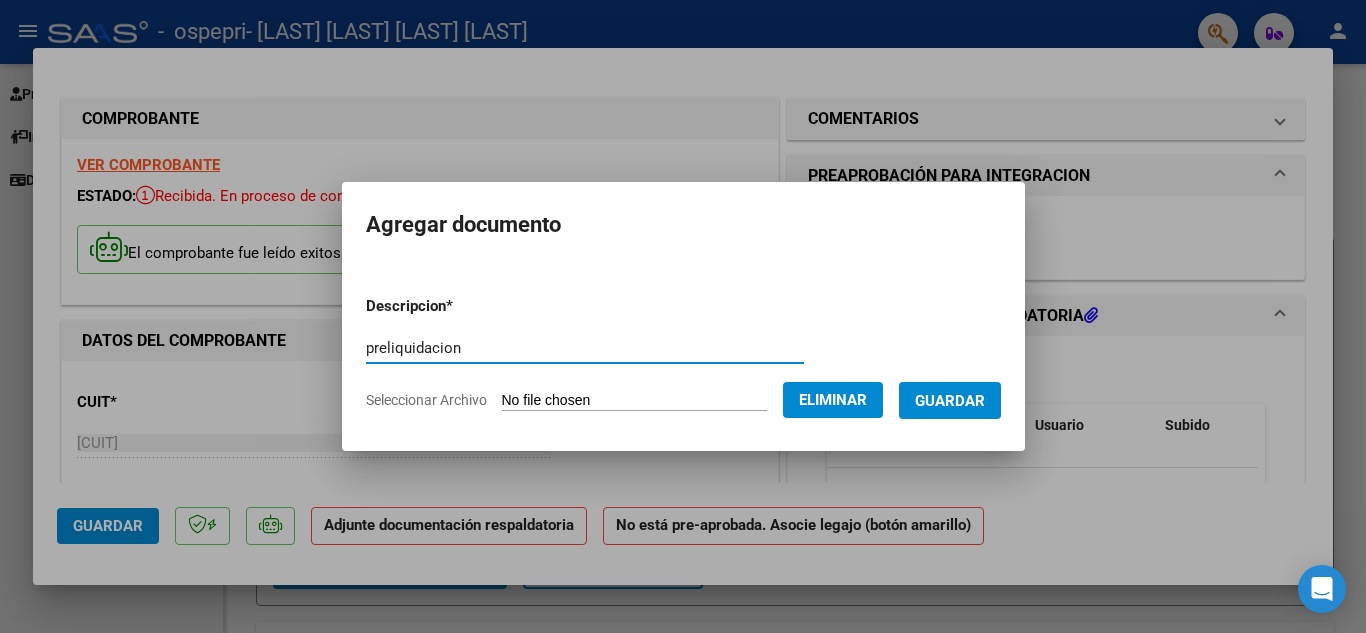 type on "preliquidacion" 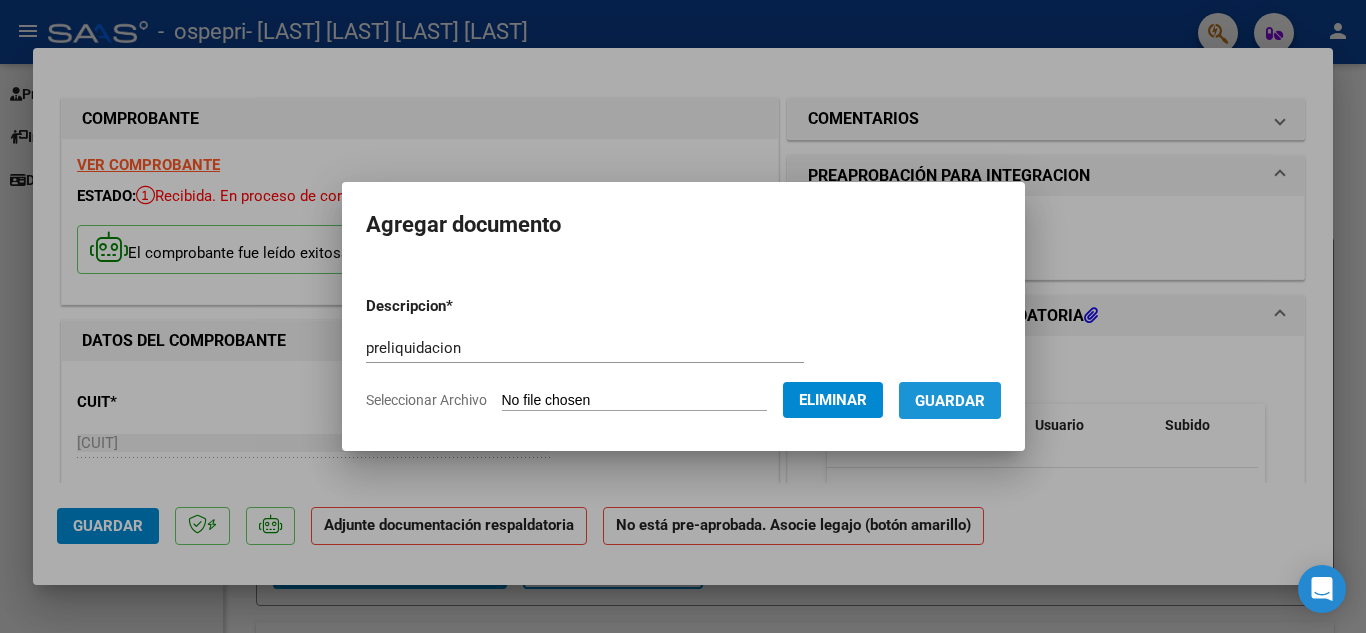 click on "Guardar" at bounding box center (950, 401) 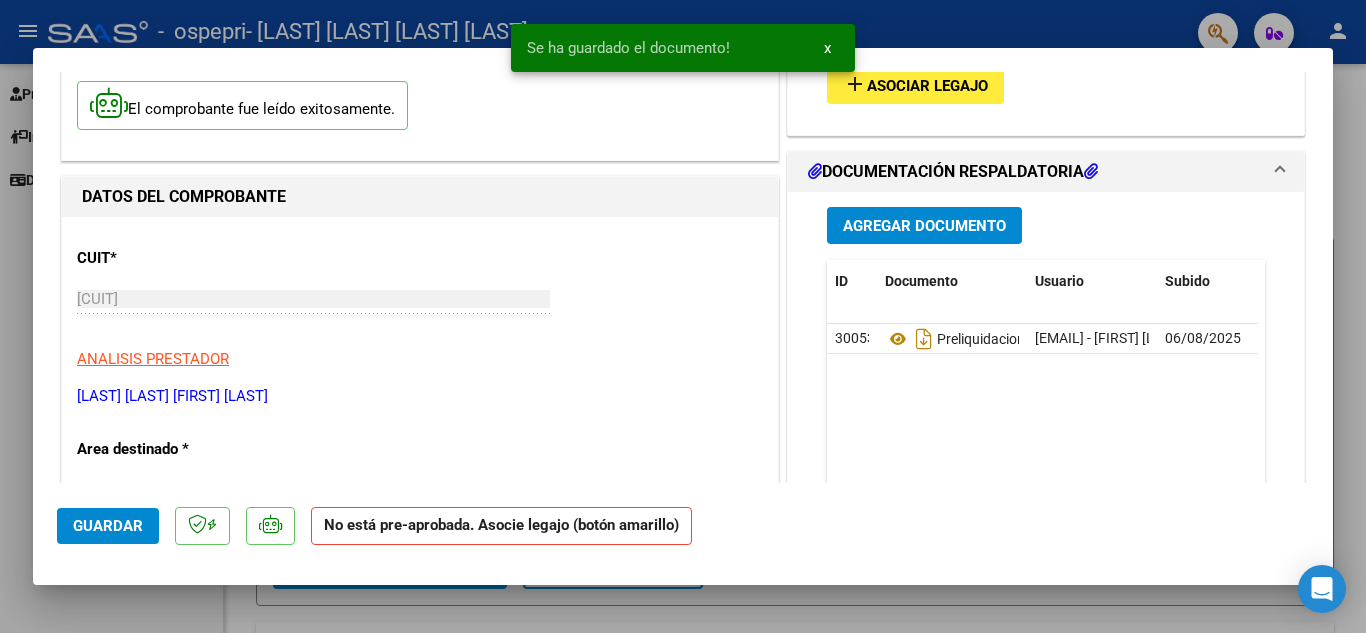 scroll, scrollTop: 149, scrollLeft: 0, axis: vertical 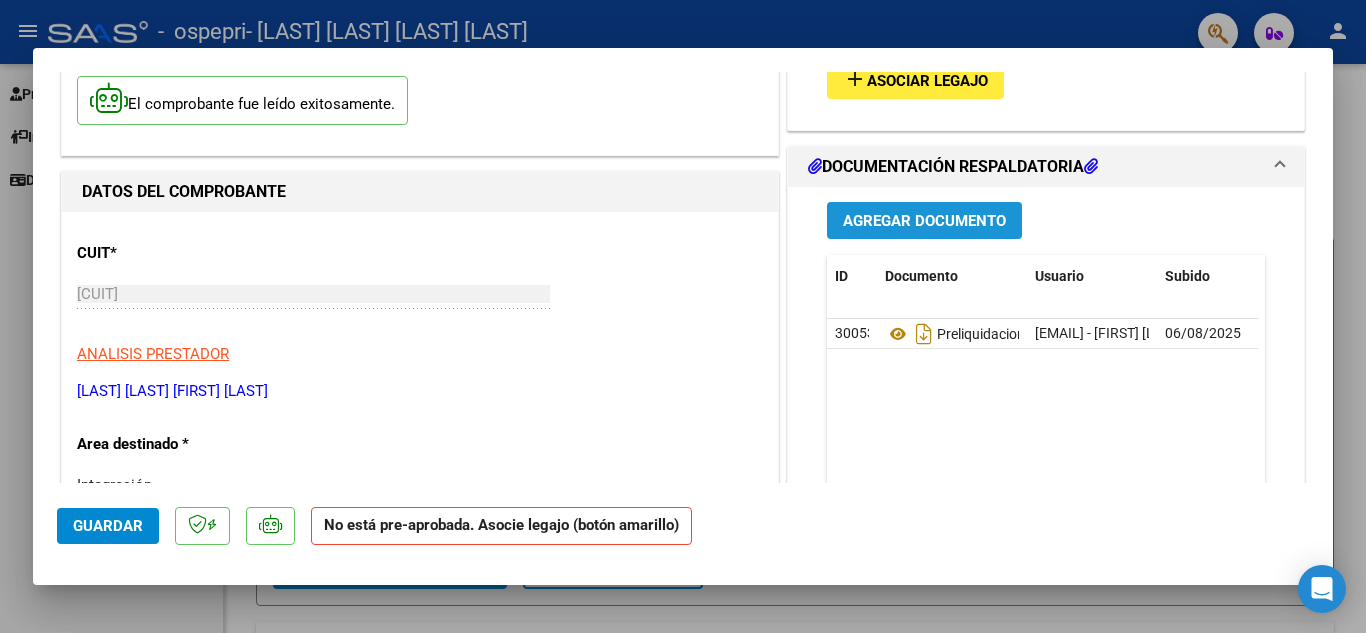 click on "Agregar Documento" at bounding box center (924, 221) 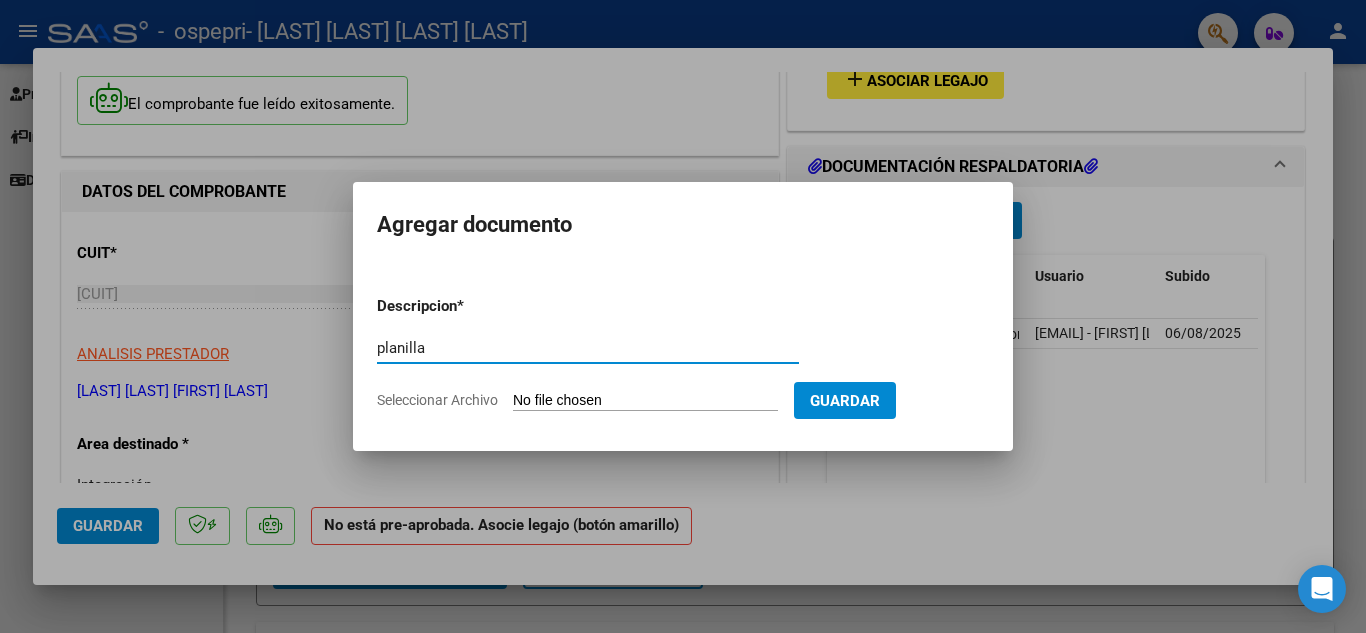 type on "planilla" 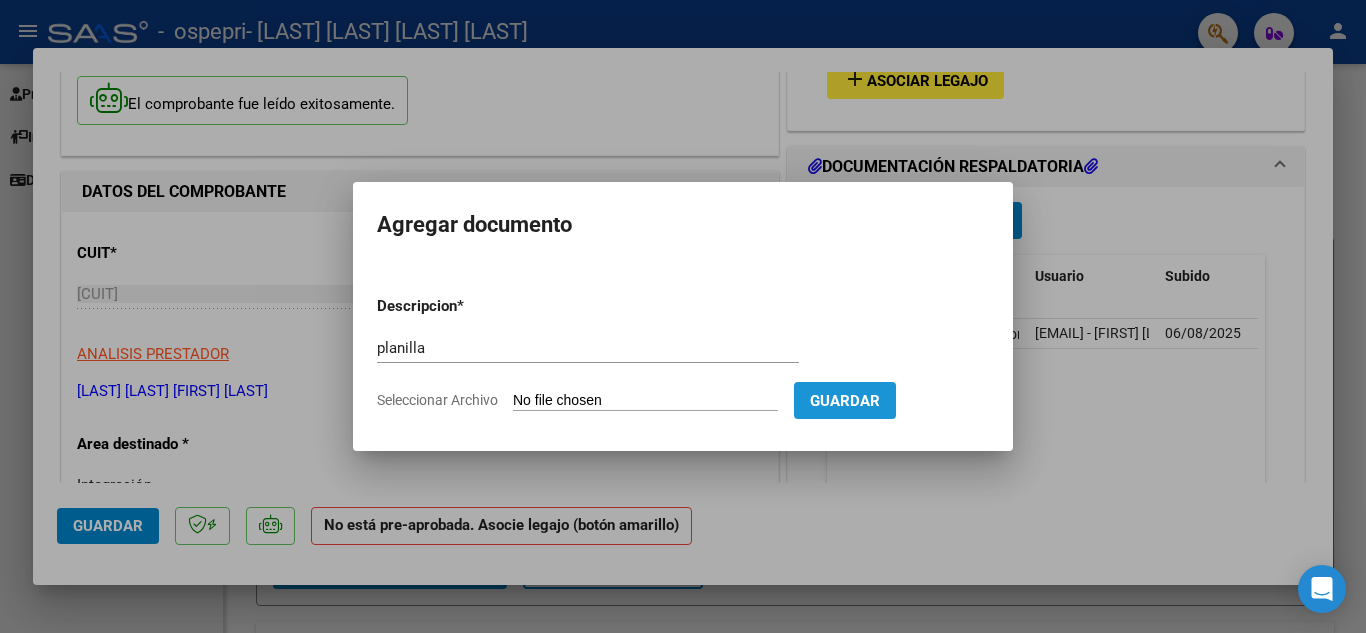 click on "Guardar" at bounding box center [845, 400] 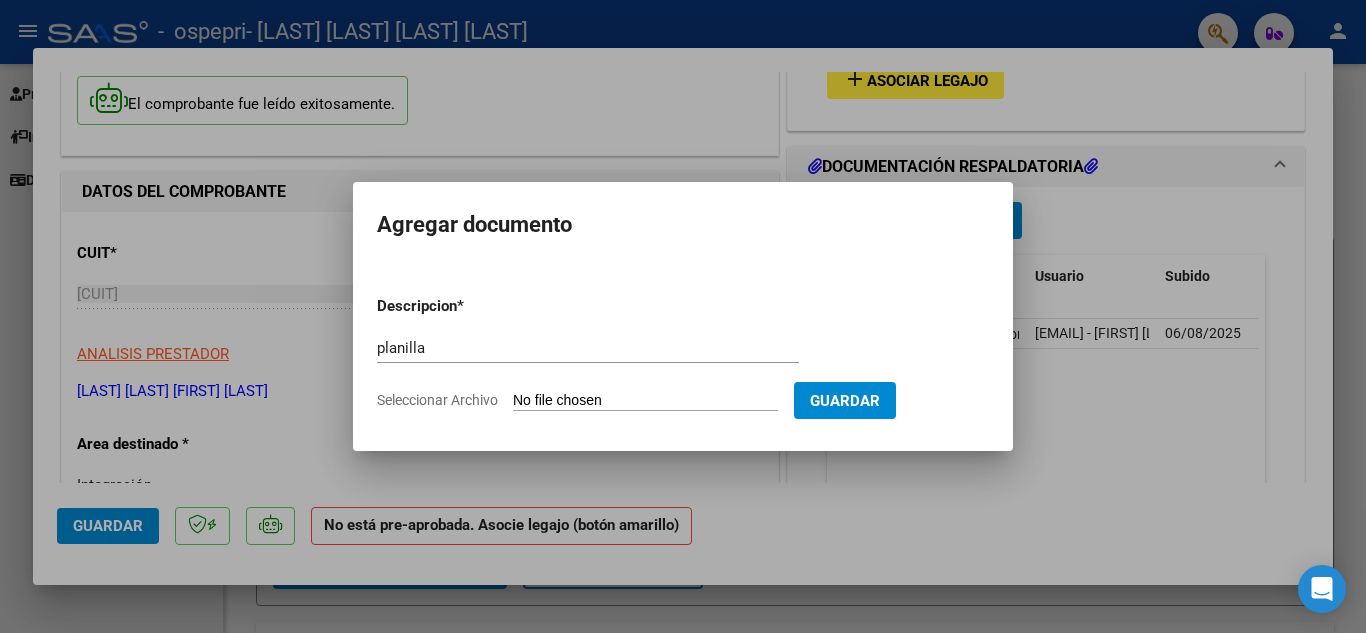 click on "Seleccionar Archivo" at bounding box center [645, 401] 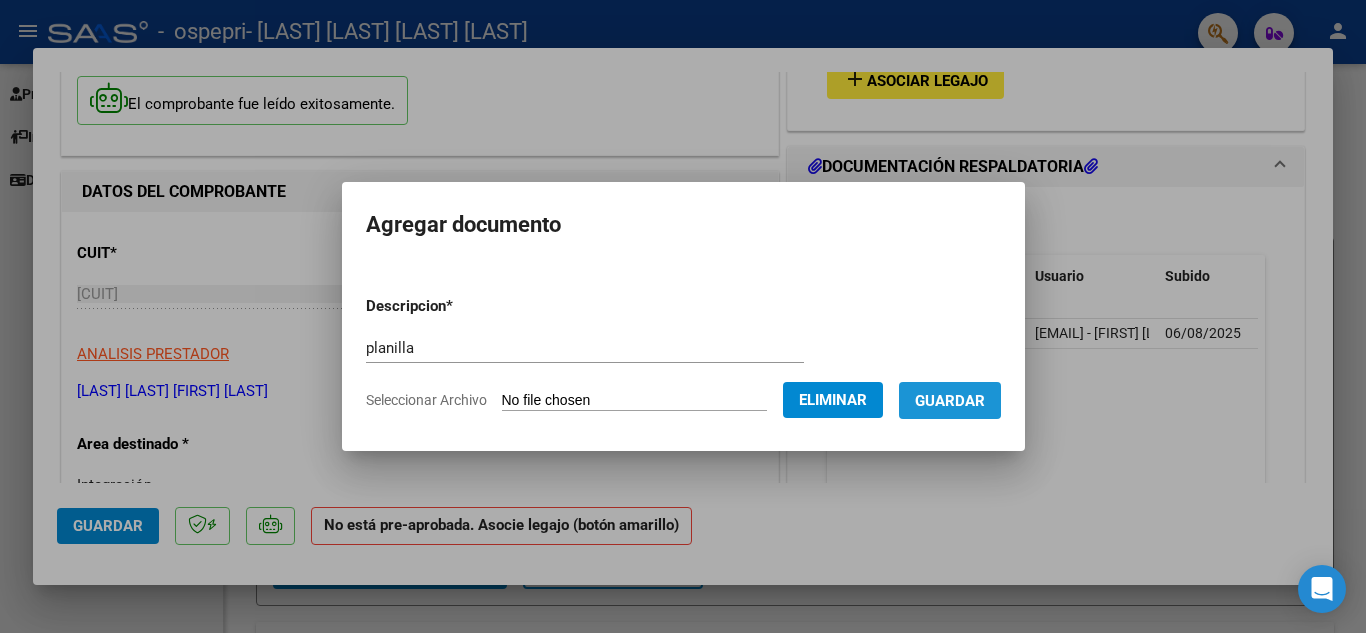 click on "Guardar" at bounding box center (950, 401) 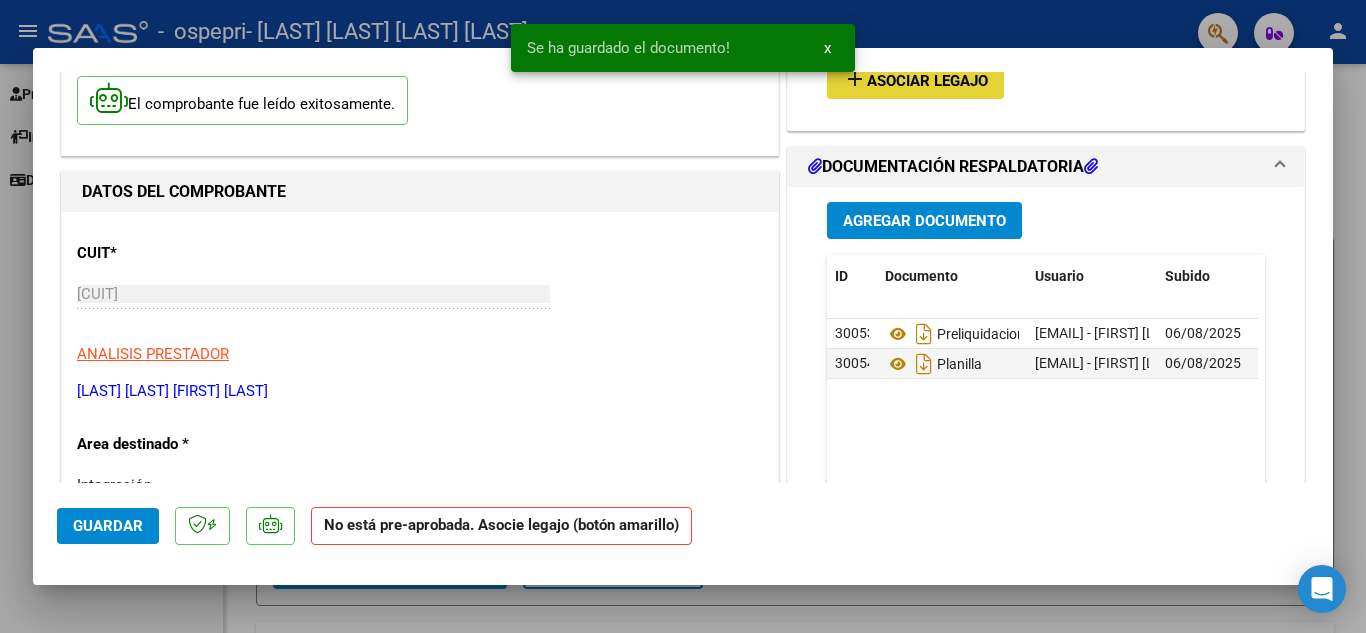 click on "Asociar Legajo" at bounding box center [927, 81] 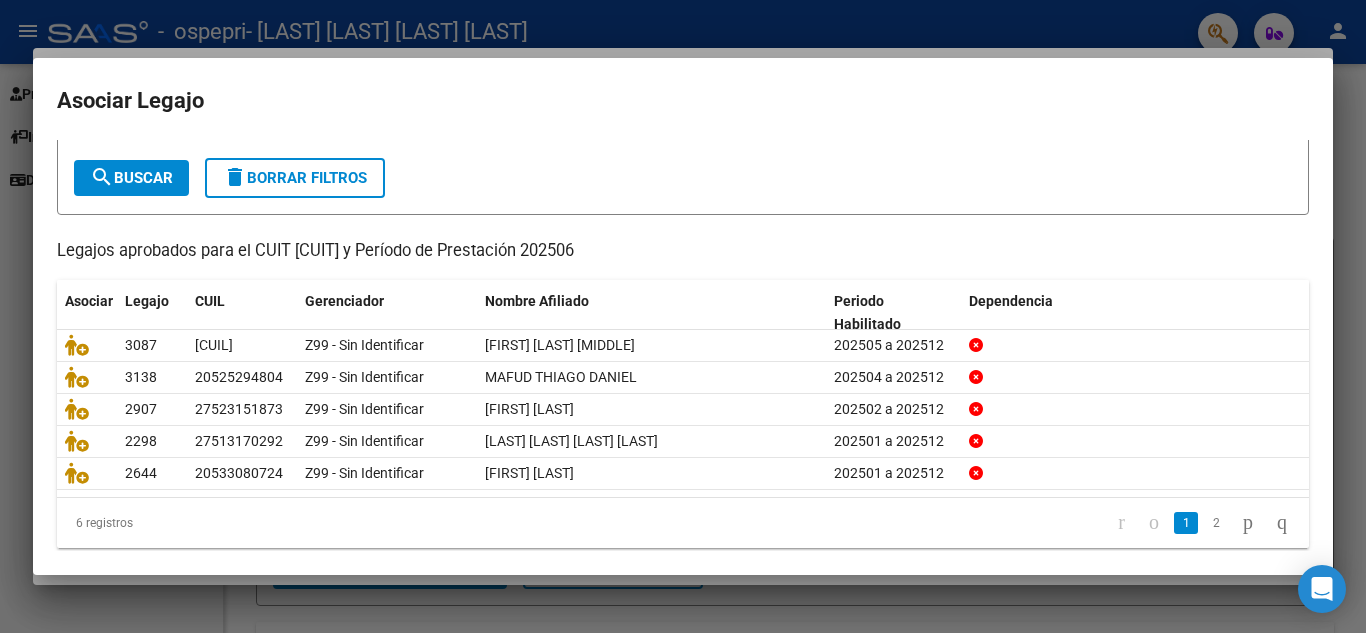 scroll, scrollTop: 105, scrollLeft: 0, axis: vertical 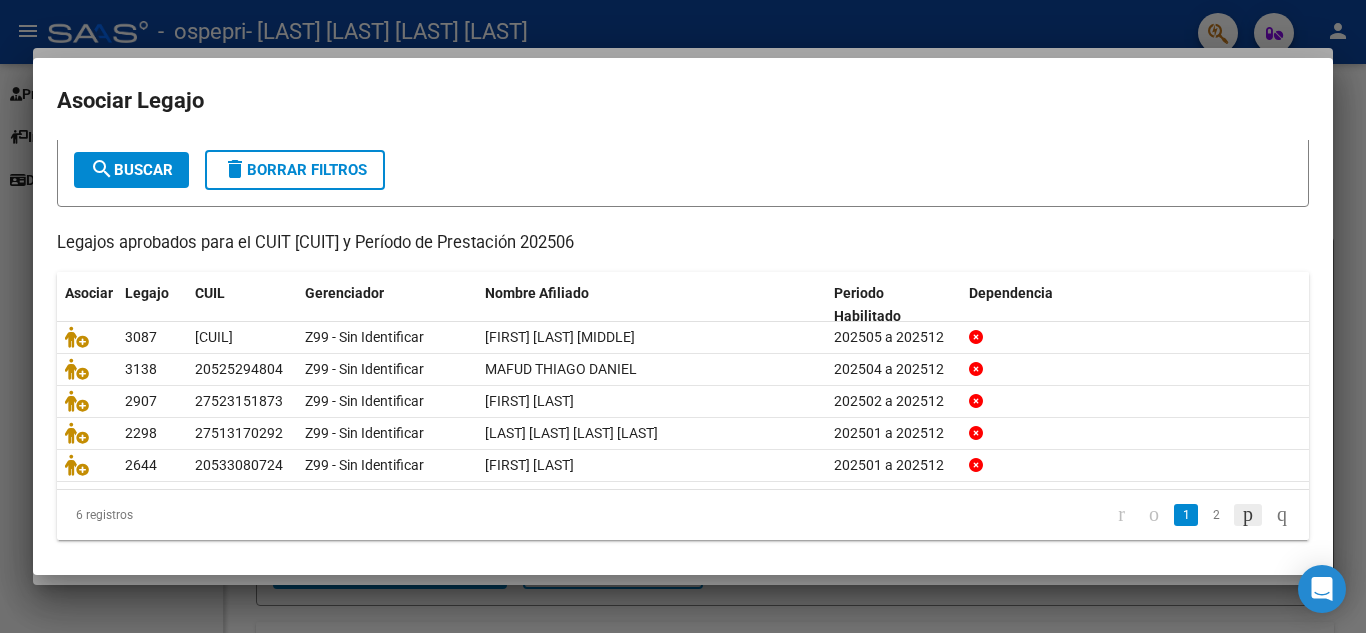click 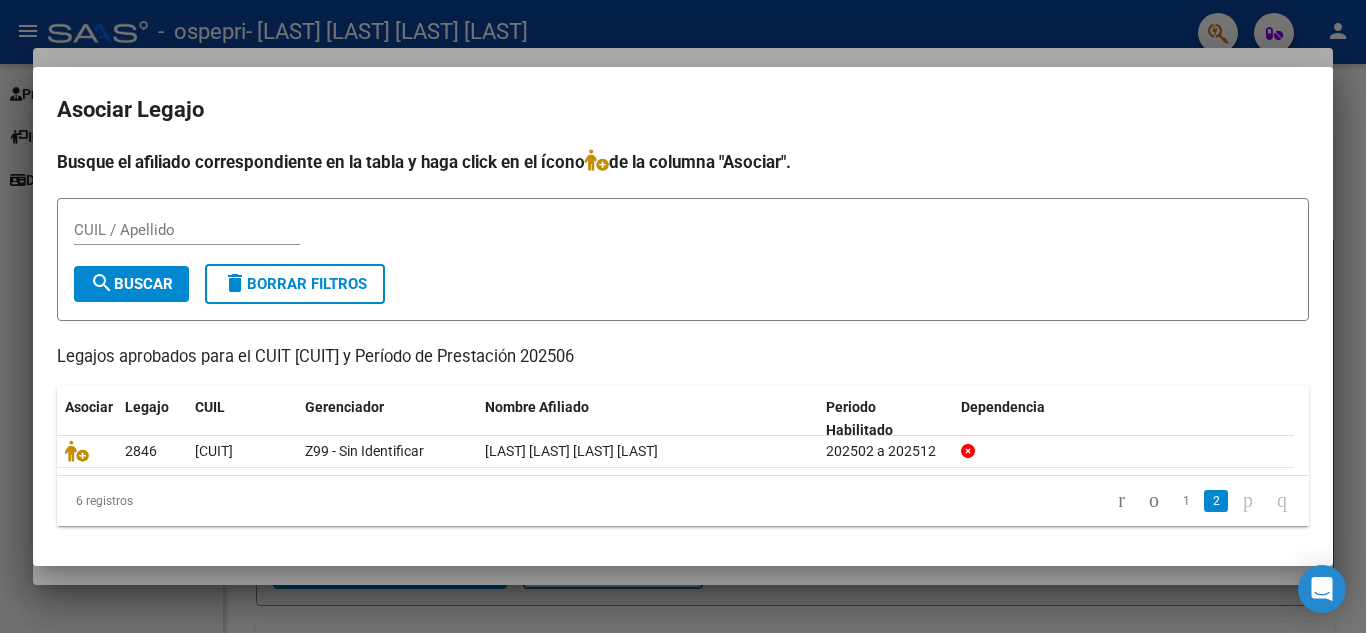 scroll, scrollTop: 0, scrollLeft: 0, axis: both 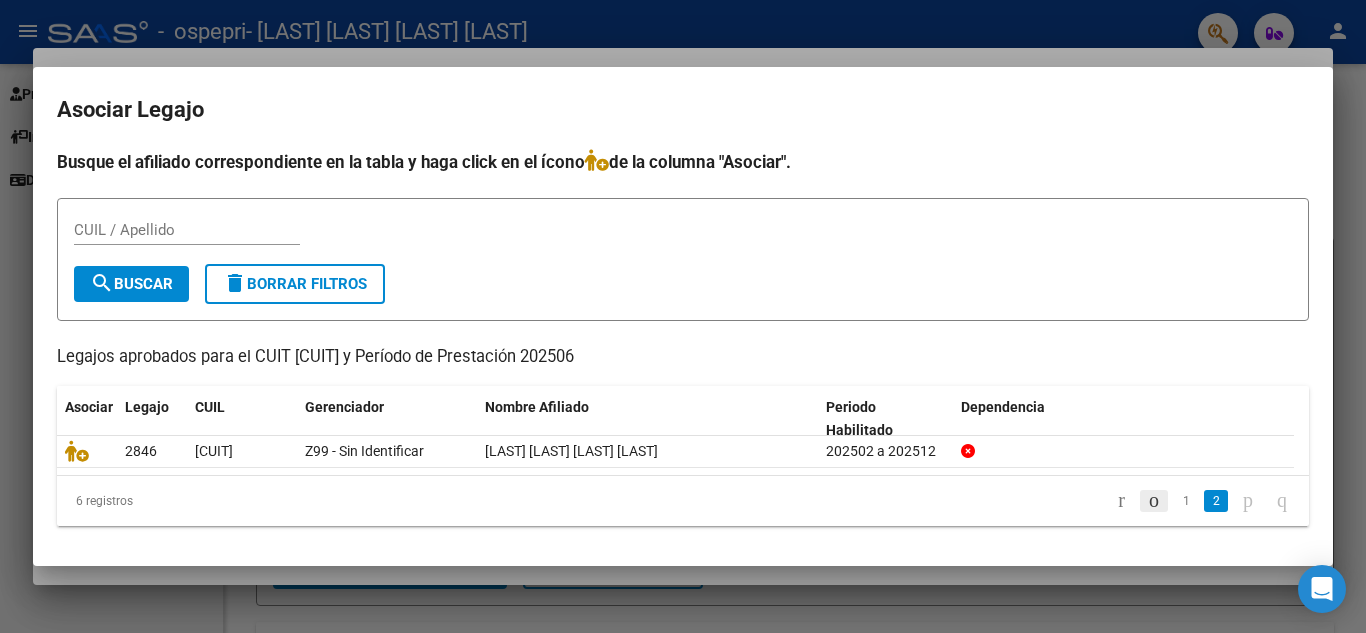click 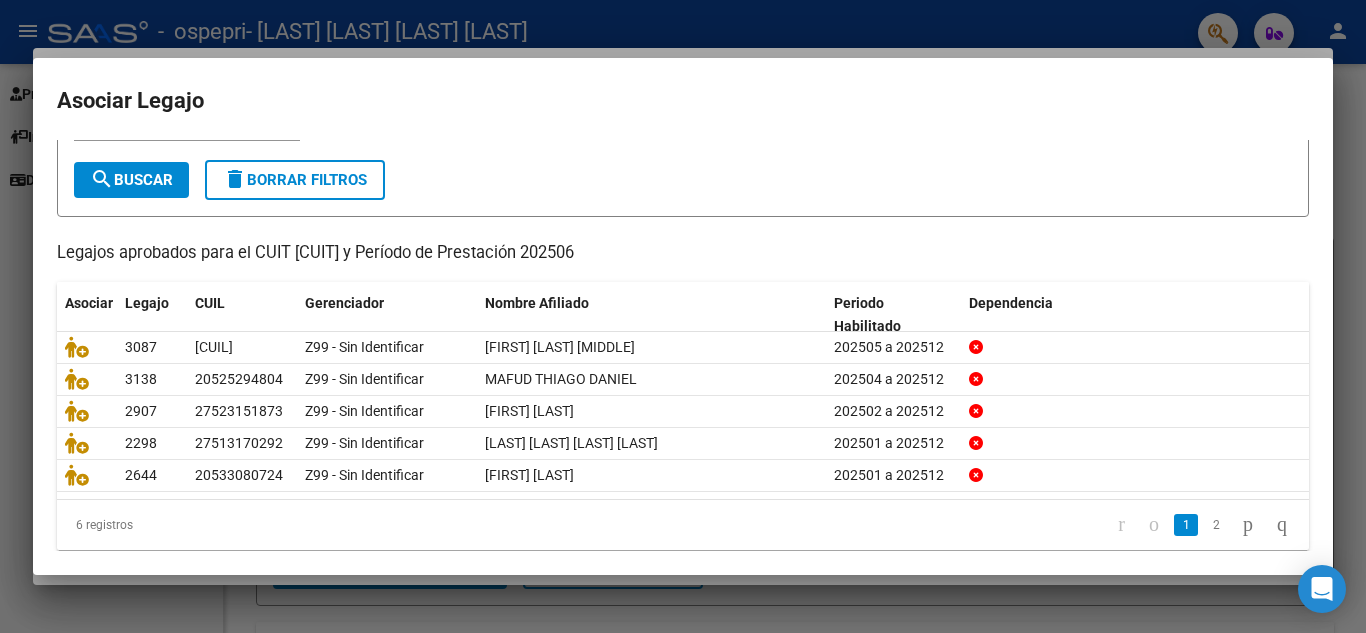 scroll, scrollTop: 112, scrollLeft: 0, axis: vertical 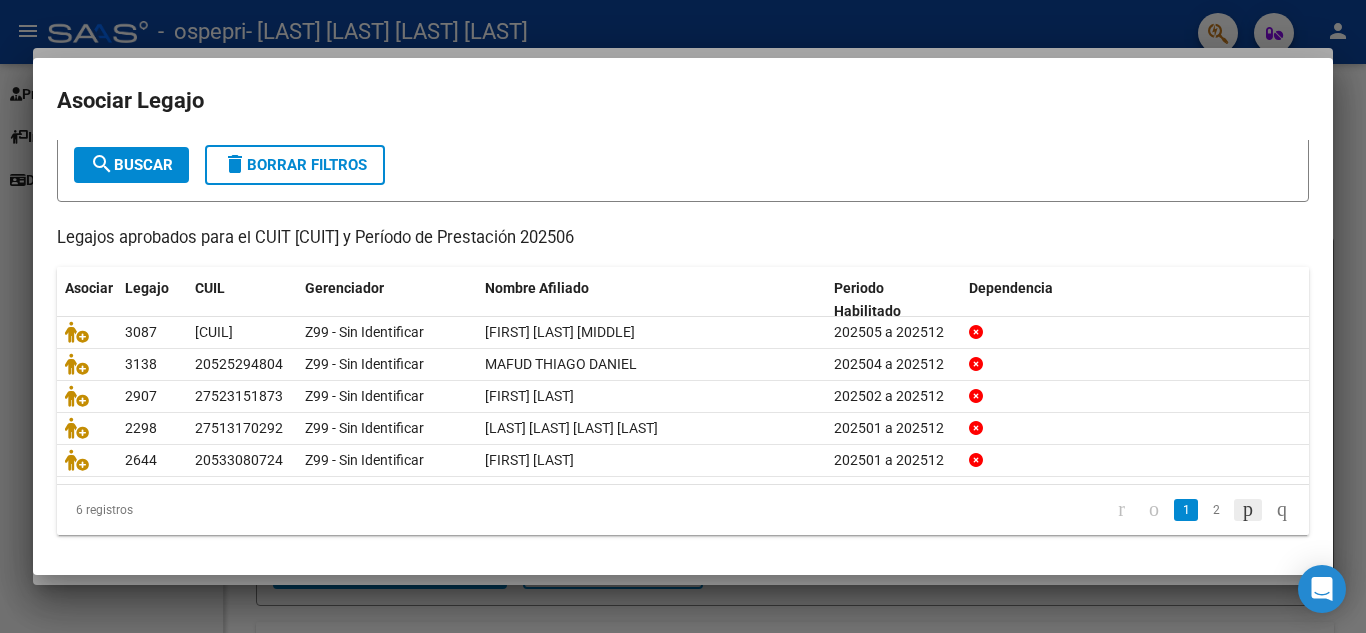 click 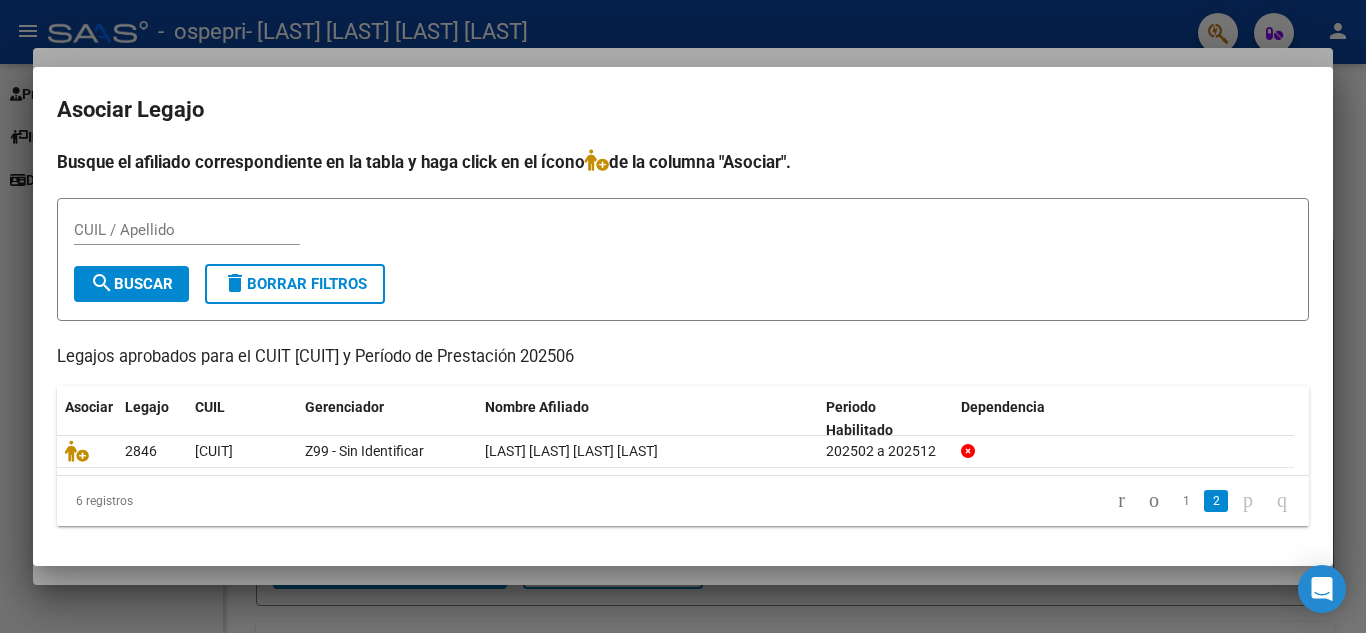 scroll, scrollTop: 0, scrollLeft: 0, axis: both 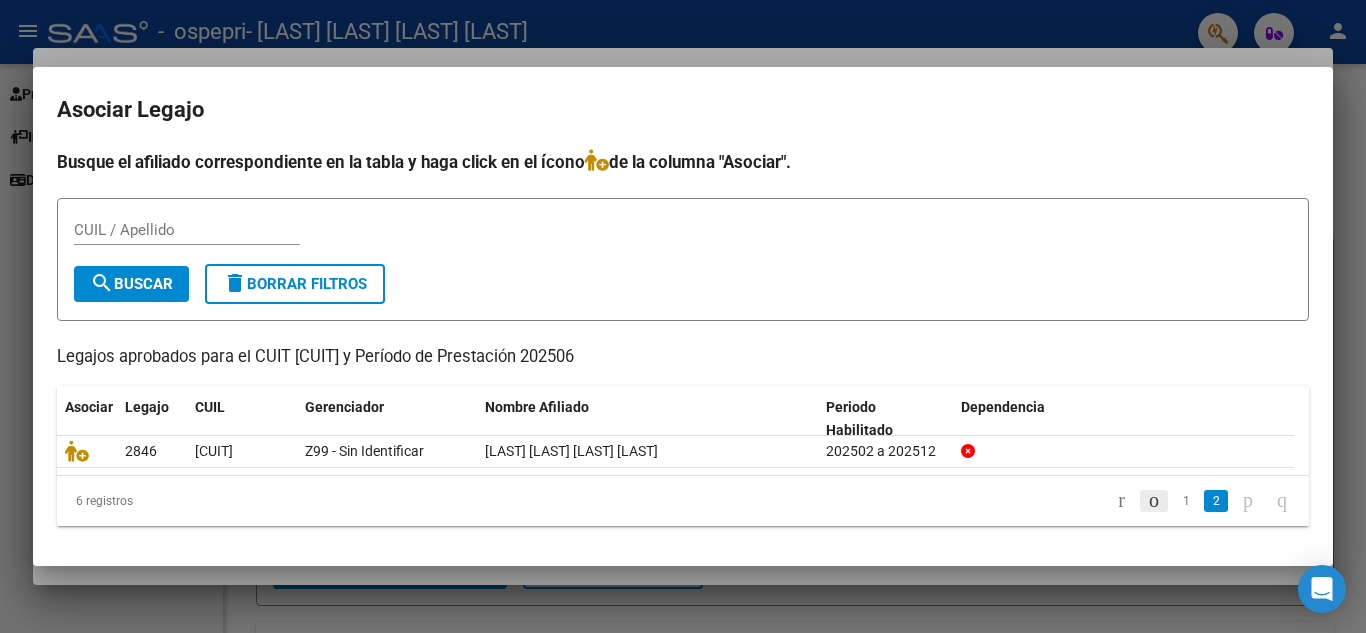 click 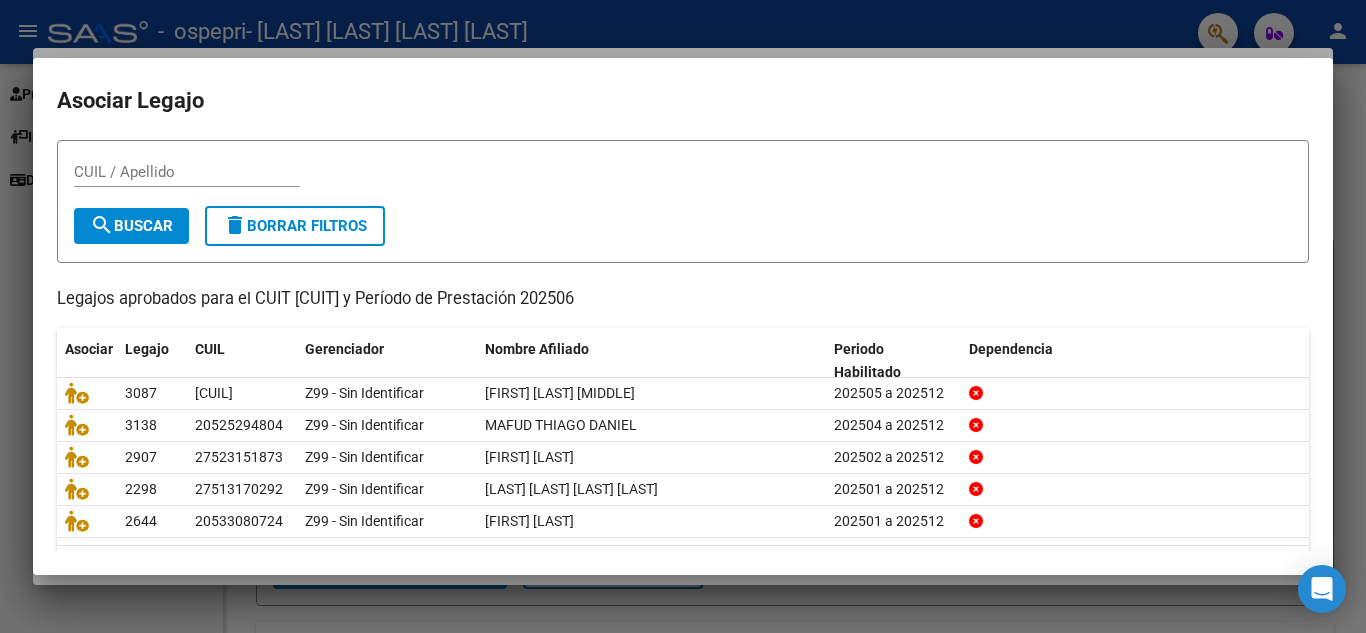 scroll, scrollTop: 115, scrollLeft: 0, axis: vertical 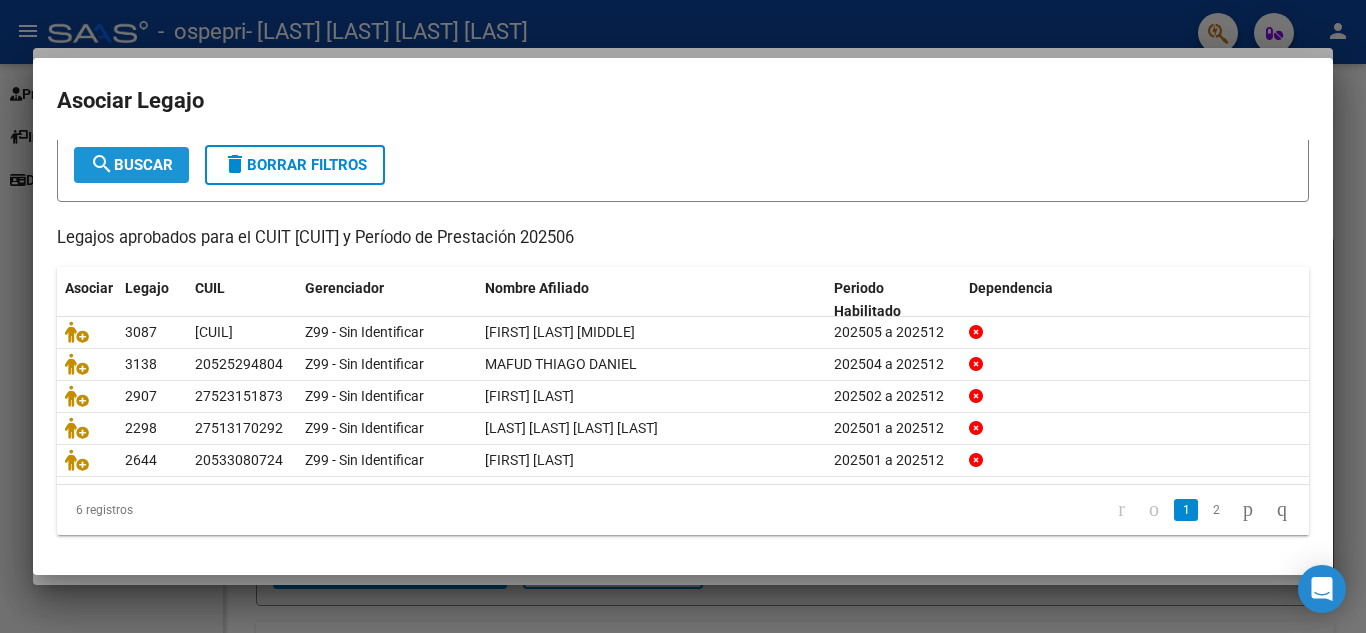 click on "search  Buscar" at bounding box center [131, 165] 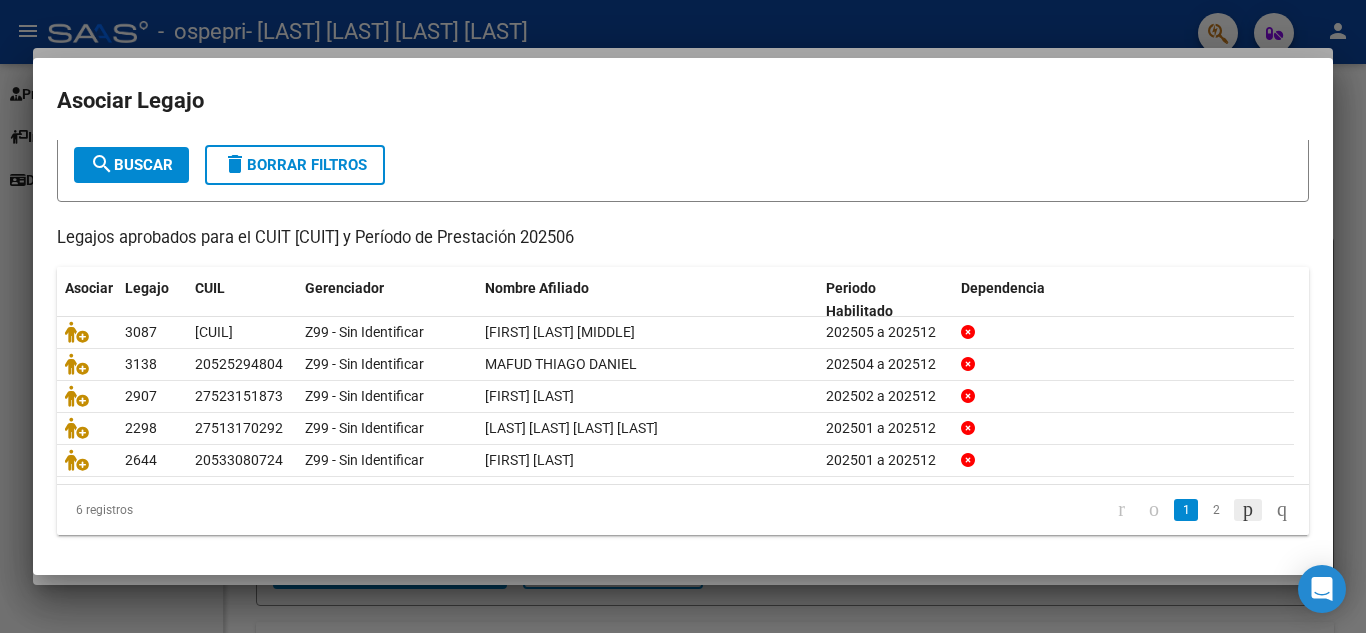 click 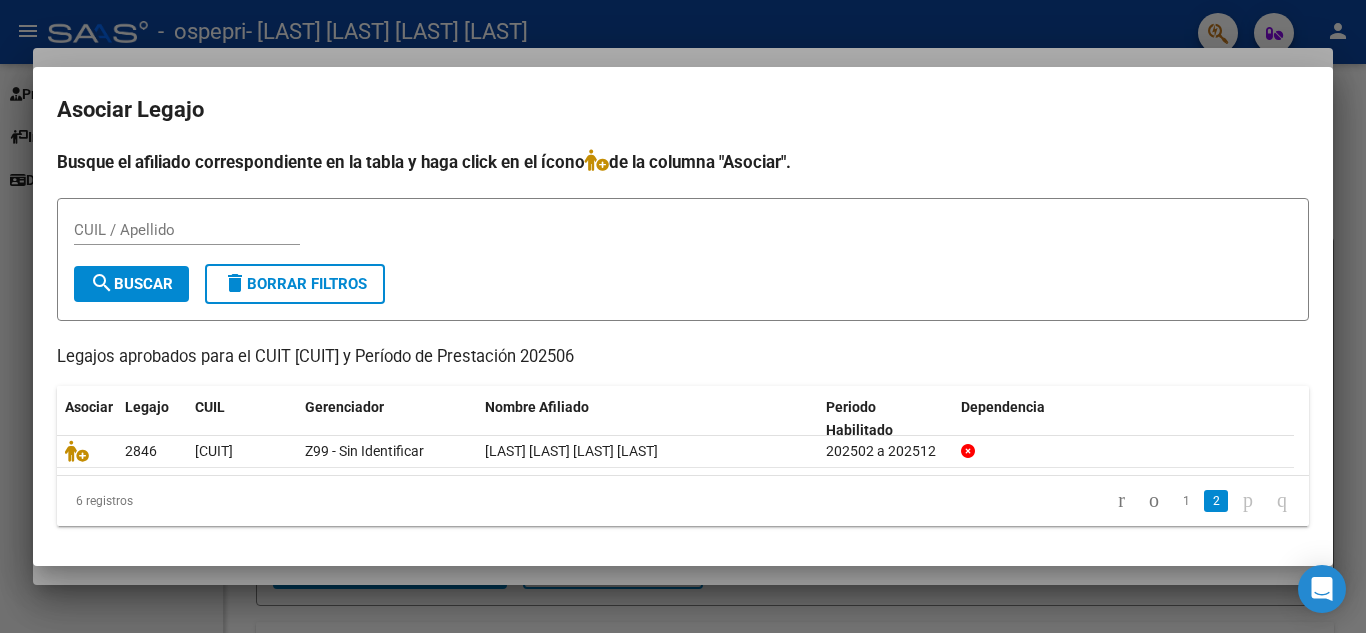 scroll, scrollTop: 0, scrollLeft: 0, axis: both 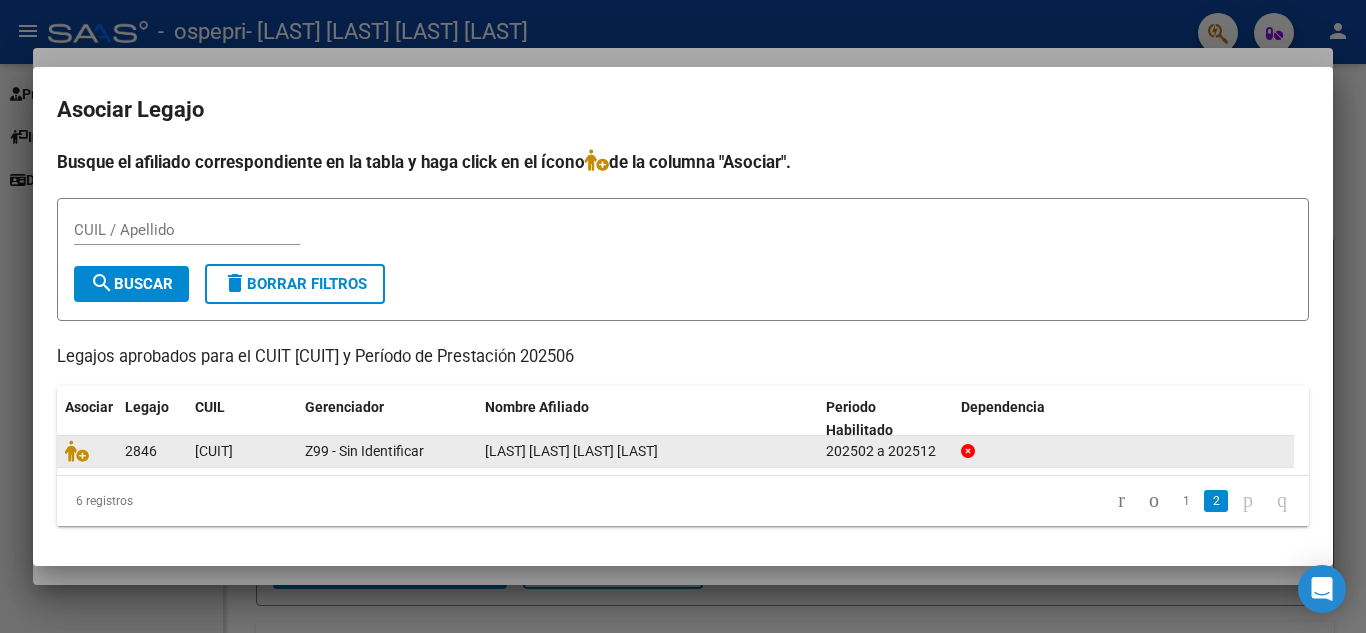 click on "[LAST] [LAST] [LAST] [LAST]" 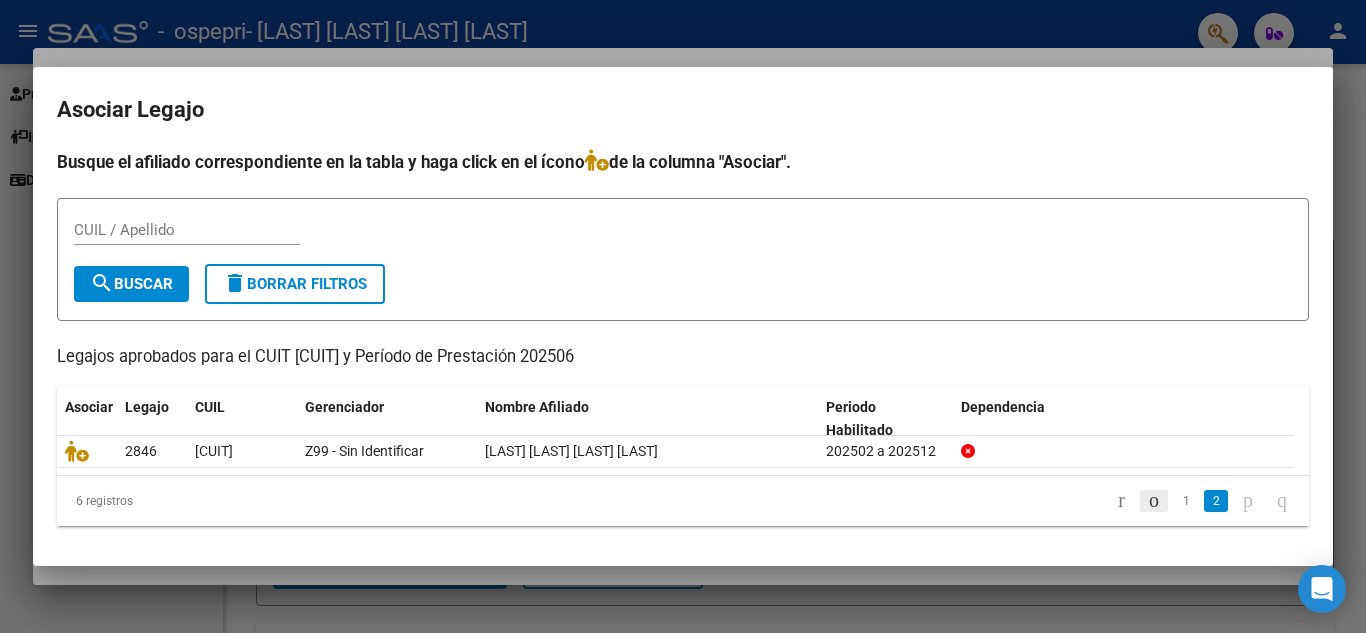 click 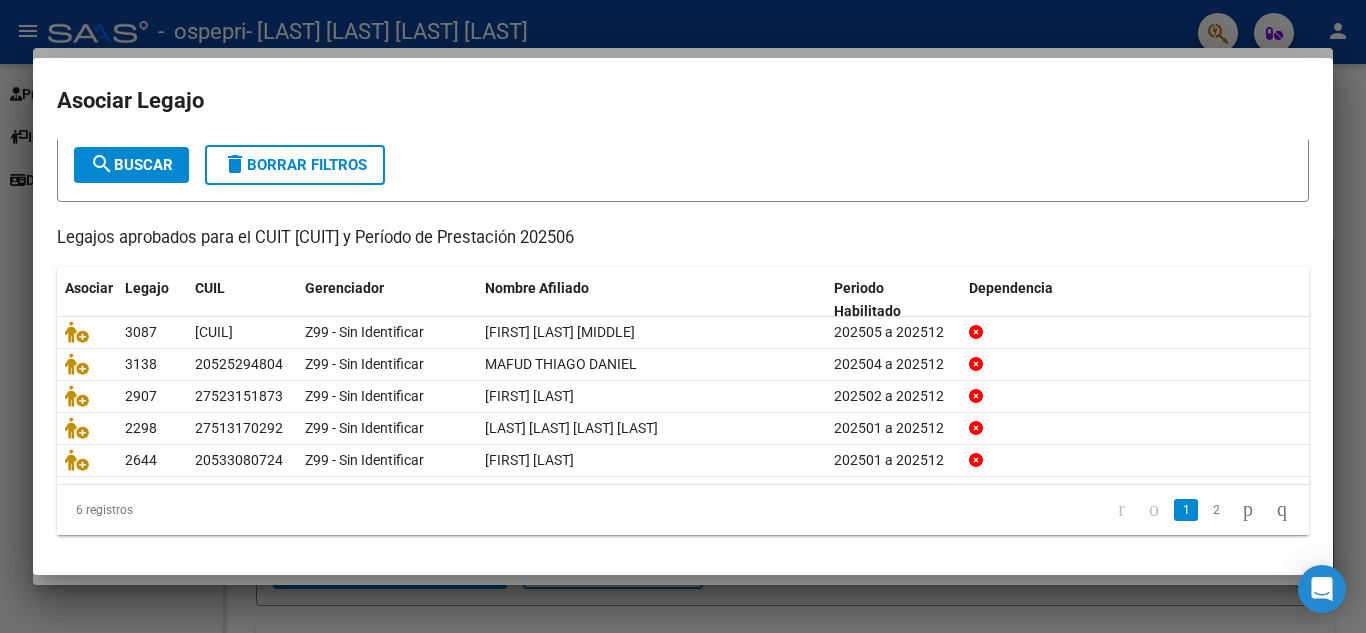 scroll, scrollTop: 0, scrollLeft: 0, axis: both 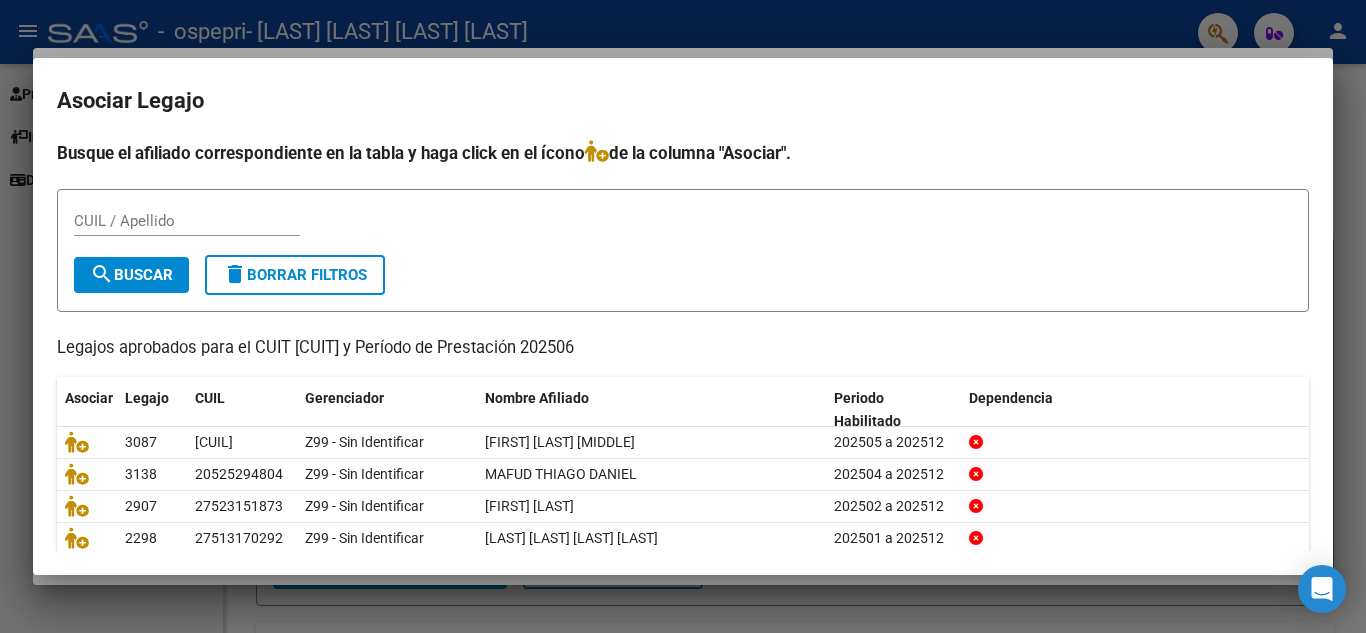 click at bounding box center (683, 316) 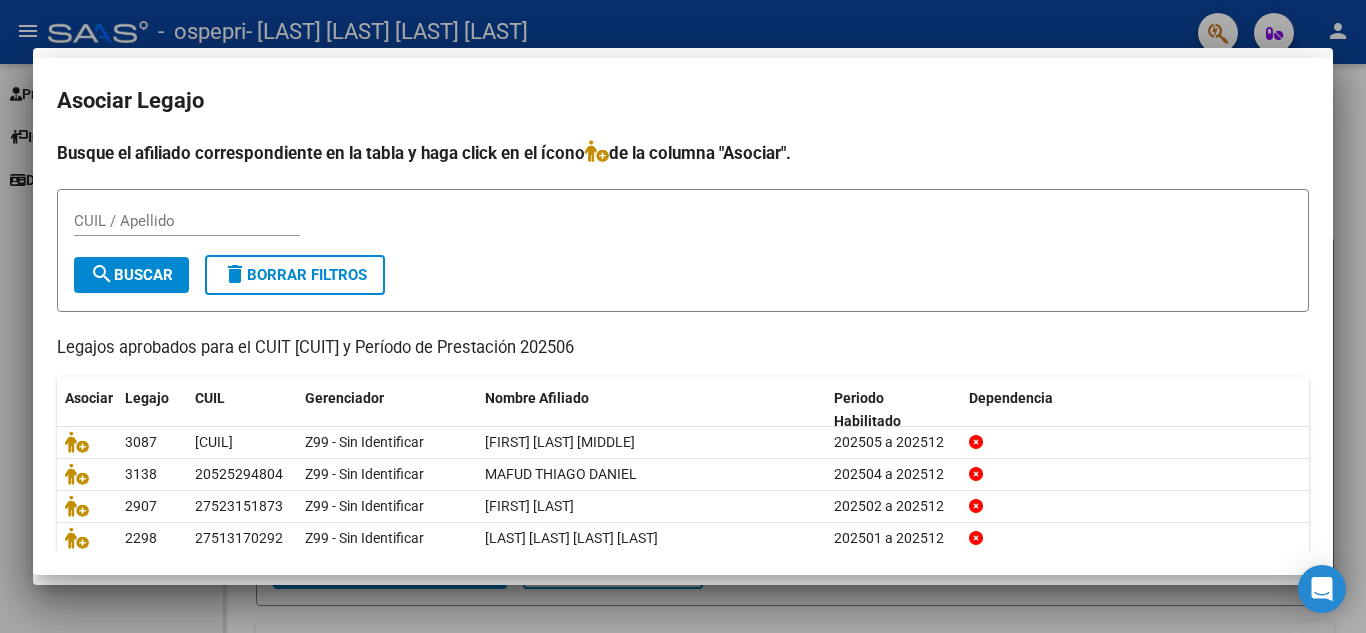 scroll, scrollTop: 140, scrollLeft: 0, axis: vertical 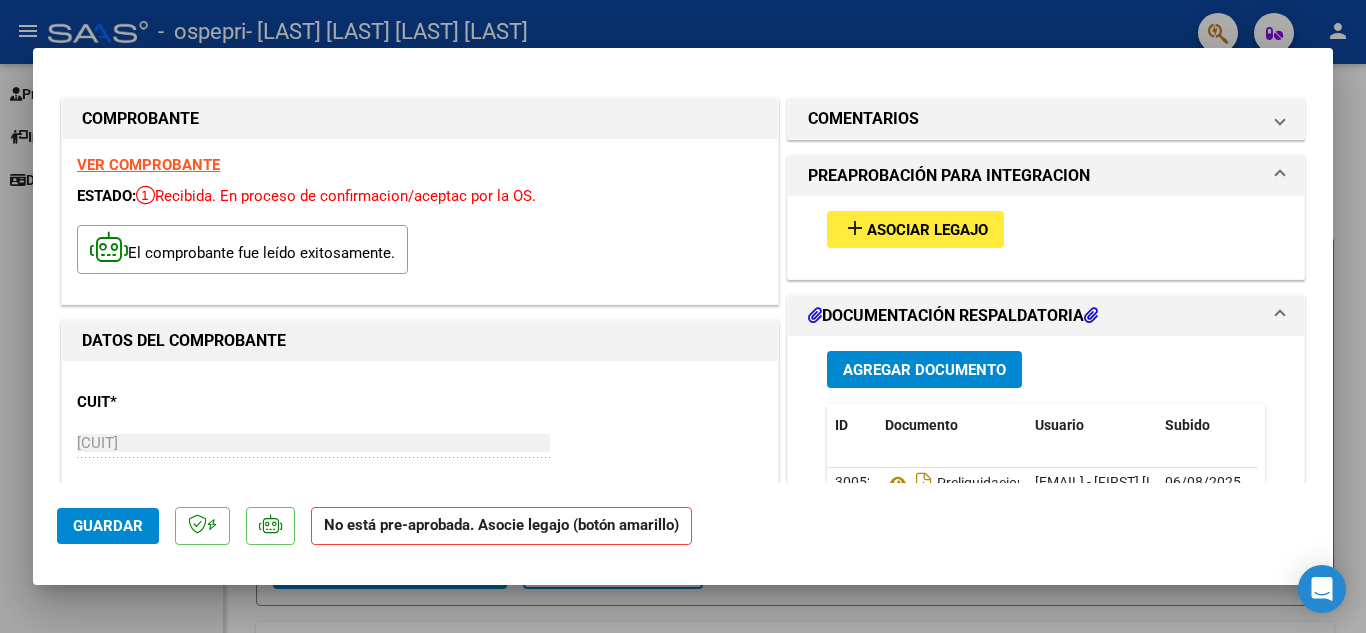 click at bounding box center (683, 316) 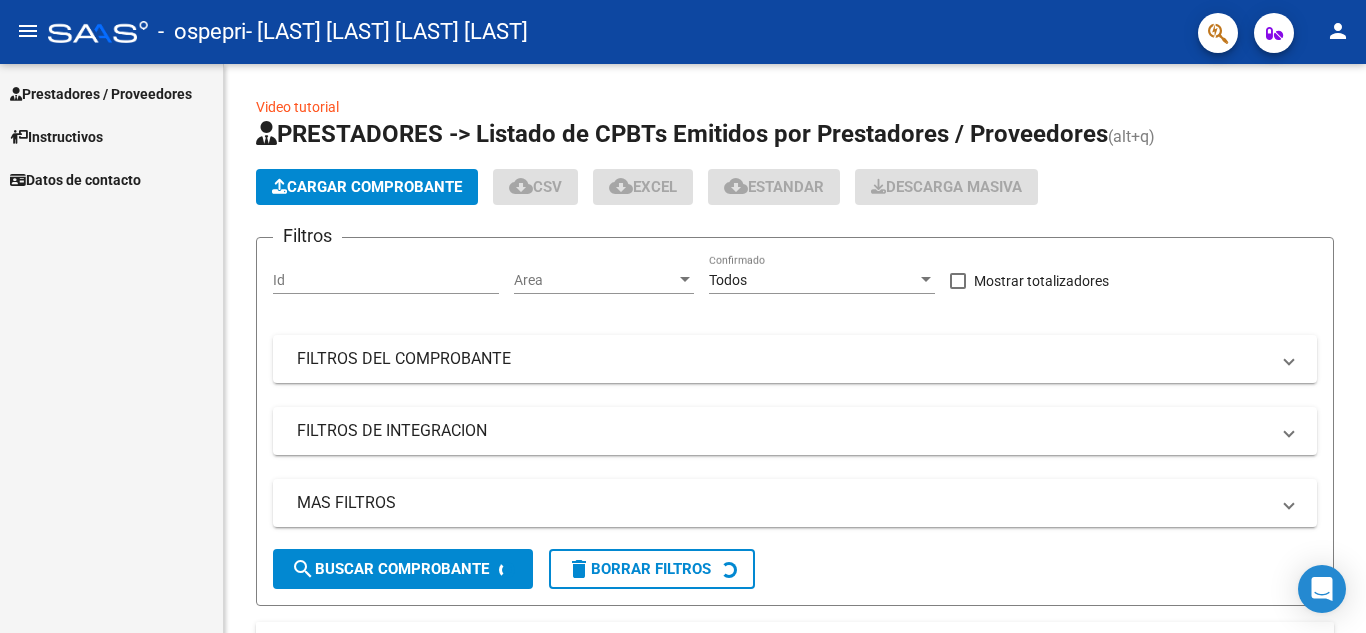 click on "-   ospepri   - [LAST] [FIRST] [MIDDLE]" 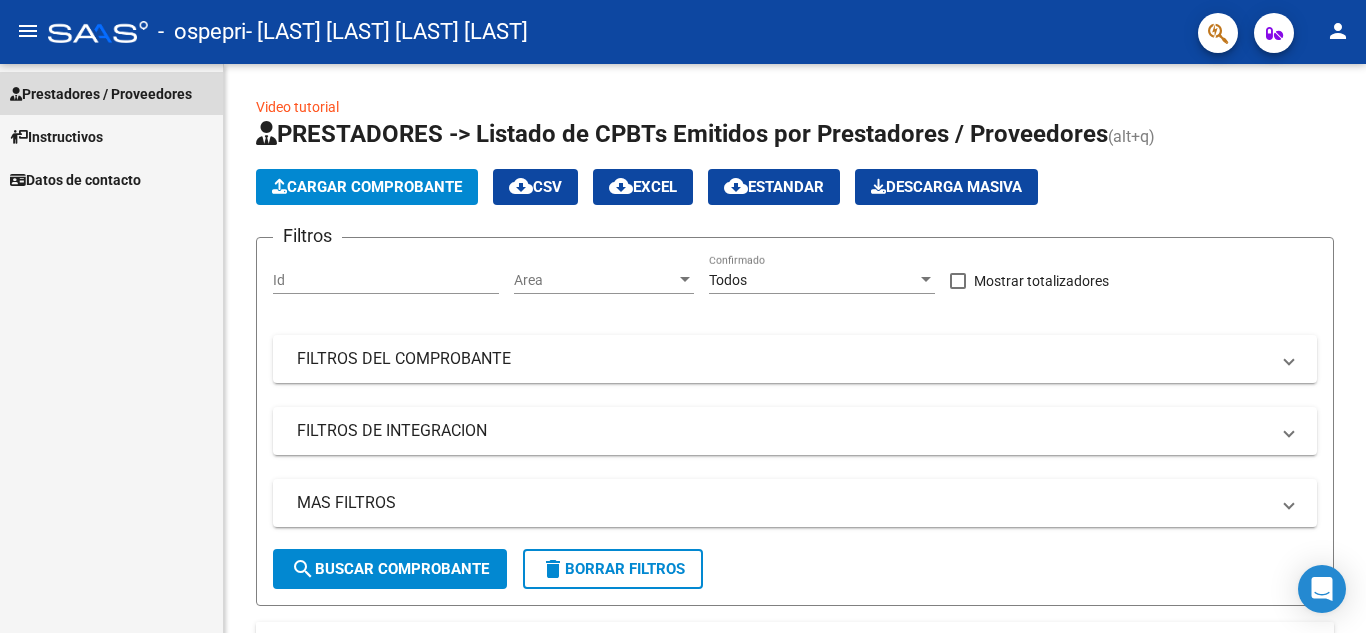 click on "Prestadores / Proveedores" at bounding box center [101, 94] 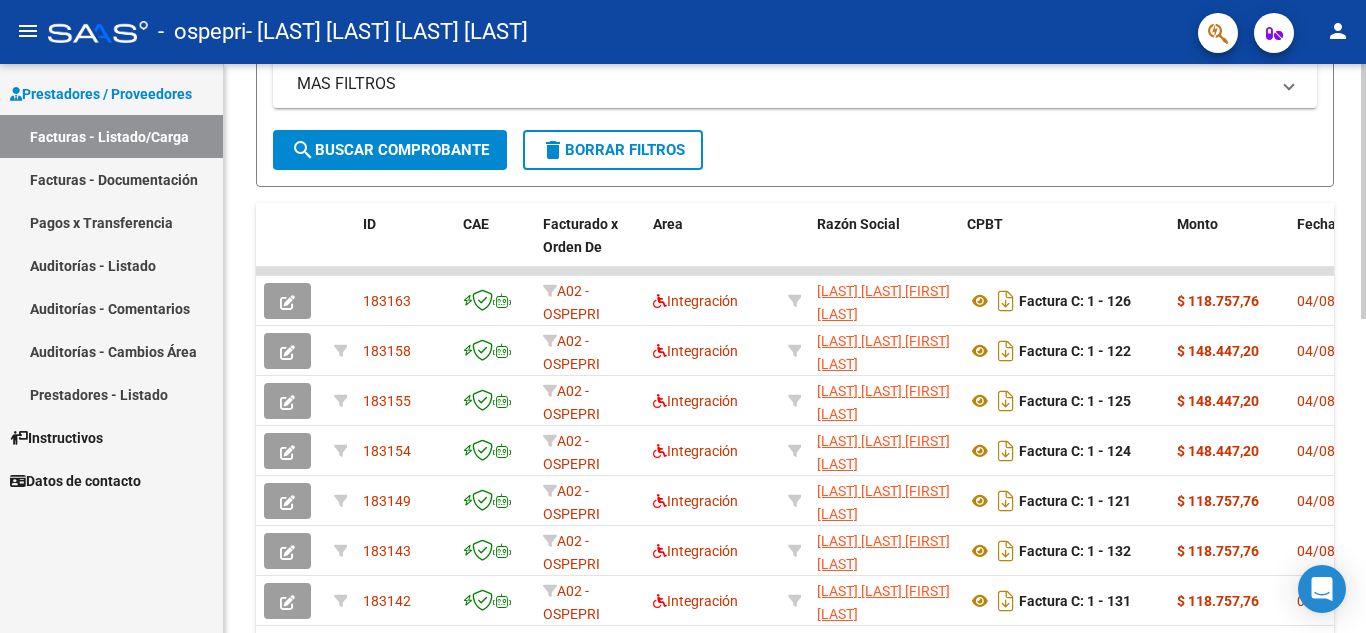 scroll, scrollTop: 421, scrollLeft: 0, axis: vertical 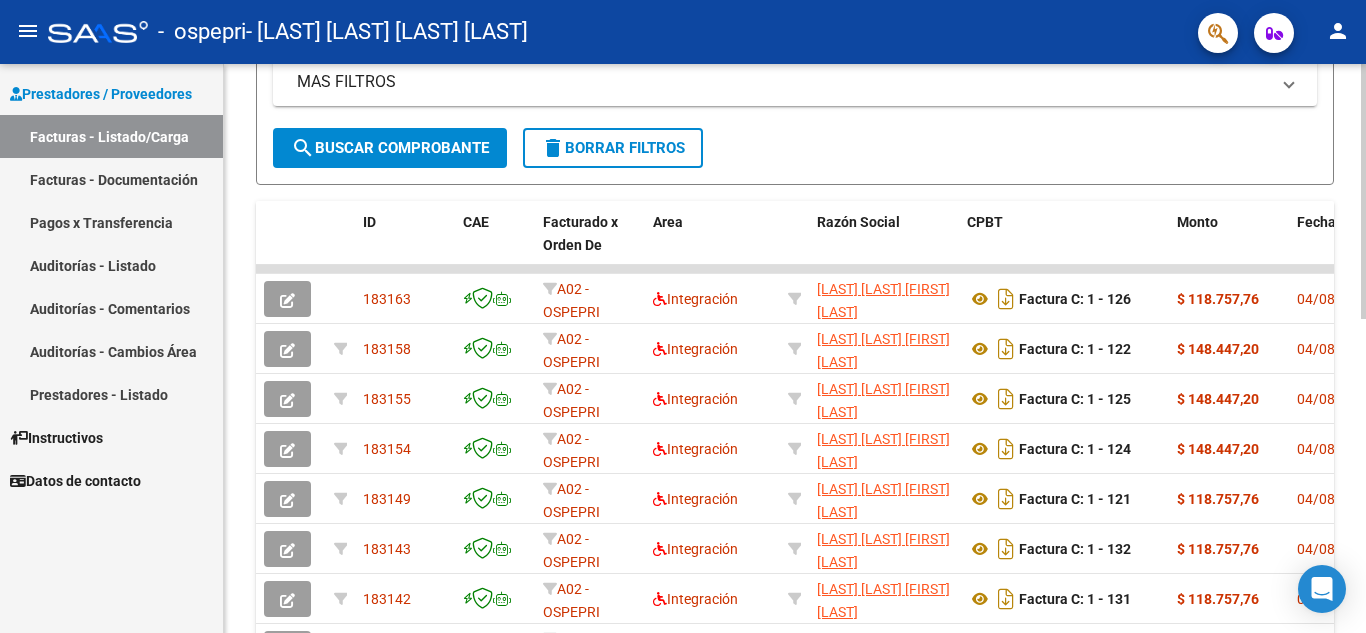 click on "Video tutorial   PRESTADORES -> Listado de CPBTs Emitidos por Prestadores / Proveedores (alt+q)   Cargar Comprobante
cloud_download  CSV  cloud_download  EXCEL  cloud_download  Estandar   Descarga Masiva
Filtros Id Area Area Todos Confirmado   Mostrar totalizadores   FILTROS DEL COMPROBANTE  Comprobante Tipo Comprobante Tipo Start date – End date Fec. Comprobante Desde / Hasta Días Emisión Desde(cant. días) Días Emisión Hasta(cant. días) CUIT / Razón Social Pto. Venta Nro. Comprobante Código SSS CAE Válido CAE Válido Todos Cargado Módulo Hosp. Todos Tiene facturacion Apócrifa Hospital Refes  FILTROS DE INTEGRACION  Período De Prestación Campos del Archivo de Rendición Devuelto x SSS (dr_envio) Todos Rendido x SSS (dr_envio) Tipo de Registro Tipo de Registro Período Presentación Período Presentación Campos del Legajo Asociado (preaprobación) Afiliado Legajo (cuil/nombre) Todos Solo facturas preaprobadas  MAS FILTROS  Todos Con Doc. Respaldatoria Todos Con Trazabilidad Todos – – 2" 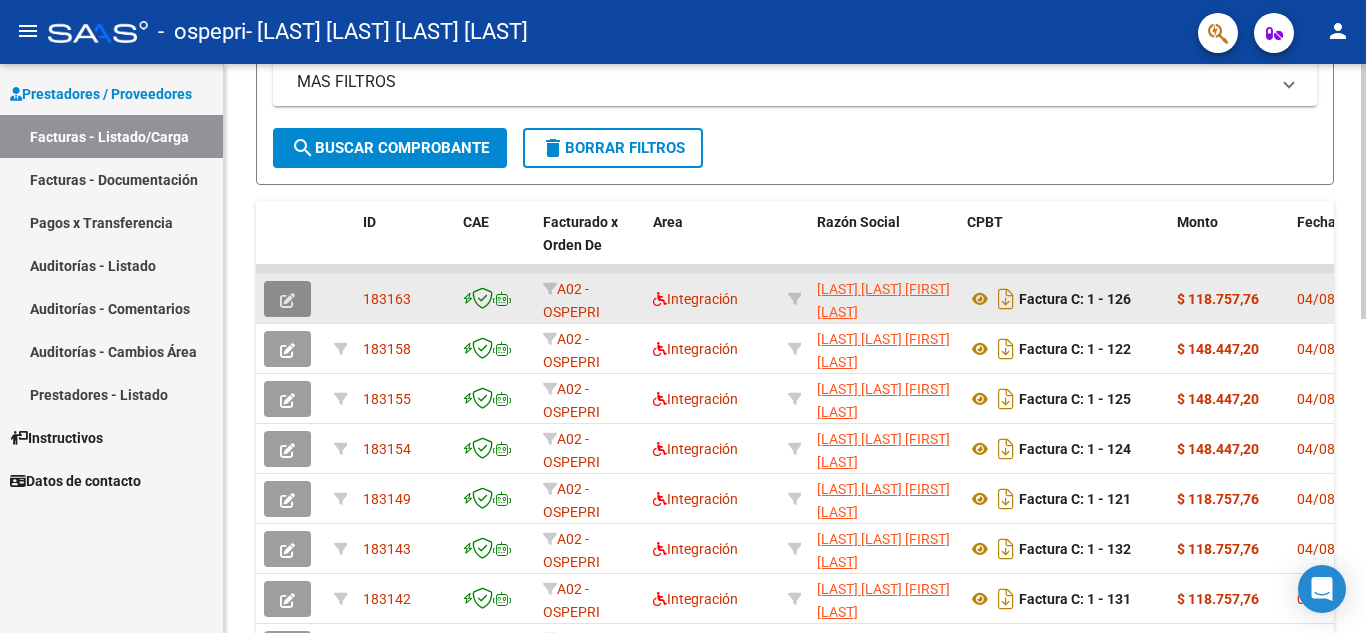 click 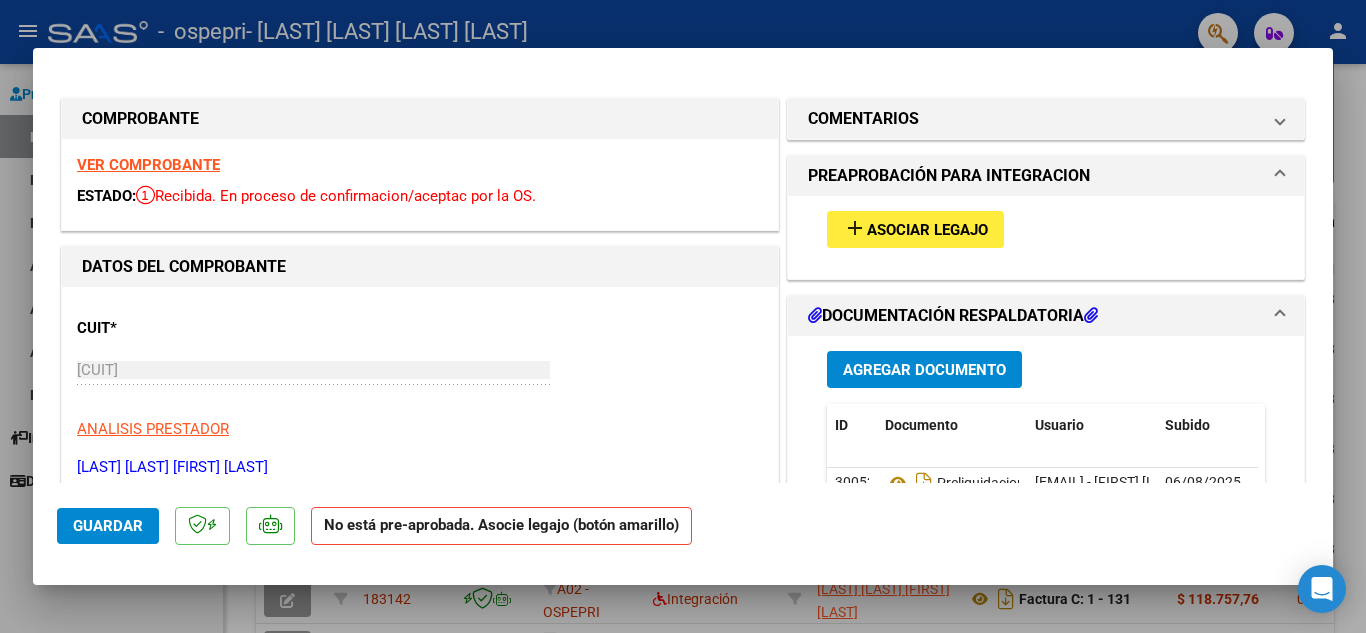 drag, startPoint x: 1334, startPoint y: 149, endPoint x: 1325, endPoint y: 171, distance: 23.769728 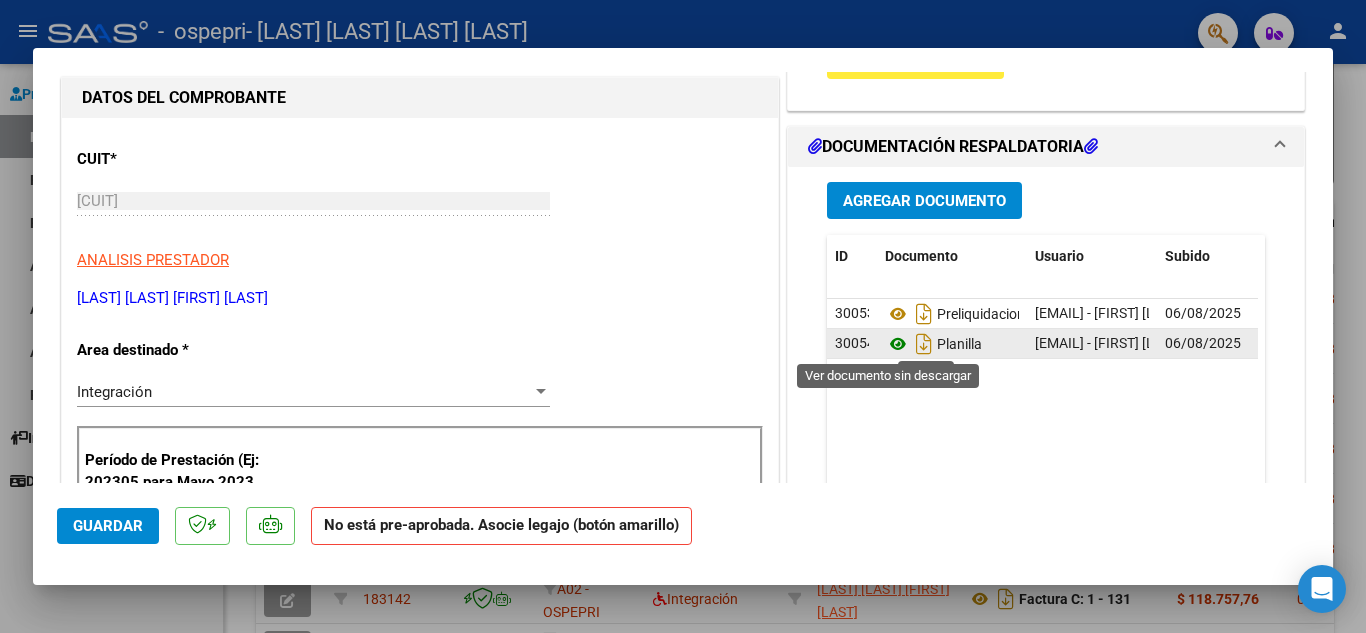click 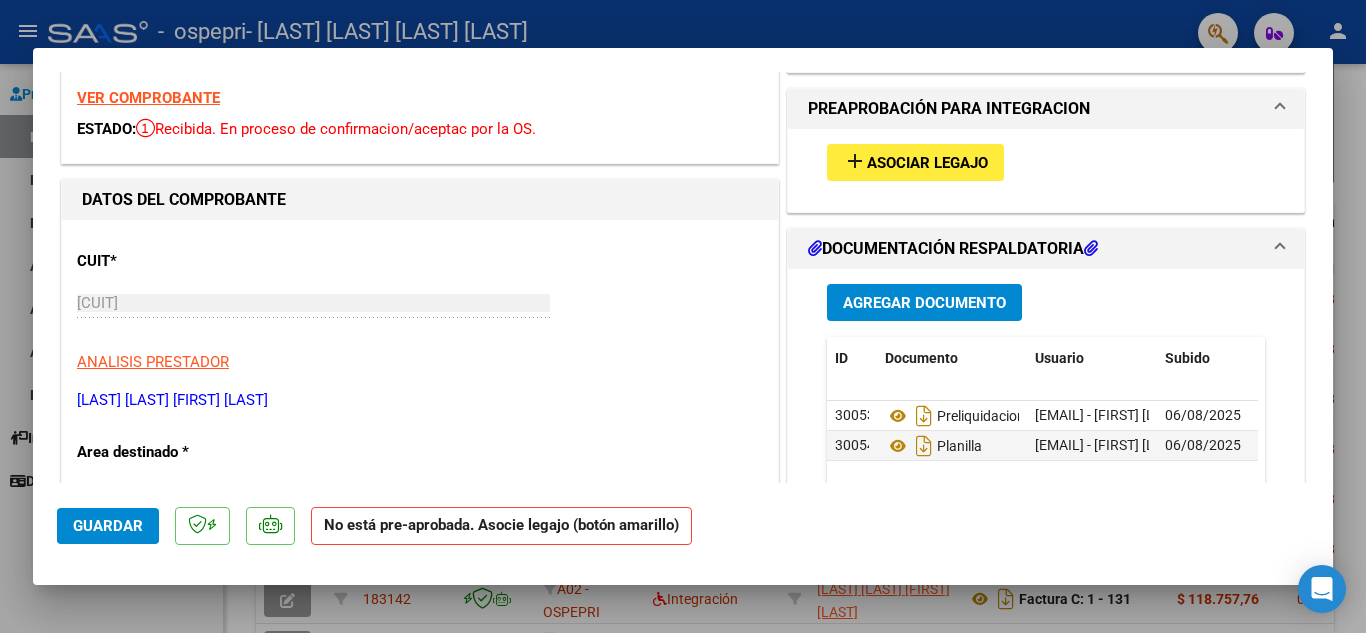 scroll, scrollTop: 40, scrollLeft: 0, axis: vertical 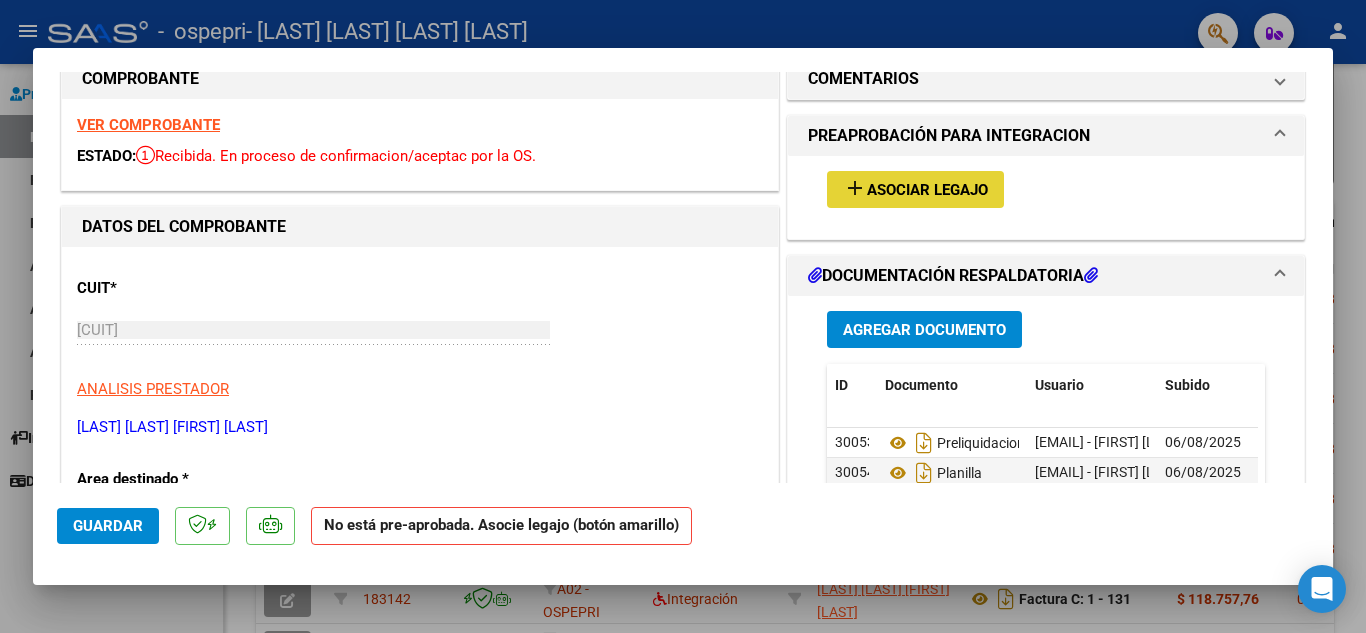 click on "add Asociar Legajo" at bounding box center [915, 189] 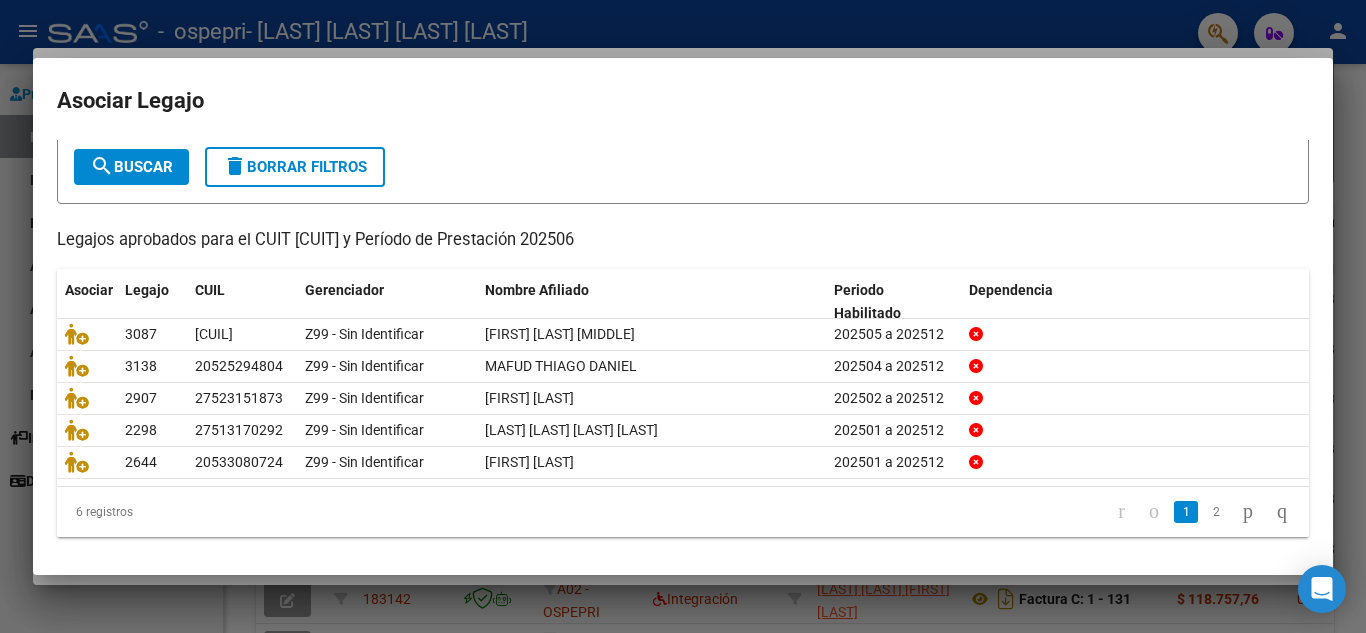 scroll, scrollTop: 115, scrollLeft: 0, axis: vertical 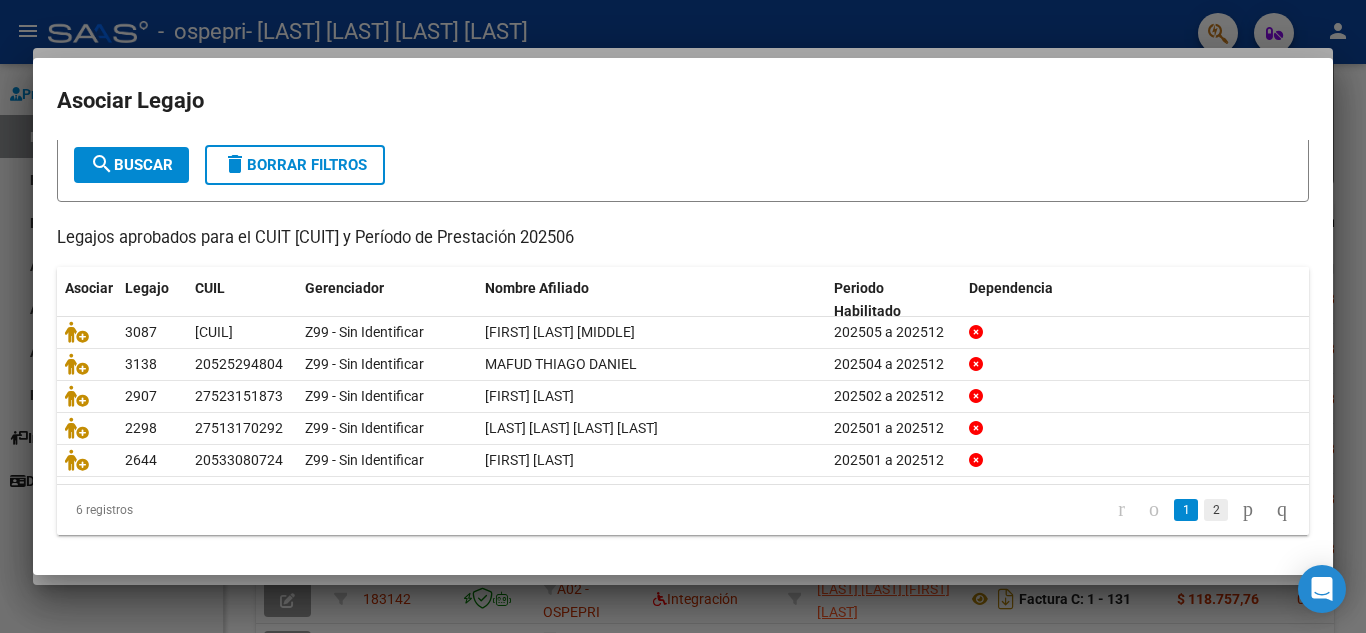 click on "2" 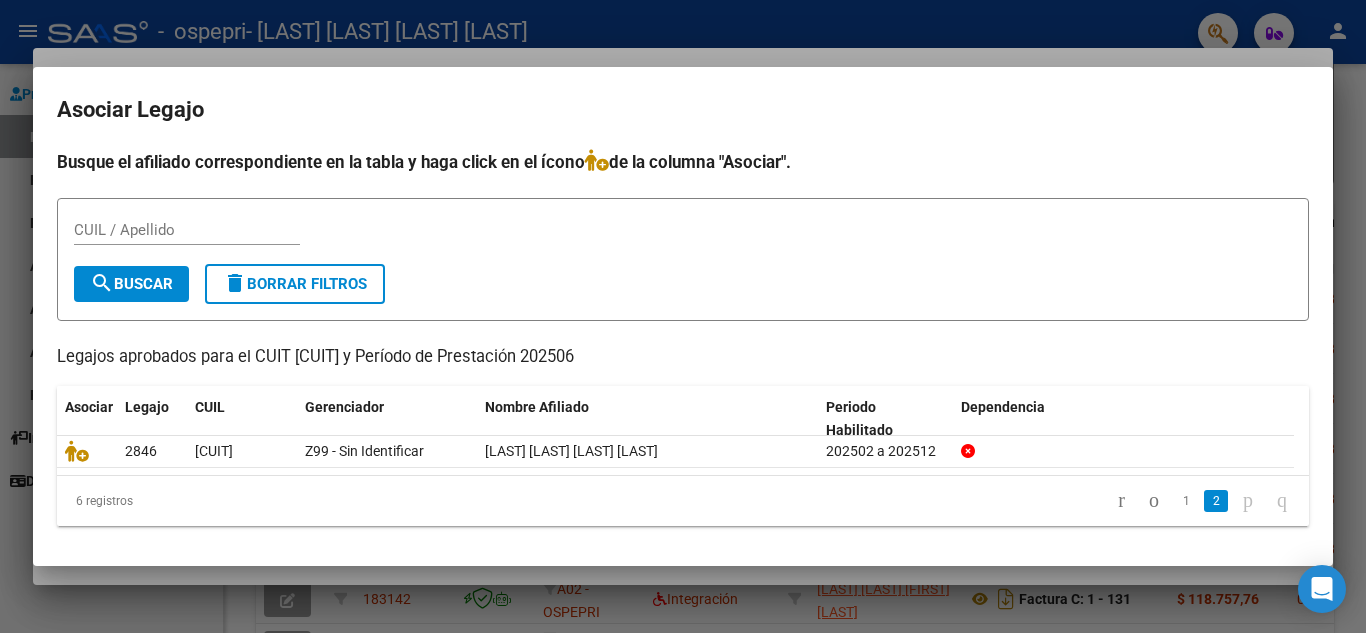 scroll, scrollTop: 0, scrollLeft: 0, axis: both 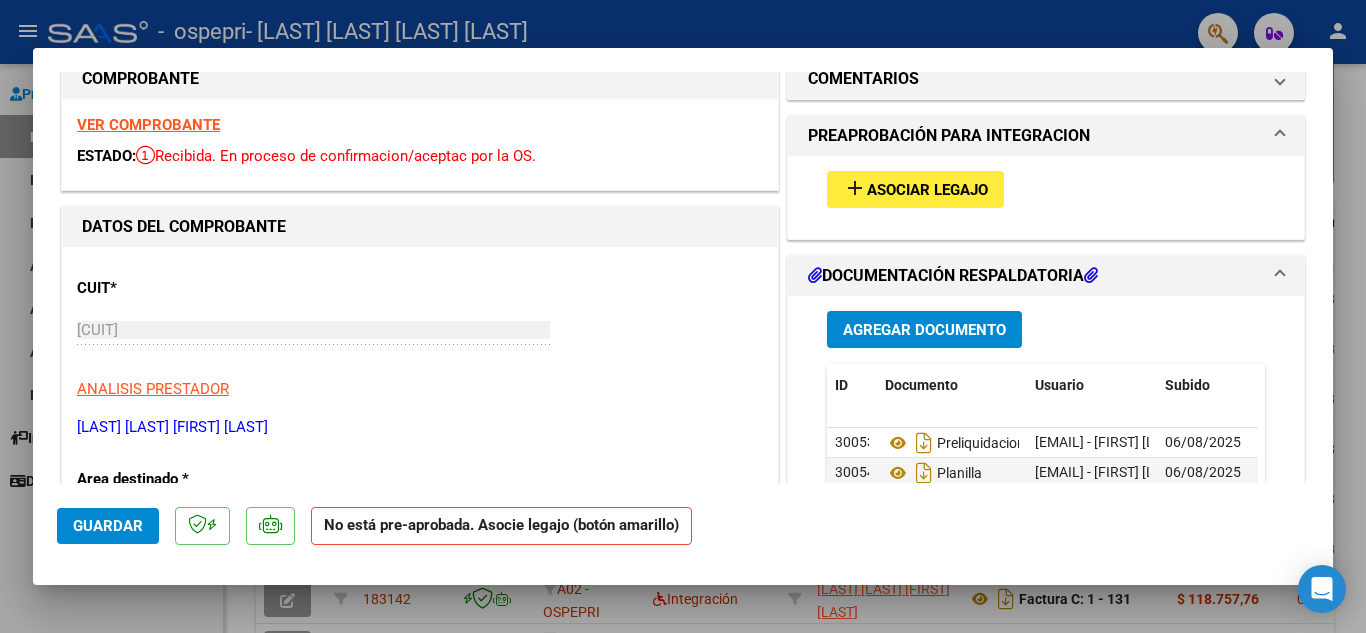 click at bounding box center (683, 316) 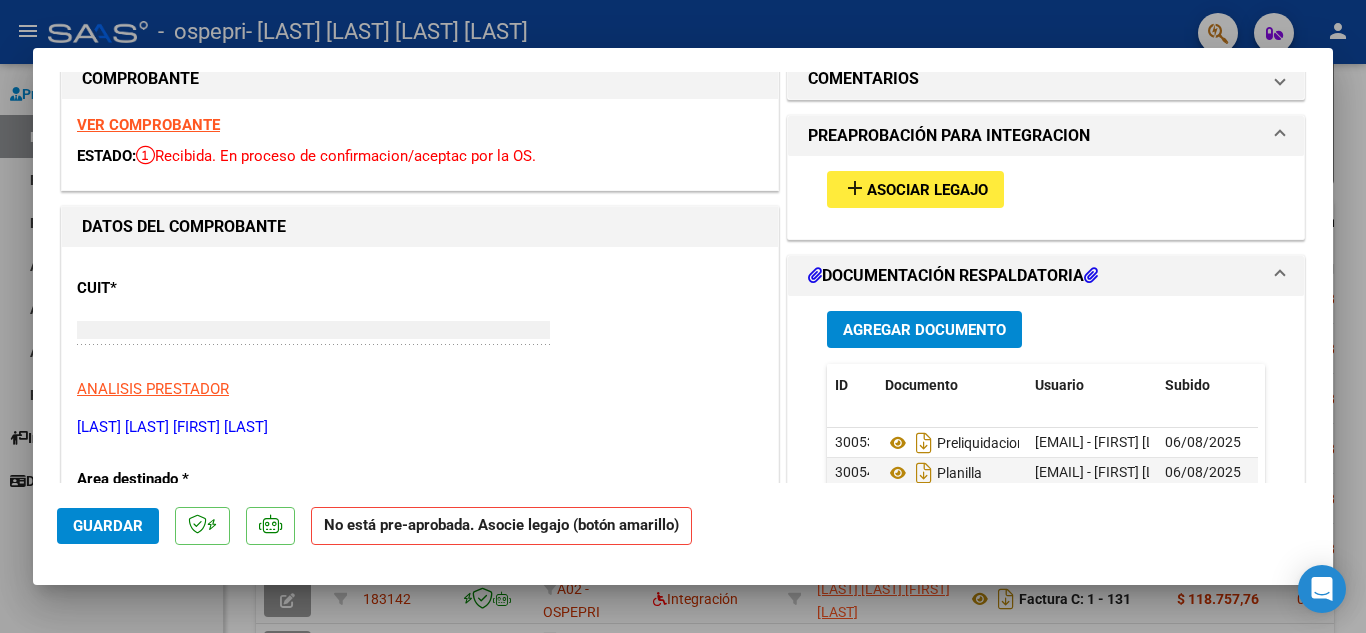 scroll, scrollTop: 16, scrollLeft: 0, axis: vertical 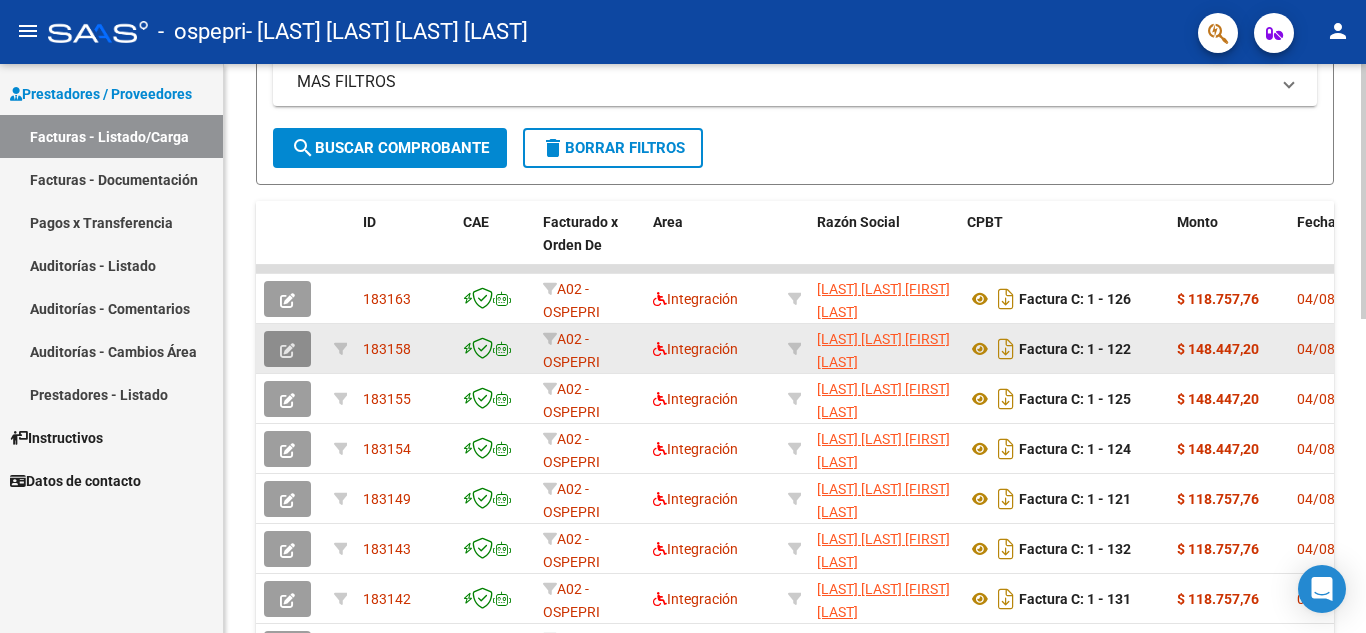 click 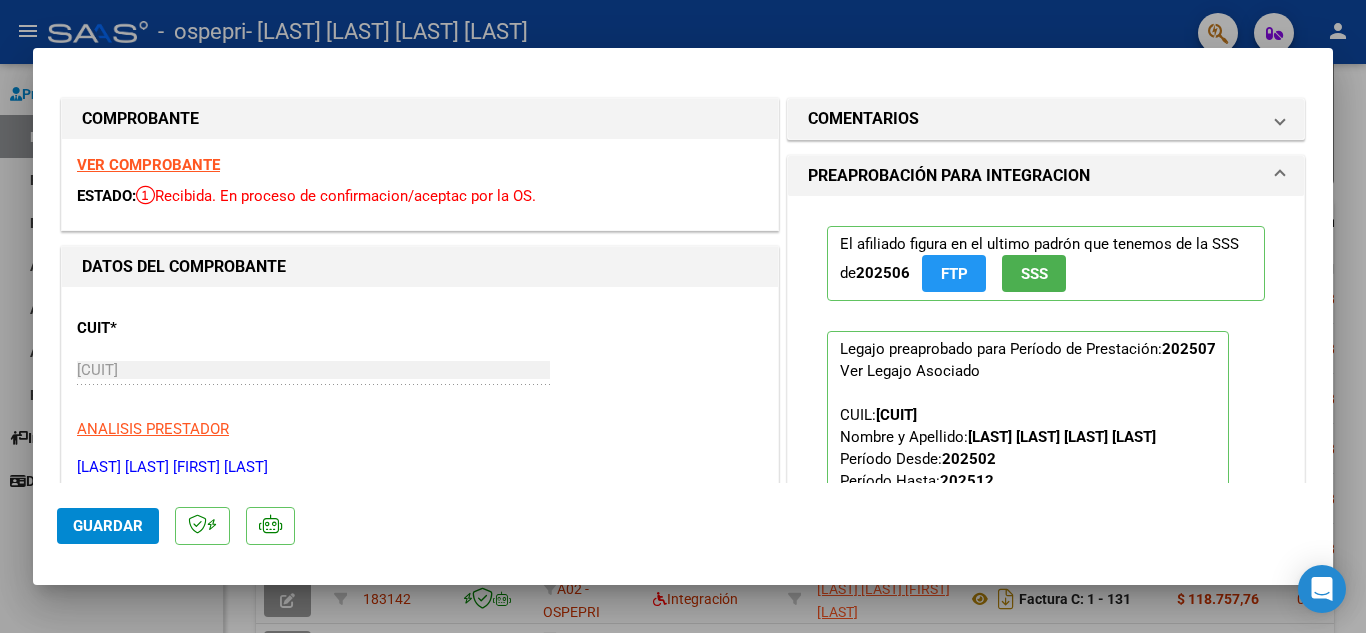 click at bounding box center (683, 316) 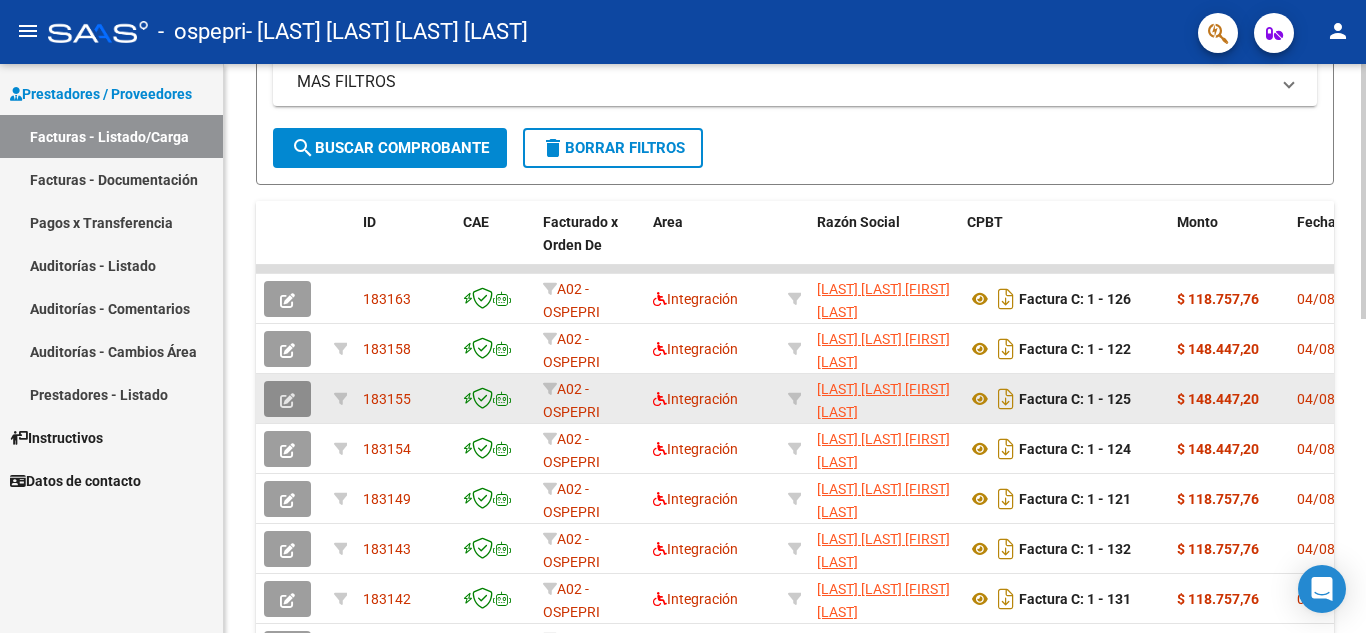 click 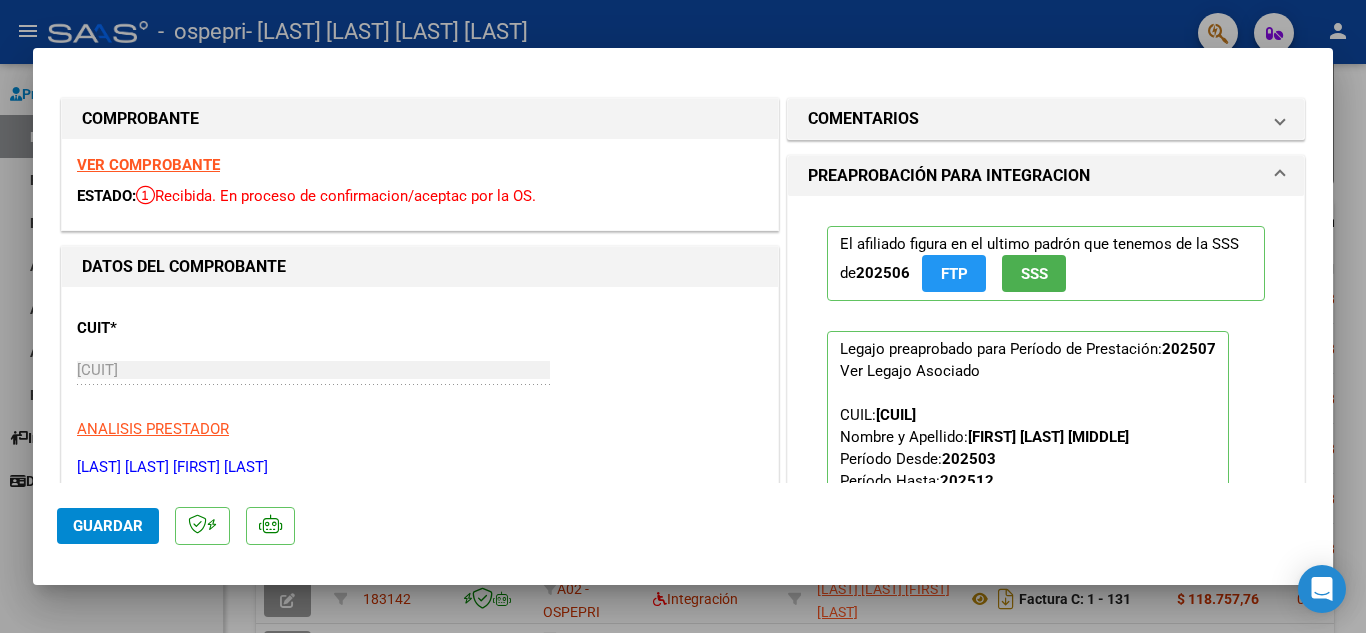 click at bounding box center [683, 316] 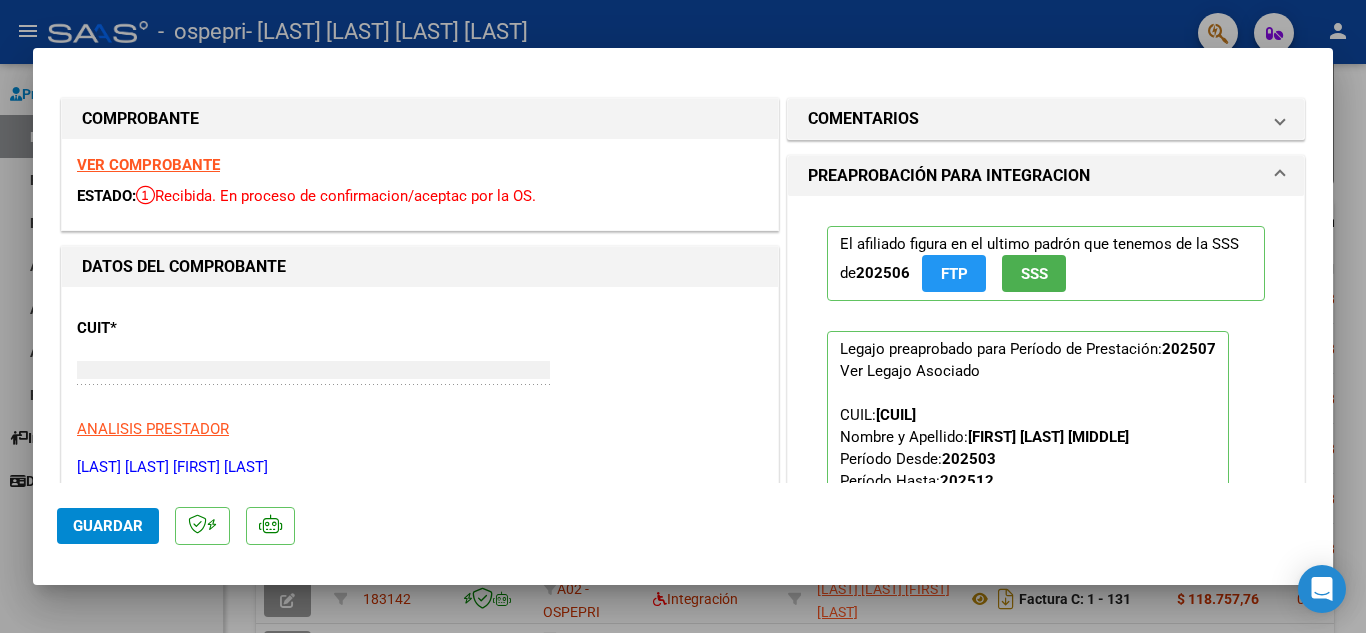 type 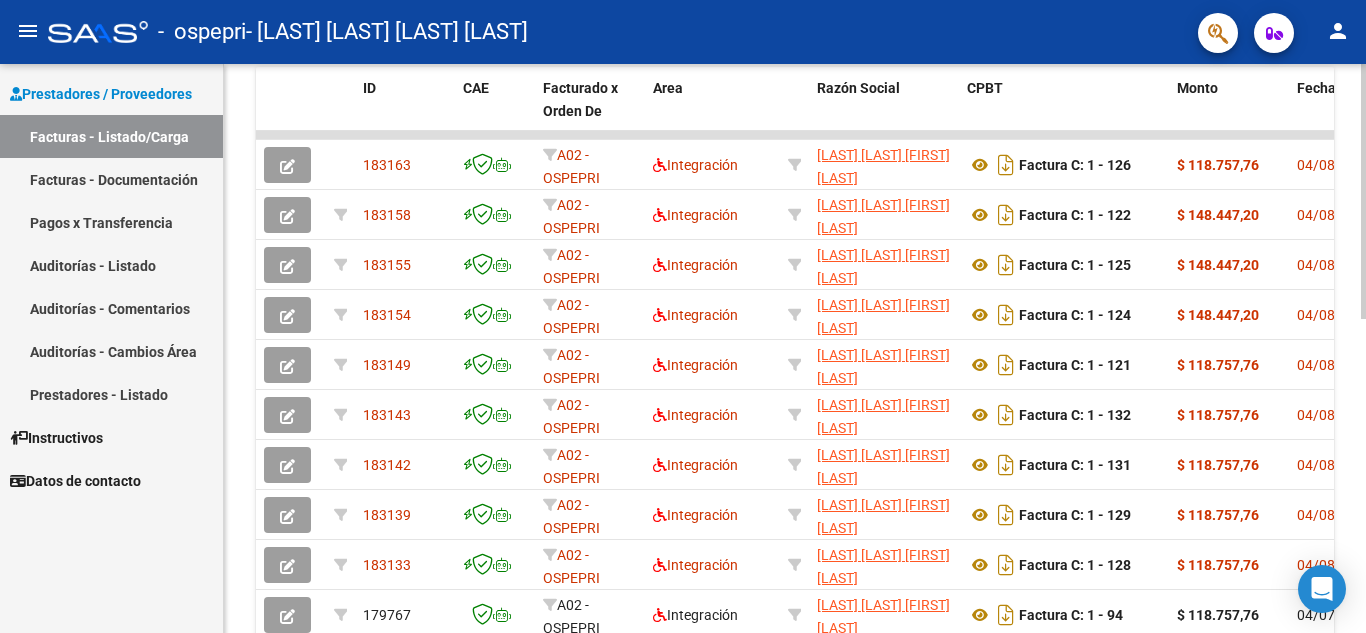 scroll, scrollTop: 557, scrollLeft: 0, axis: vertical 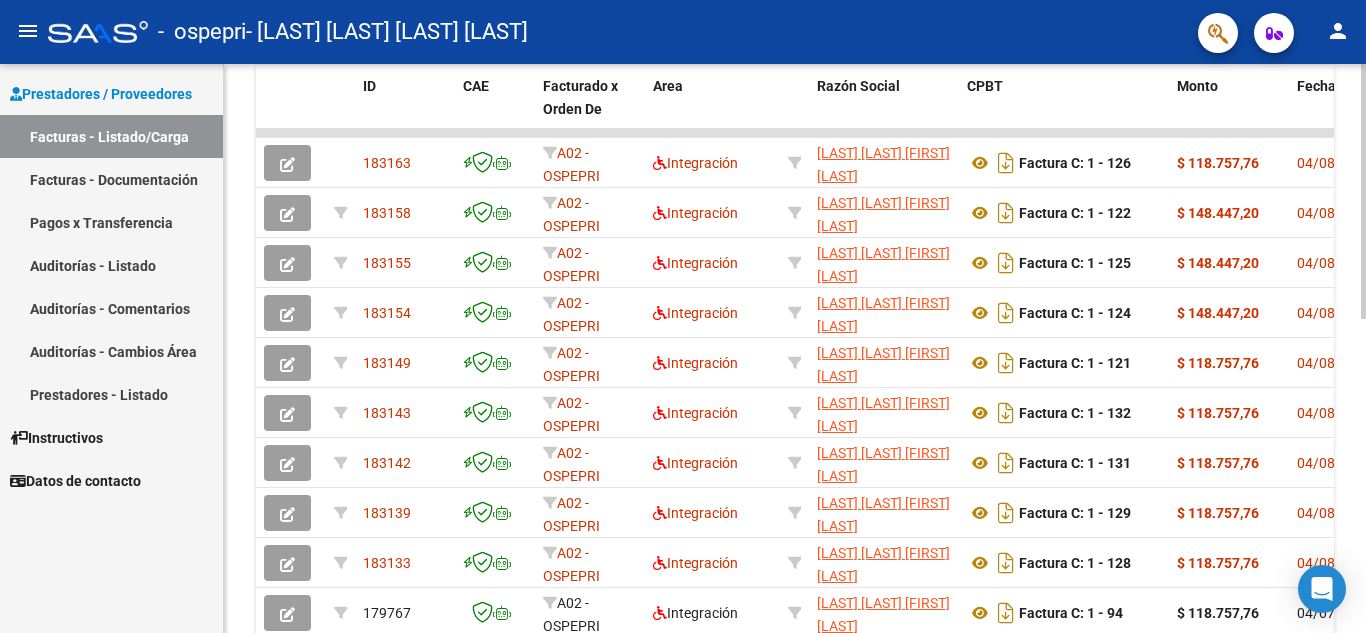 click on "Video tutorial   PRESTADORES -> Listado de CPBTs Emitidos por Prestadores / Proveedores (alt+q)   Cargar Comprobante
cloud_download  CSV  cloud_download  EXCEL  cloud_download  Estandar   Descarga Masiva
Filtros Id Area Area Todos Confirmado   Mostrar totalizadores   FILTROS DEL COMPROBANTE  Comprobante Tipo Comprobante Tipo Start date – End date Fec. Comprobante Desde / Hasta Días Emisión Desde(cant. días) Días Emisión Hasta(cant. días) CUIT / Razón Social Pto. Venta Nro. Comprobante Código SSS CAE Válido CAE Válido Todos Cargado Módulo Hosp. Todos Tiene facturacion Apócrifa Hospital Refes  FILTROS DE INTEGRACION  Período De Prestación Campos del Archivo de Rendición Devuelto x SSS (dr_envio) Todos Rendido x SSS (dr_envio) Tipo de Registro Tipo de Registro Período Presentación Período Presentación Campos del Legajo Asociado (preaprobación) Afiliado Legajo (cuil/nombre) Todos Solo facturas preaprobadas  MAS FILTROS  Todos Con Doc. Respaldatoria Todos Con Trazabilidad Todos – – 2" 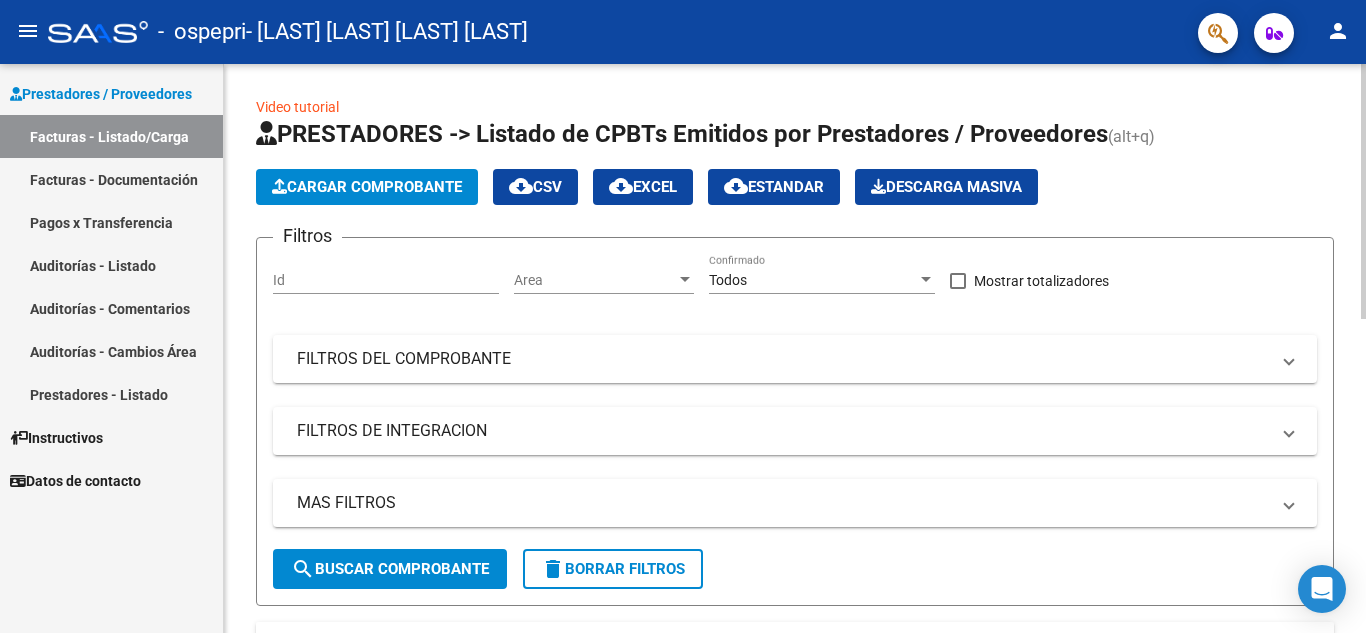 click 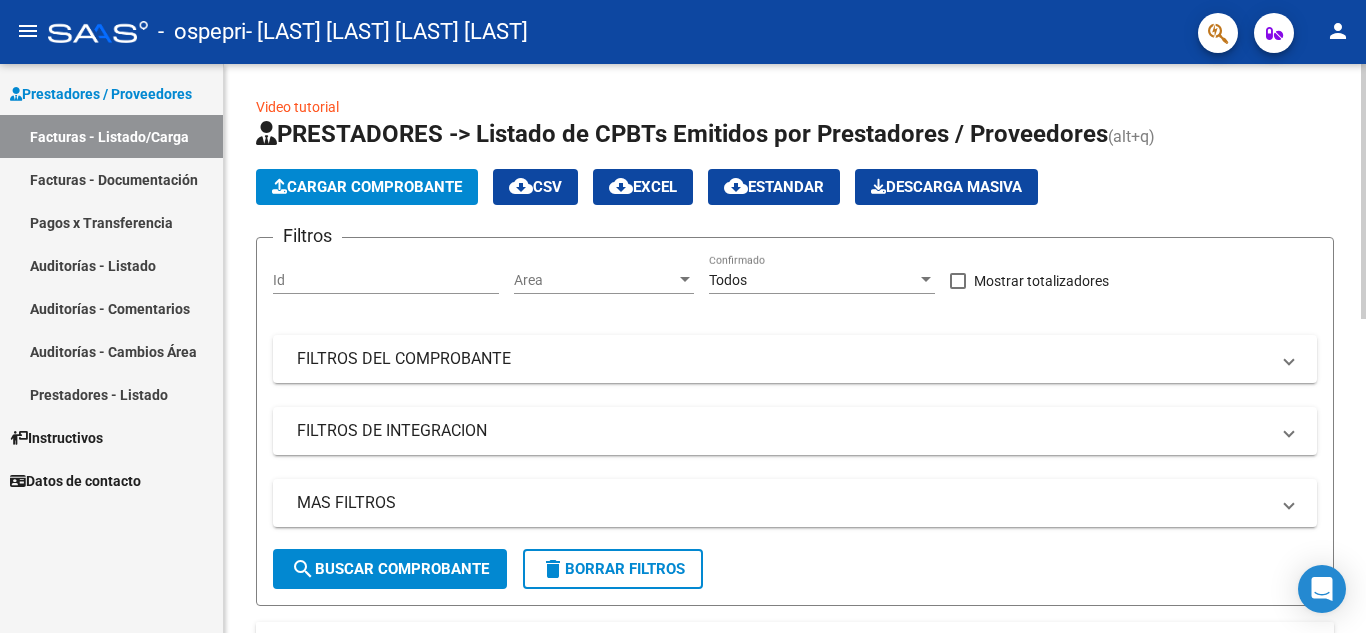 click on "Cargar Comprobante" 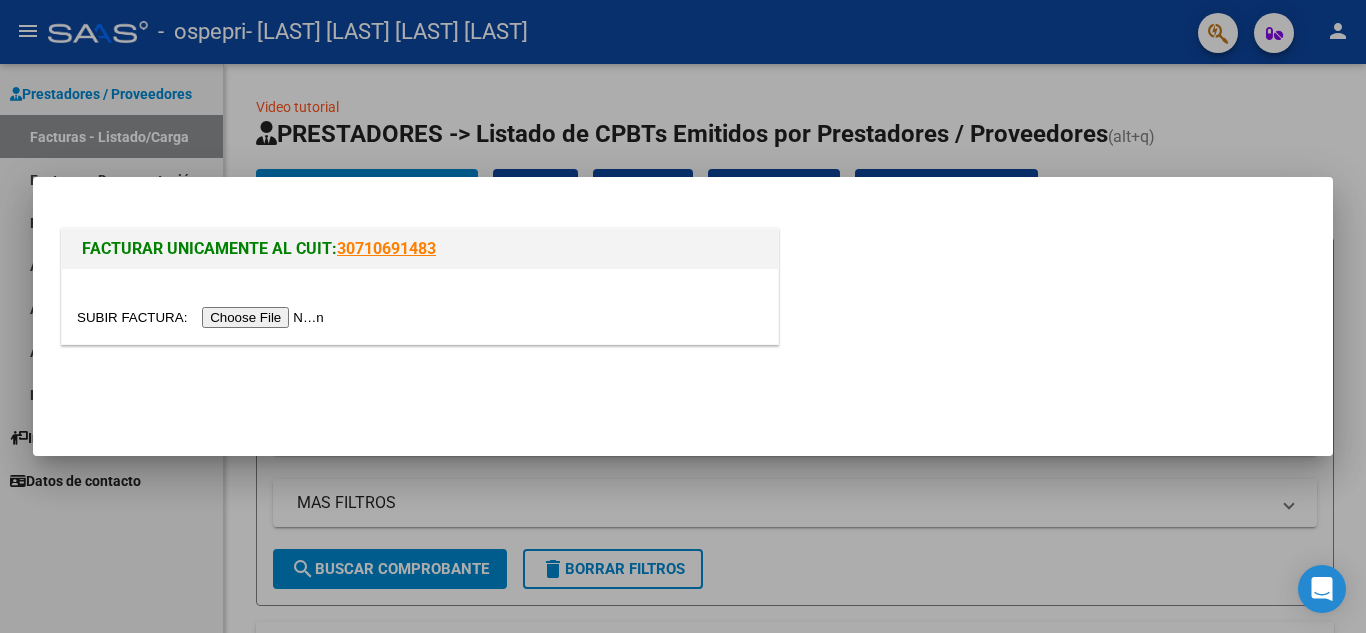 click at bounding box center [203, 317] 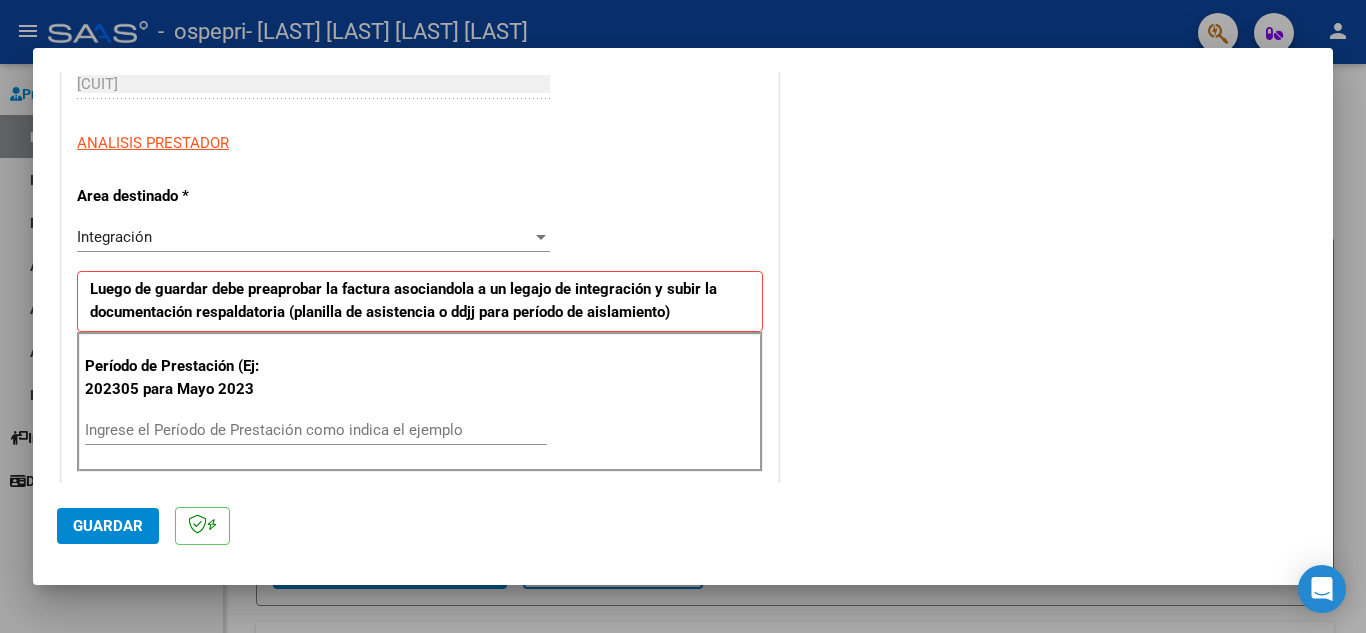 scroll, scrollTop: 325, scrollLeft: 0, axis: vertical 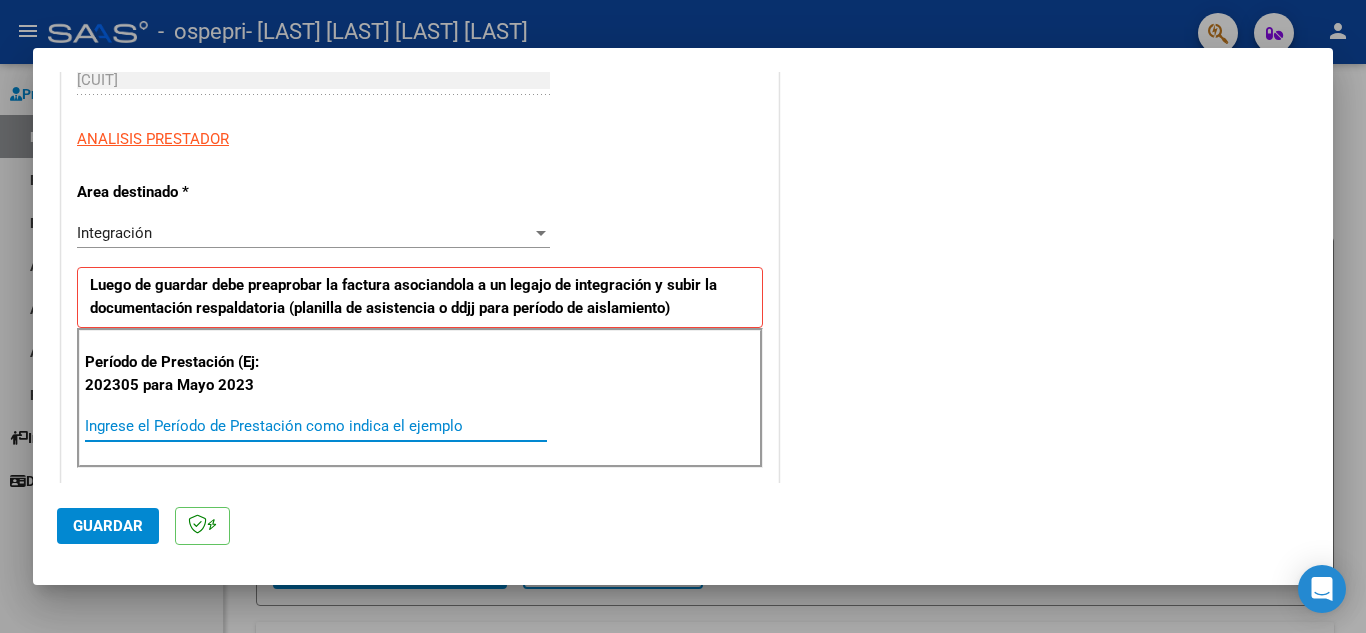 click on "Ingrese el Período de Prestación como indica el ejemplo" at bounding box center [316, 426] 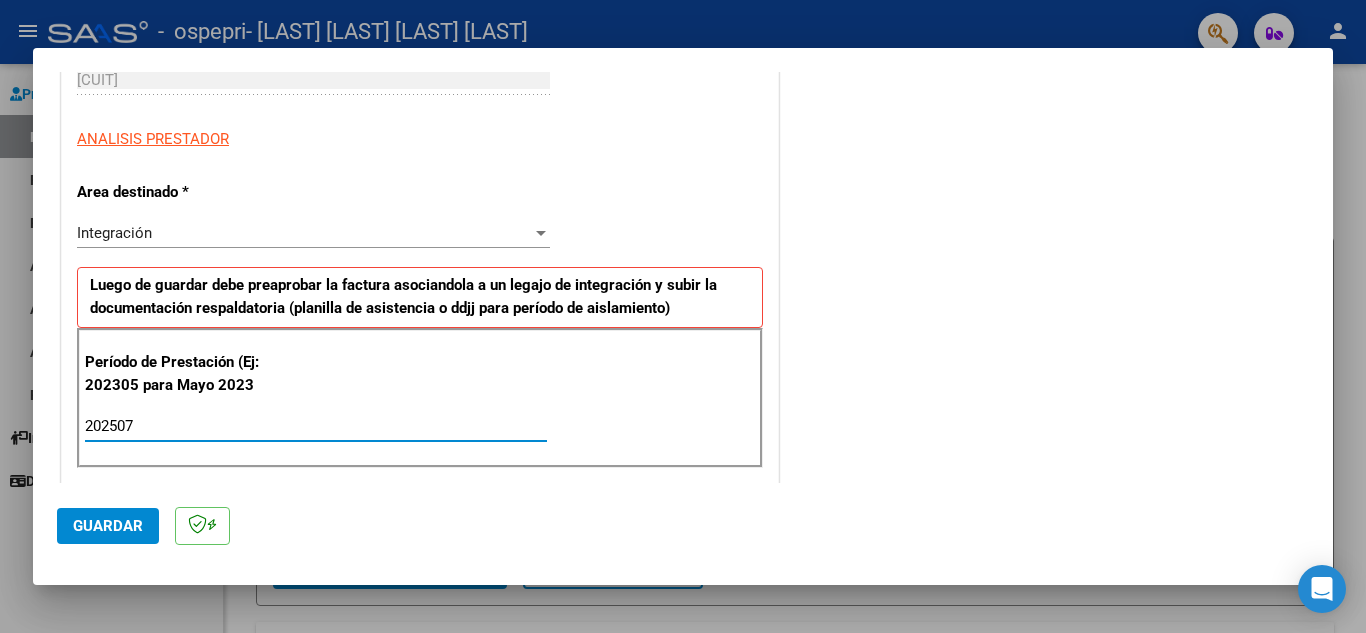 type on "202507" 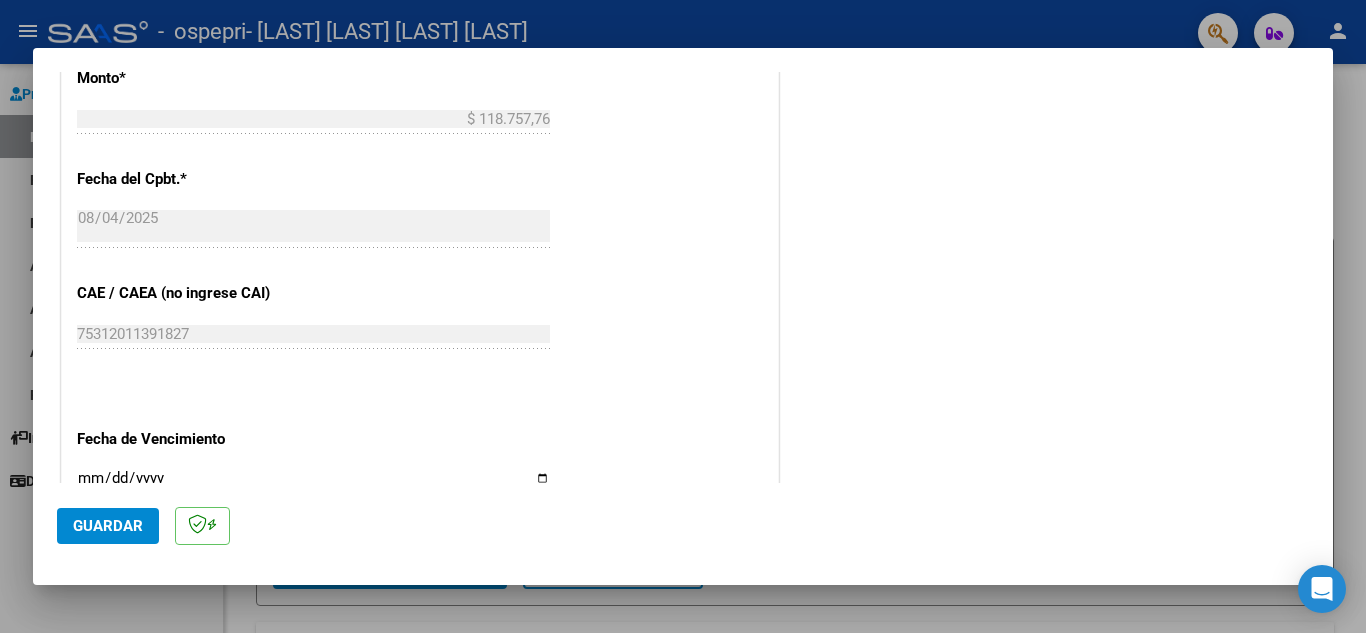 scroll, scrollTop: 1077, scrollLeft: 0, axis: vertical 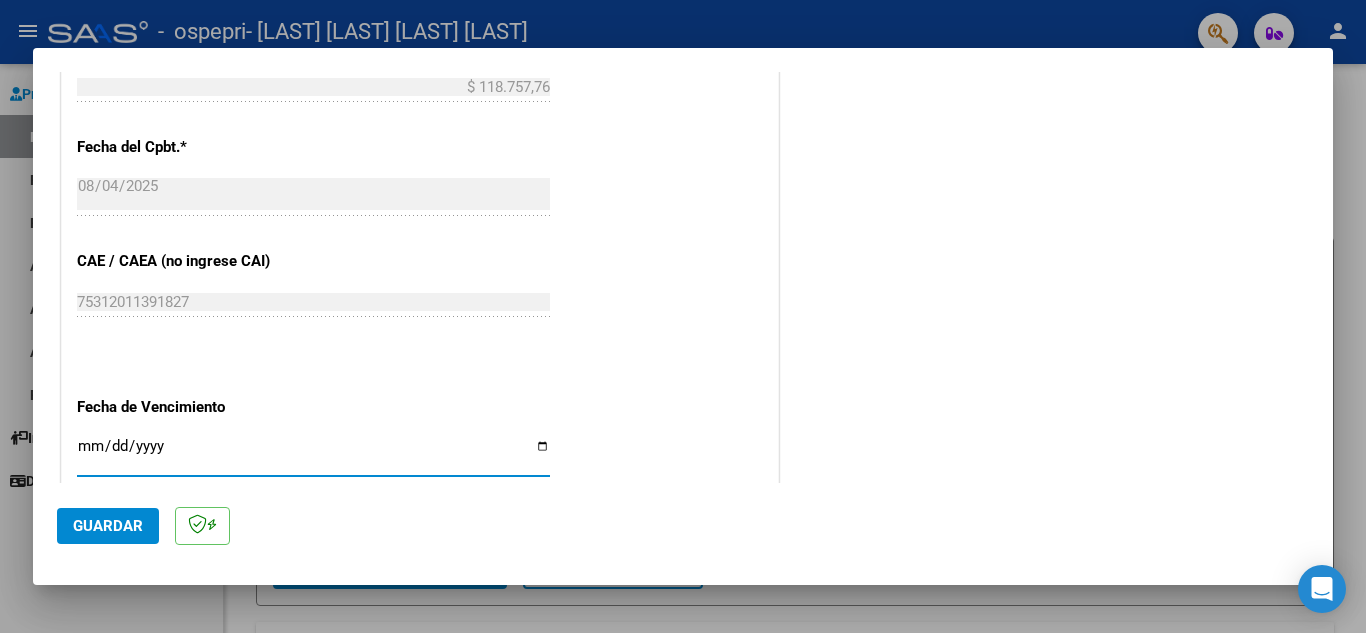click on "Ingresar la fecha" at bounding box center (313, 454) 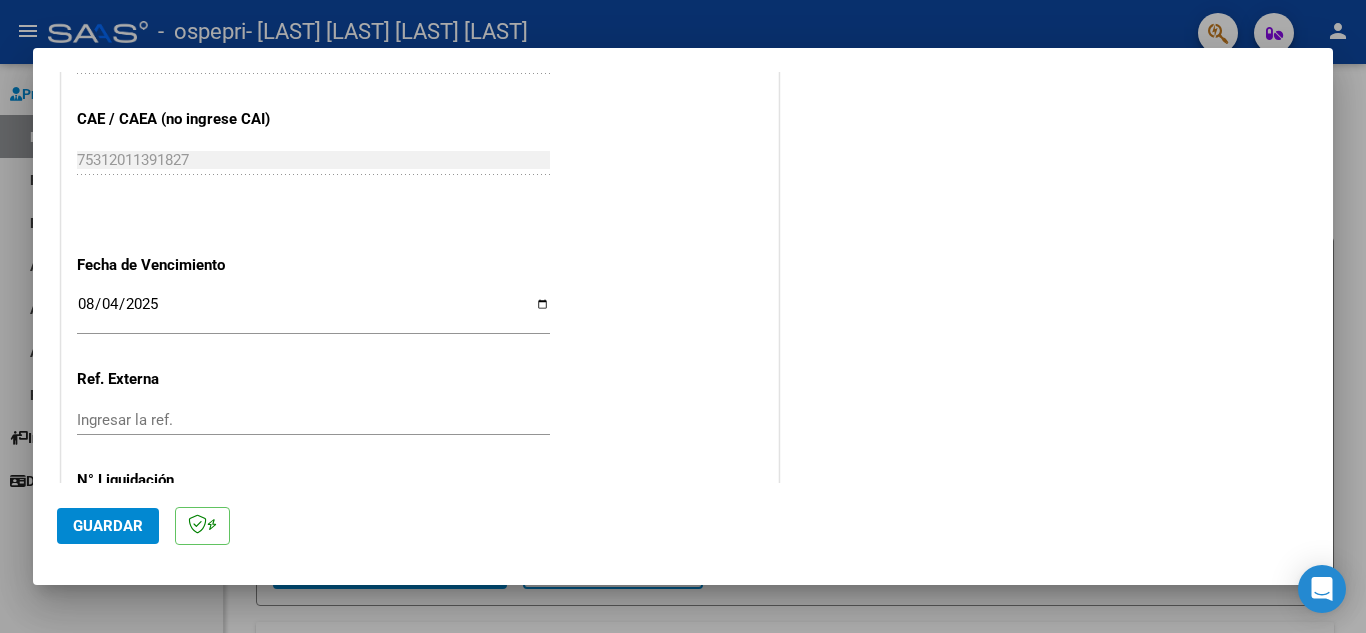 scroll, scrollTop: 1247, scrollLeft: 0, axis: vertical 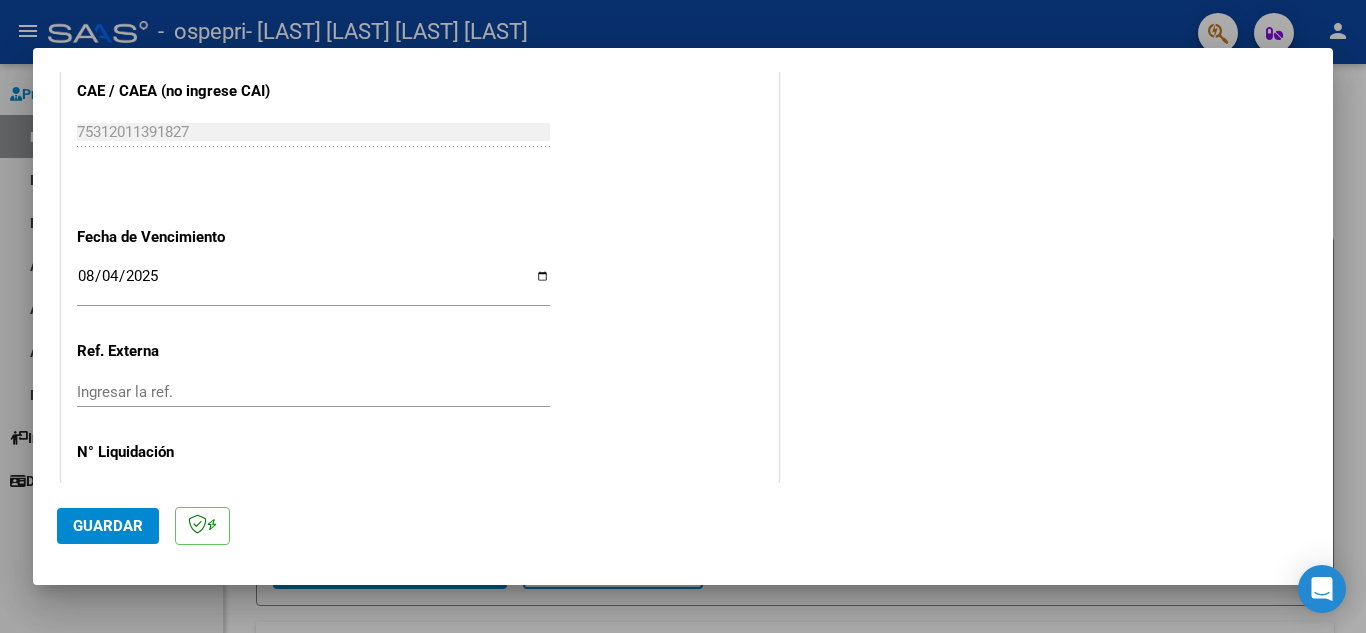 click at bounding box center (683, 316) 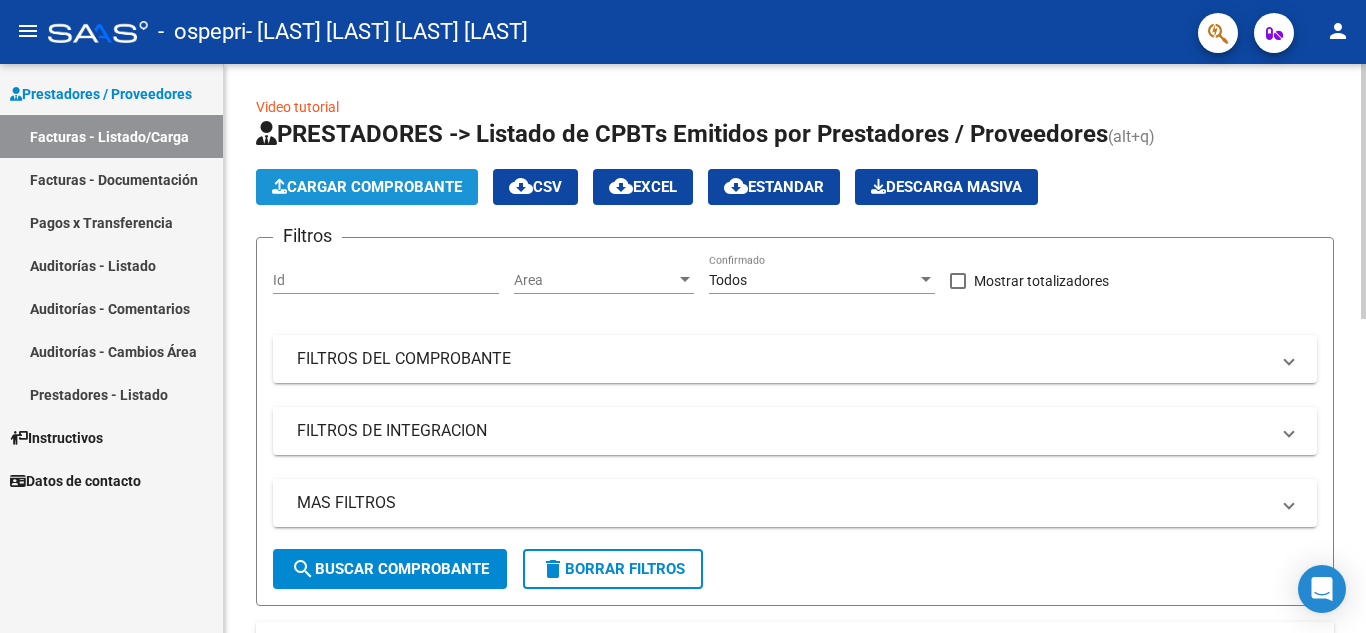 click on "Cargar Comprobante" 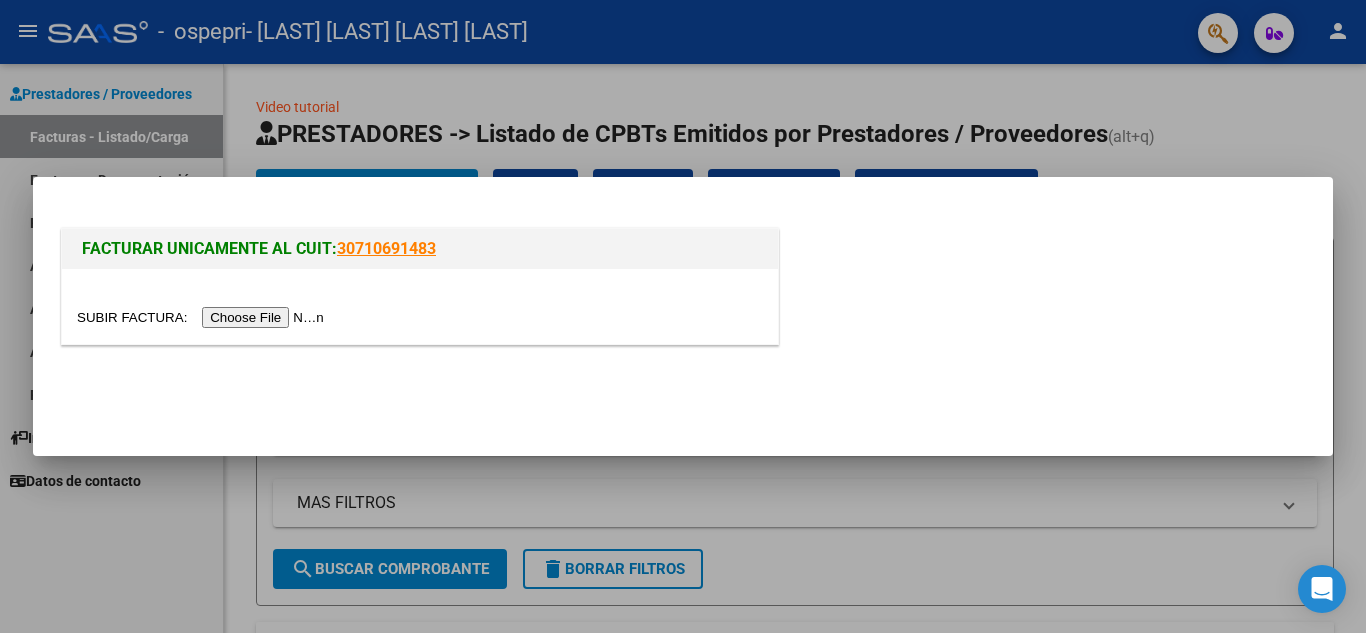 click at bounding box center (203, 317) 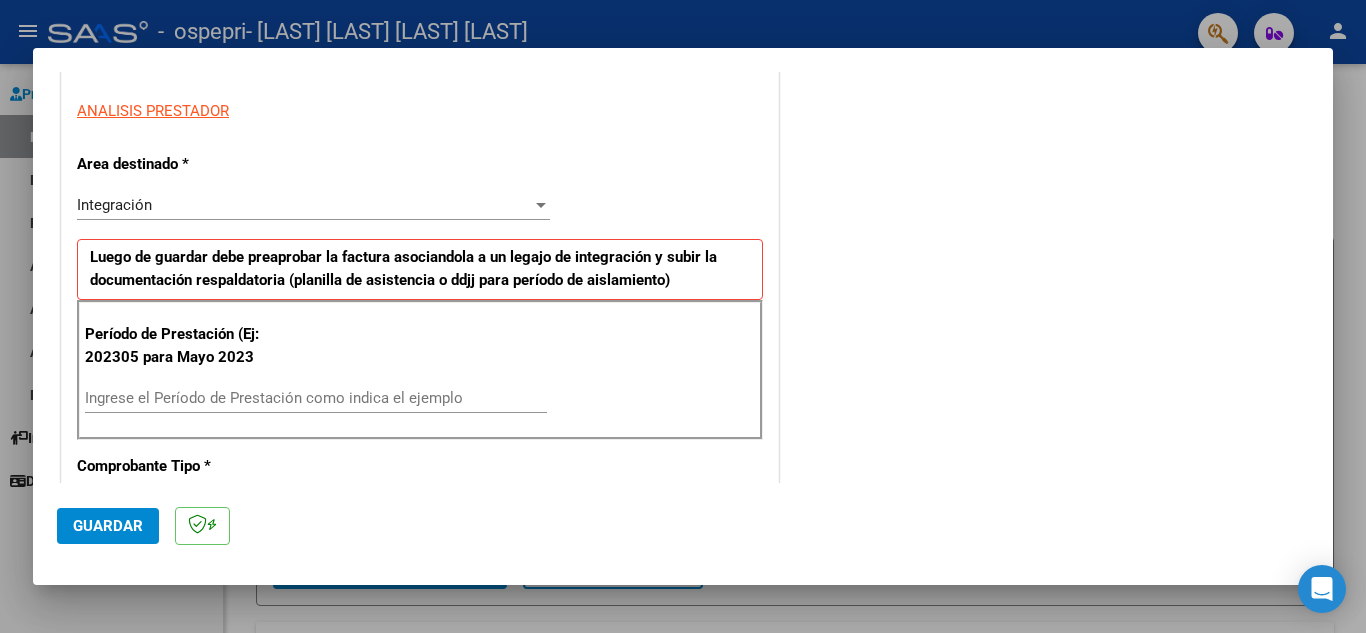 scroll, scrollTop: 376, scrollLeft: 0, axis: vertical 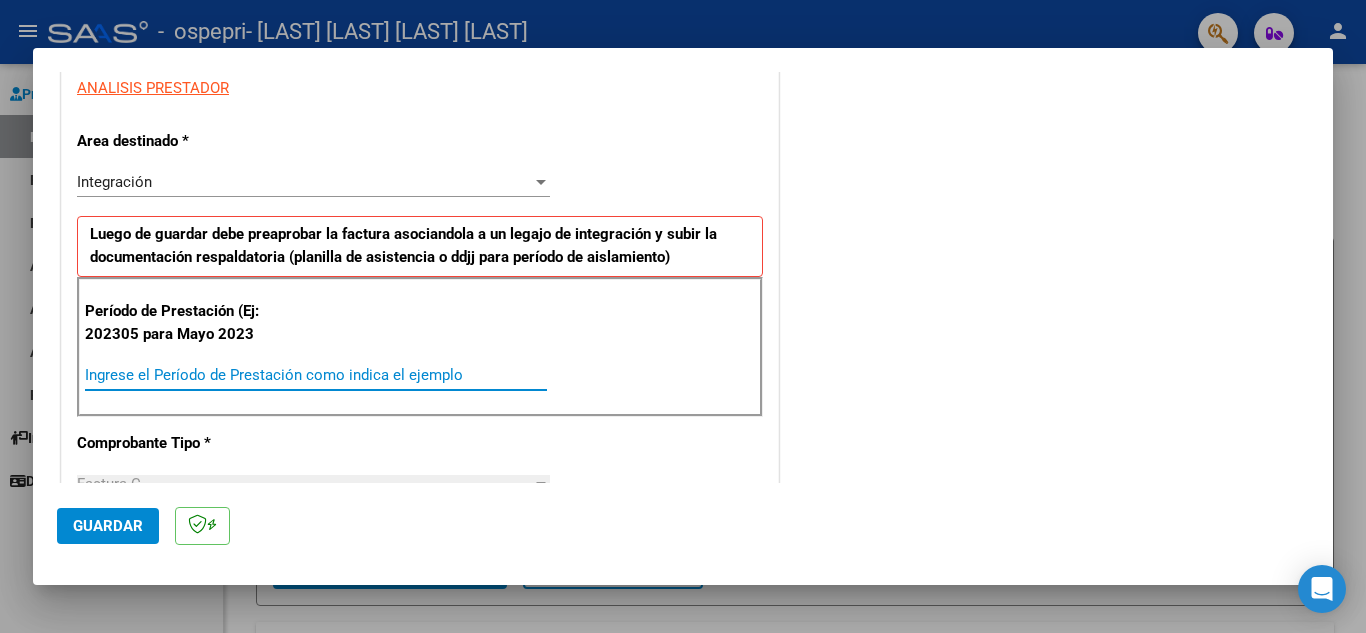 click on "Ingrese el Período de Prestación como indica el ejemplo" at bounding box center [316, 375] 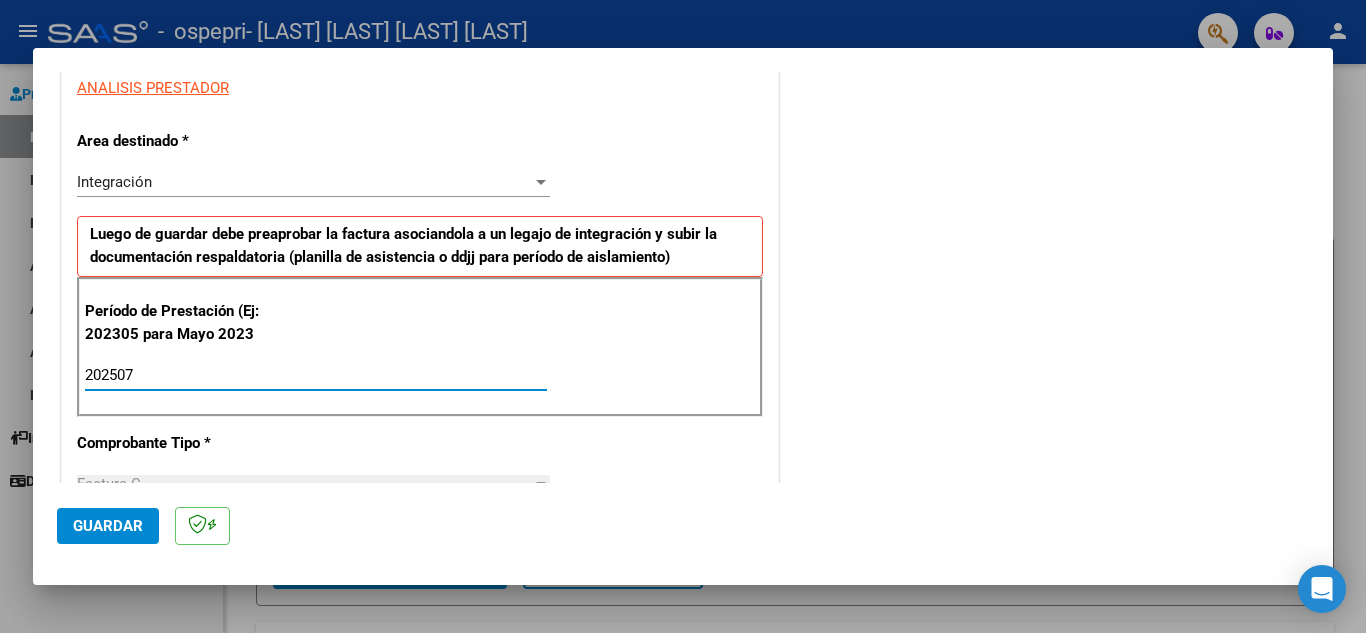 type on "202507" 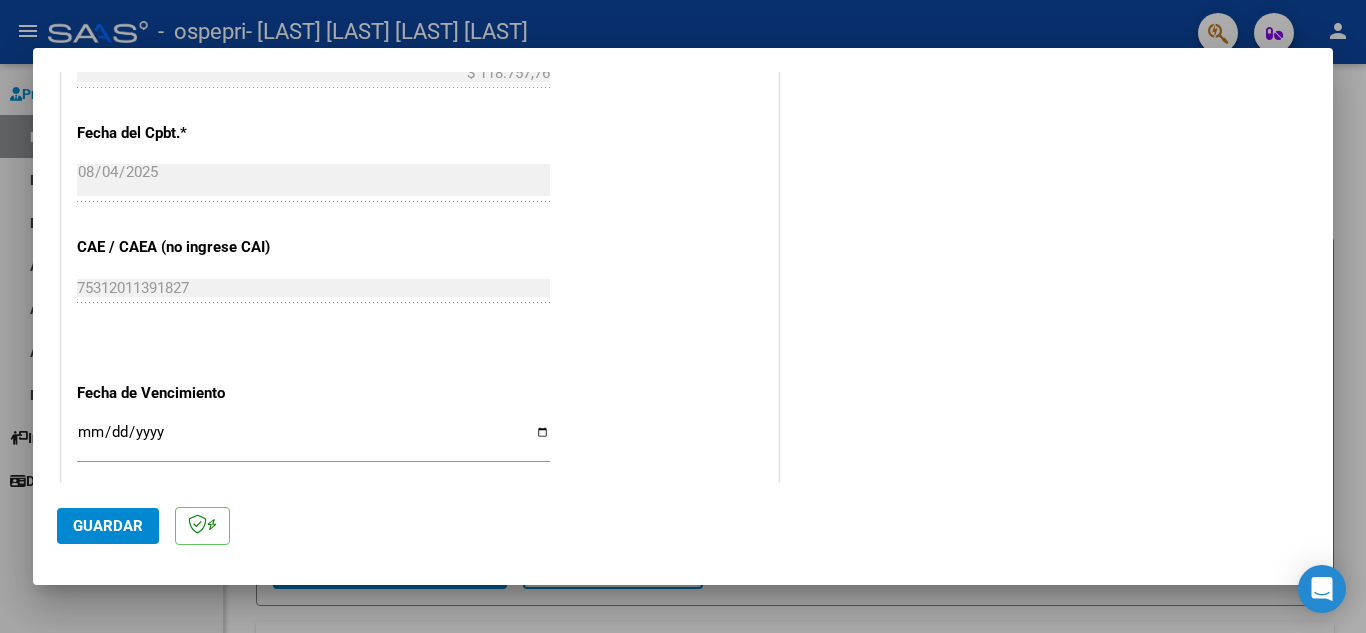 scroll, scrollTop: 1132, scrollLeft: 0, axis: vertical 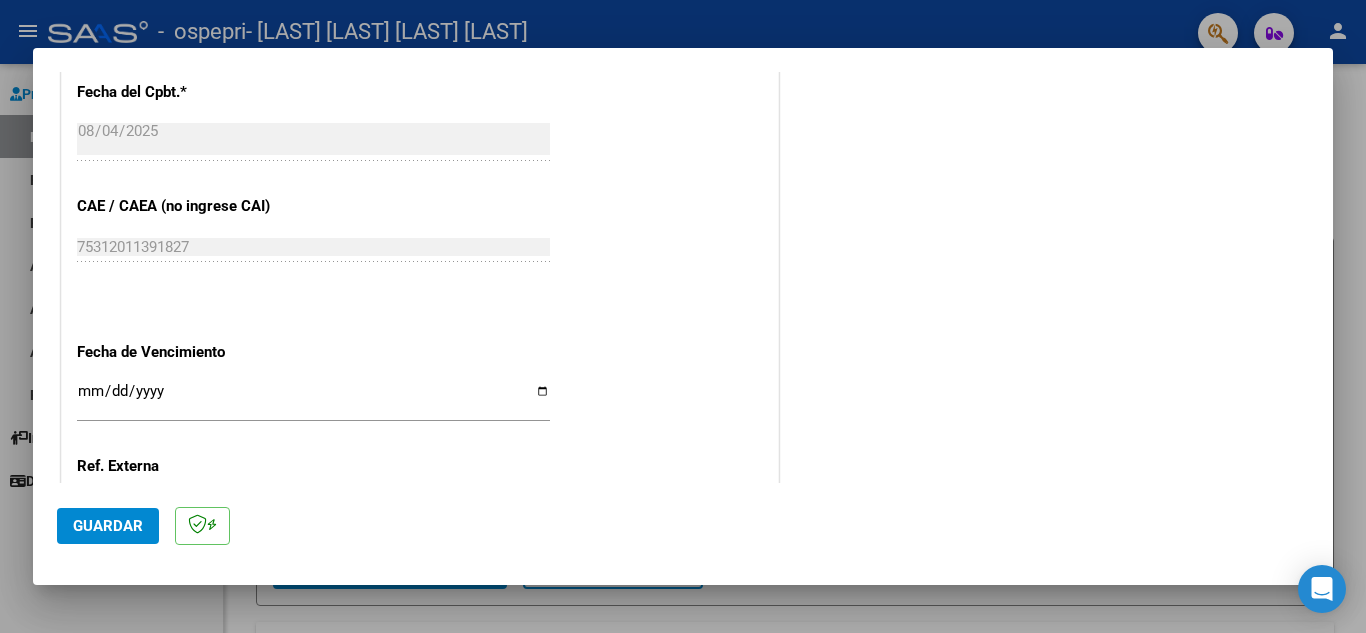 click on "CUIT  *   27-32242190-2 Ingresar CUIT  ANALISIS PRESTADOR  Area destinado * Integración Seleccionar Area Luego de guardar debe preaprobar la factura asociandola a un legajo de integración y subir la documentación respaldatoria (planilla de asistencia o ddjj para período de aislamiento)  Período de Prestación (Ej: 202305 para Mayo 2023    202507 Ingrese el Período de Prestación como indica el ejemplo   Comprobante Tipo * Factura C Seleccionar Tipo Punto de Venta  *   1 Ingresar el Nro.  Número  *   123 Ingresar el Nro.  Monto  *   $ 118.757,76 Ingresar el monto  Fecha del Cpbt.  *   2025-08-04 Ingresar la fecha  CAE / CAEA (no ingrese CAI)    75312011391827 Ingresar el CAE o CAEA (no ingrese CAI)  Fecha de Vencimiento    Ingresar la fecha  Ref. Externa    Ingresar la ref.  N° Liquidación    Ingresar el N° Liquidación" at bounding box center [420, -77] 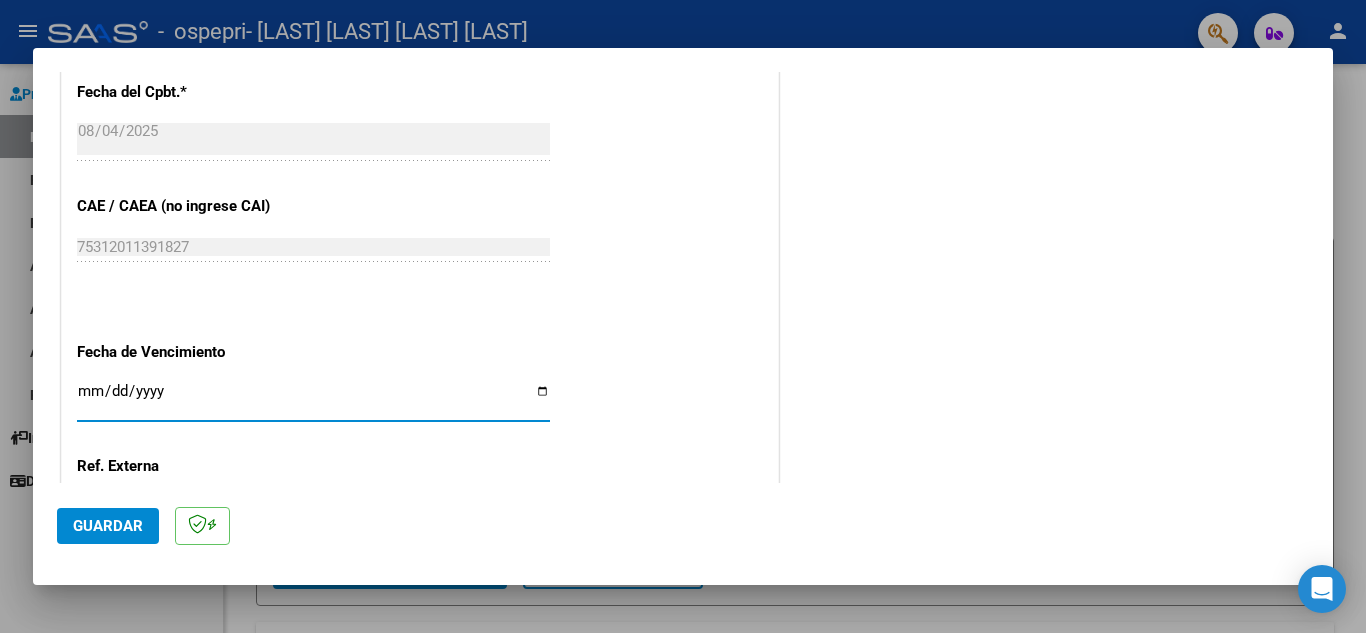 click on "Ingresar la fecha" at bounding box center [313, 399] 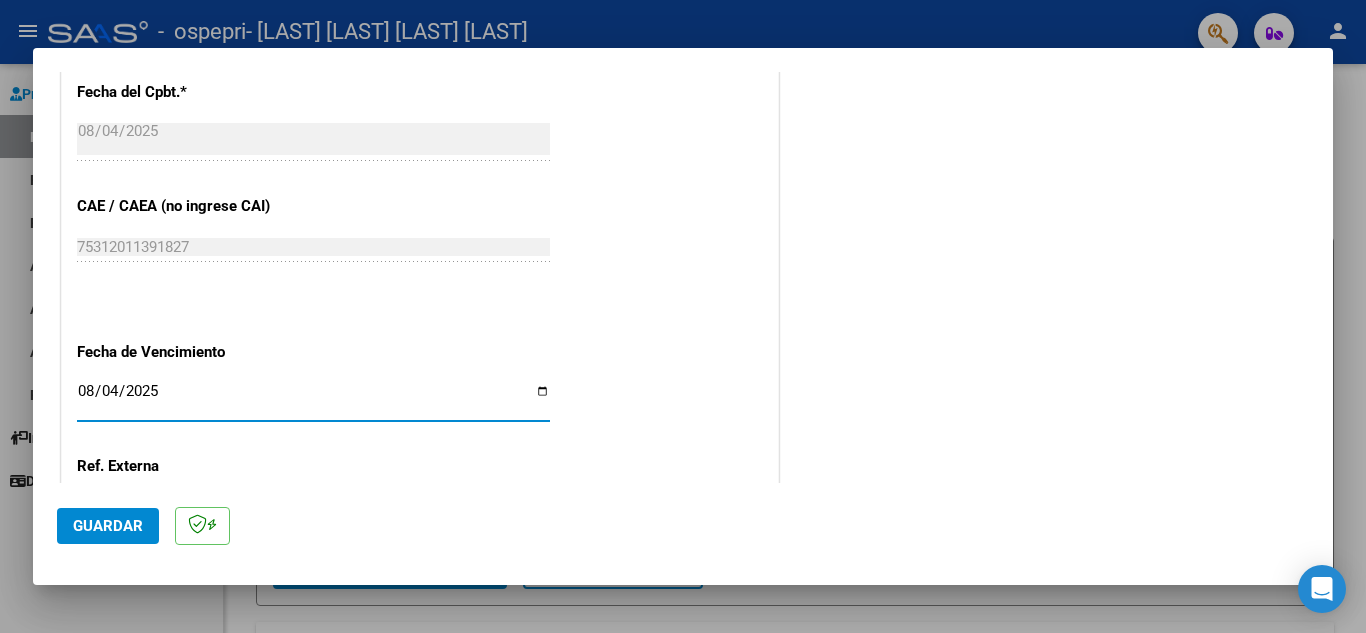 type on "2025-08-04" 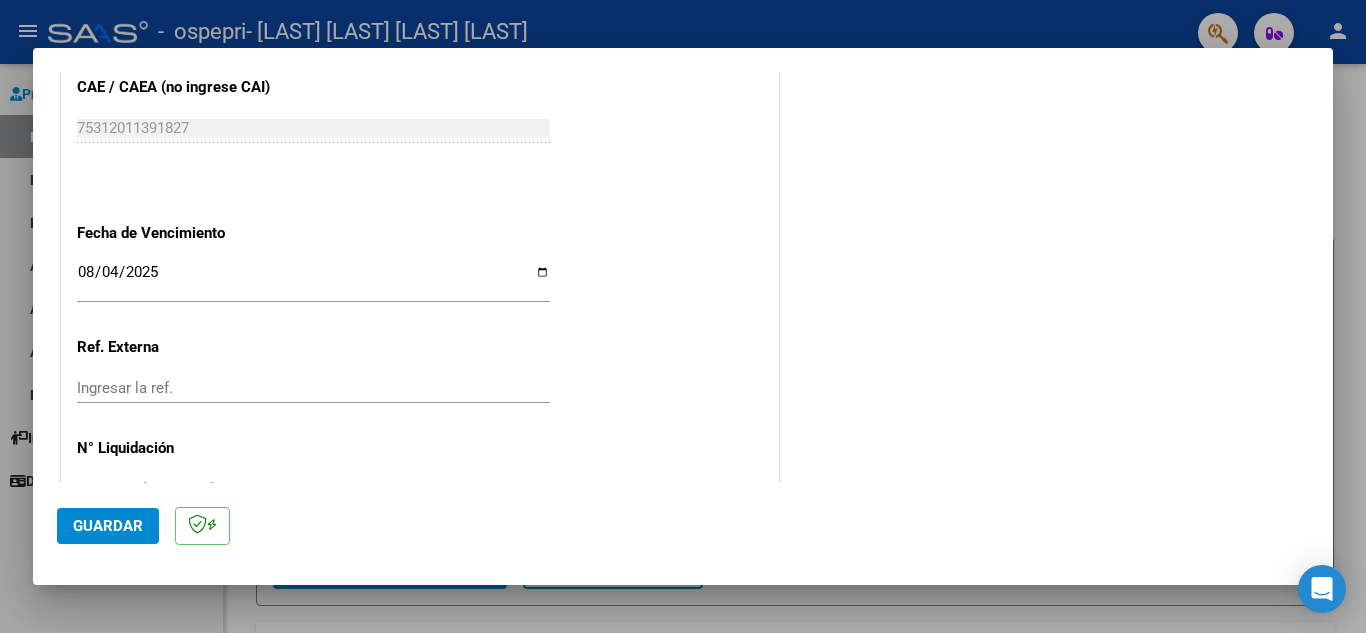 scroll, scrollTop: 1311, scrollLeft: 0, axis: vertical 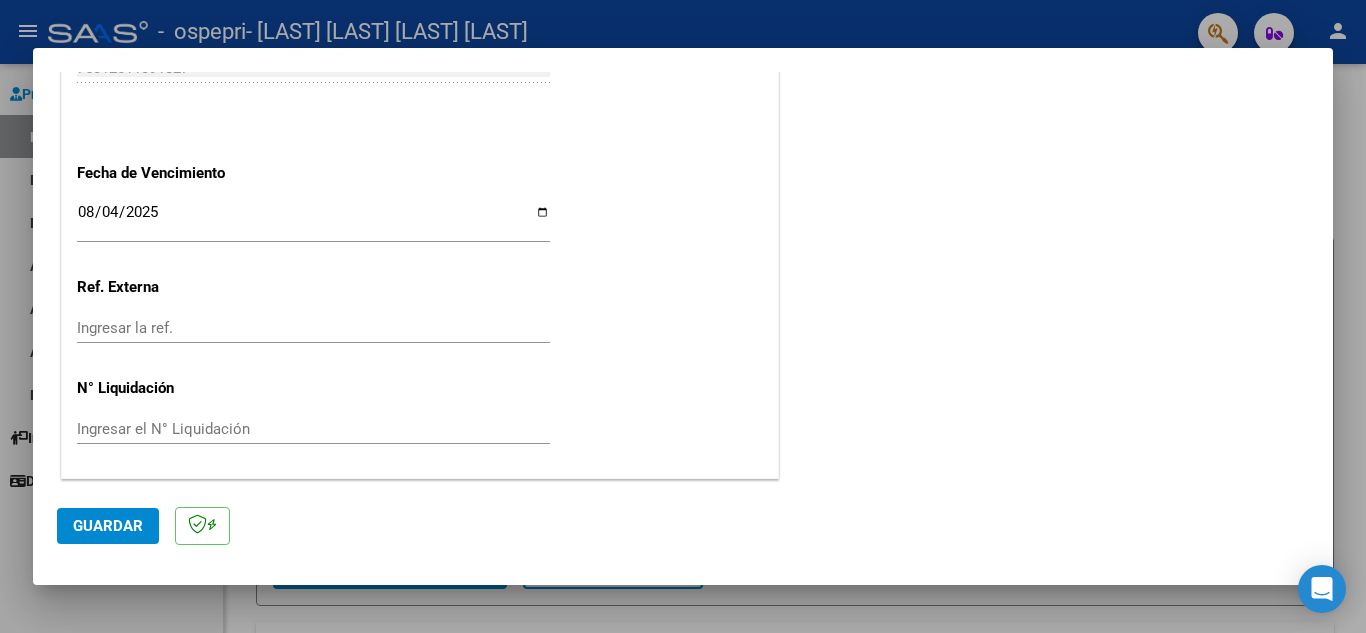 click on "Ingresar el N° Liquidación" at bounding box center (313, 429) 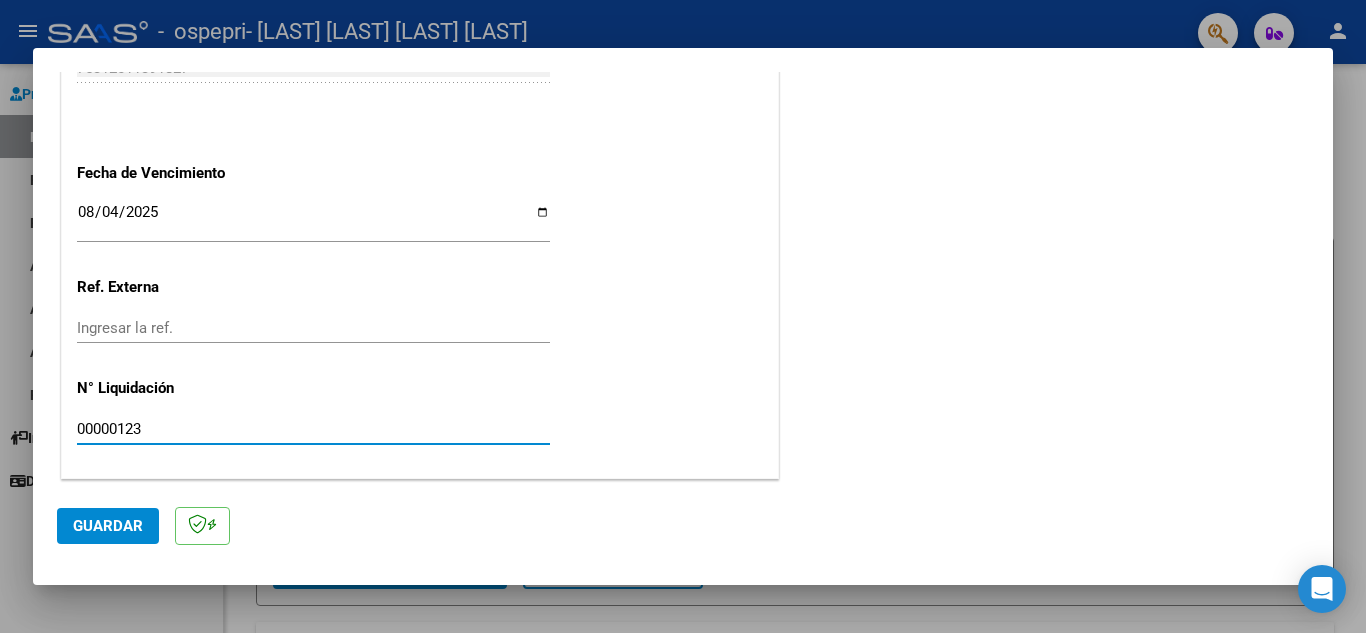 type on "00000123" 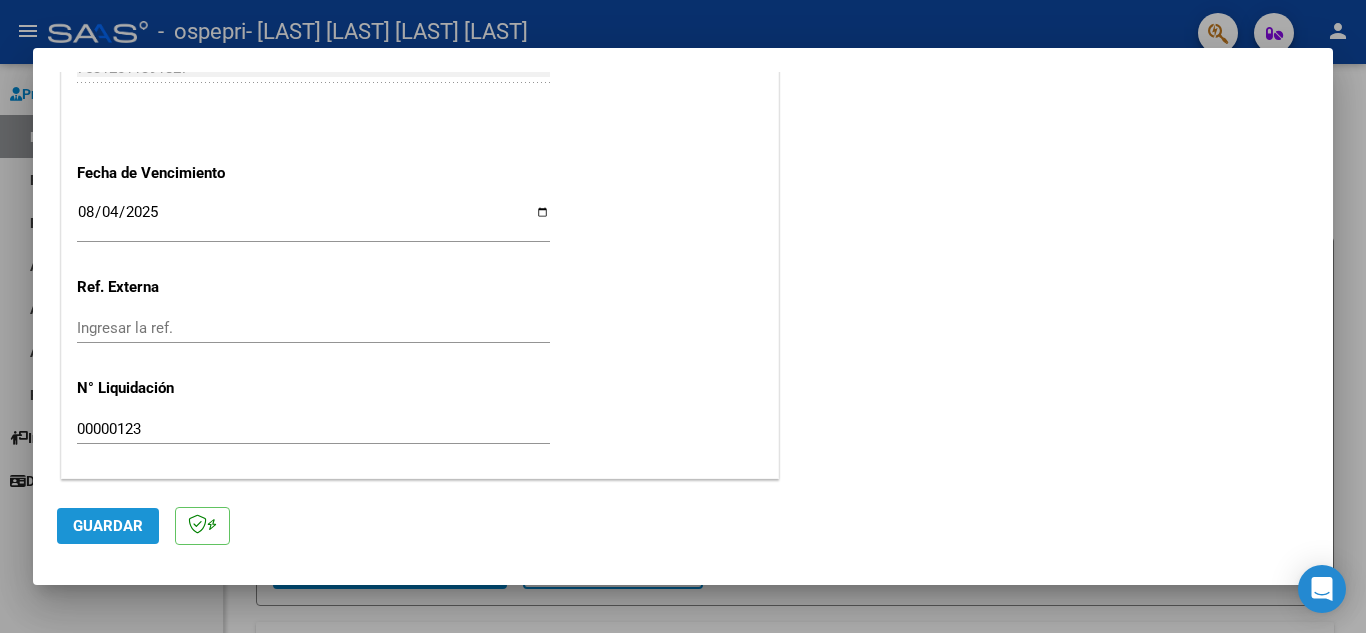 click on "Guardar" 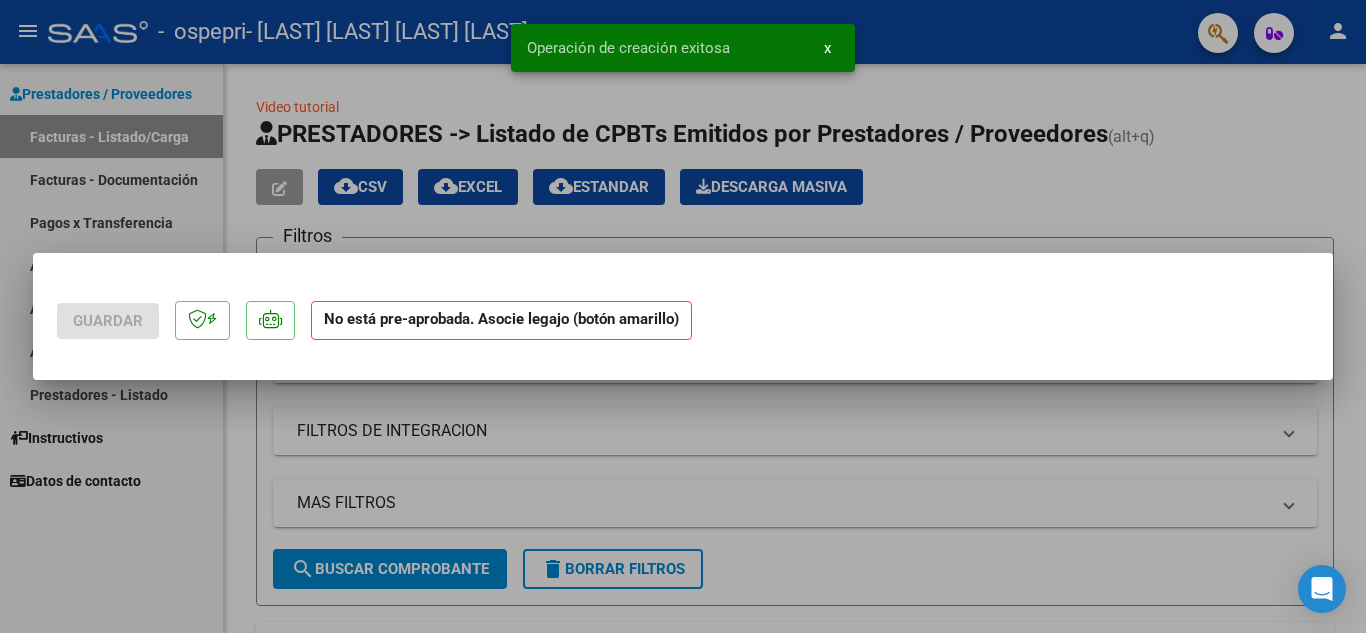 scroll, scrollTop: 0, scrollLeft: 0, axis: both 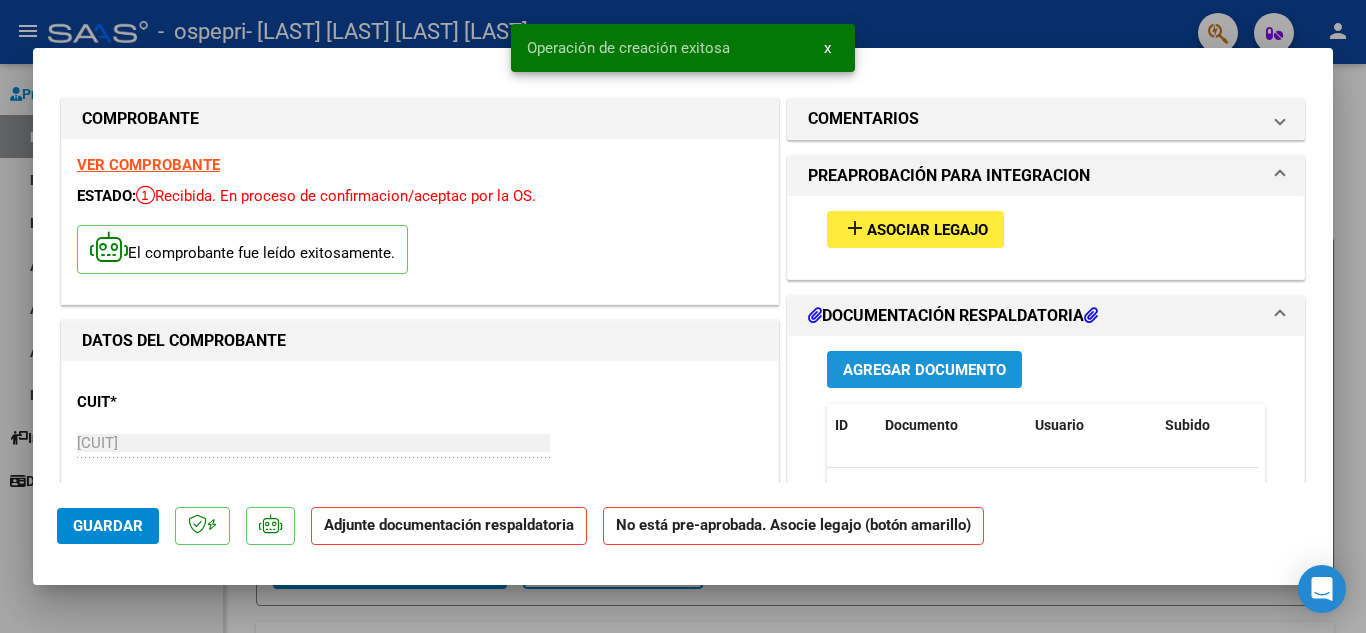 click on "Agregar Documento" at bounding box center [924, 370] 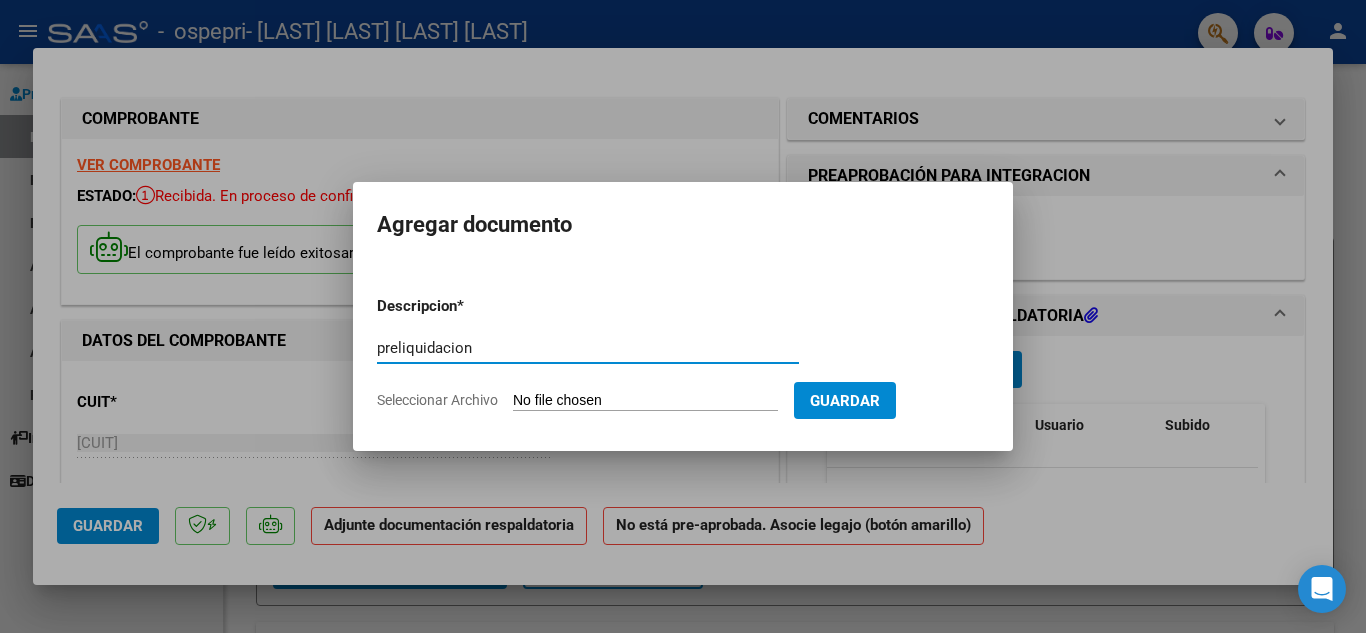 type on "preliquidacion" 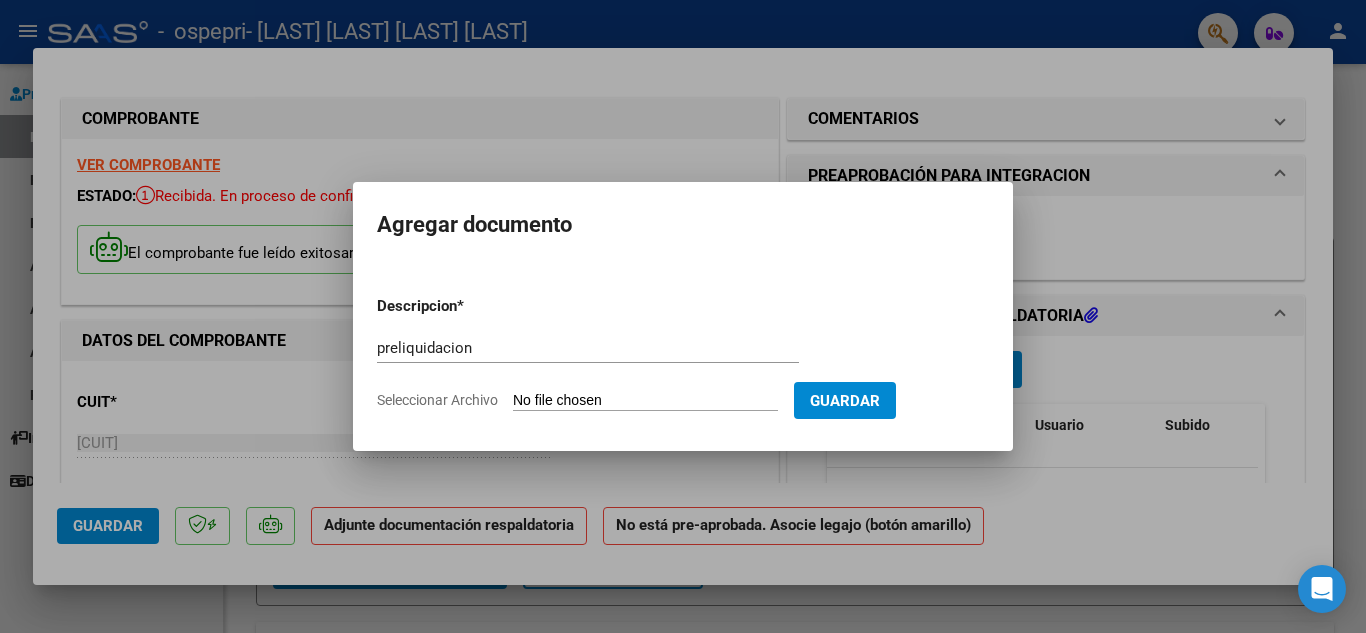 click on "Seleccionar Archivo" at bounding box center [645, 401] 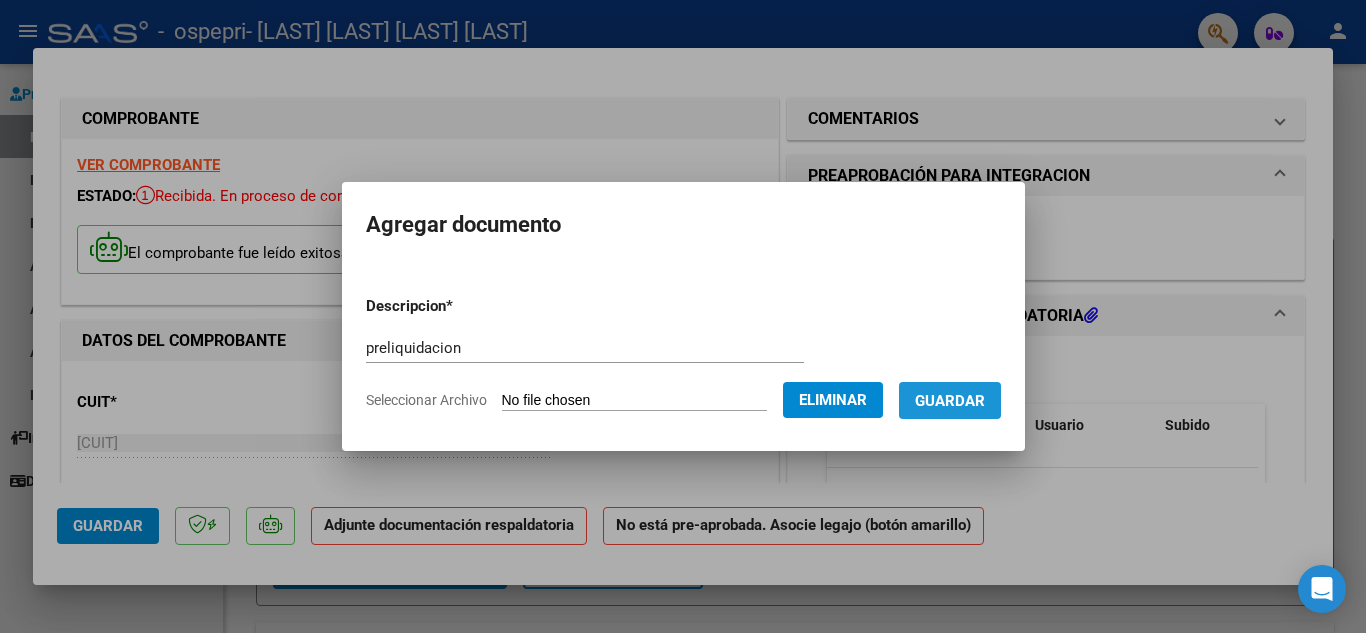 click on "Guardar" at bounding box center [950, 401] 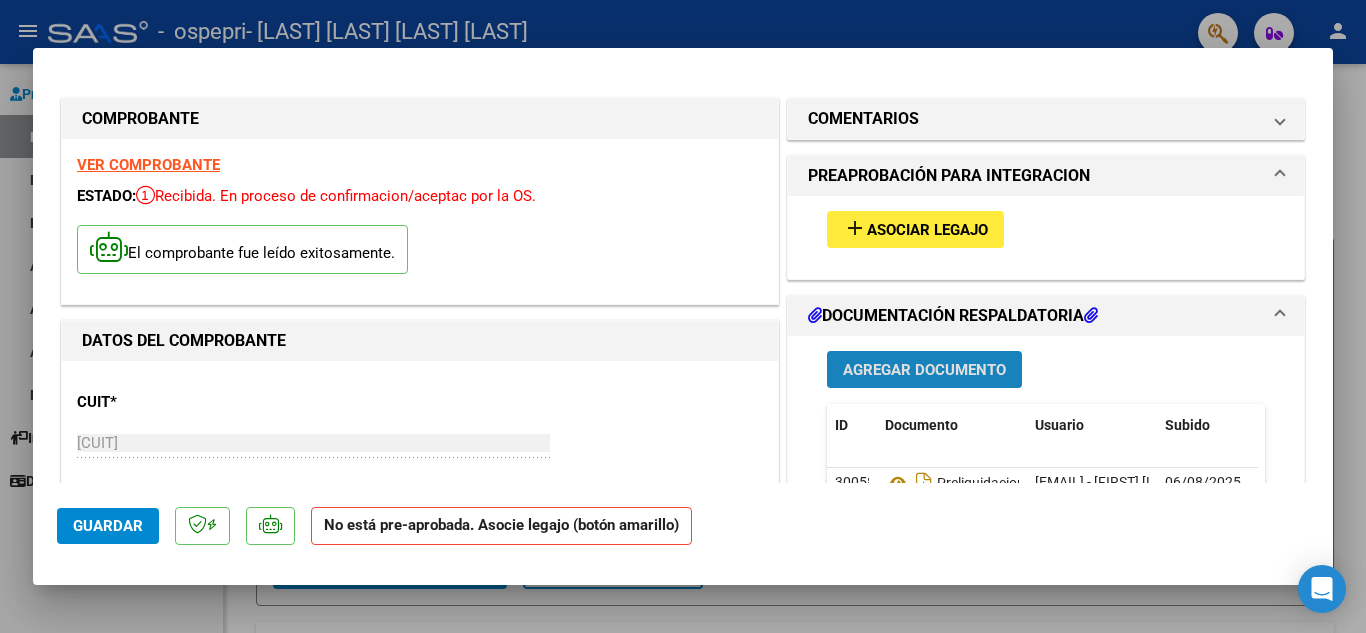 click on "Agregar Documento" at bounding box center [924, 370] 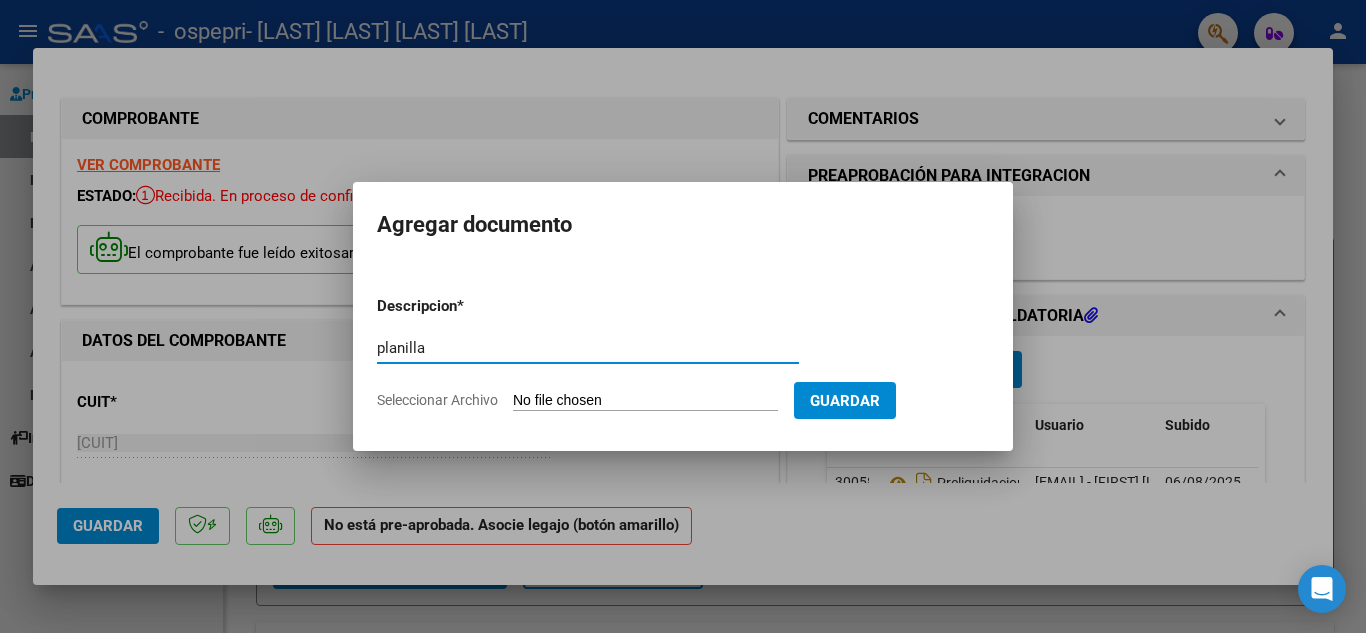 type on "planilla" 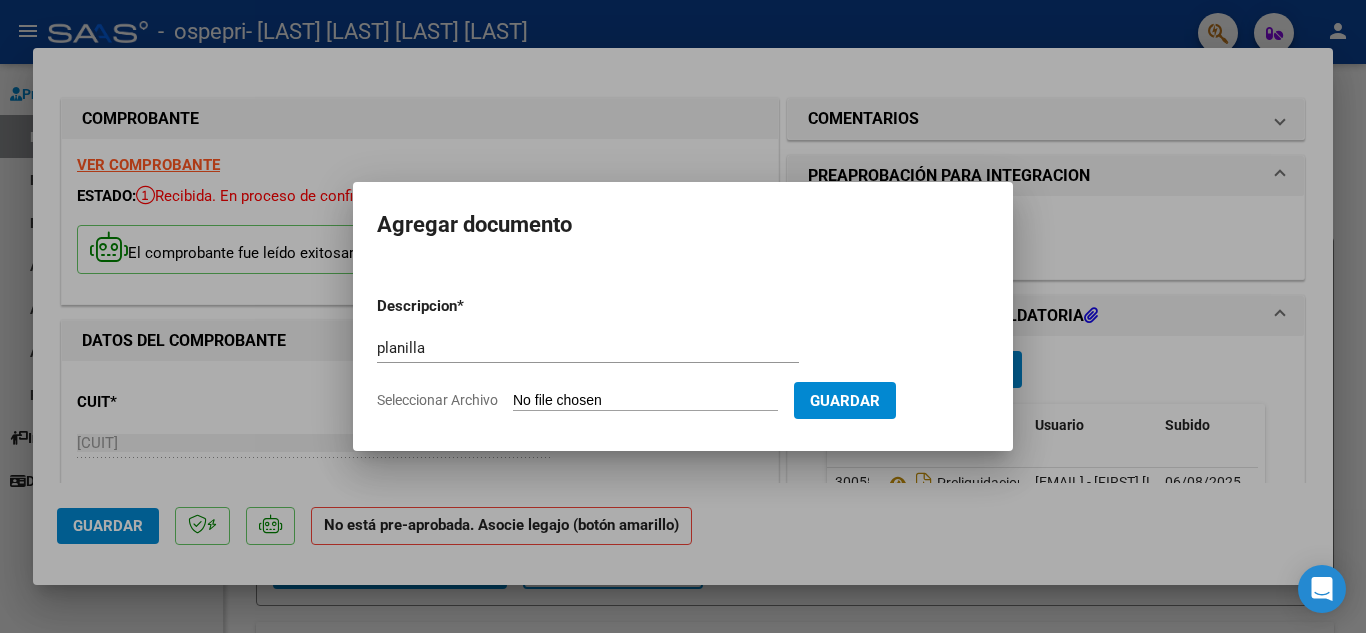 click on "Seleccionar Archivo" at bounding box center (645, 401) 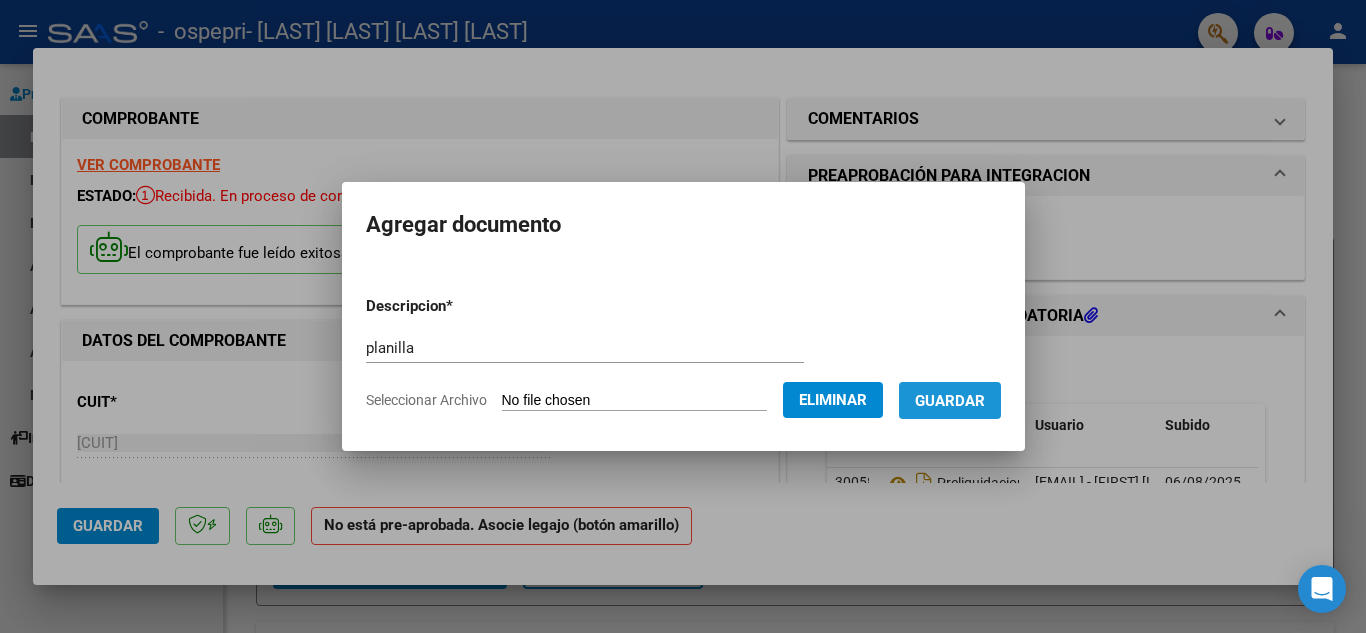 click on "Guardar" at bounding box center (950, 401) 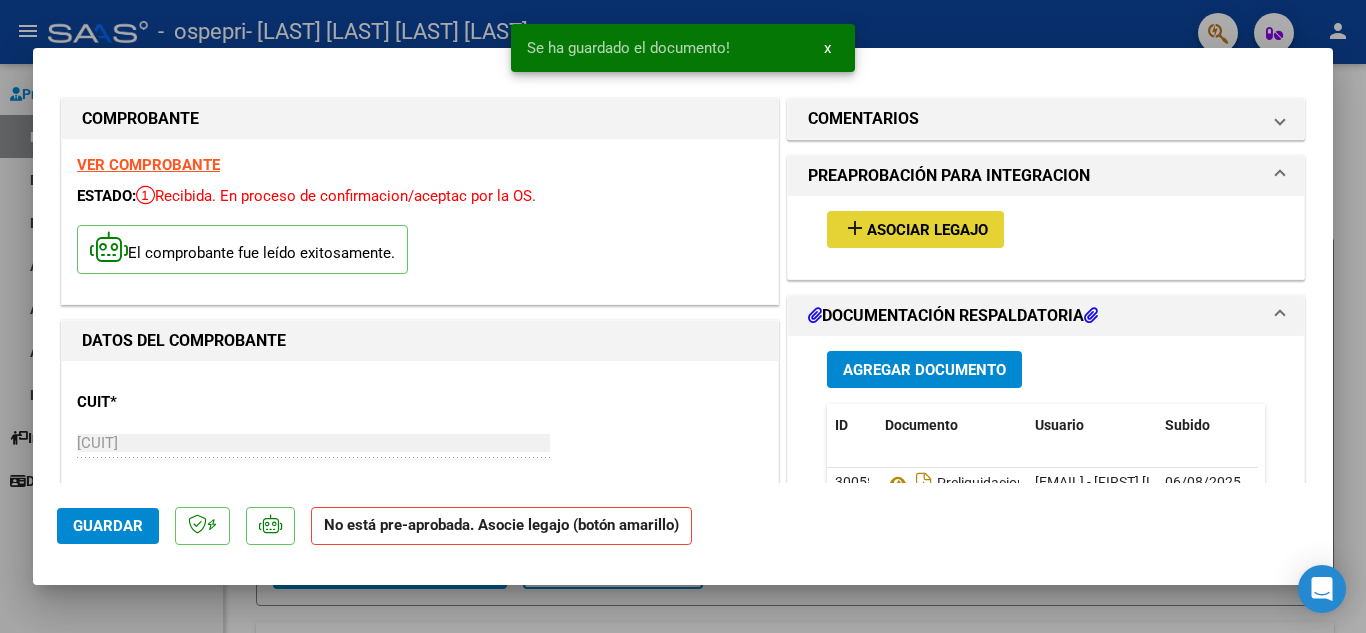 click on "add Asociar Legajo" at bounding box center [915, 229] 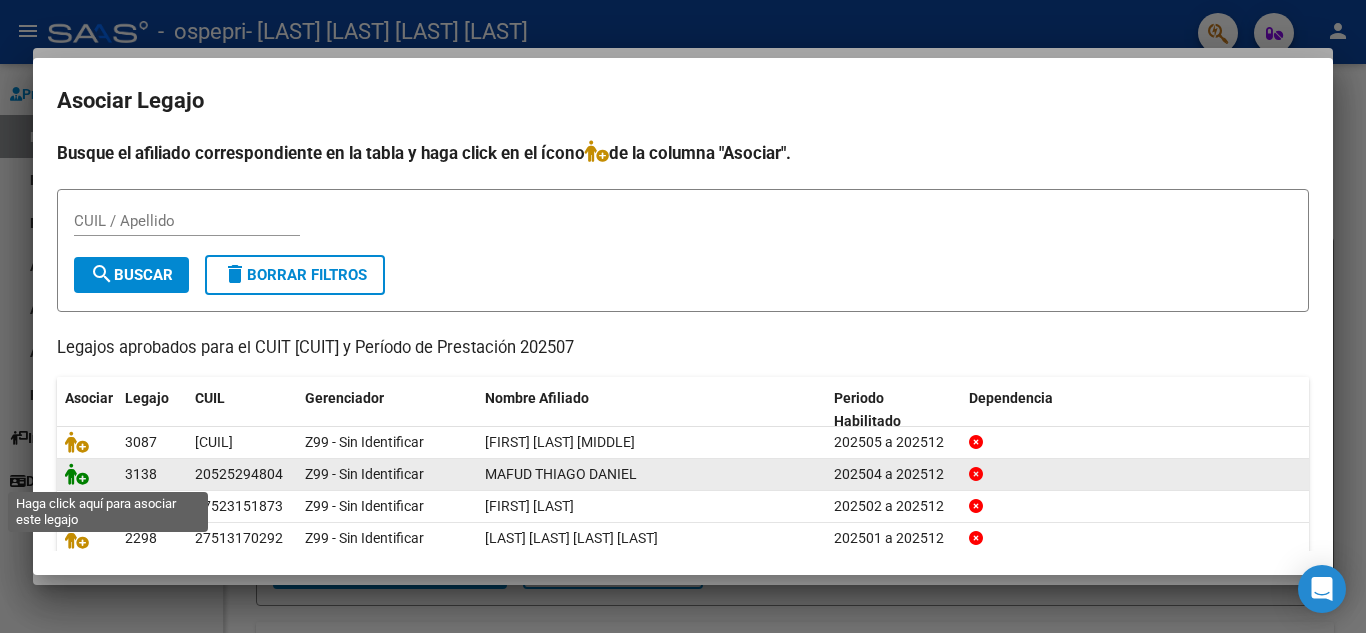 click 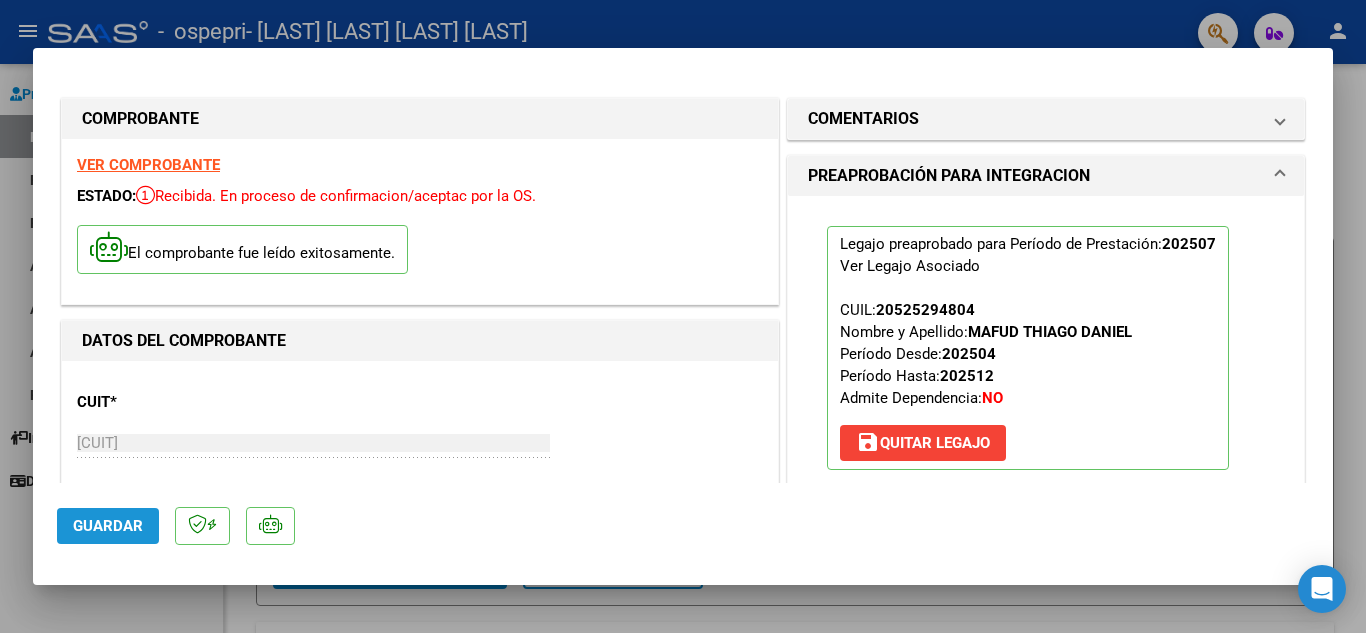 click on "Guardar" 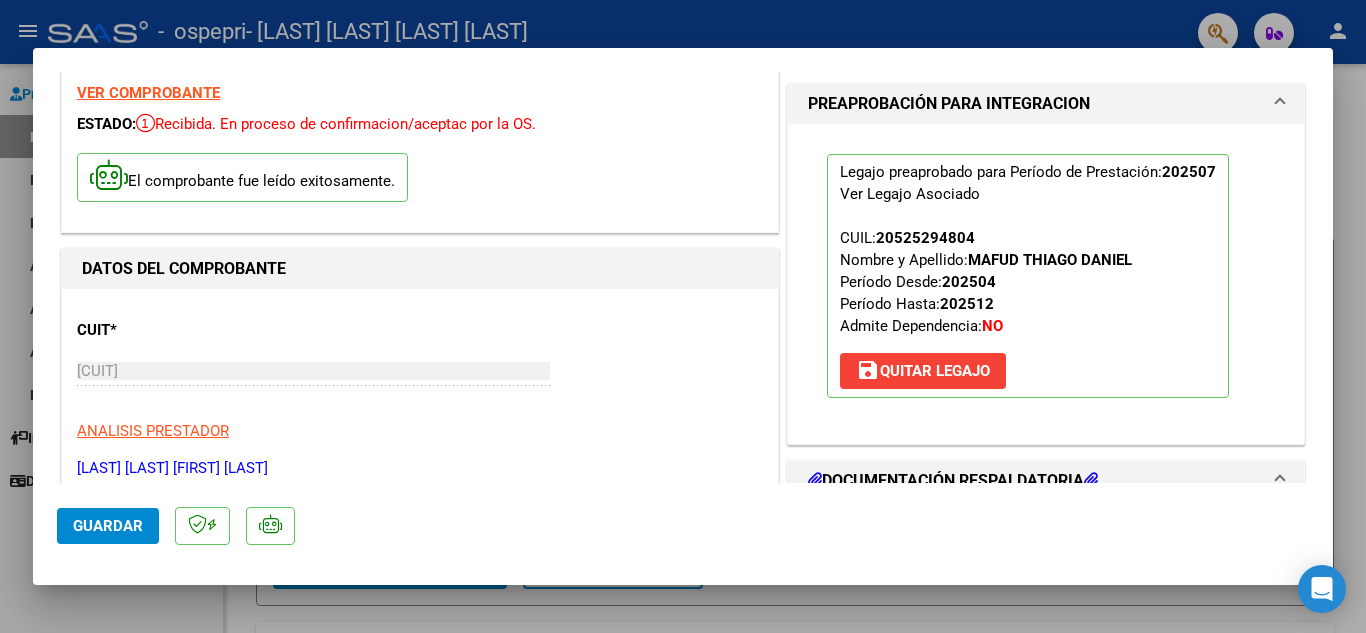scroll, scrollTop: 0, scrollLeft: 0, axis: both 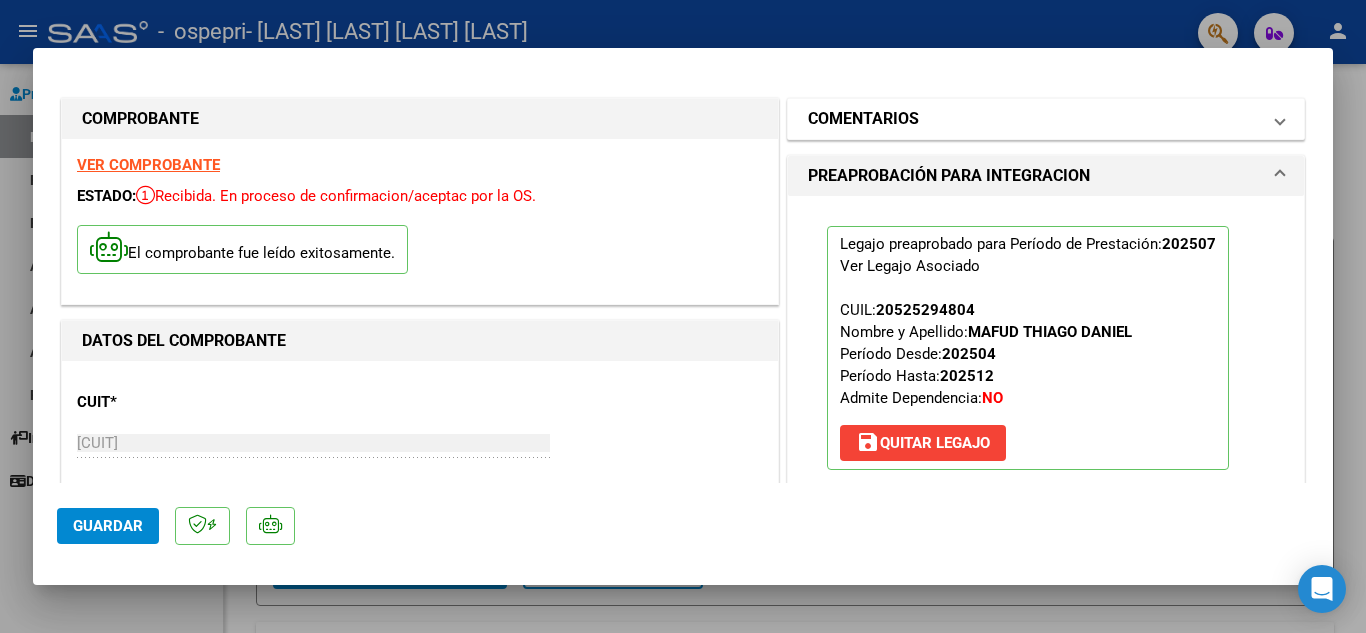 click at bounding box center (1280, 119) 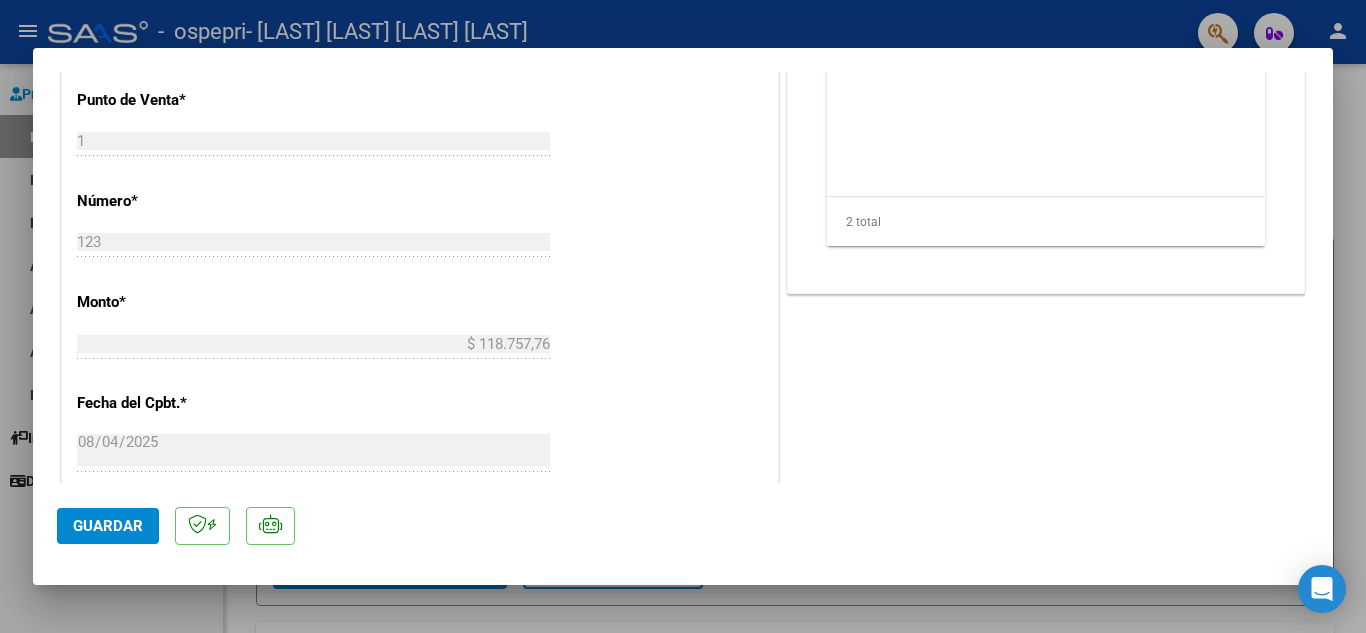 scroll, scrollTop: 0, scrollLeft: 0, axis: both 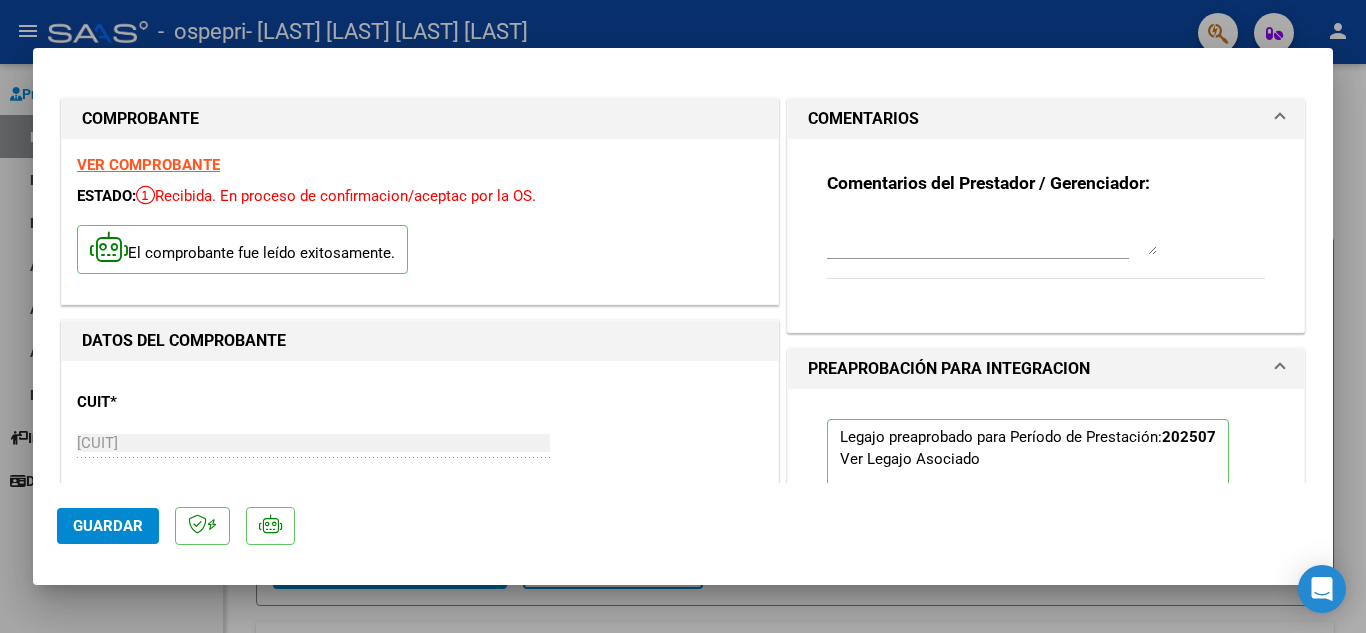 click at bounding box center (683, 316) 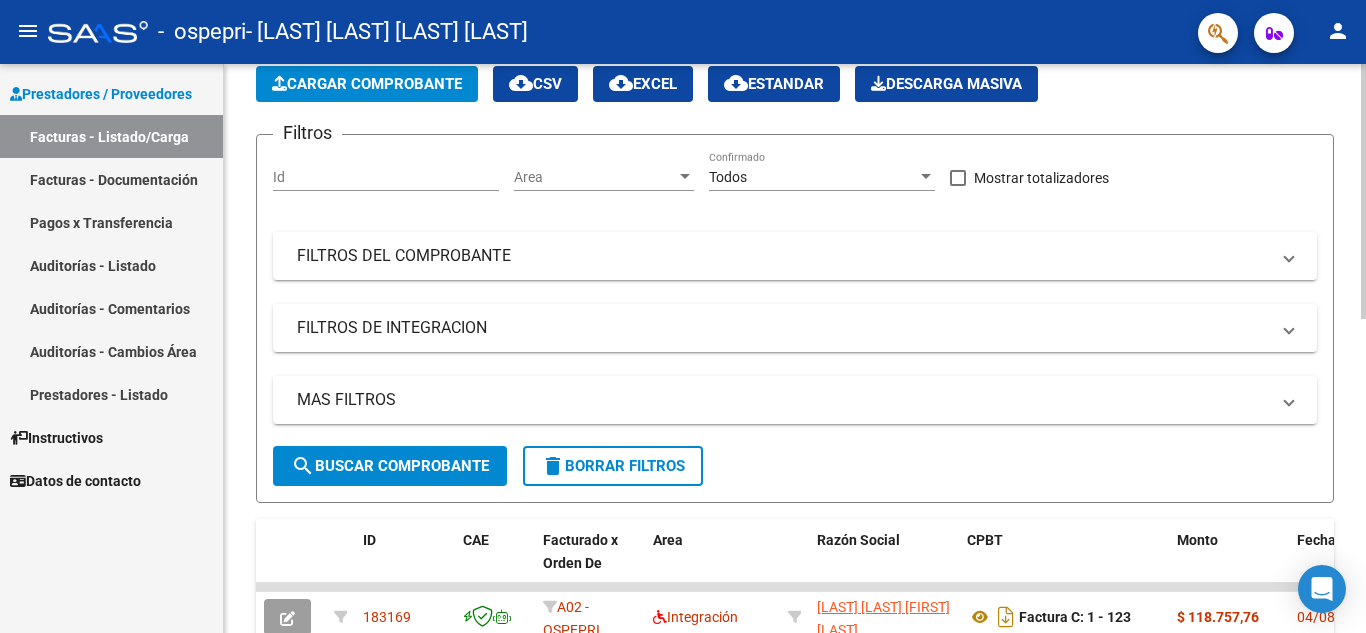 scroll, scrollTop: 0, scrollLeft: 0, axis: both 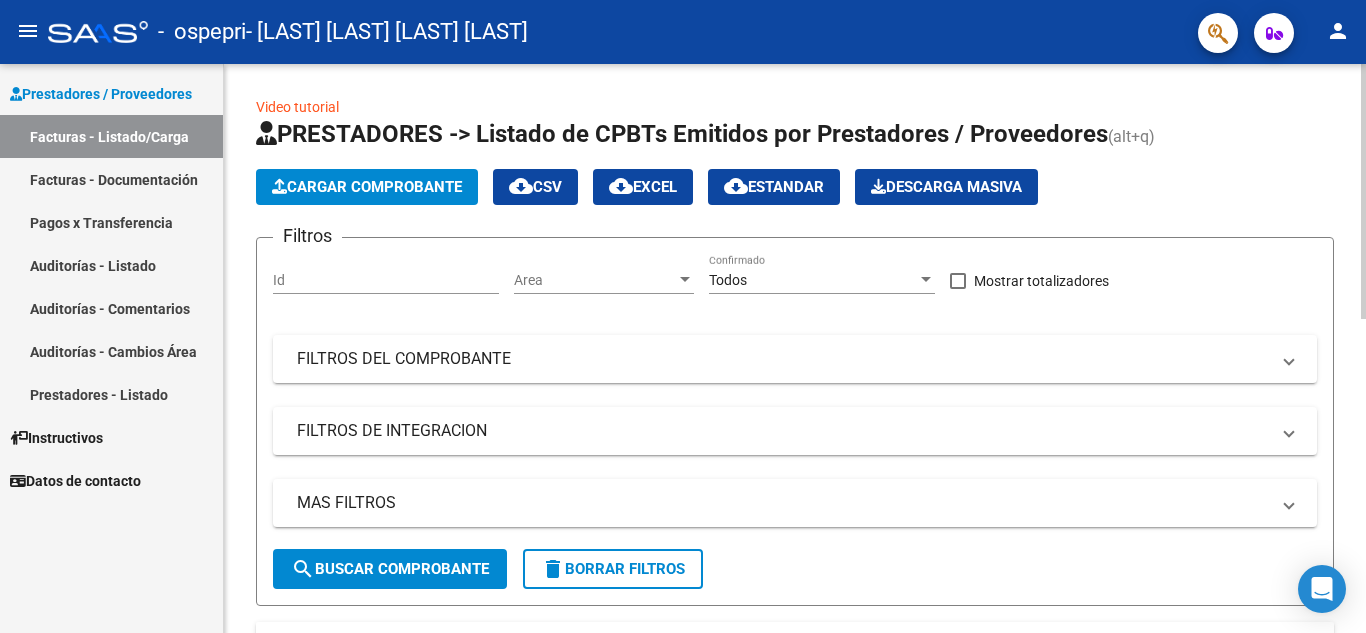click 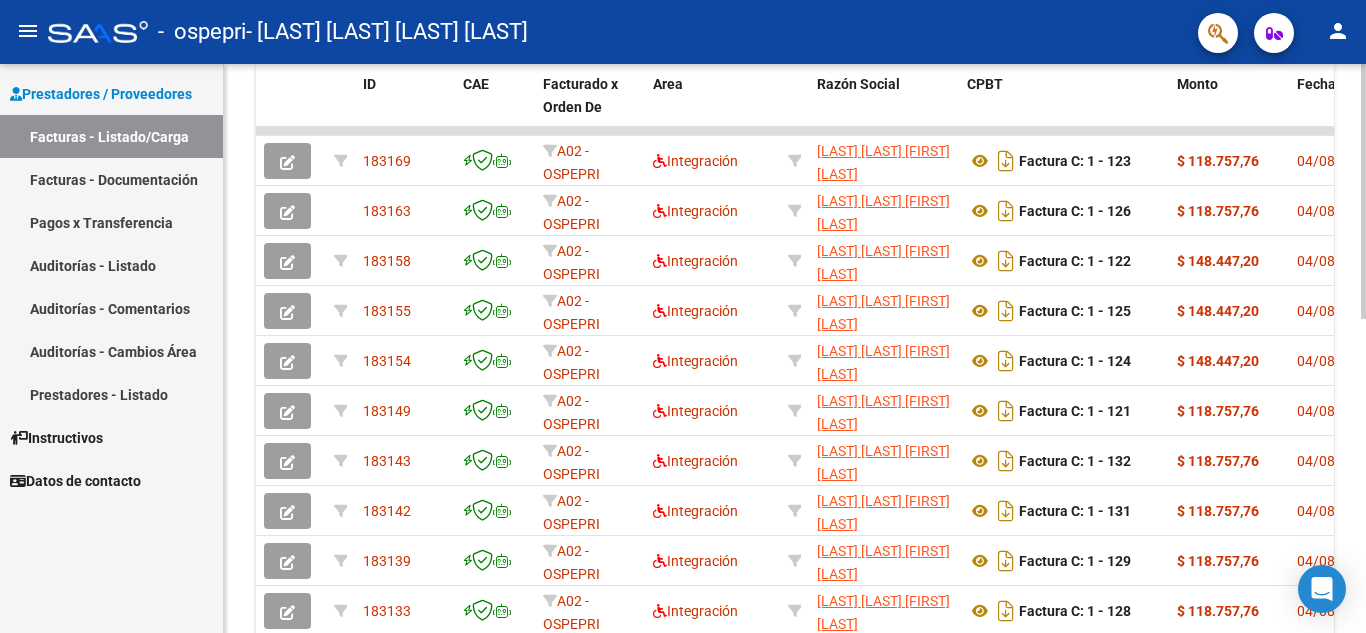 scroll, scrollTop: 699, scrollLeft: 0, axis: vertical 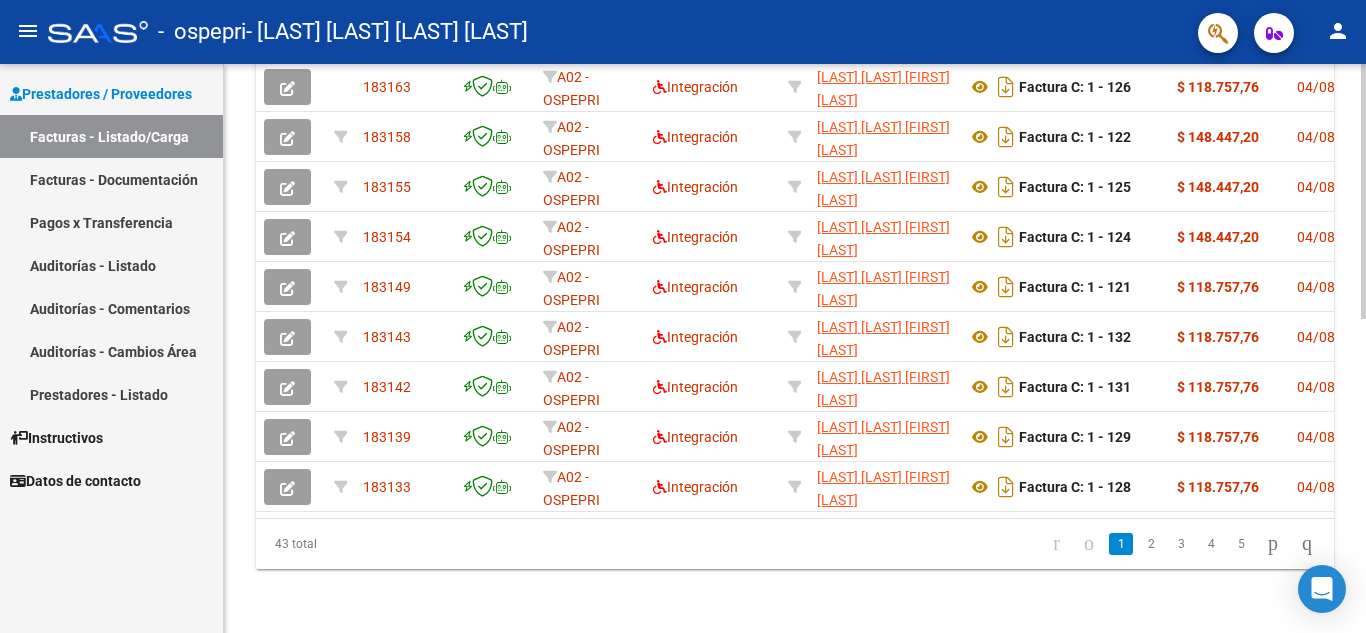 click on "menu -   ospepri   - [LAST] [LAST] [FIRST] [LAST] person    Prestadores / Proveedores Facturas - Listado/Carga Facturas - Documentación Pagos x Transferencia Auditorías - Listado Auditorías - Comentarios Auditorías - Cambios Área Prestadores - Listado    Instructivos    Datos de contacto  Video tutorial   PRESTADORES -> Listado de CPBTs Emitidos por Prestadores / Proveedores (alt+q)   Cargar Comprobante
cloud_download  CSV  cloud_download  EXCEL  cloud_download  Estandar   Descarga Masiva
Filtros Id Area Area Todos Confirmado   Mostrar totalizadores   FILTROS DEL COMPROBANTE  Comprobante Tipo Comprobante Tipo Start date – End date Fec. Comprobante Desde / Hasta Días Emisión Desde(cant. días) Días Emisión Hasta(cant. días) CUIT / Razón Social Pto. Venta Nro. Comprobante Código SSS CAE Válido CAE Válido Todos Cargado Módulo Hosp. Todos Tiene facturacion Apócrifa Hospital Refes  FILTROS DE INTEGRACION  Período De Prestación Todos Rendido x SSS (dr_envio) Tipo de Registro Todos" at bounding box center [683, 316] 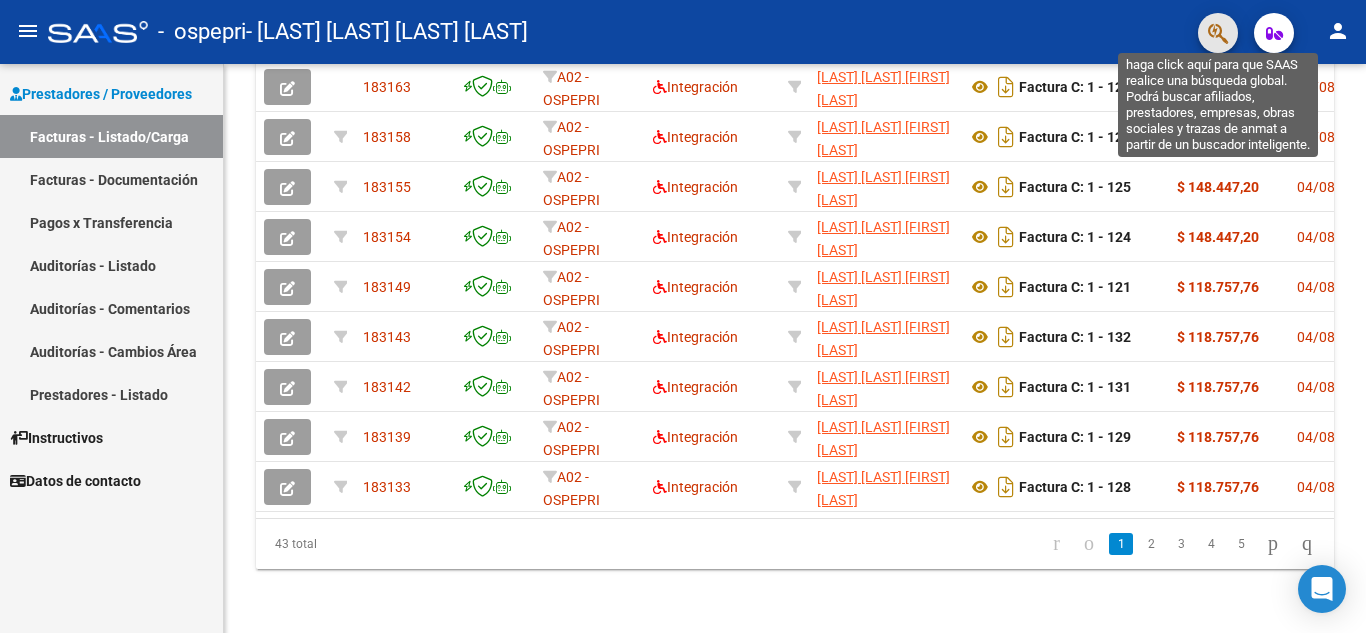 click 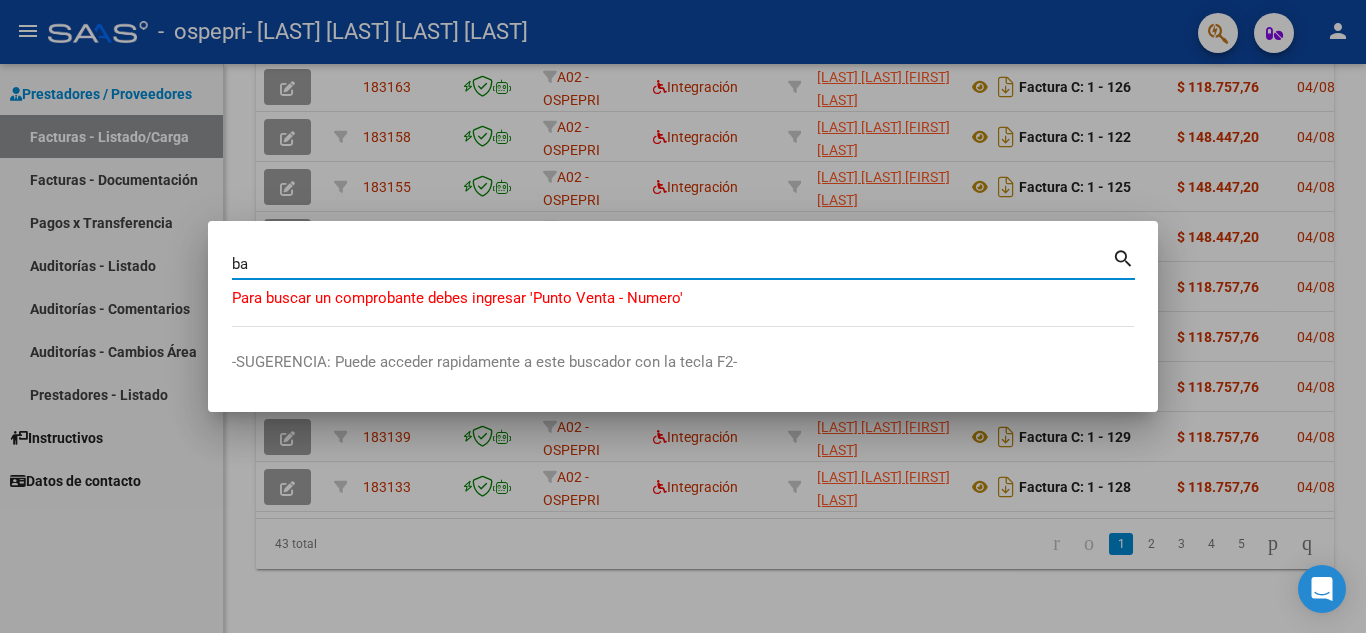 type on "b" 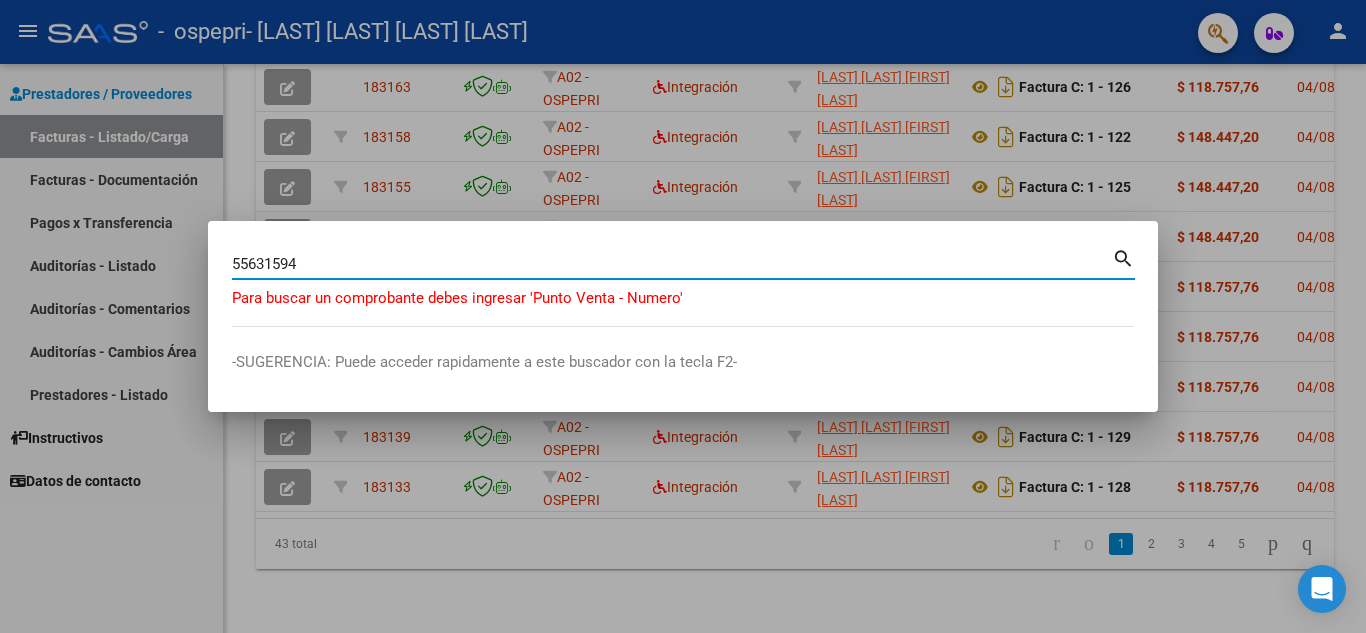 type on "55631594" 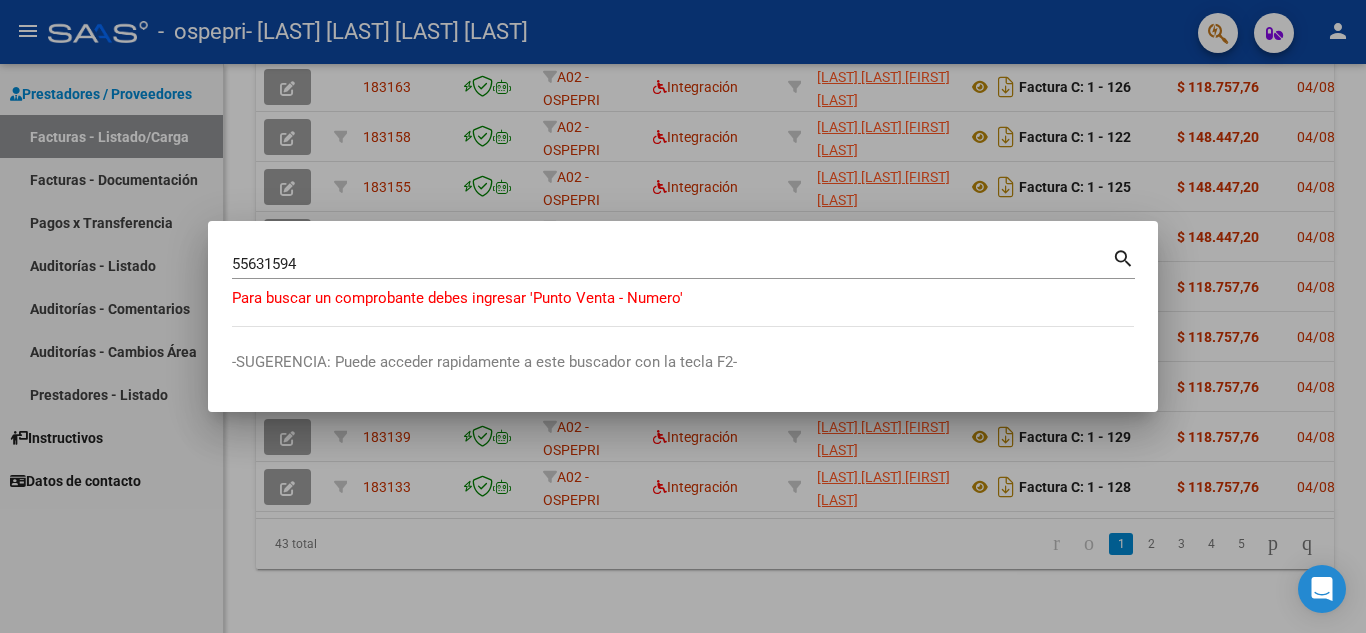 click at bounding box center [683, 316] 